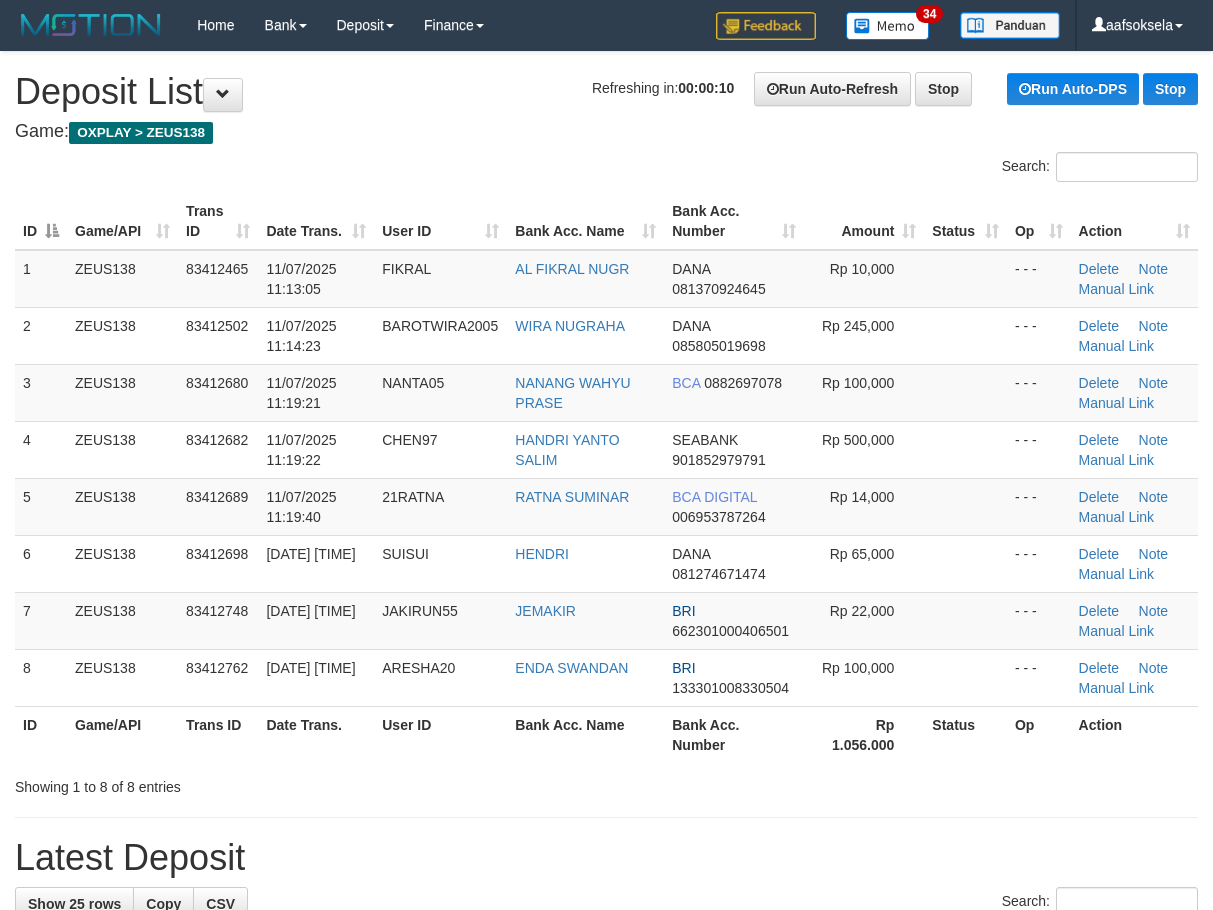 scroll, scrollTop: 0, scrollLeft: 0, axis: both 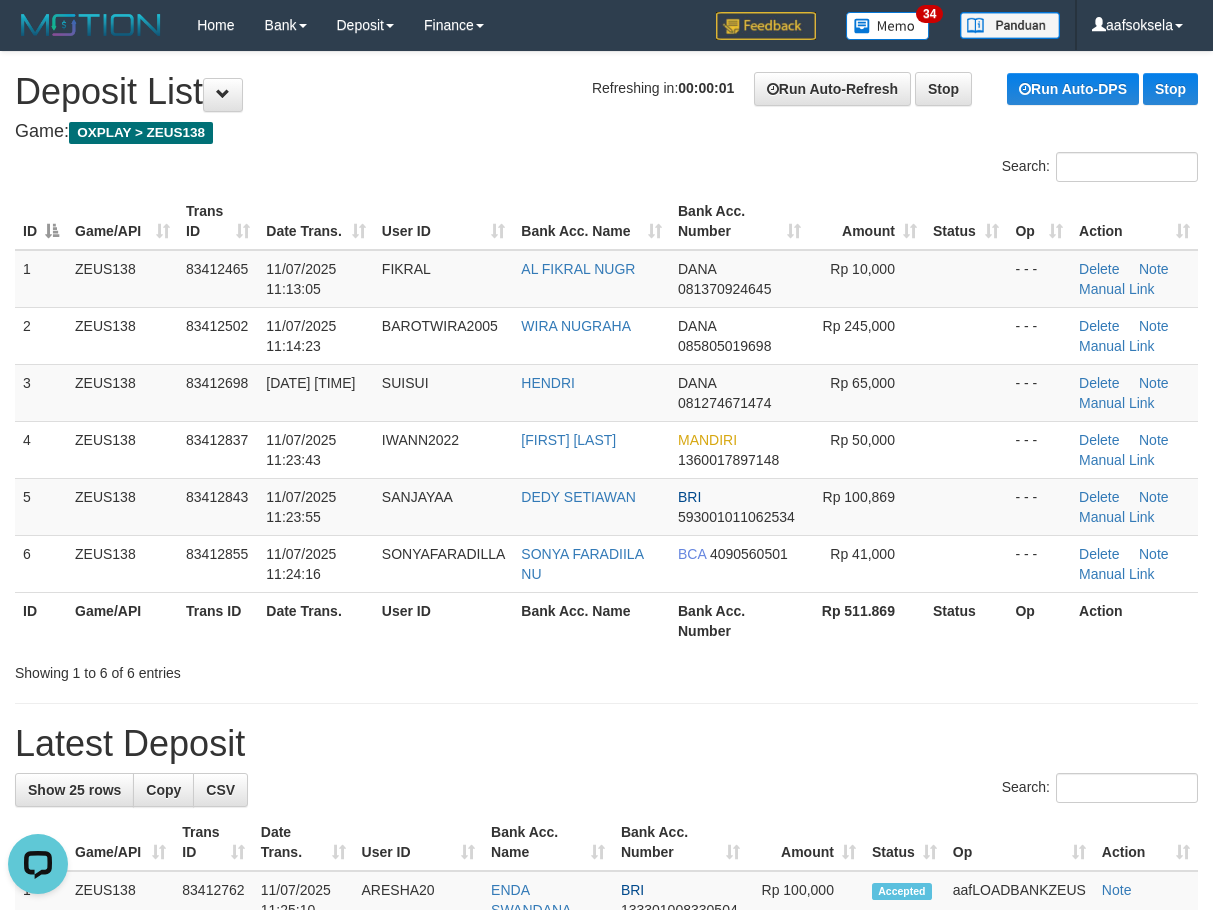 click on "Bank Acc. Name" at bounding box center (591, 620) 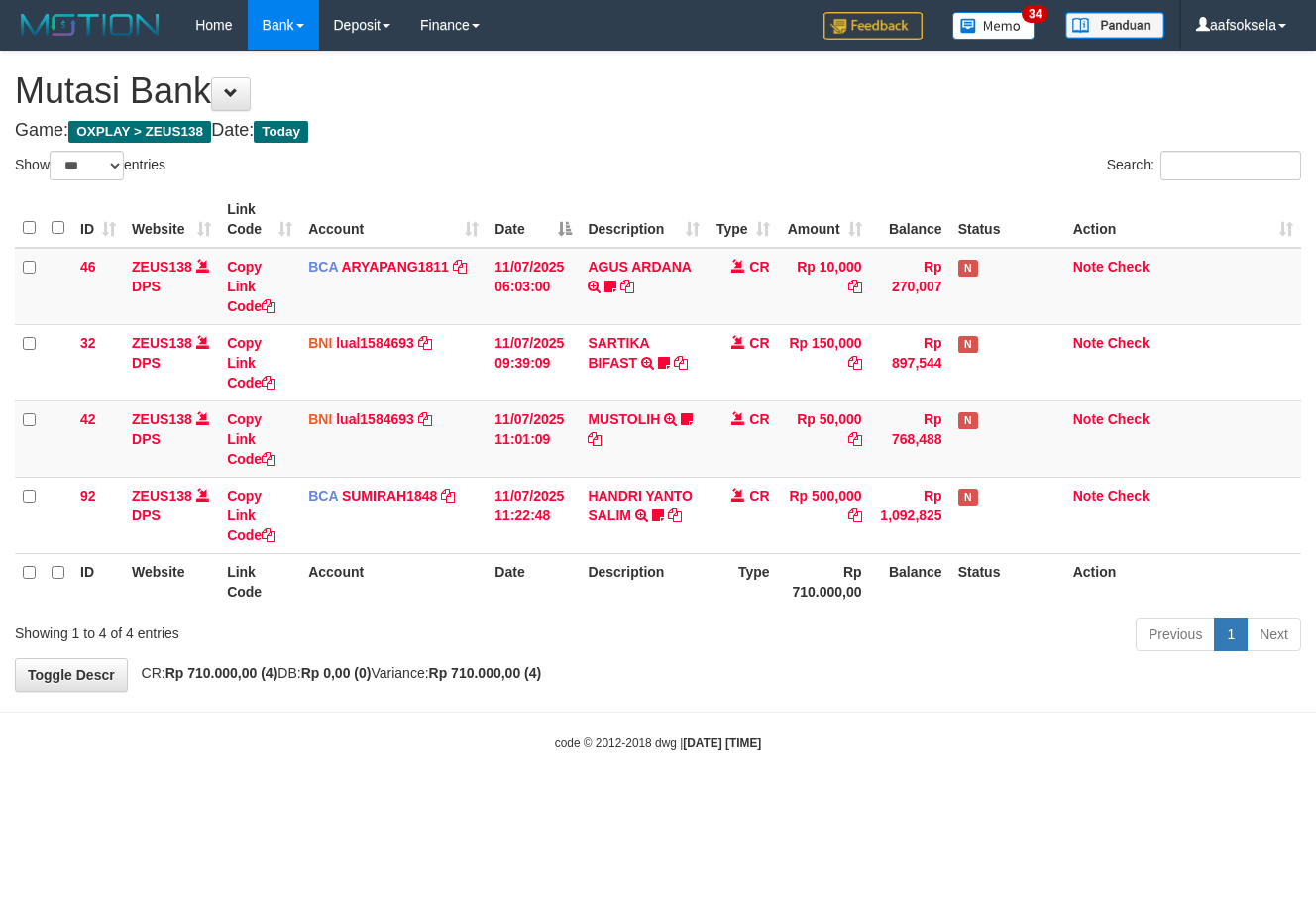 select on "***" 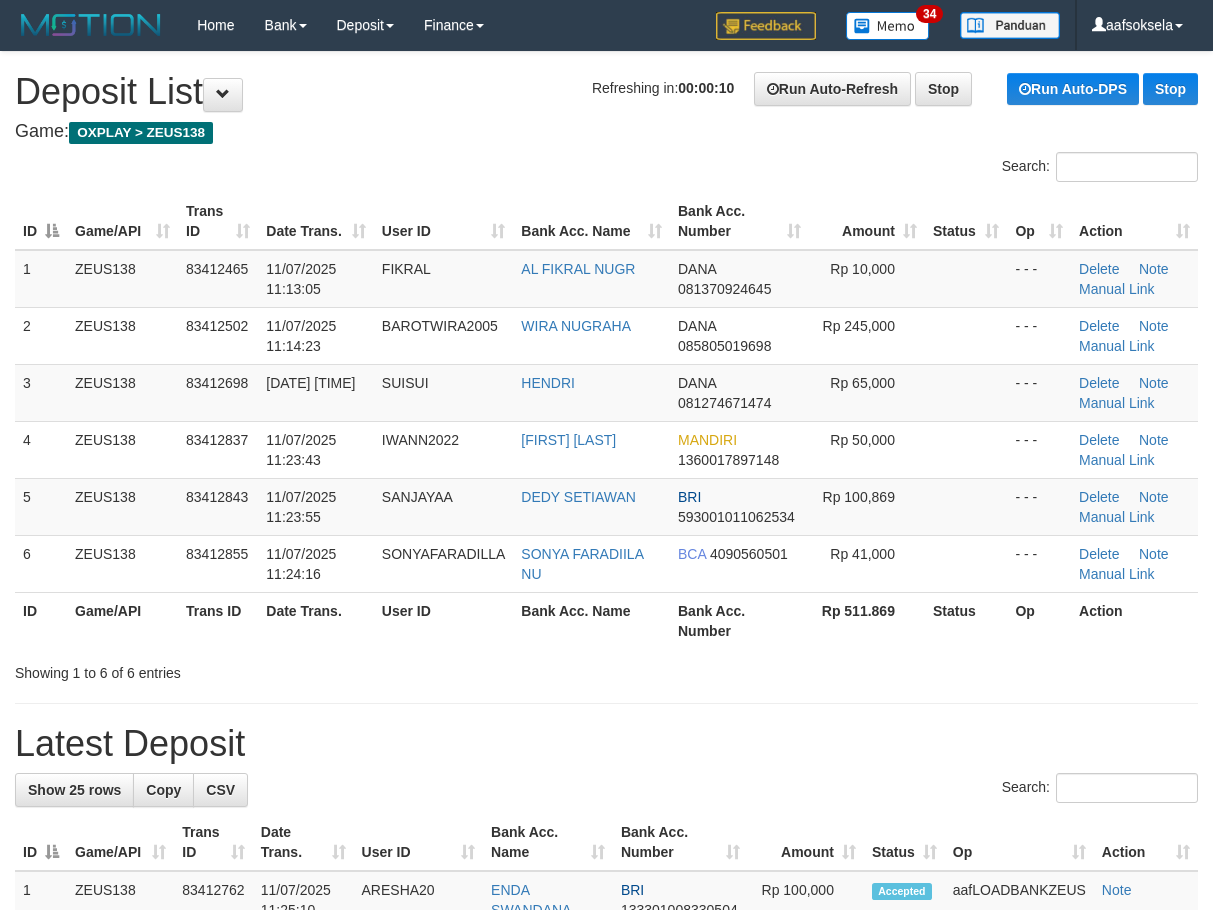 scroll, scrollTop: 0, scrollLeft: 0, axis: both 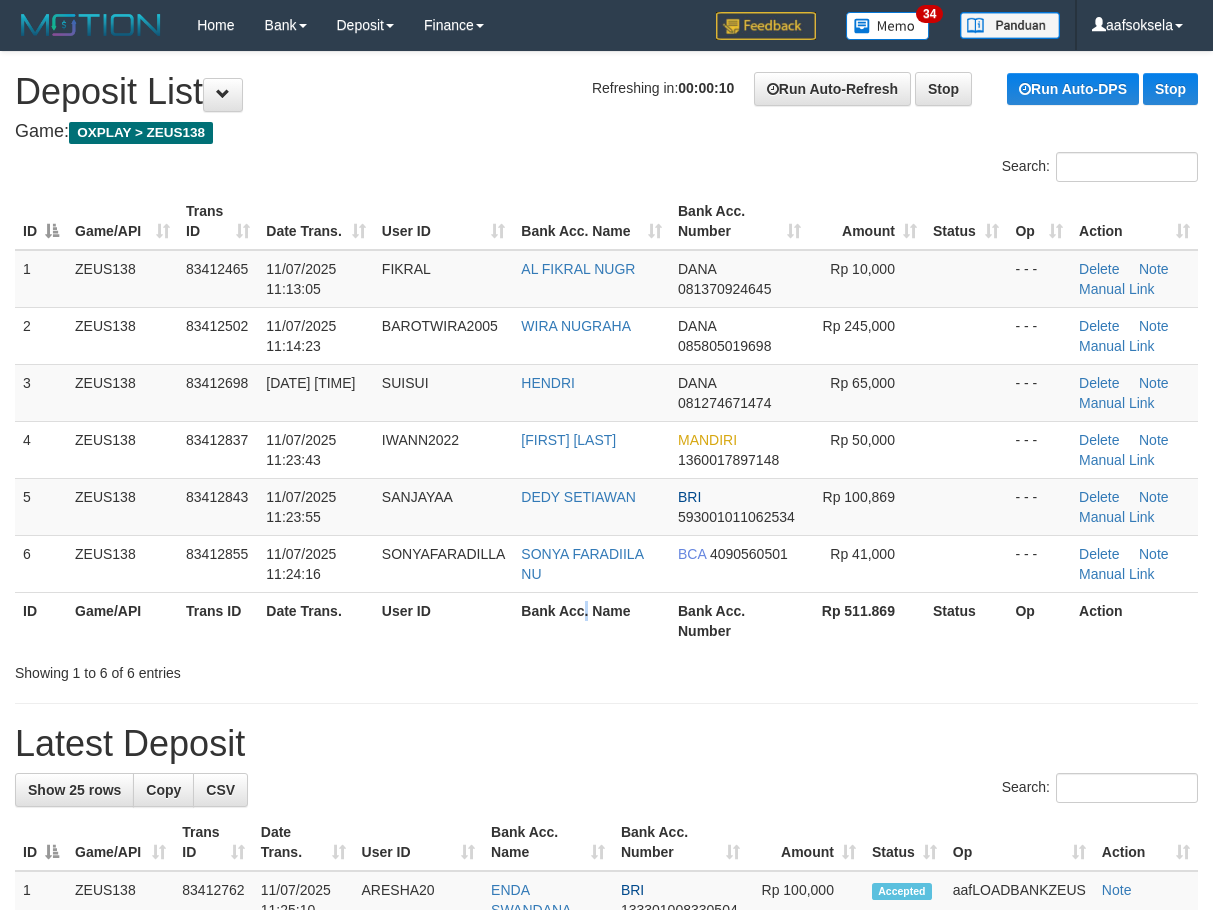 drag, startPoint x: 587, startPoint y: 646, endPoint x: 2, endPoint y: 696, distance: 587.1329 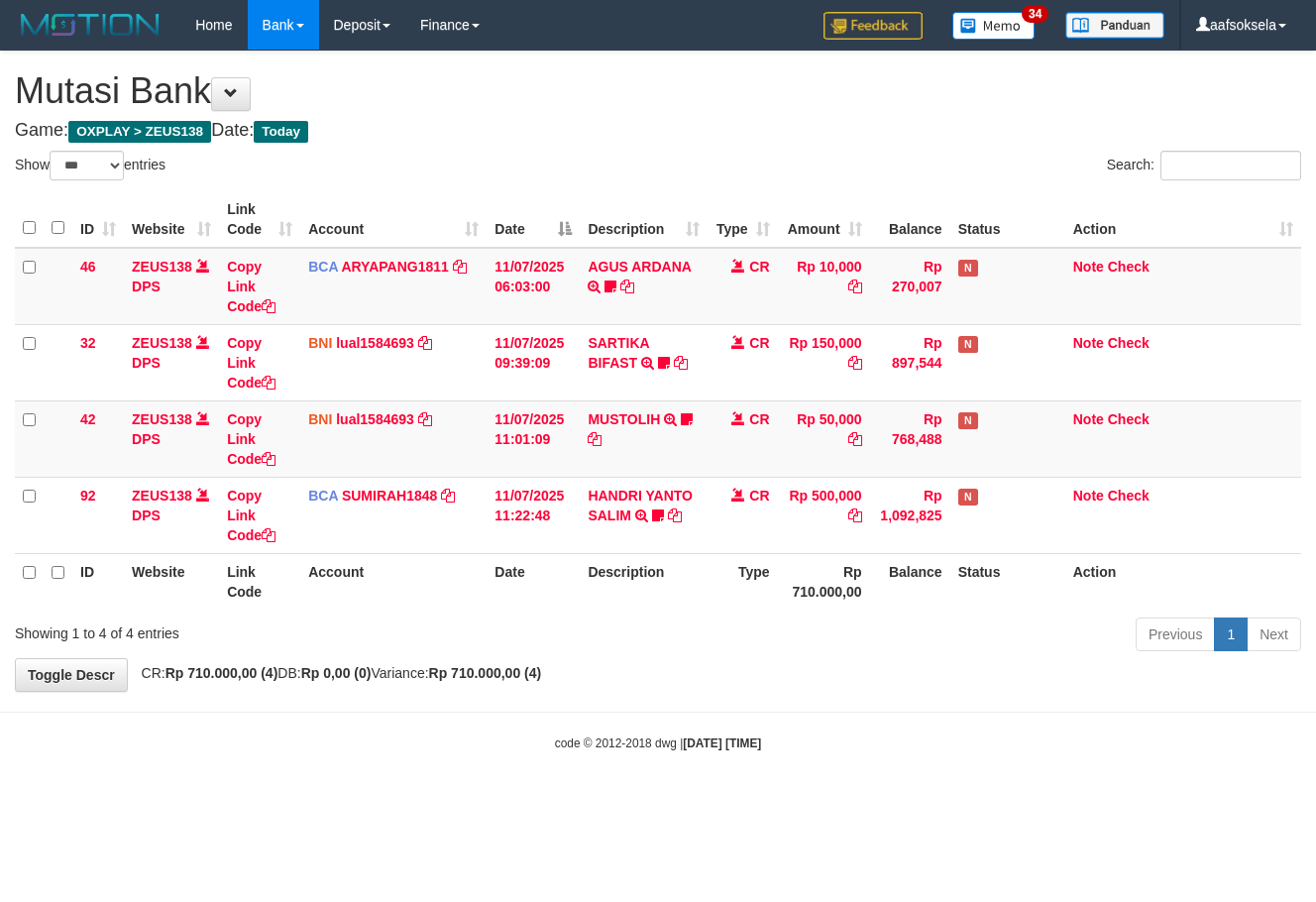 select on "***" 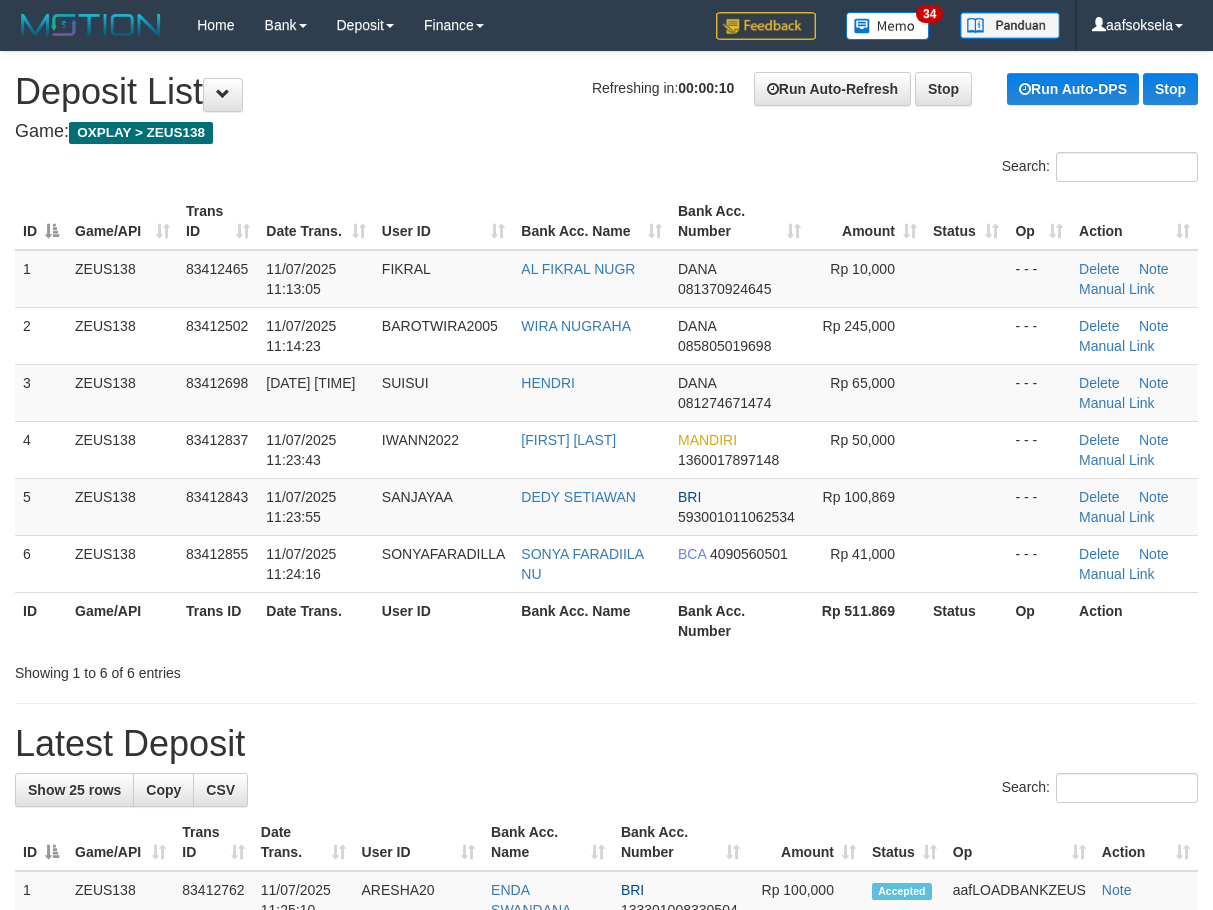 scroll, scrollTop: 0, scrollLeft: 0, axis: both 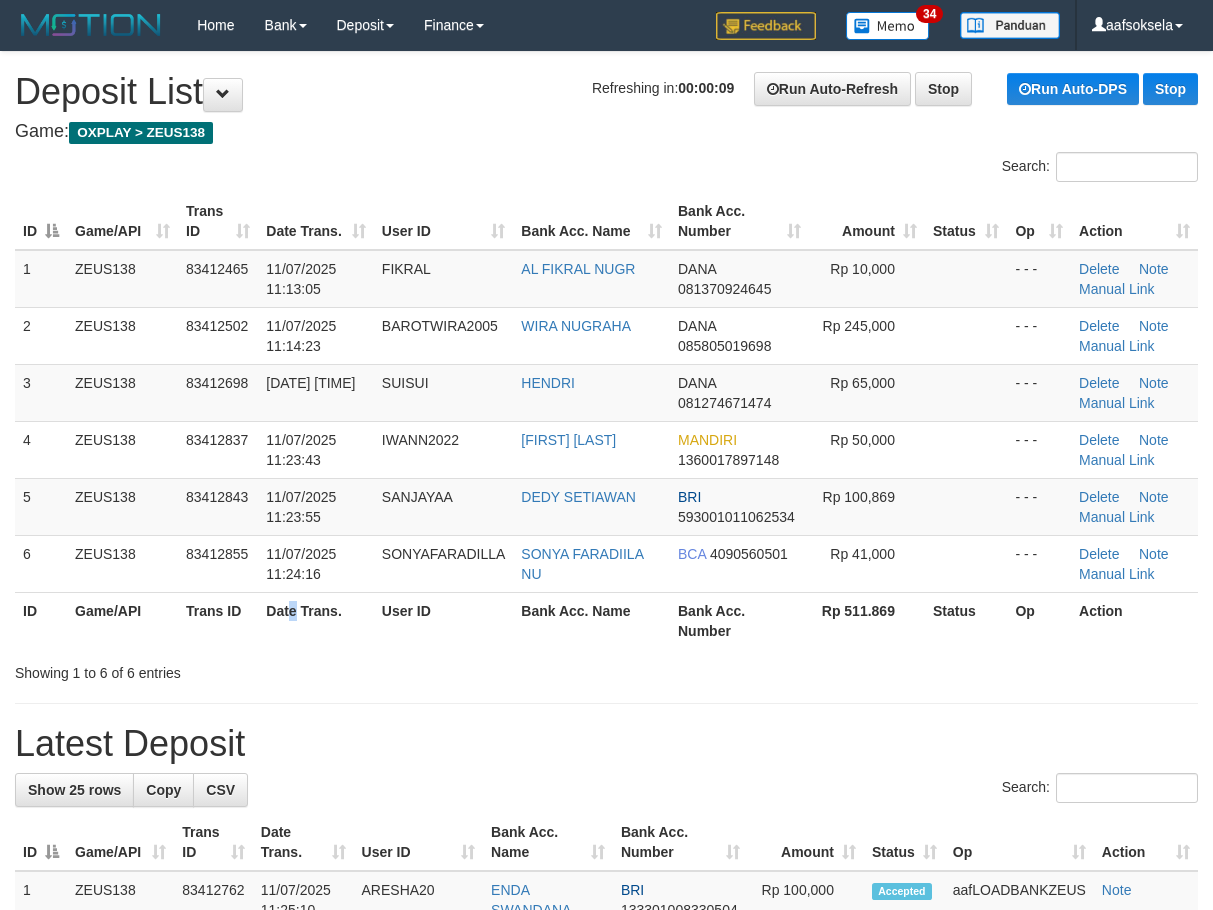 click on "Date Trans." at bounding box center [316, 620] 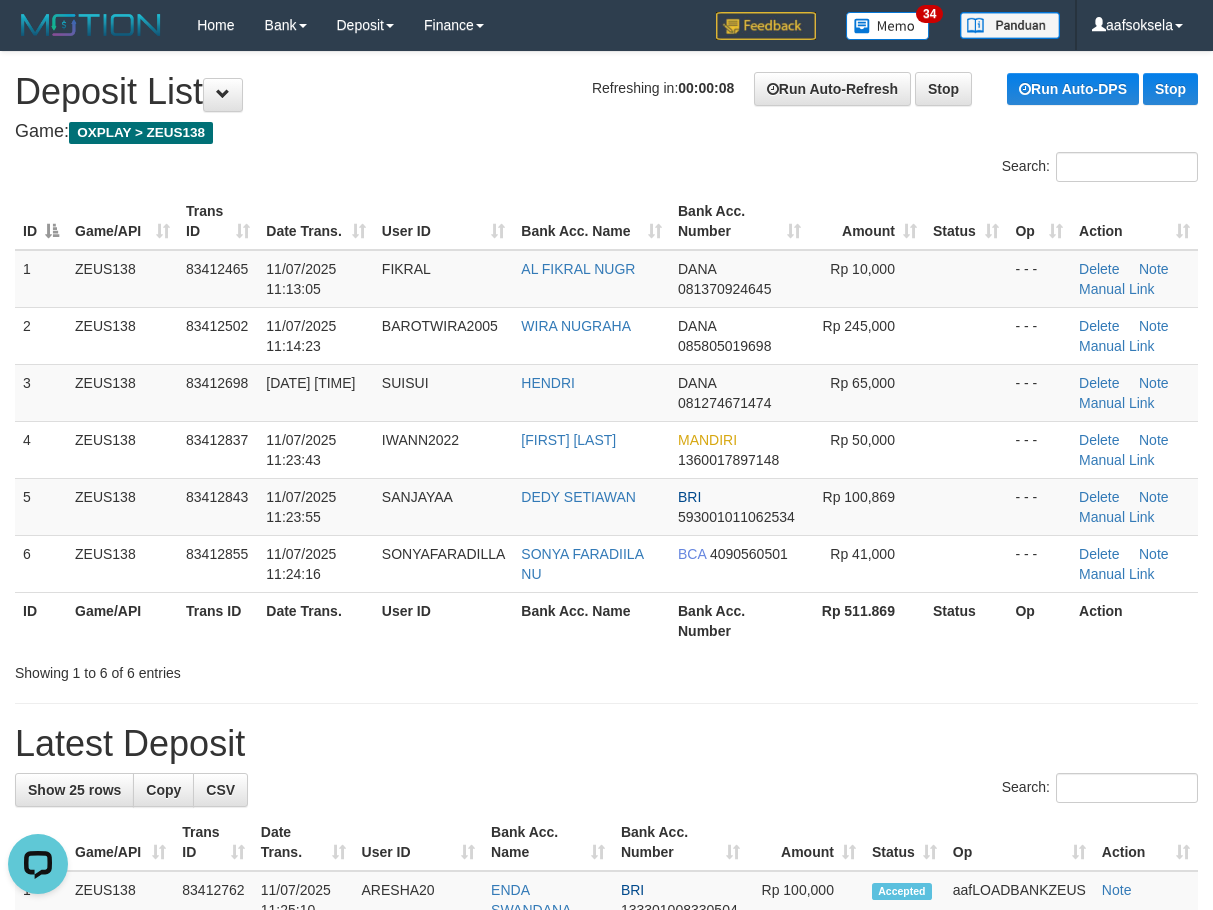 scroll, scrollTop: 0, scrollLeft: 0, axis: both 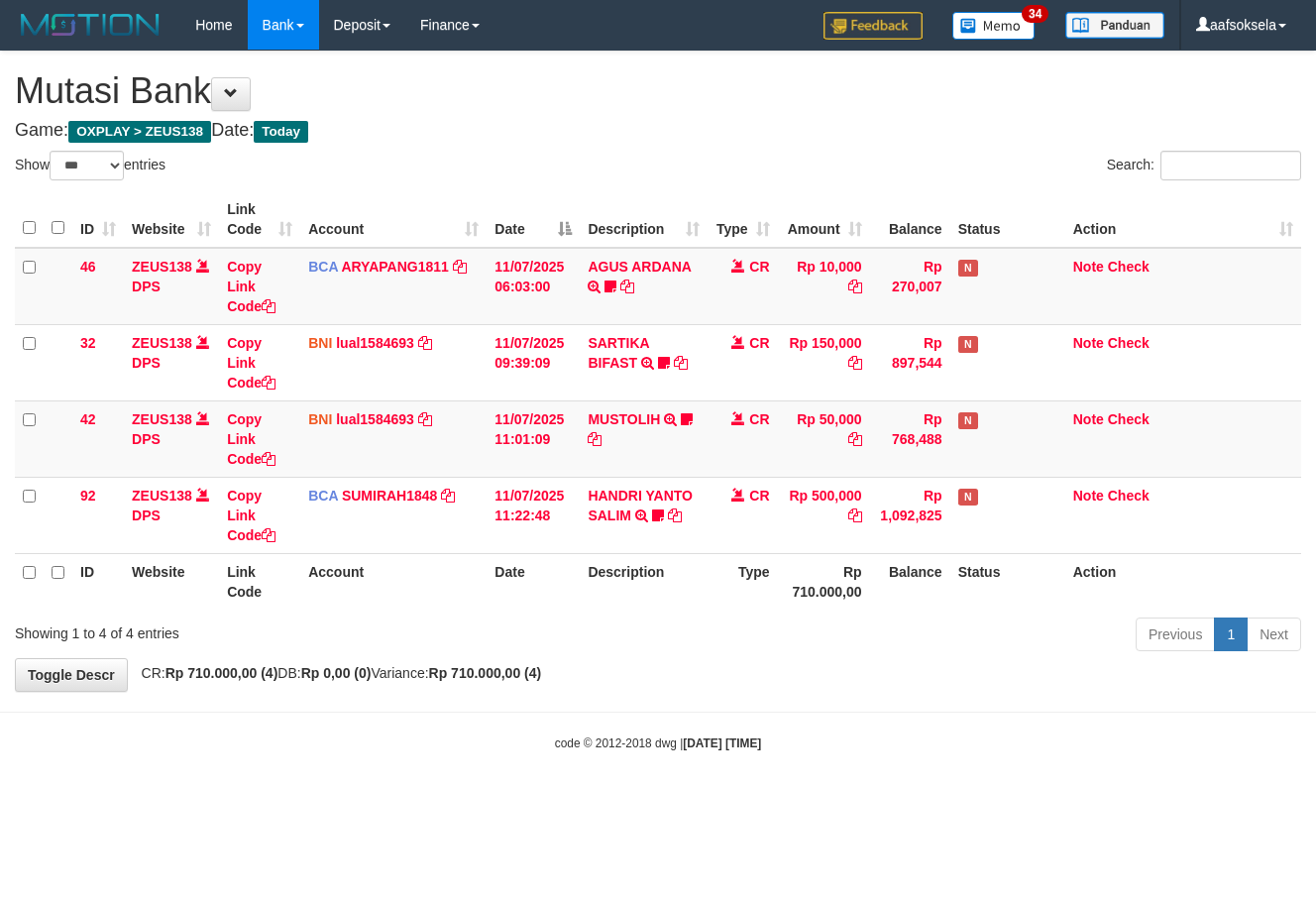 select on "***" 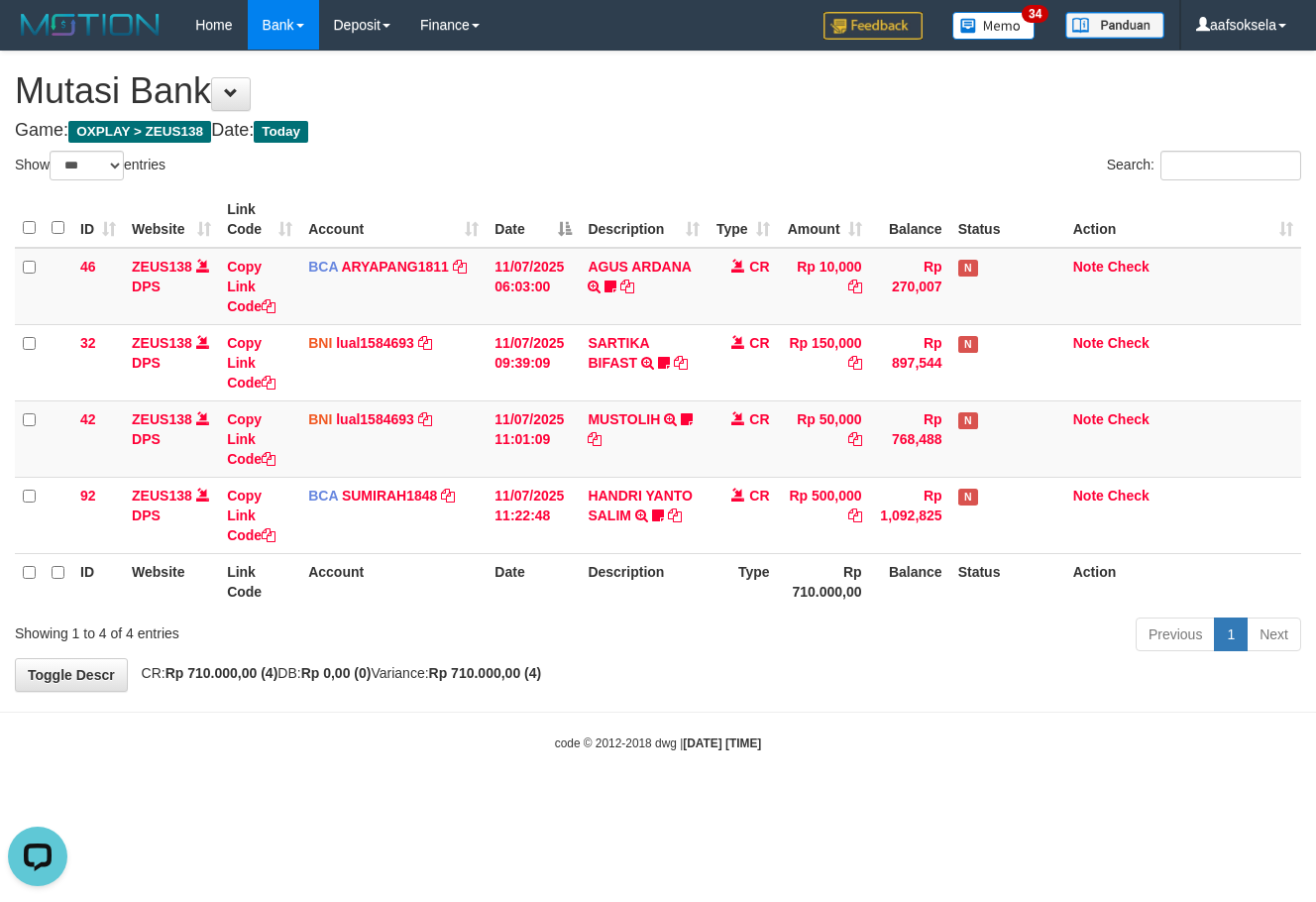 scroll, scrollTop: 0, scrollLeft: 0, axis: both 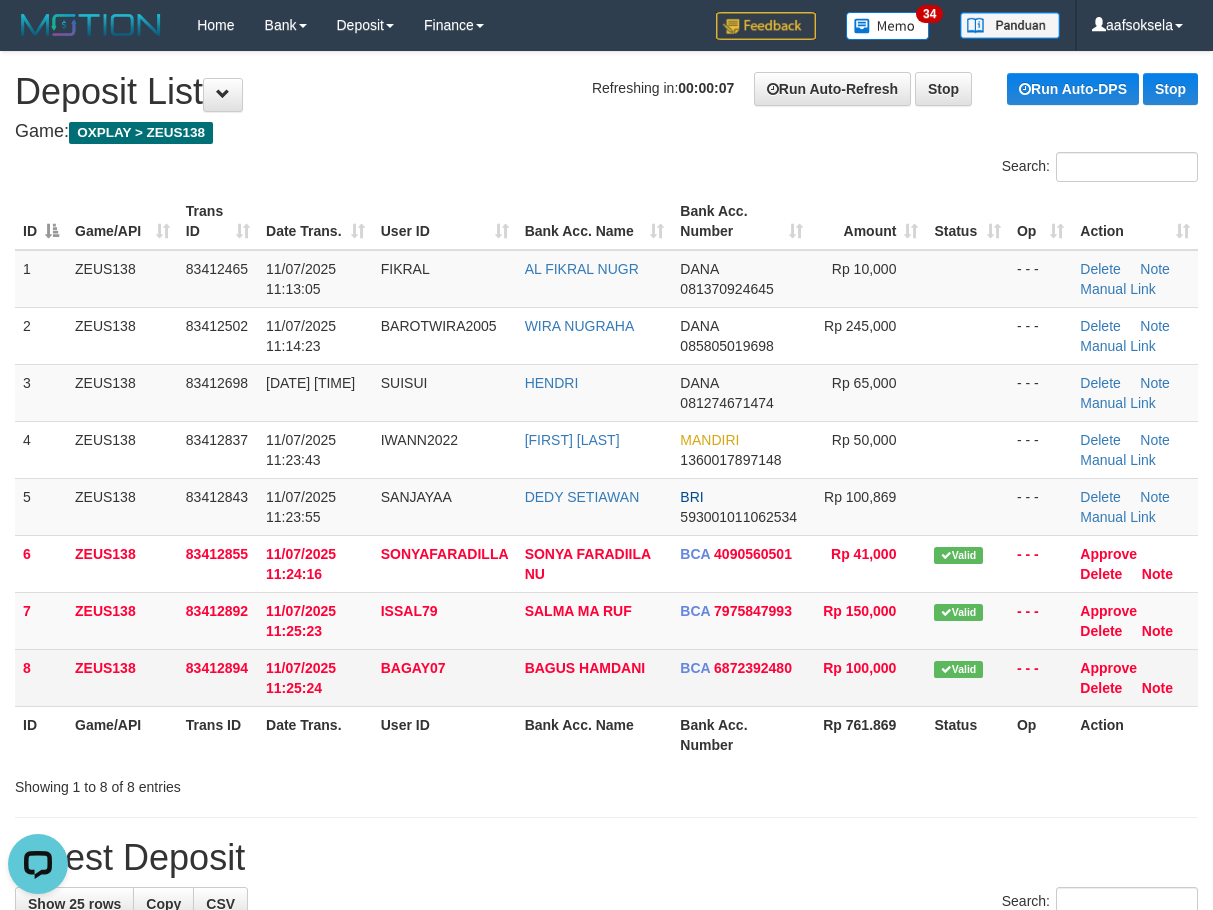 drag, startPoint x: 415, startPoint y: 724, endPoint x: 388, endPoint y: 672, distance: 58.59181 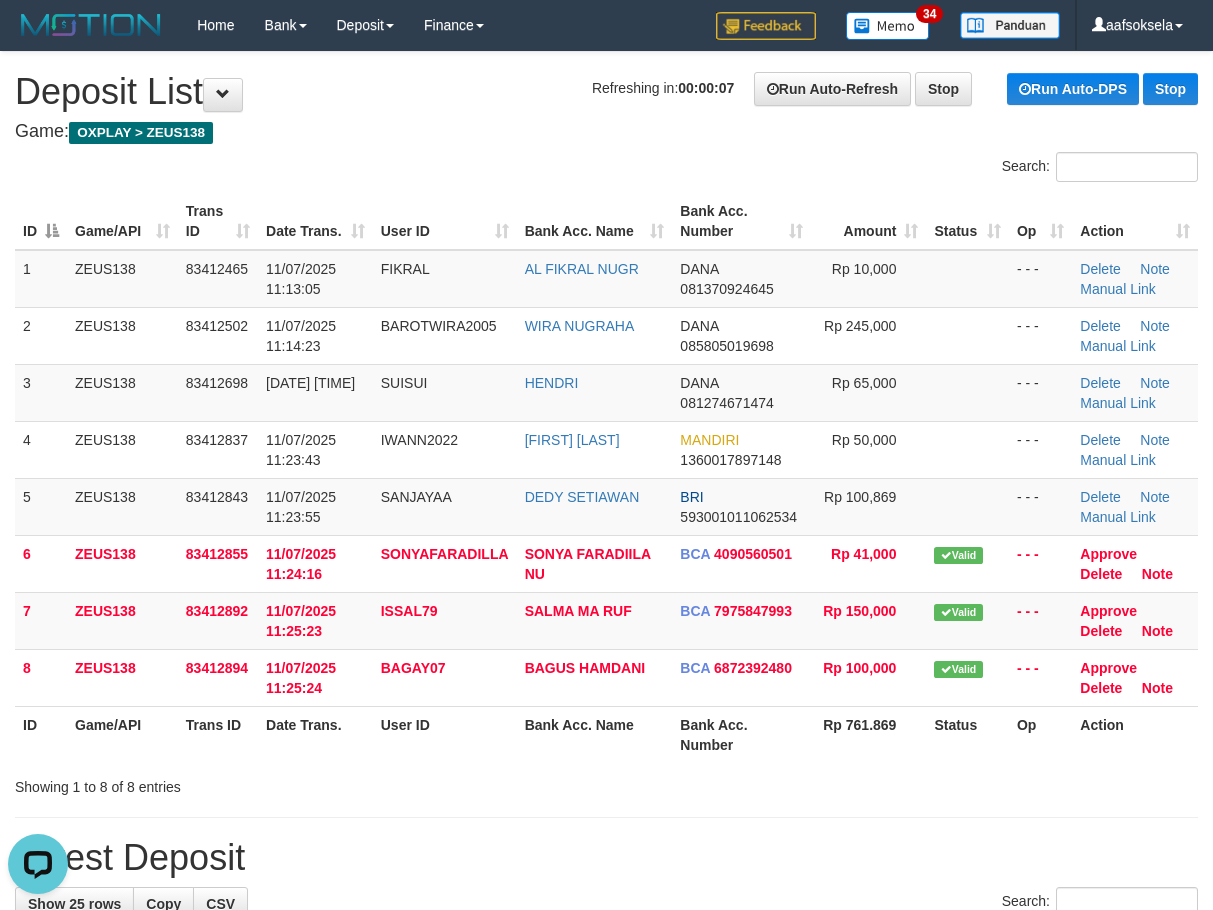 drag, startPoint x: 473, startPoint y: 384, endPoint x: 1, endPoint y: 661, distance: 547.27783 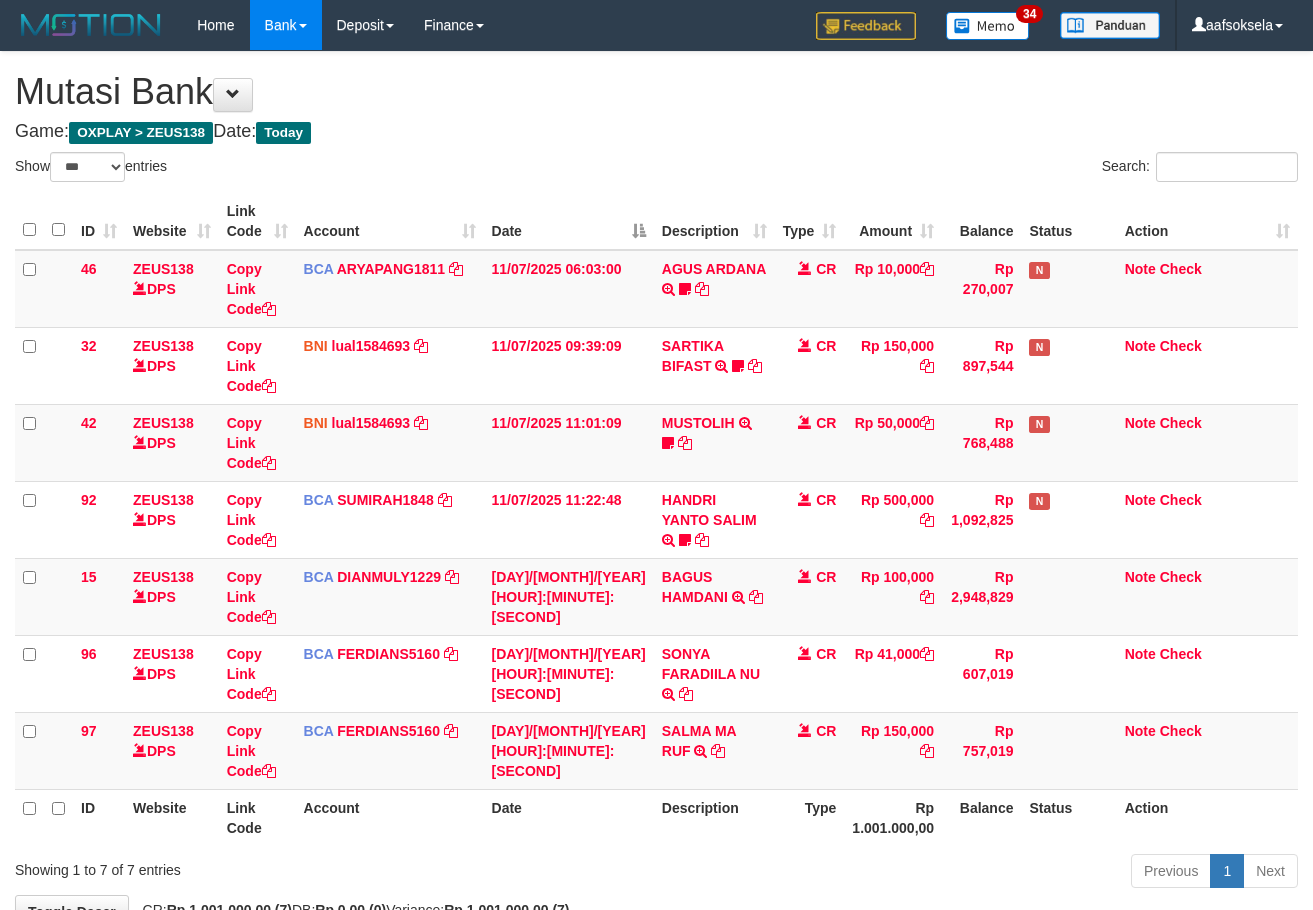 select on "***" 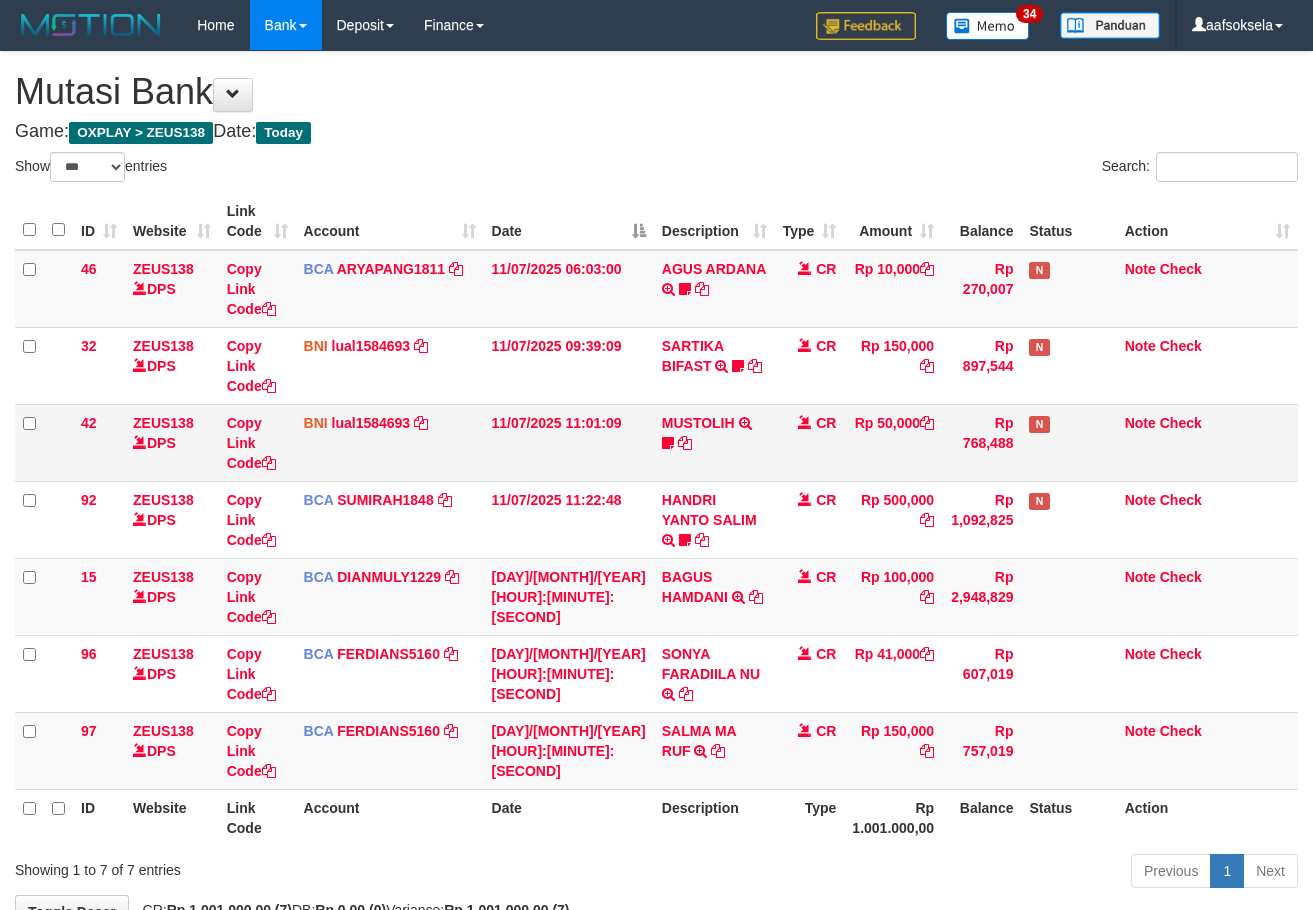 scroll, scrollTop: 0, scrollLeft: 0, axis: both 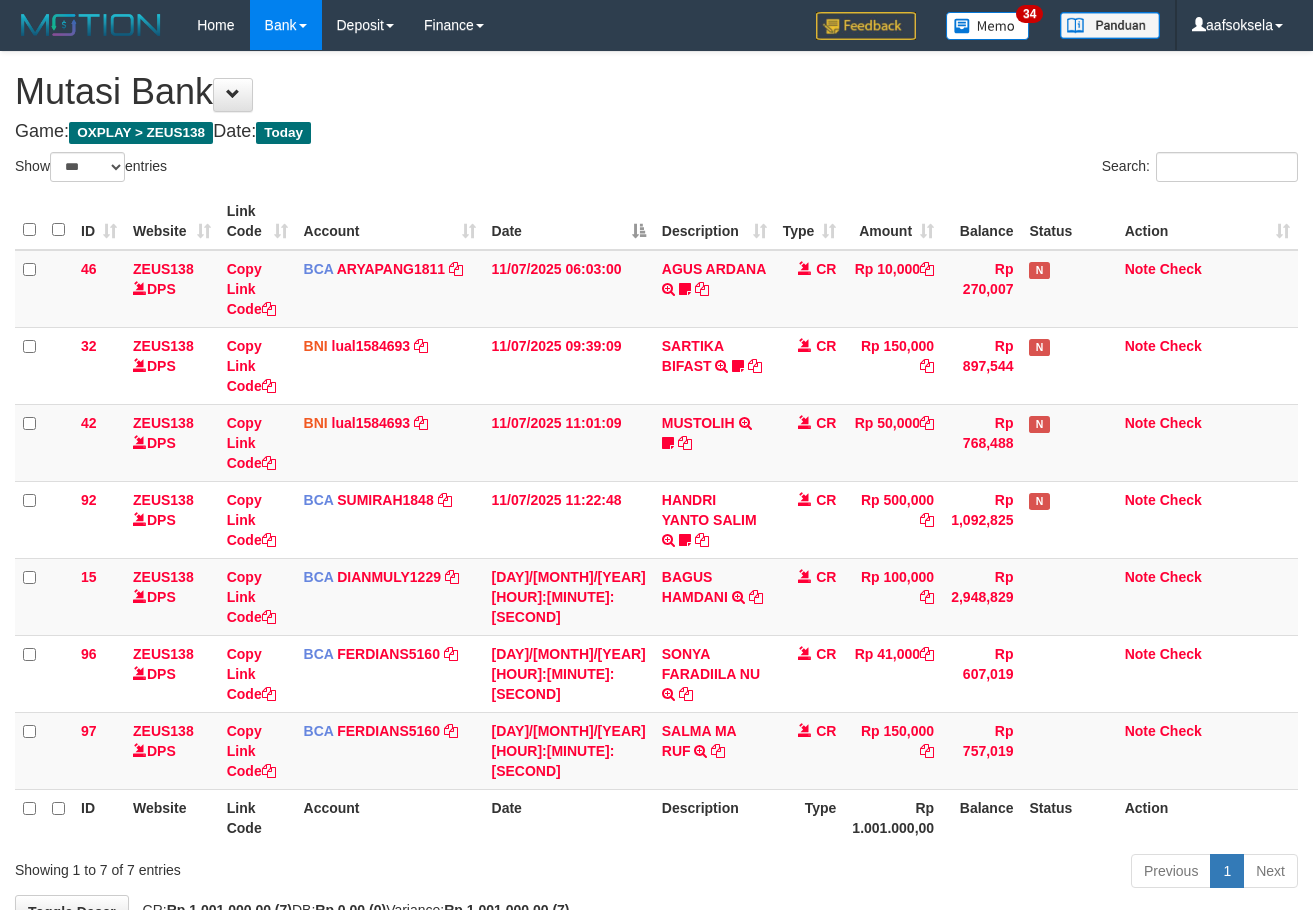 click on "Description" at bounding box center [714, 817] 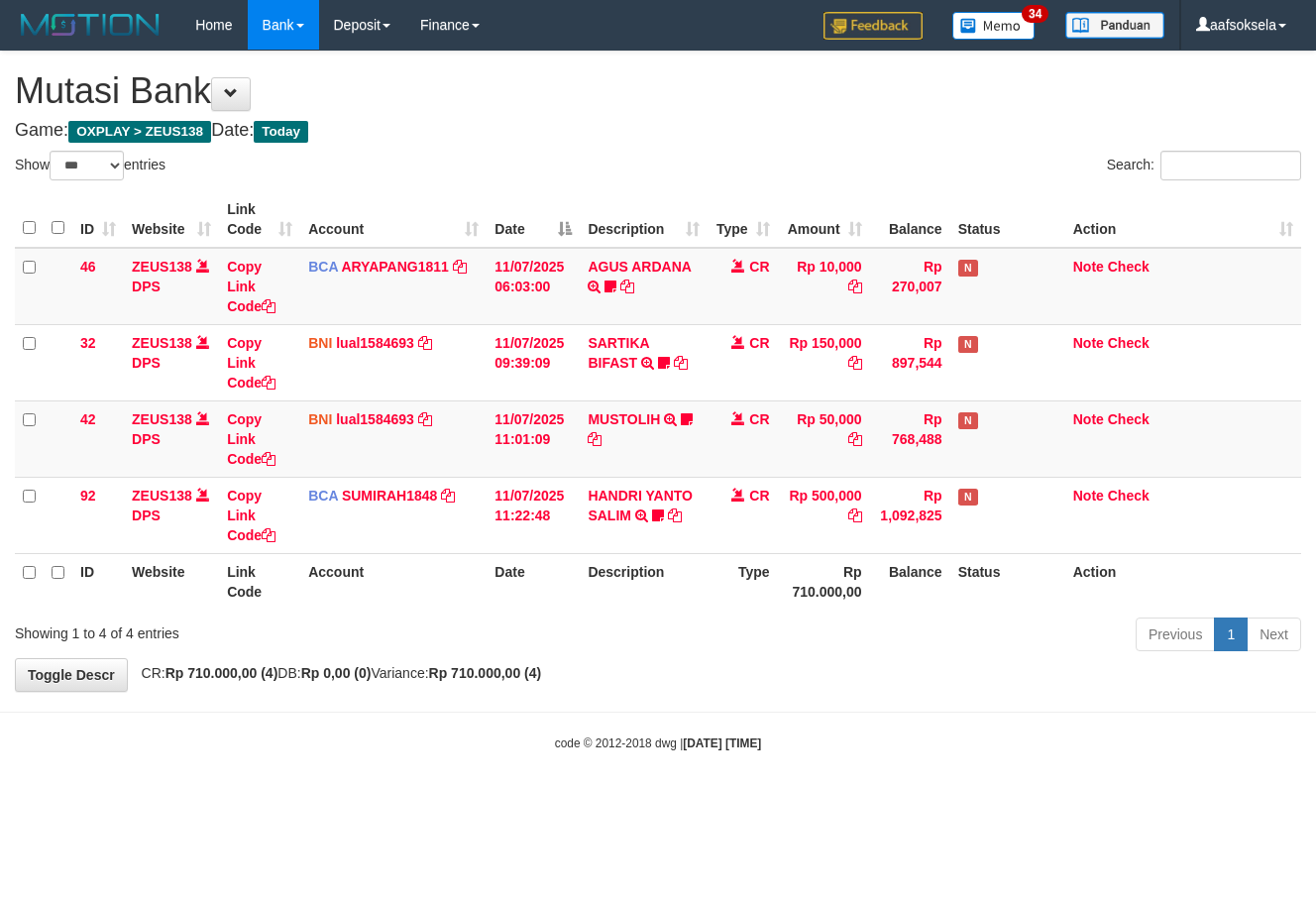 select on "***" 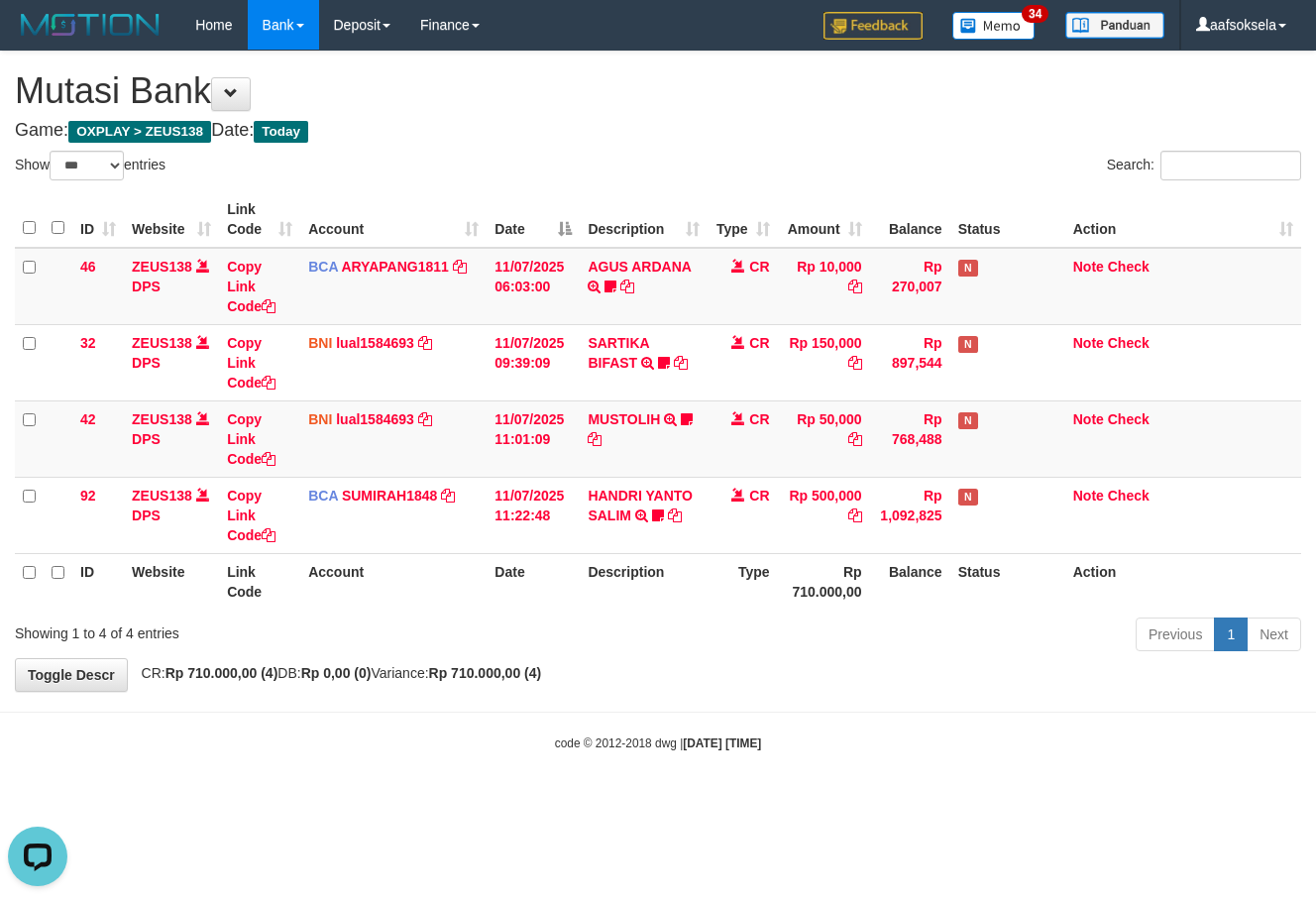 scroll, scrollTop: 0, scrollLeft: 0, axis: both 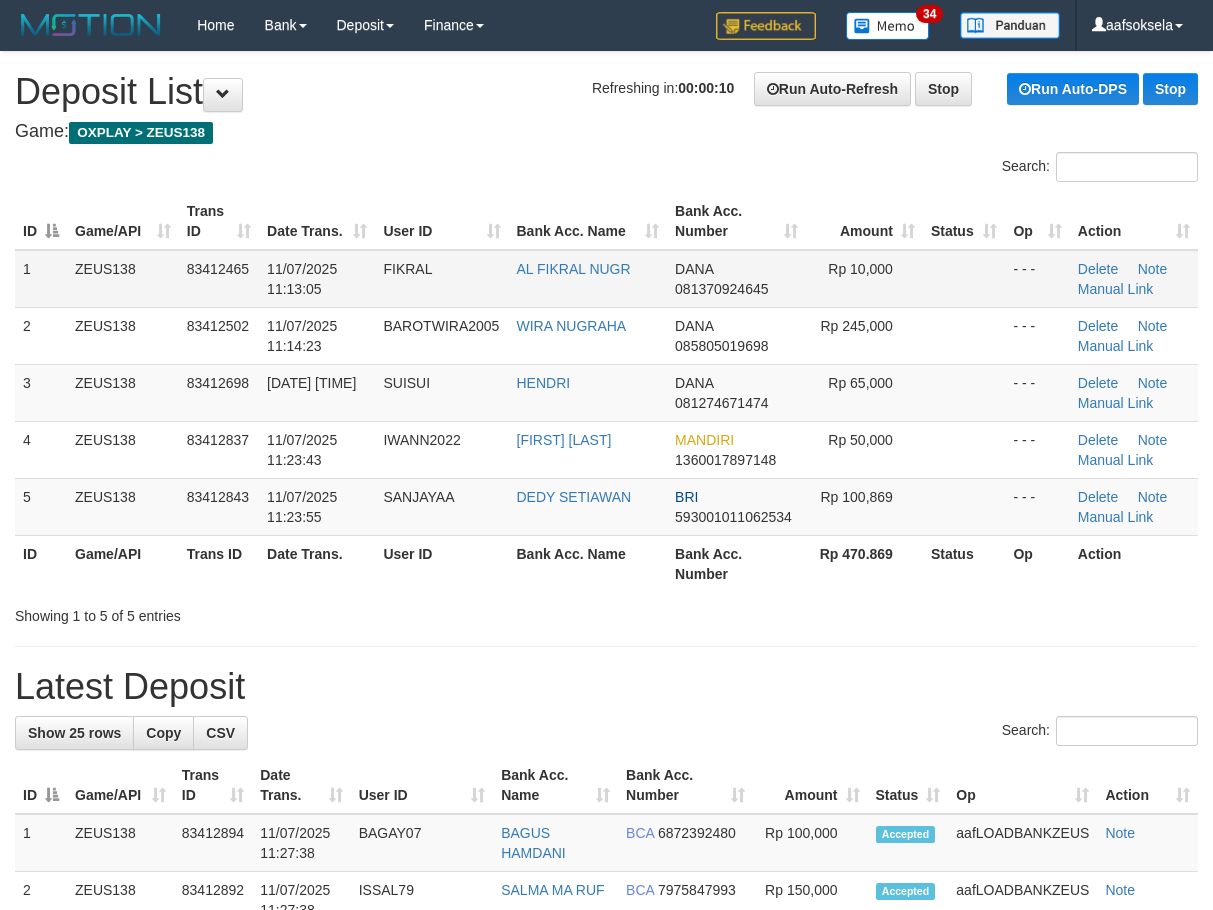 click on "Date Trans." at bounding box center [317, 221] 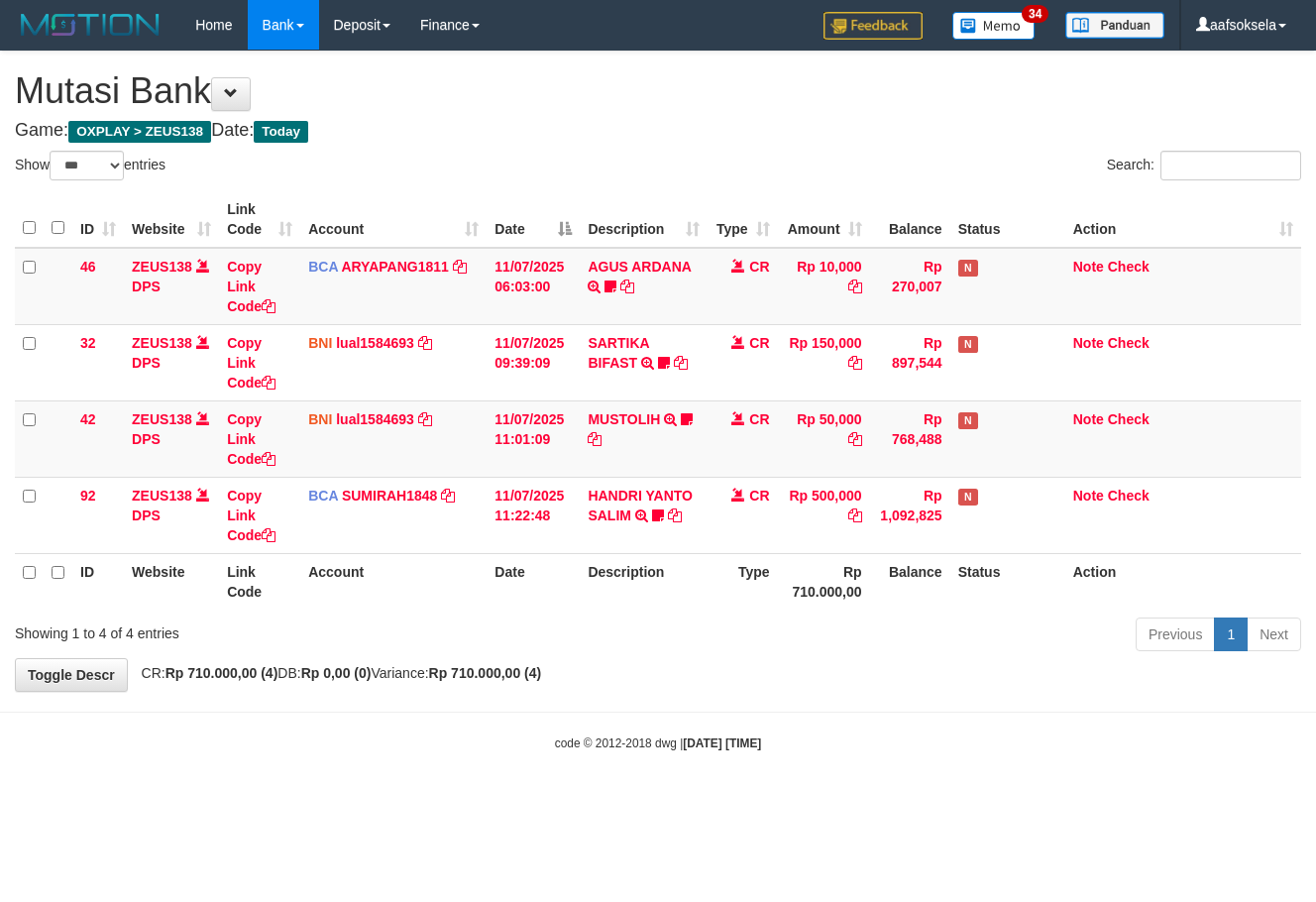 select on "***" 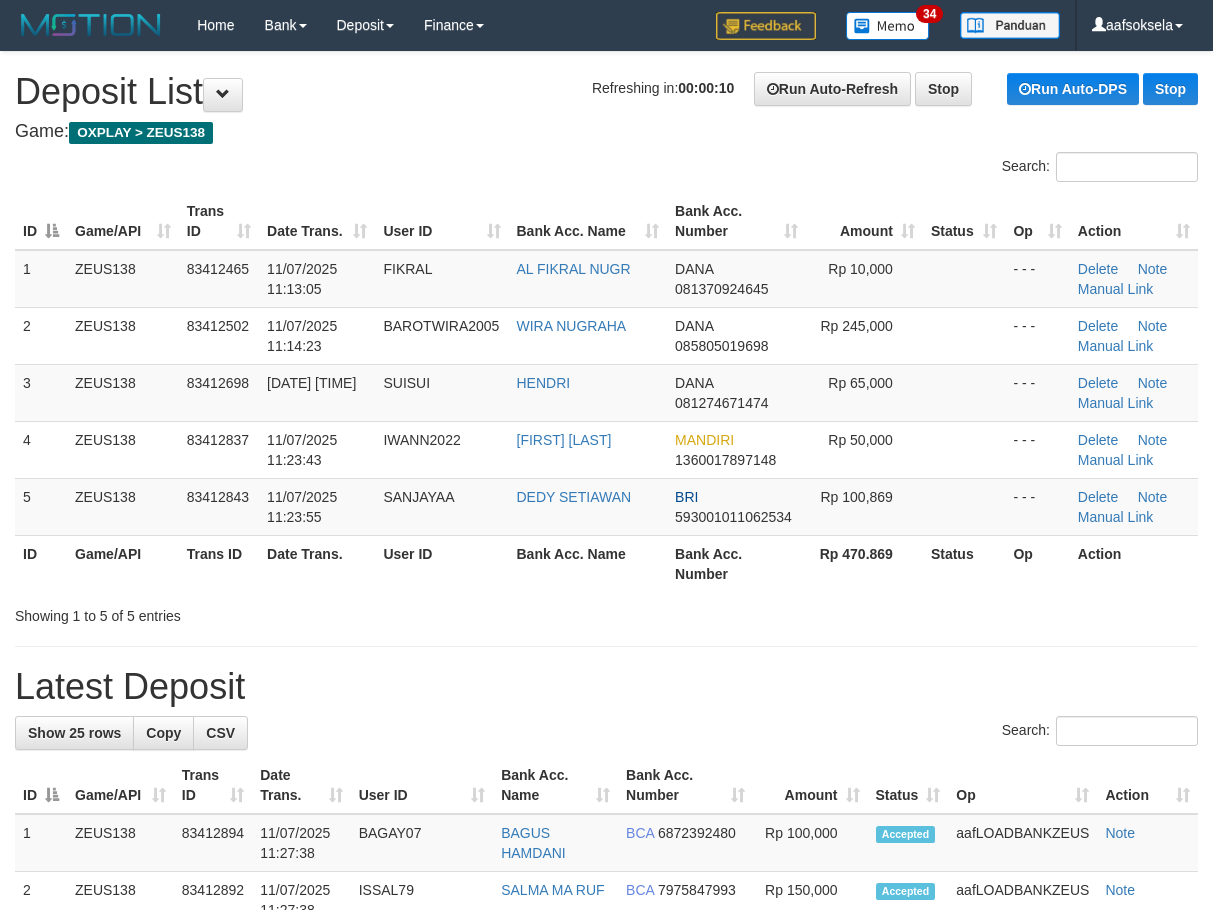 scroll, scrollTop: 0, scrollLeft: 0, axis: both 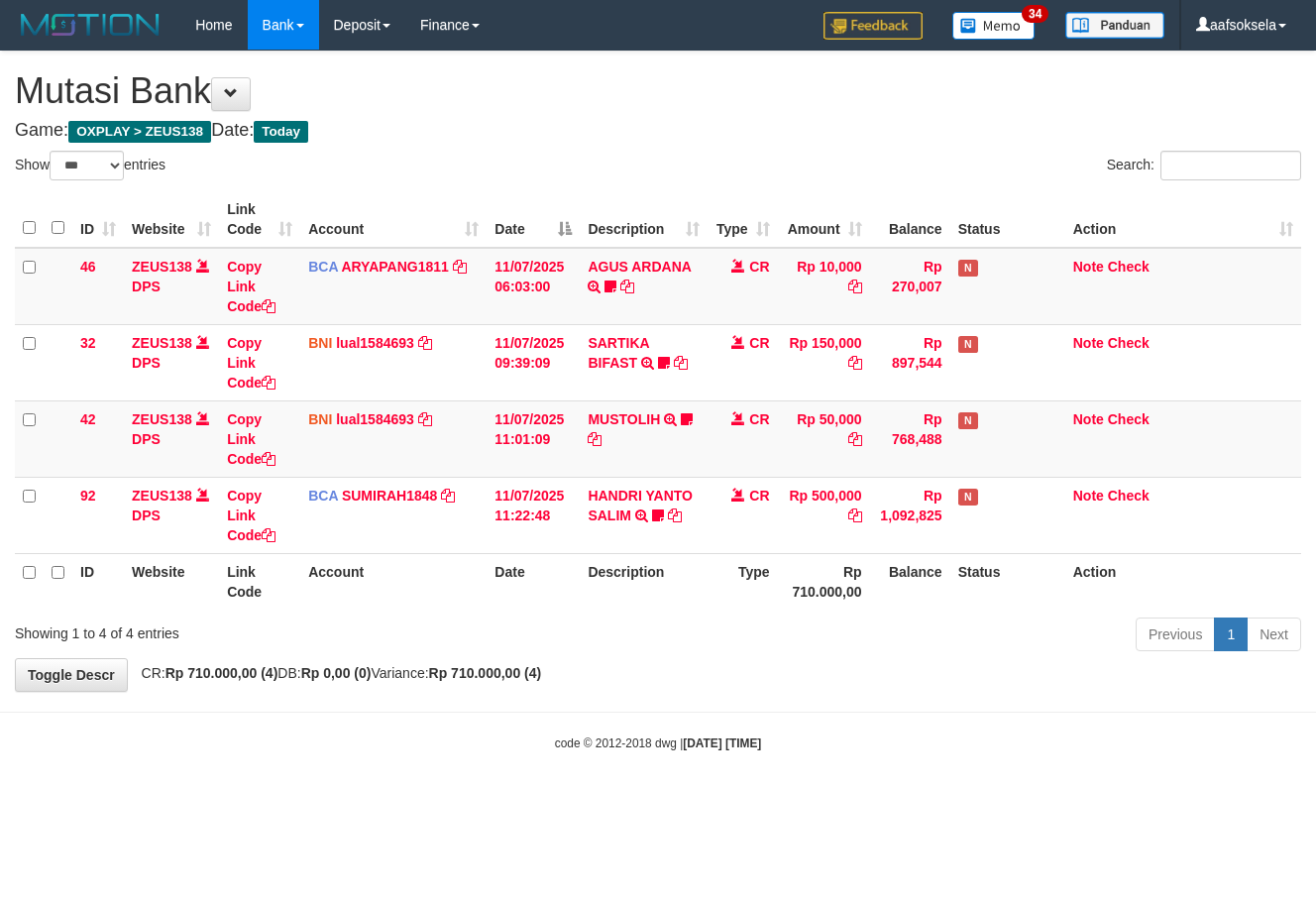 select on "***" 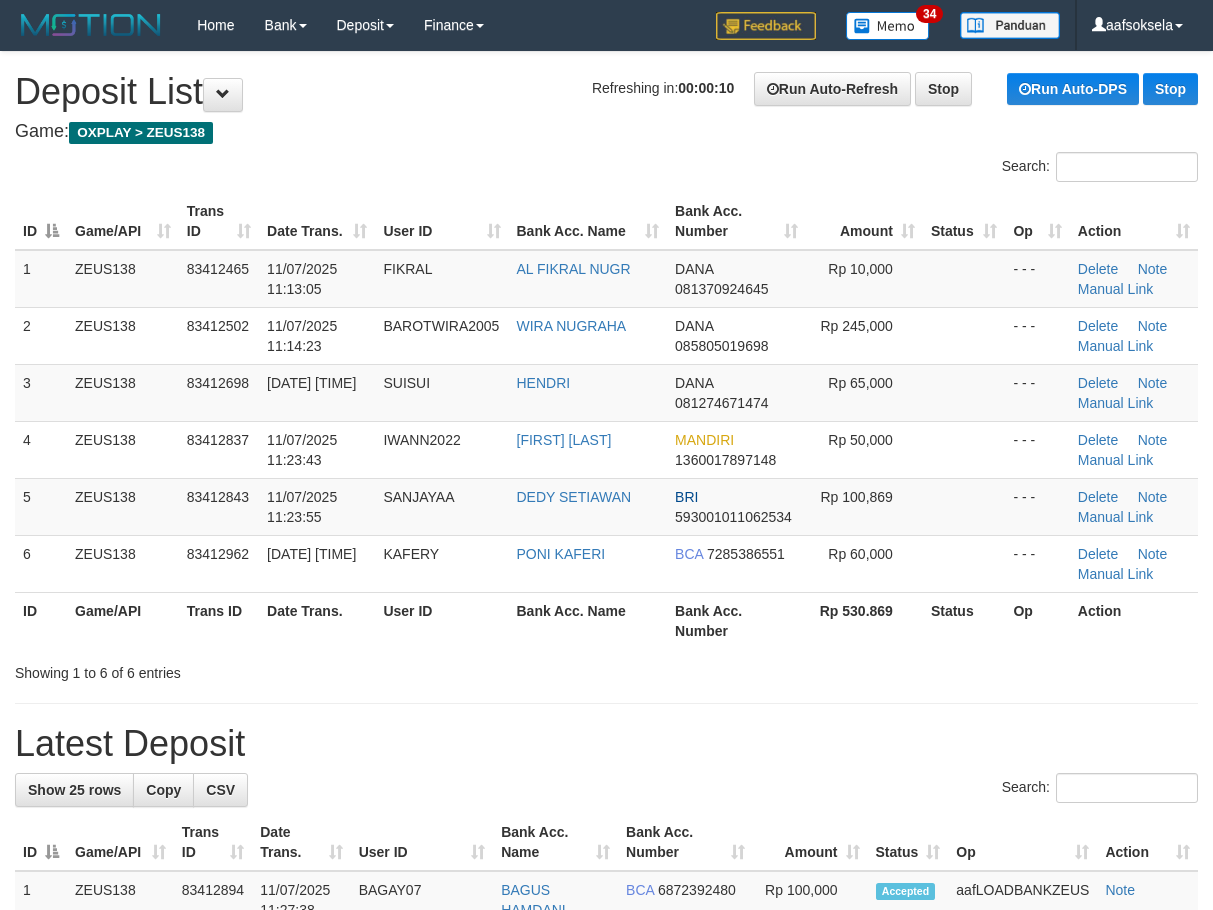 scroll, scrollTop: 0, scrollLeft: 0, axis: both 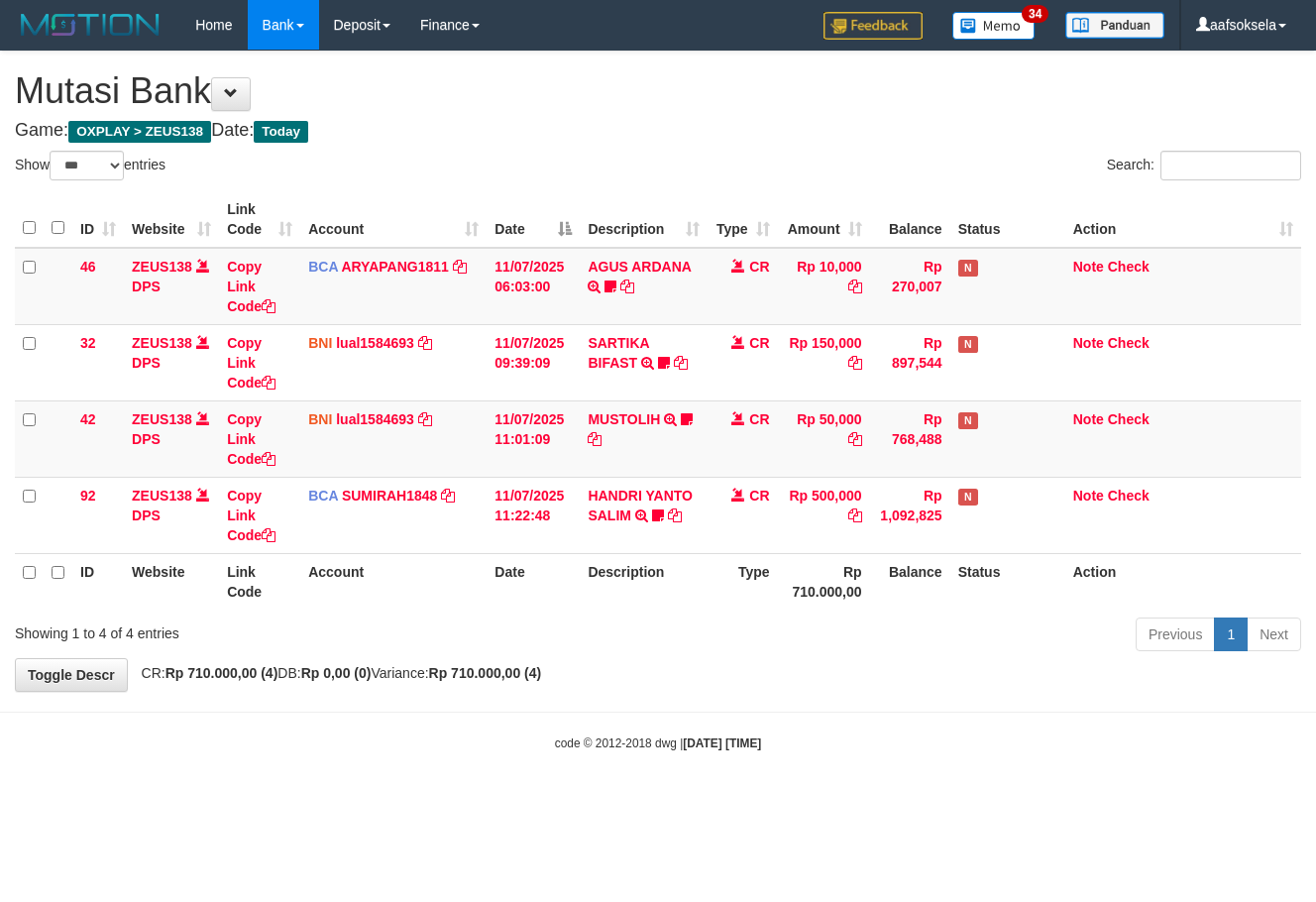 select on "***" 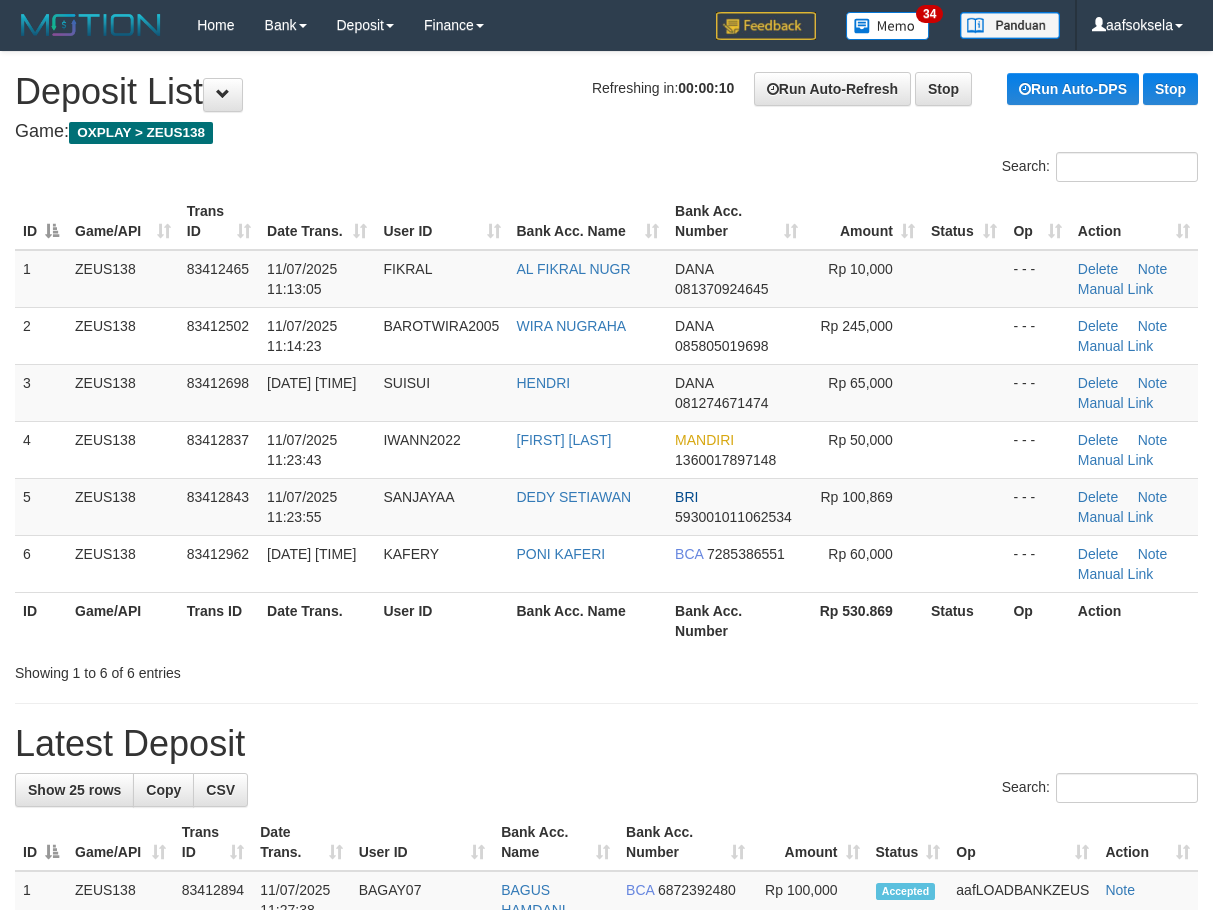 scroll, scrollTop: 0, scrollLeft: 0, axis: both 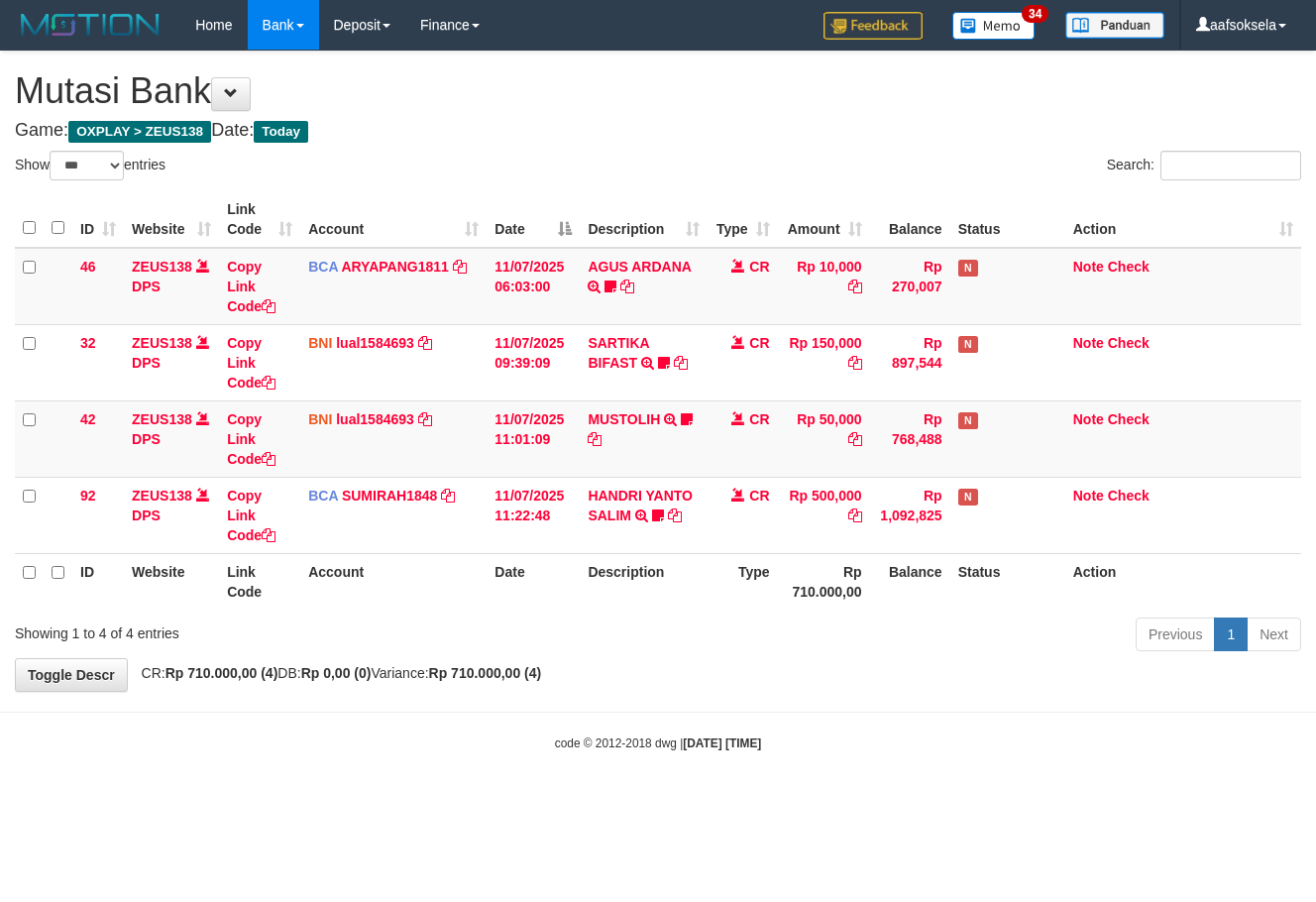 select on "***" 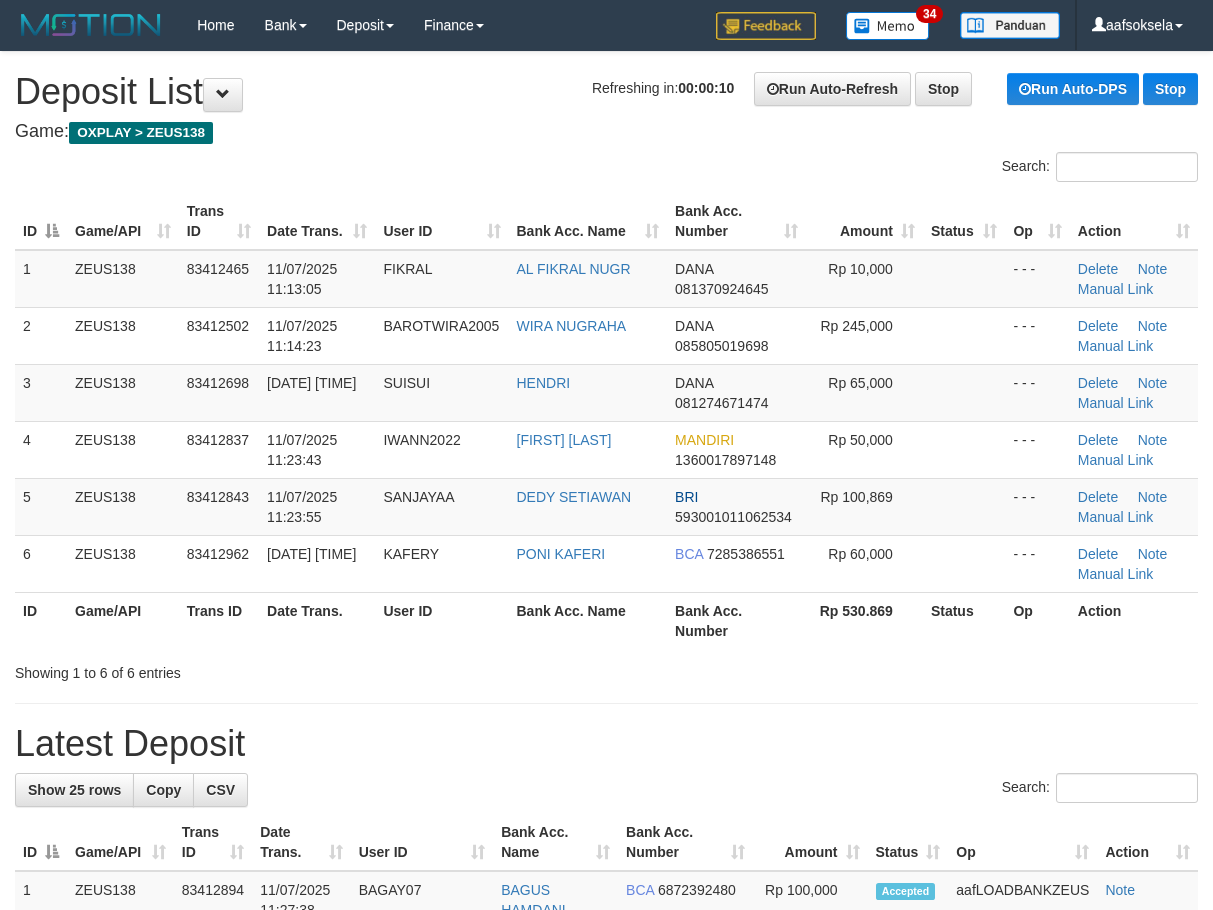 scroll, scrollTop: 0, scrollLeft: 0, axis: both 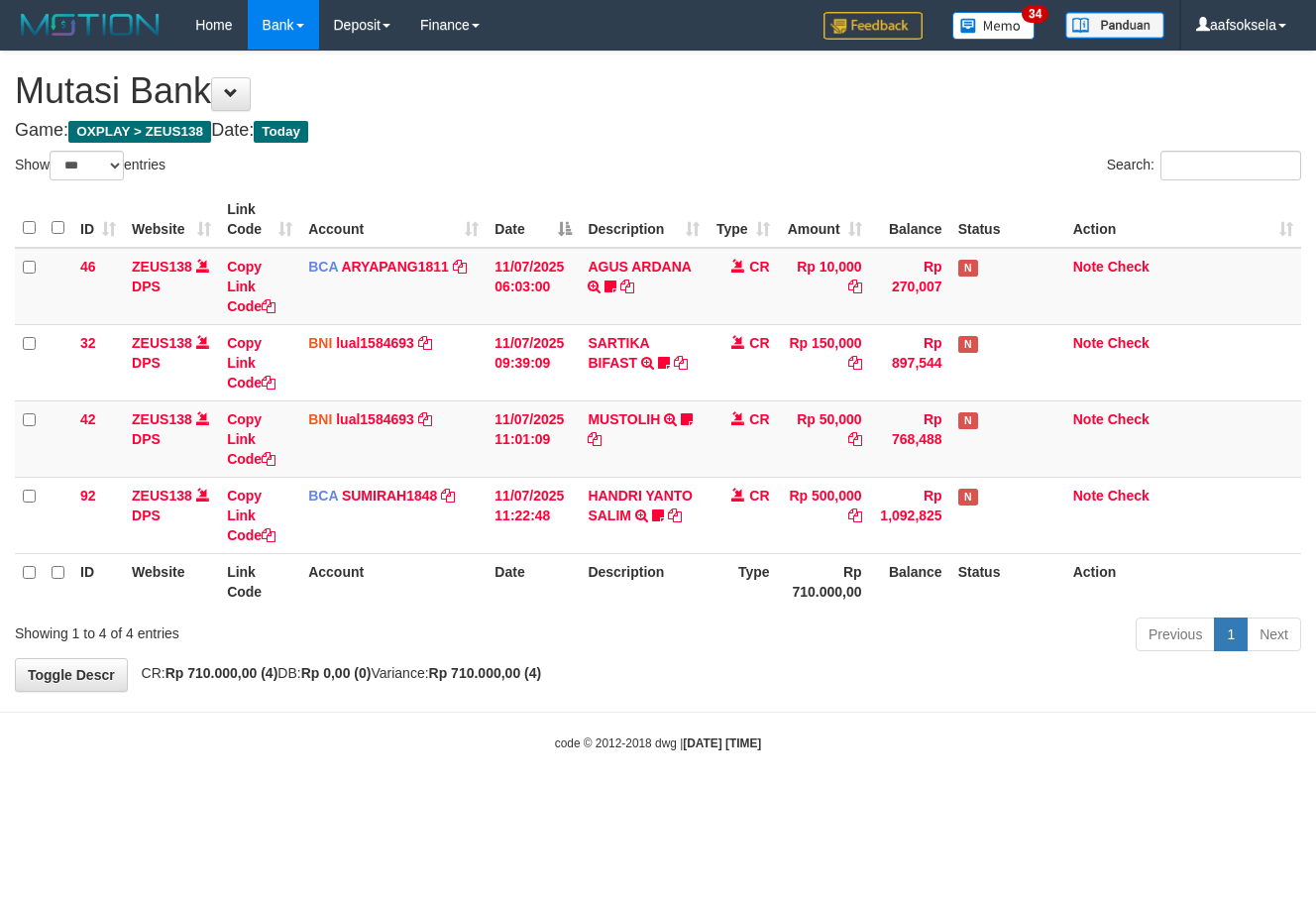 select on "***" 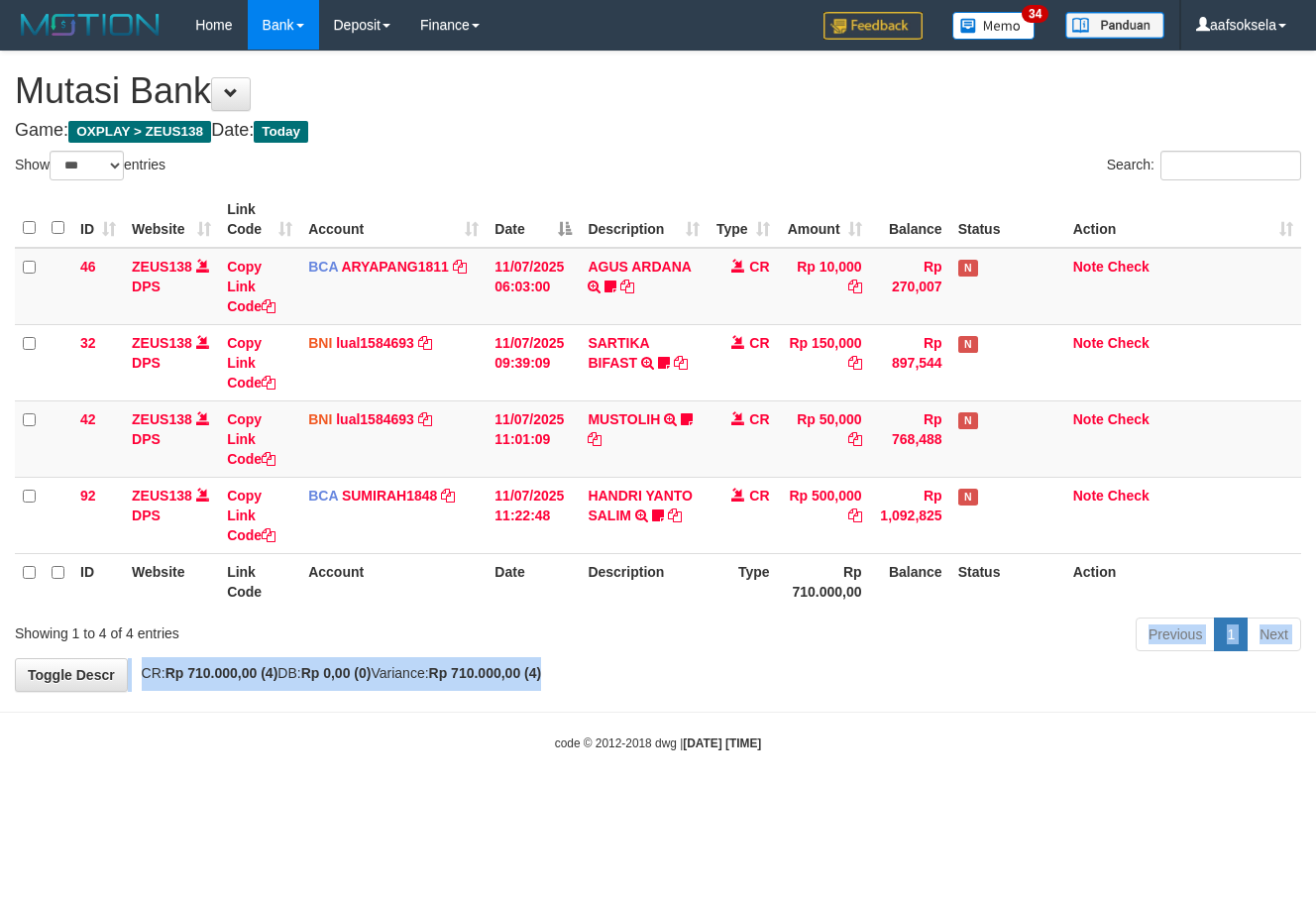 drag, startPoint x: 834, startPoint y: 655, endPoint x: 828, endPoint y: 667, distance: 13.416408 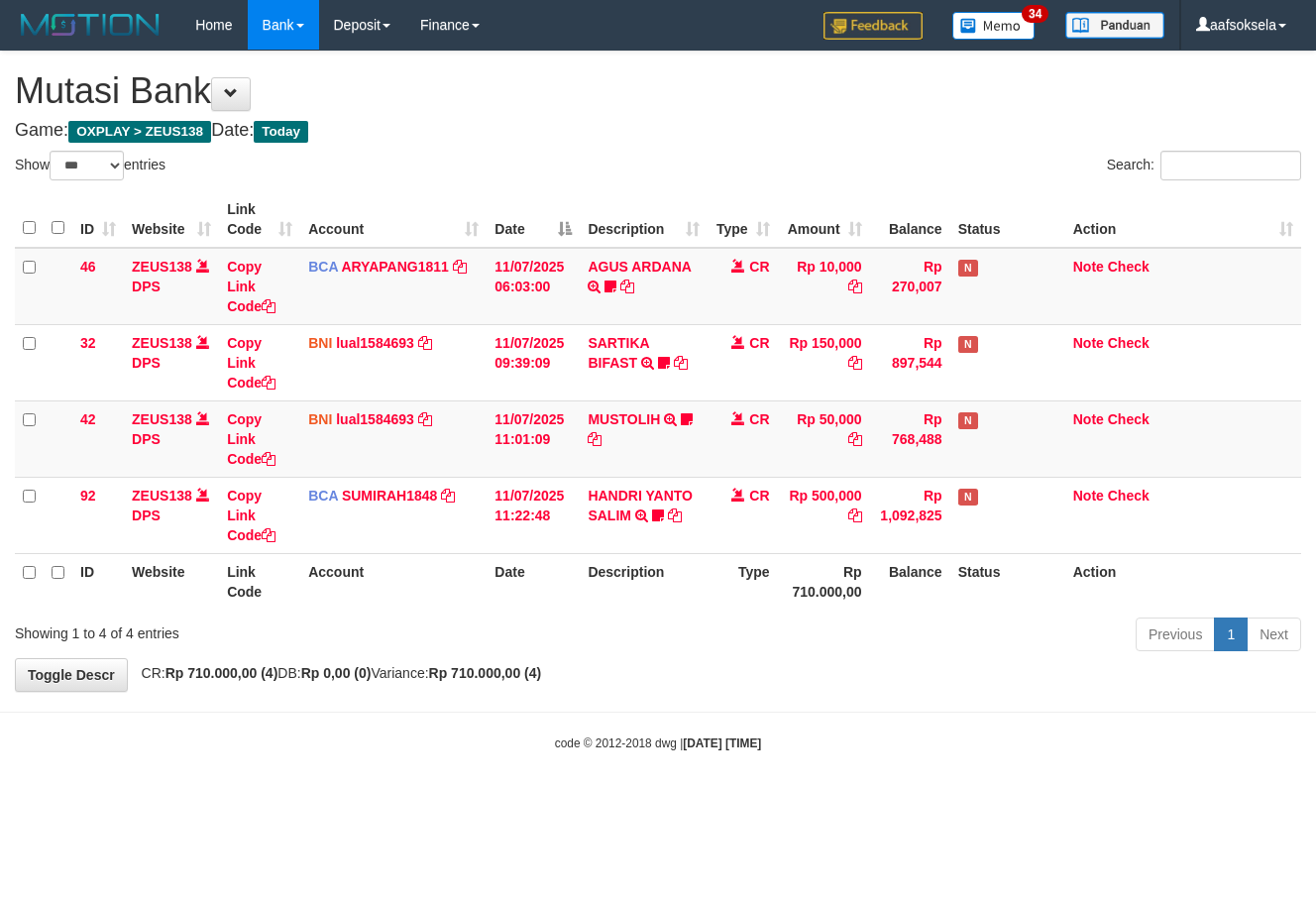 select on "***" 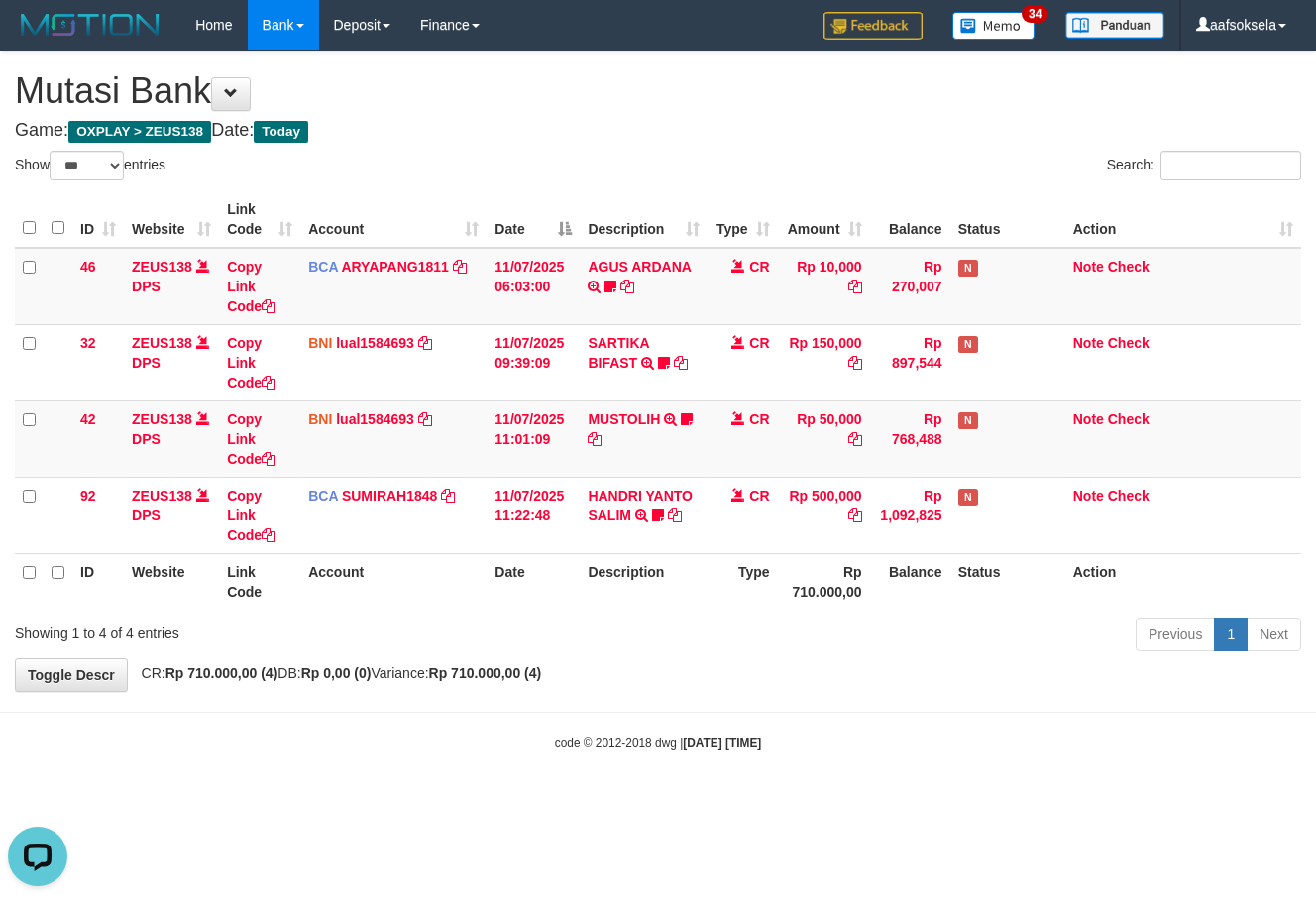 scroll, scrollTop: 0, scrollLeft: 0, axis: both 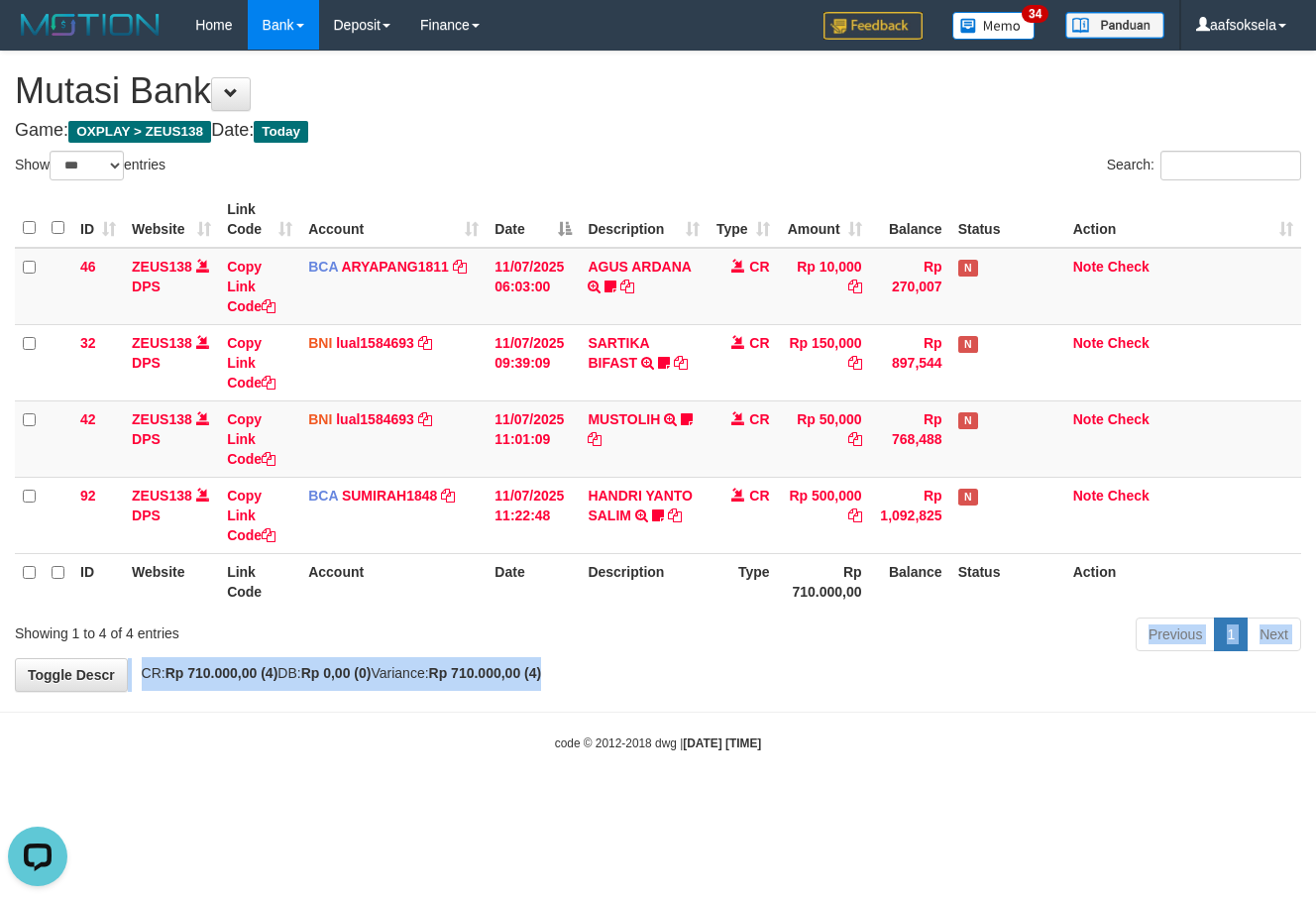 drag, startPoint x: 710, startPoint y: 645, endPoint x: 702, endPoint y: 674, distance: 30.083218 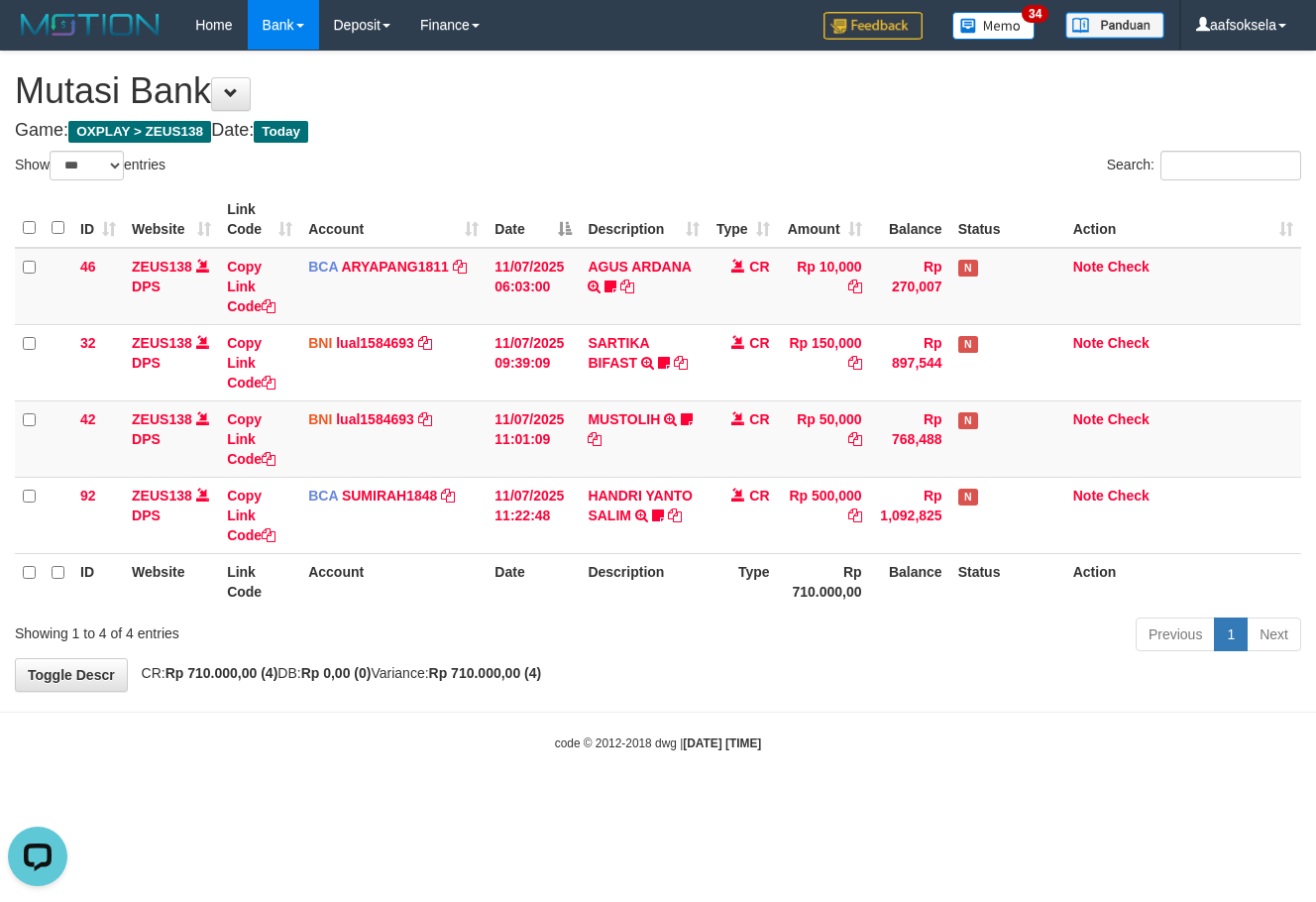 drag, startPoint x: 713, startPoint y: 585, endPoint x: 863, endPoint y: 577, distance: 150.21318 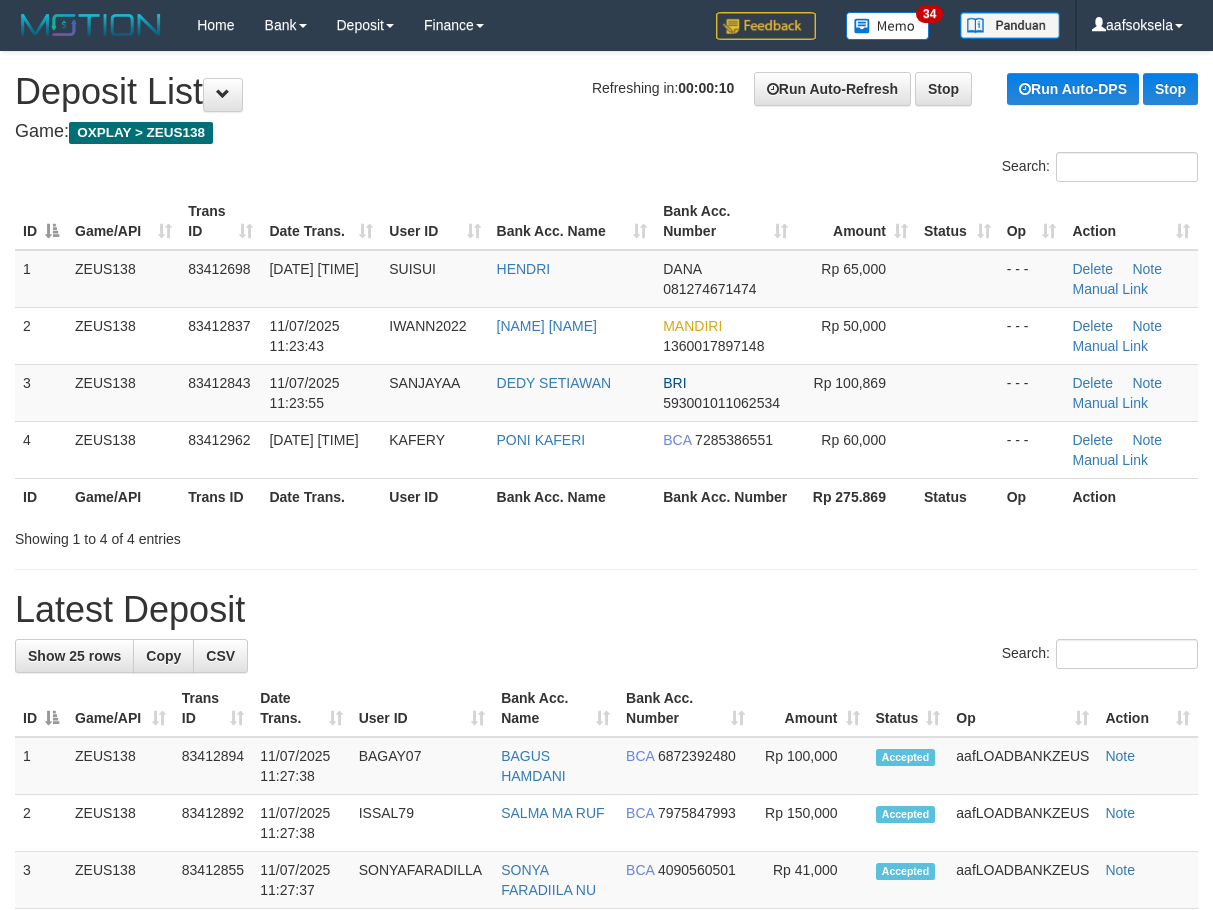scroll, scrollTop: 0, scrollLeft: 0, axis: both 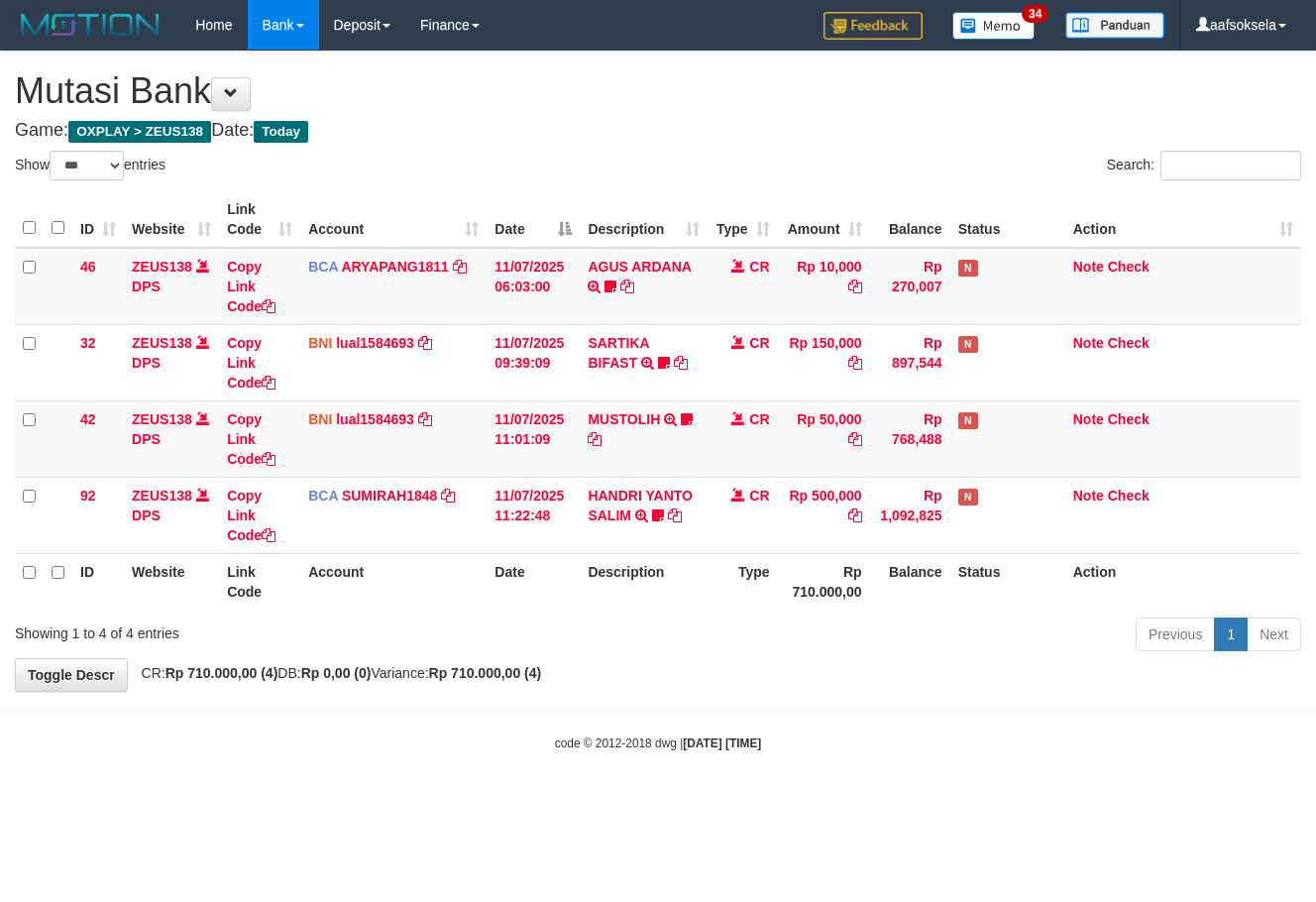 select on "***" 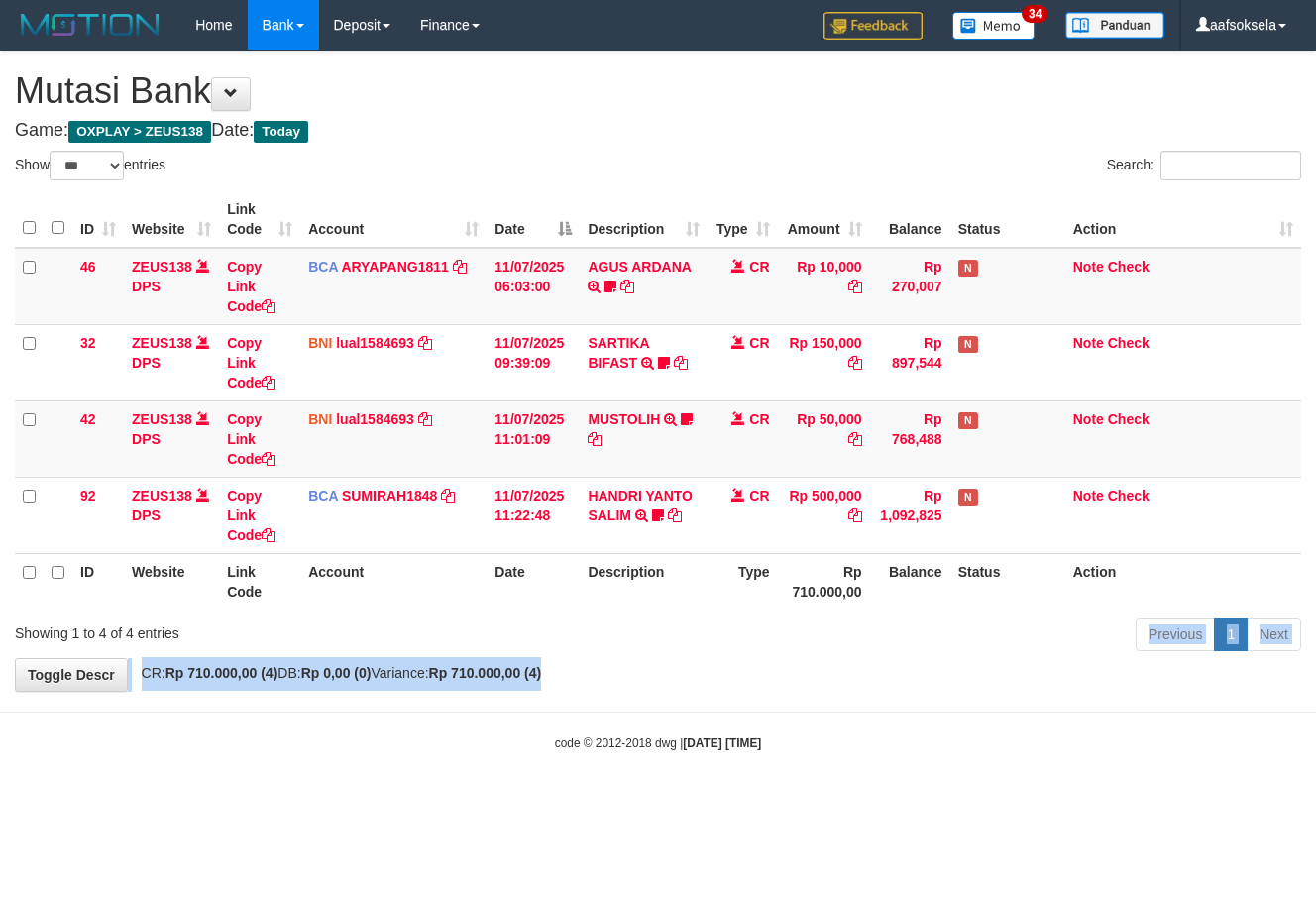 drag, startPoint x: 812, startPoint y: 671, endPoint x: 799, endPoint y: 668, distance: 13.341664 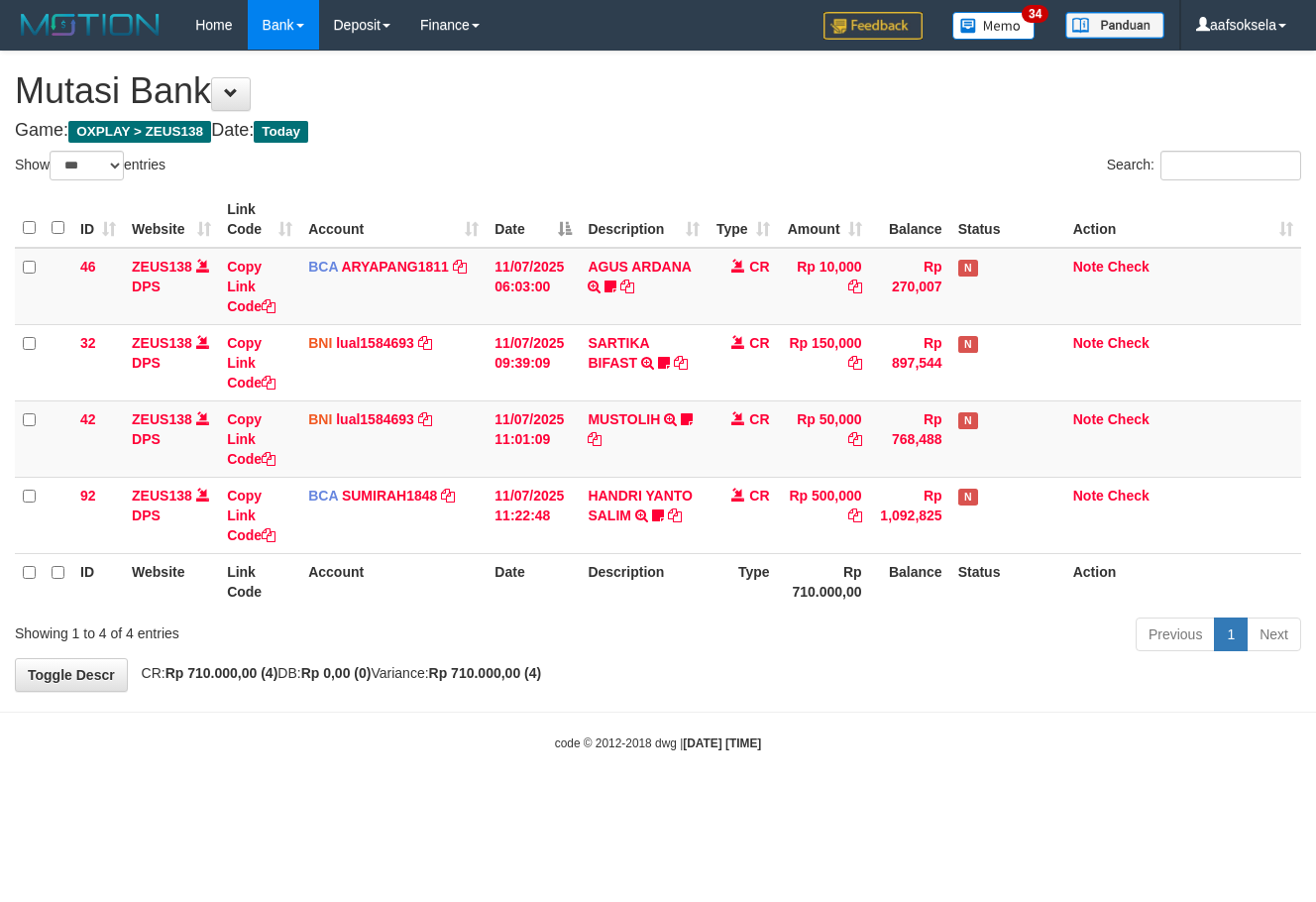 select on "***" 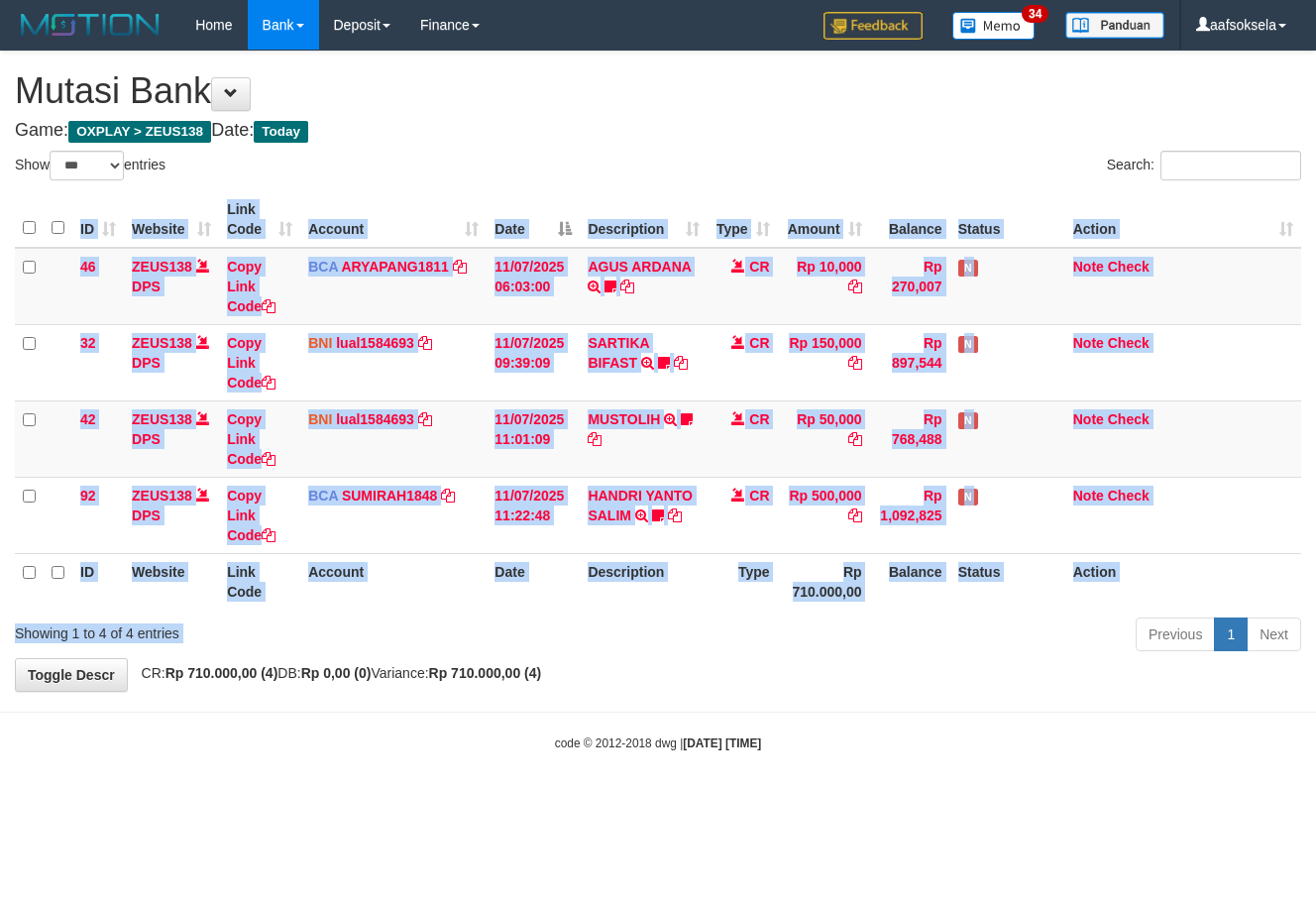 click on "Show  ** ** ** ***  entries Search:
ID Website Link Code Account Date Description Type Amount Balance Status Action
46
ZEUS138    DPS
Copy Link Code
BCA
ARYAPANG1811
DPS
[FIRST] [LAST]
mutasi_20250711_2620 | 46
mutasi_20250711_2620 | 46
[DATE] [TIME]
[FIRST] [LAST]            TRSF E-BANKING CR 1107/FTSCY/WS95051
10000.002025071158167087 TRFDN-[FIRST] [LAST] ESPAY DEBIT INDONE    Aguslike
tunggu bukti tranfer
CR
Rp 10,000
Rp 270,007
N
Note
Check
32
ZEUS138    DPS
Copy Link Code" at bounding box center (658, 404) 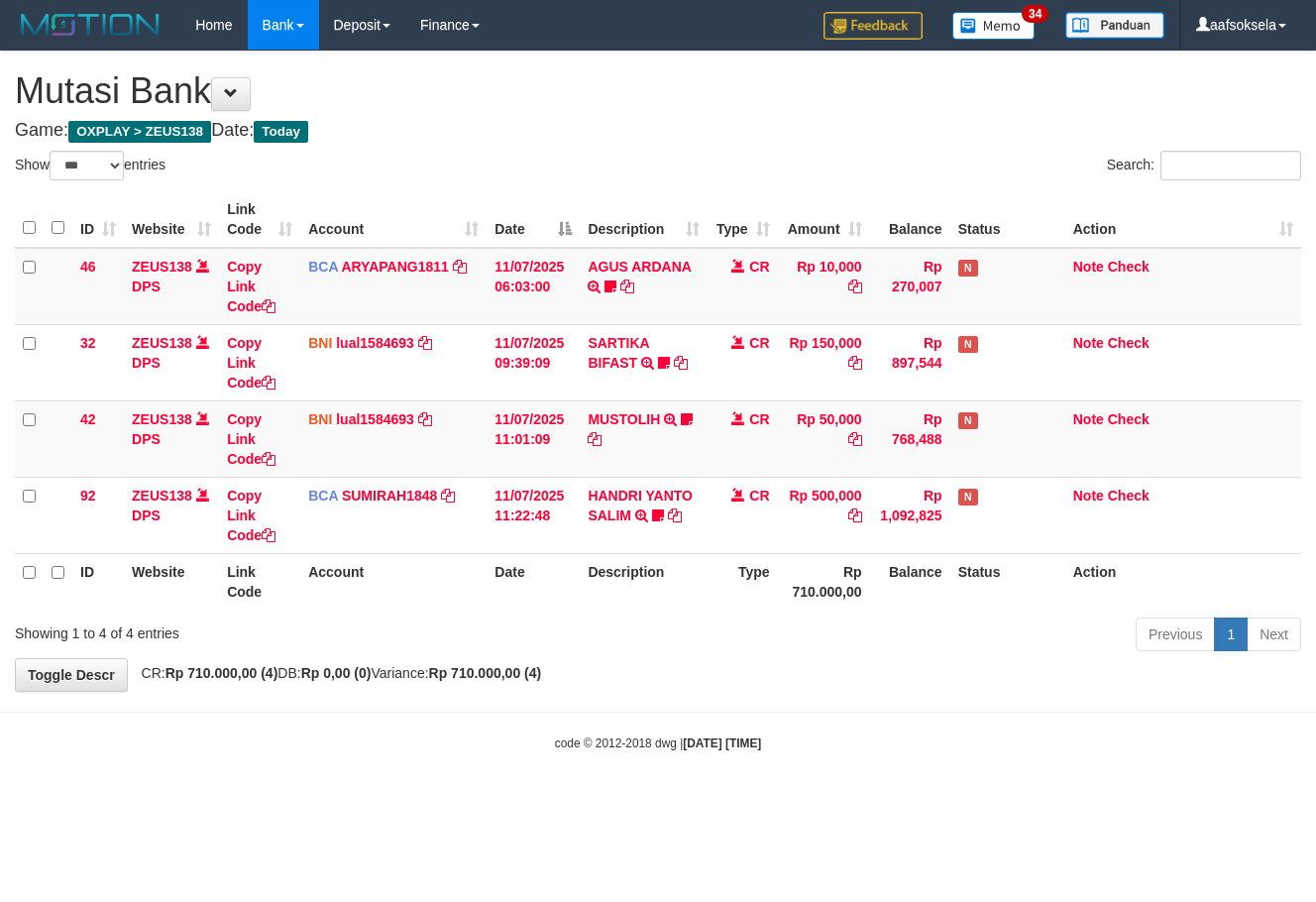 select on "***" 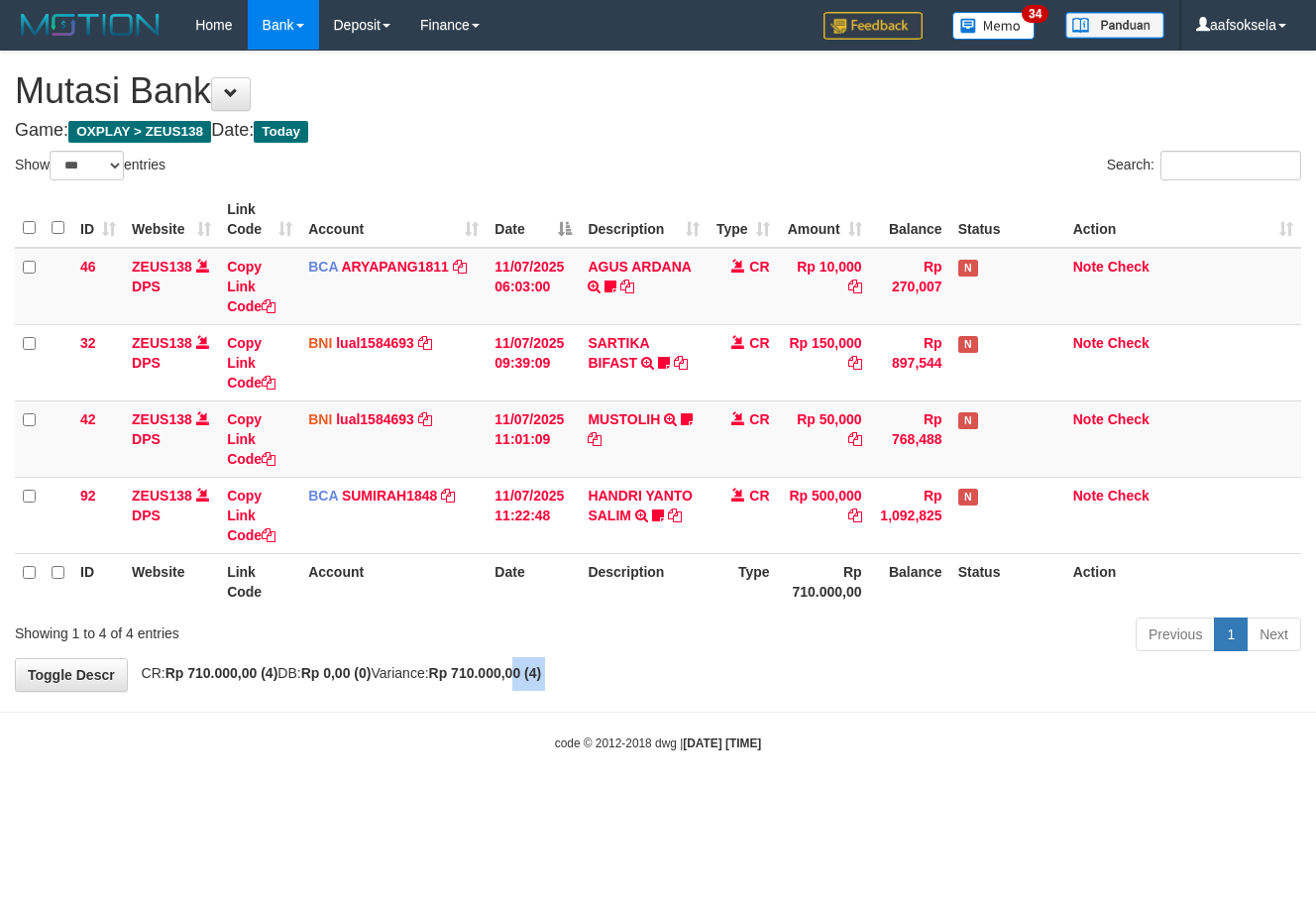 click on "Toggle navigation
Home
Bank
Account List
Mutasi Bank
Search
Sync
Note Mutasi
Deposit
DPS Fetch
DPS List
History
Note DPS
Finance
Financial Data
aafsoksela
My Profile
Log Out" at bounding box center (658, 400) 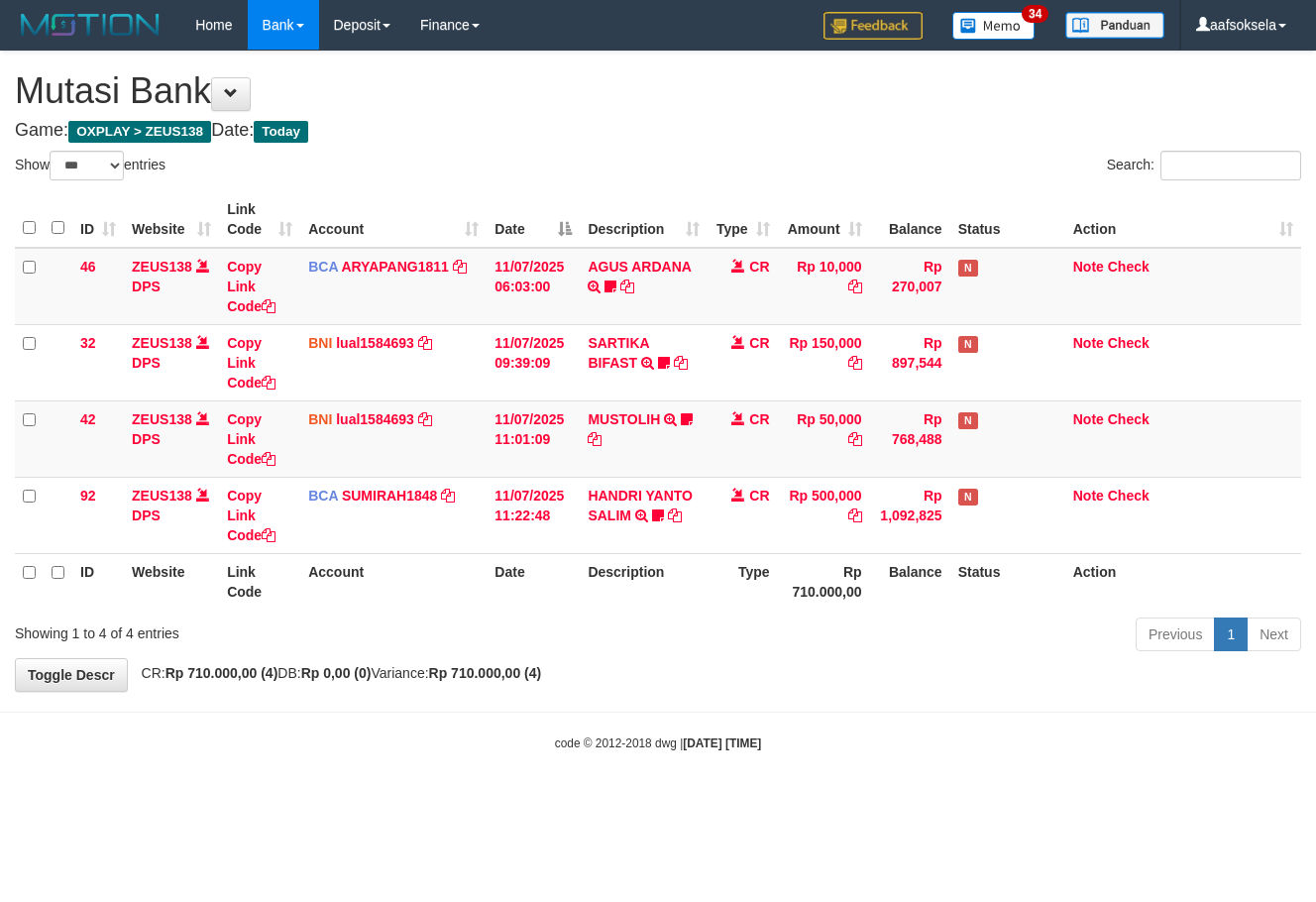 select on "***" 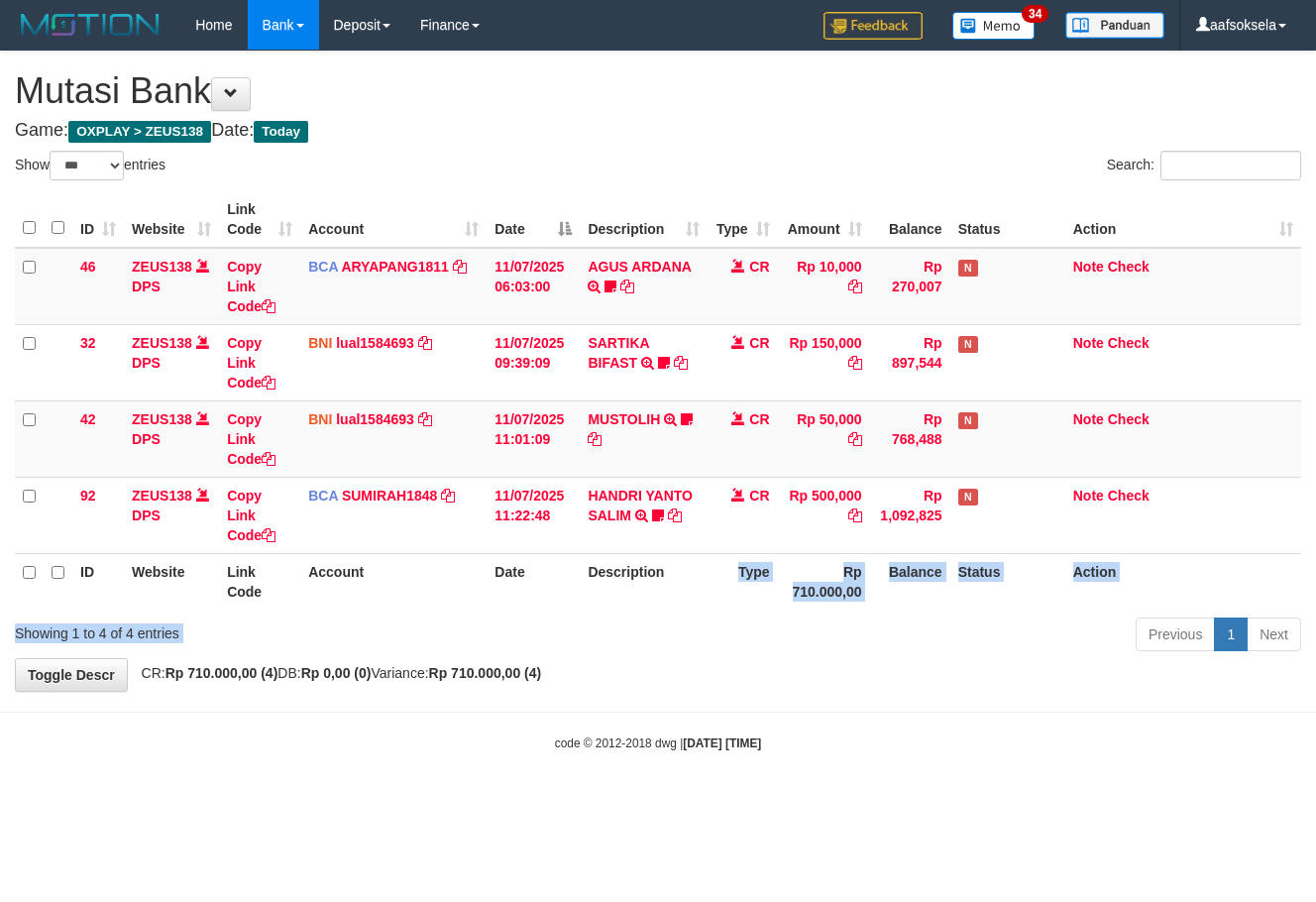 drag, startPoint x: 673, startPoint y: 624, endPoint x: 676, endPoint y: 610, distance: 14.317821 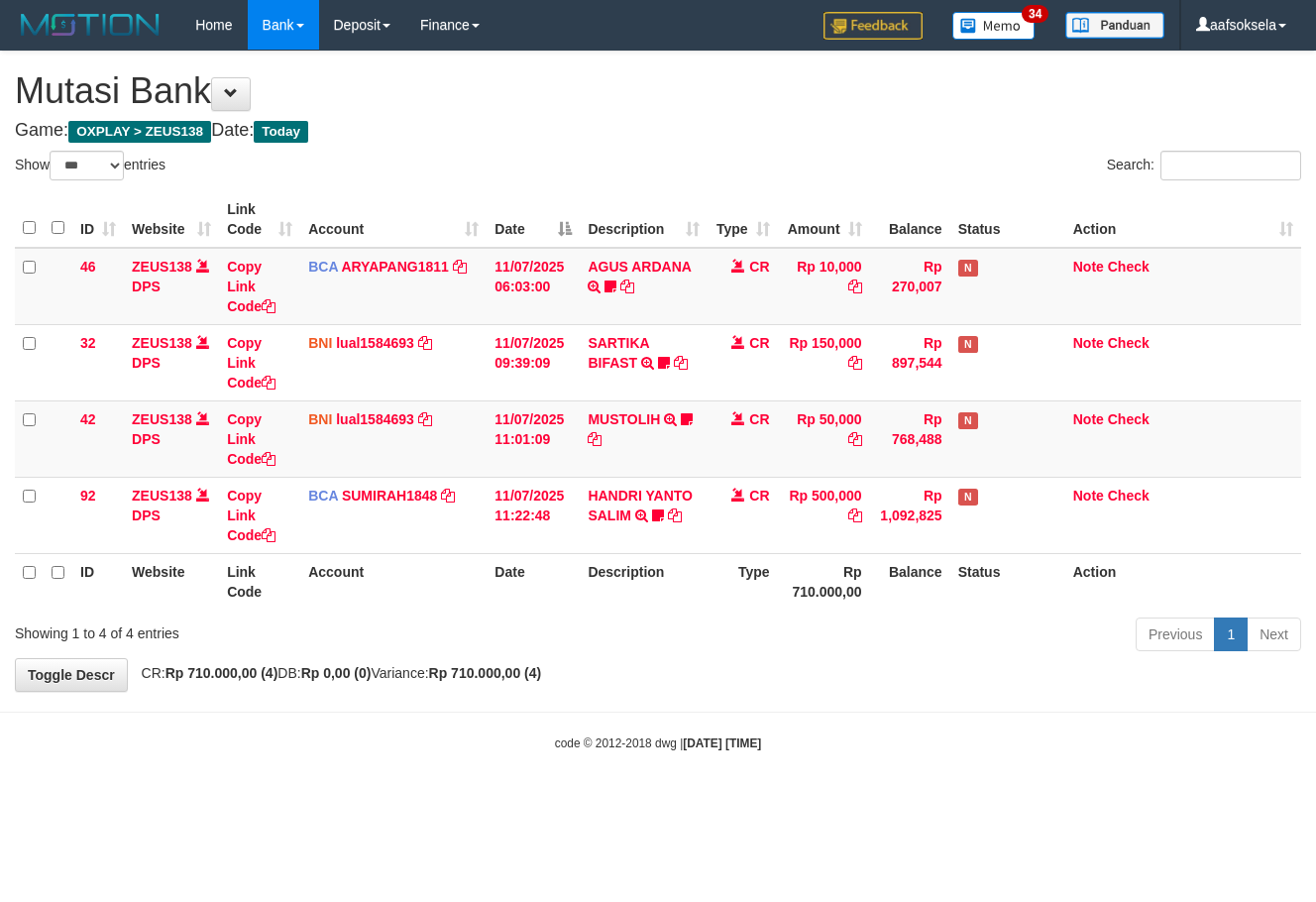 select on "***" 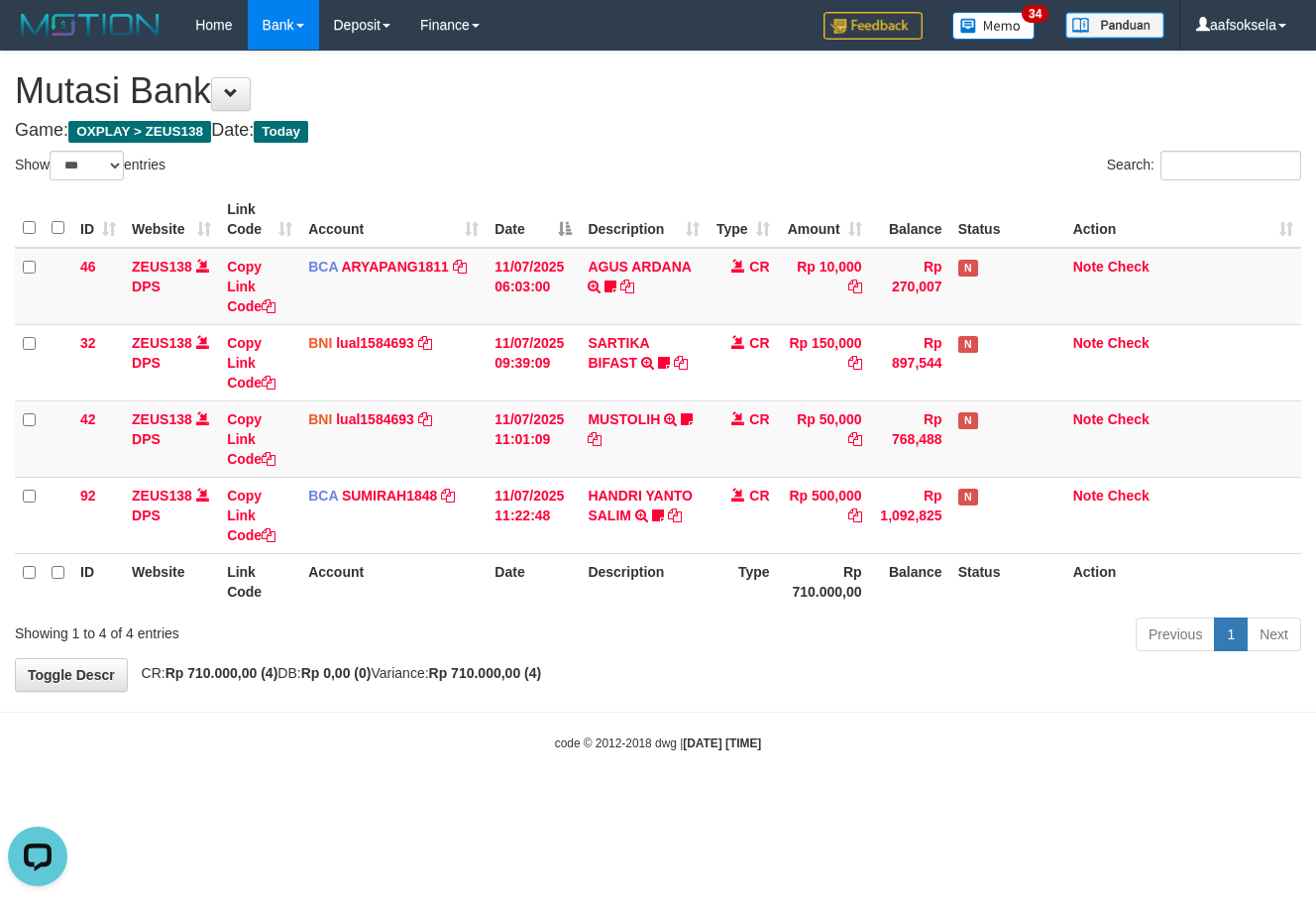 scroll, scrollTop: 0, scrollLeft: 0, axis: both 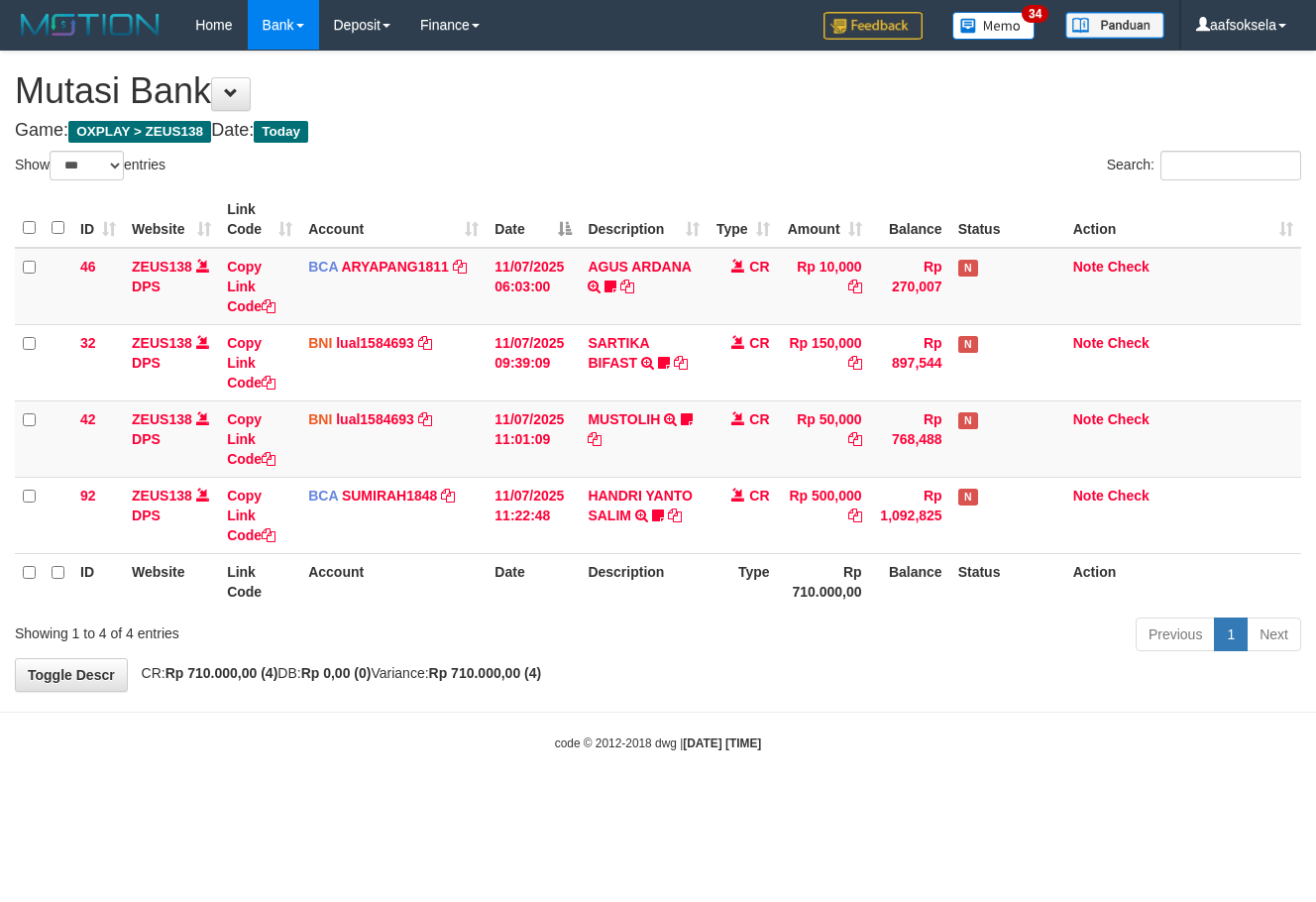select on "***" 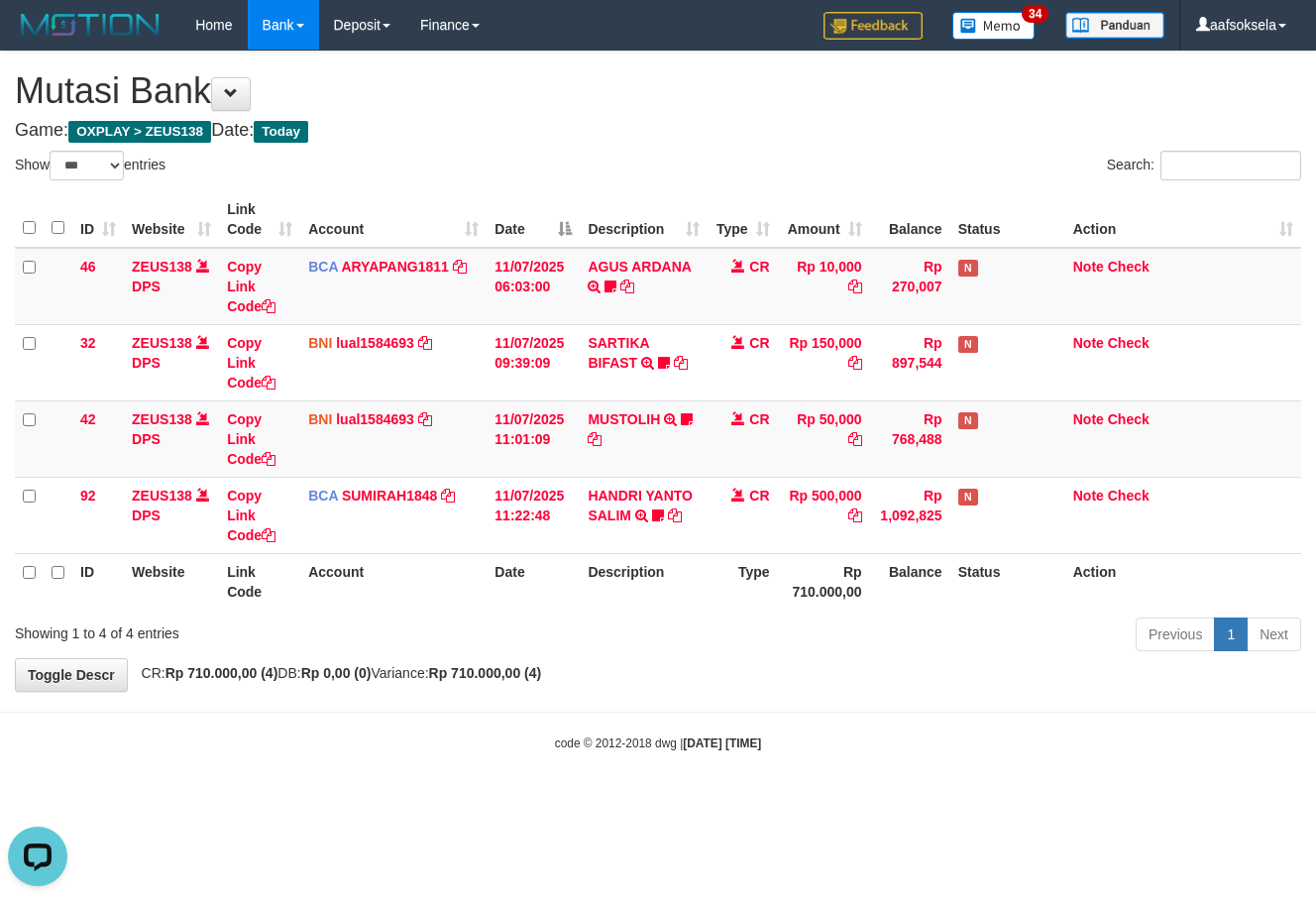scroll, scrollTop: 0, scrollLeft: 0, axis: both 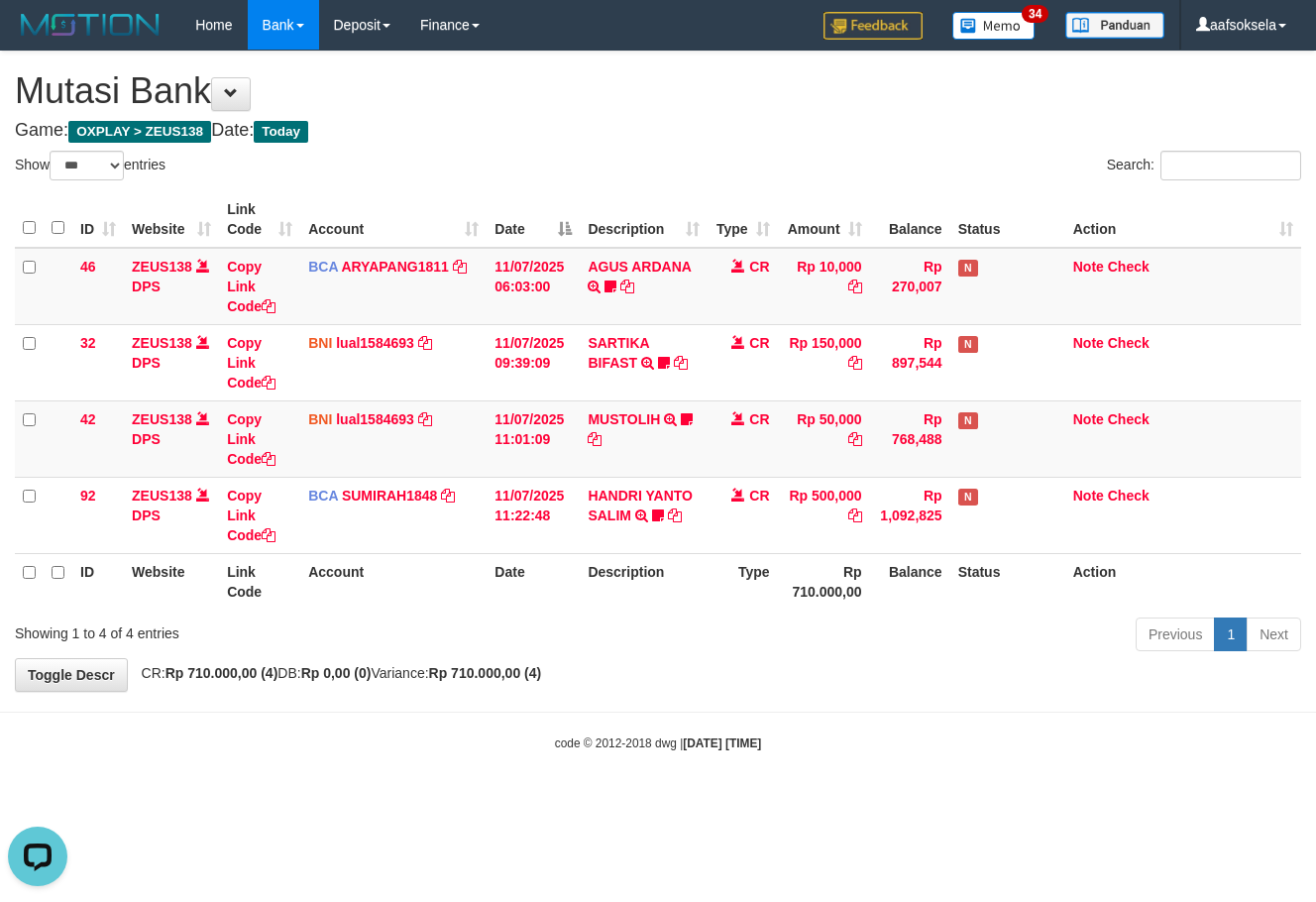 drag, startPoint x: 928, startPoint y: 607, endPoint x: 1260, endPoint y: 629, distance: 332.72812 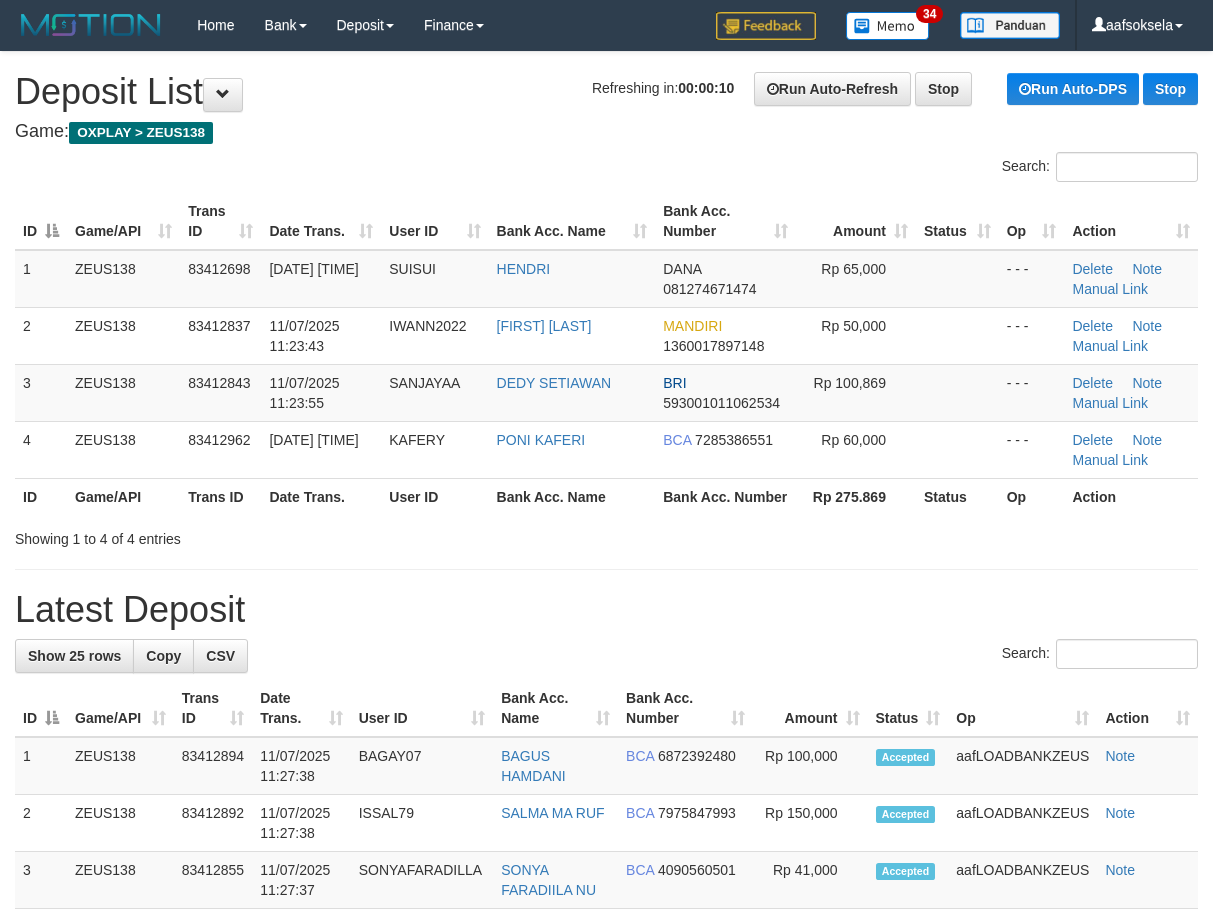 scroll, scrollTop: 0, scrollLeft: 0, axis: both 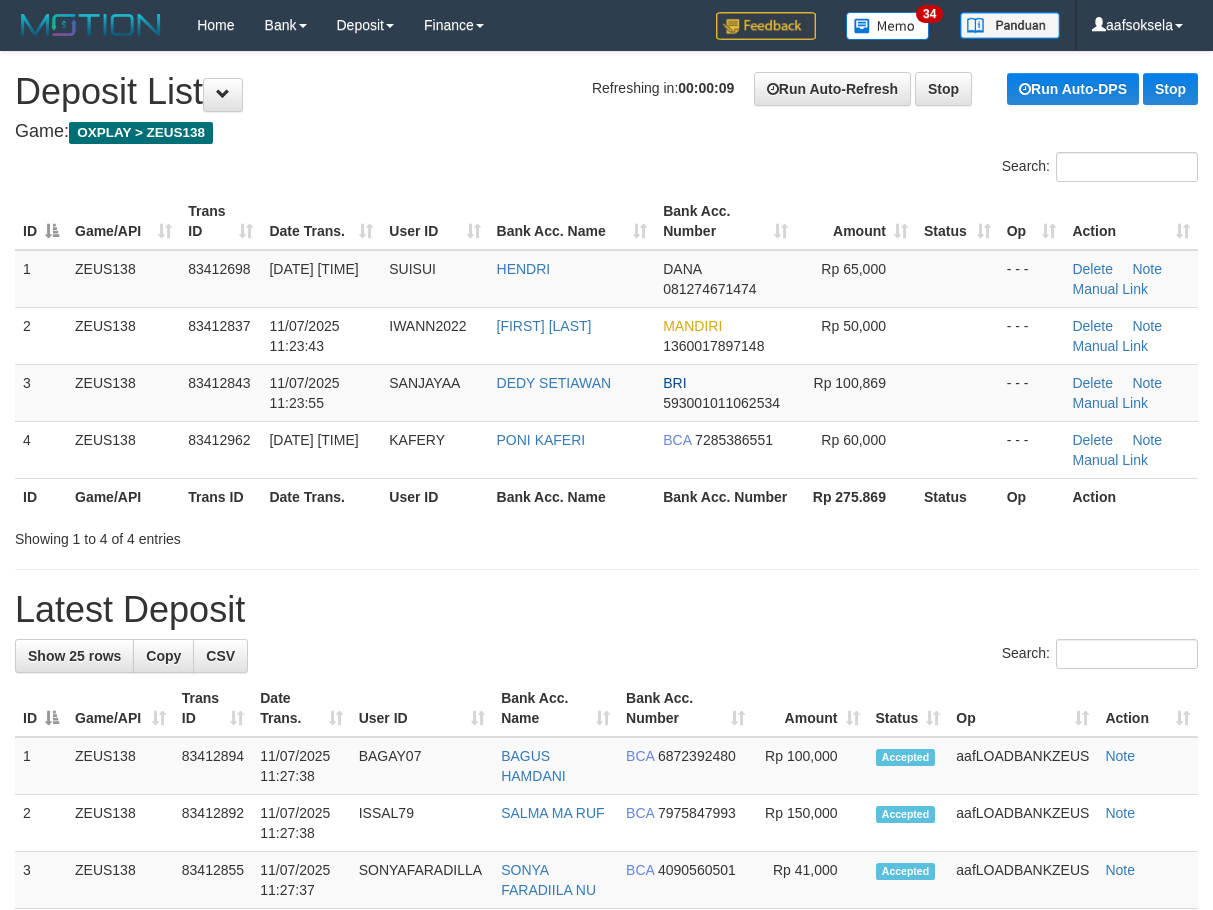 click on "**********" at bounding box center (606, 1184) 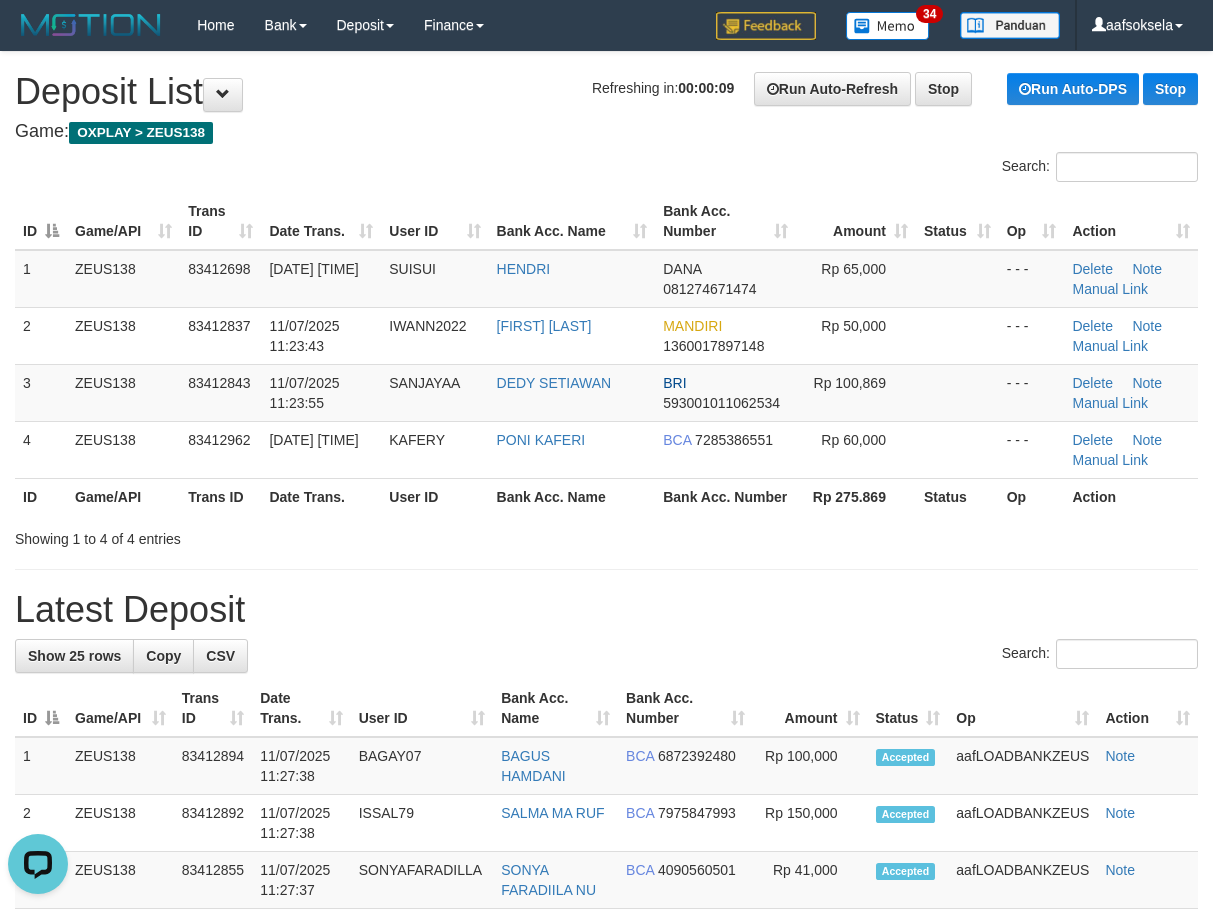 scroll, scrollTop: 0, scrollLeft: 0, axis: both 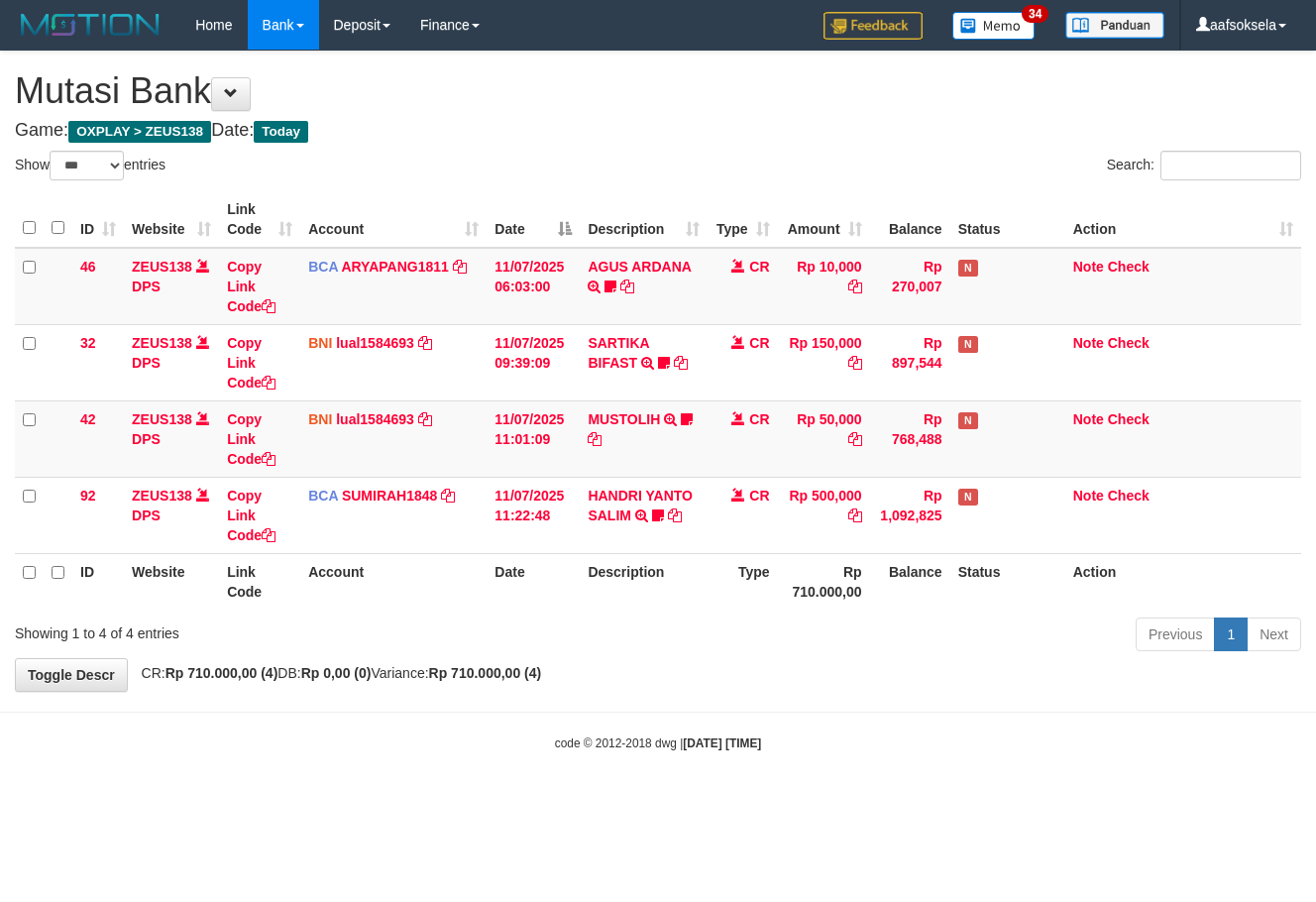 select on "***" 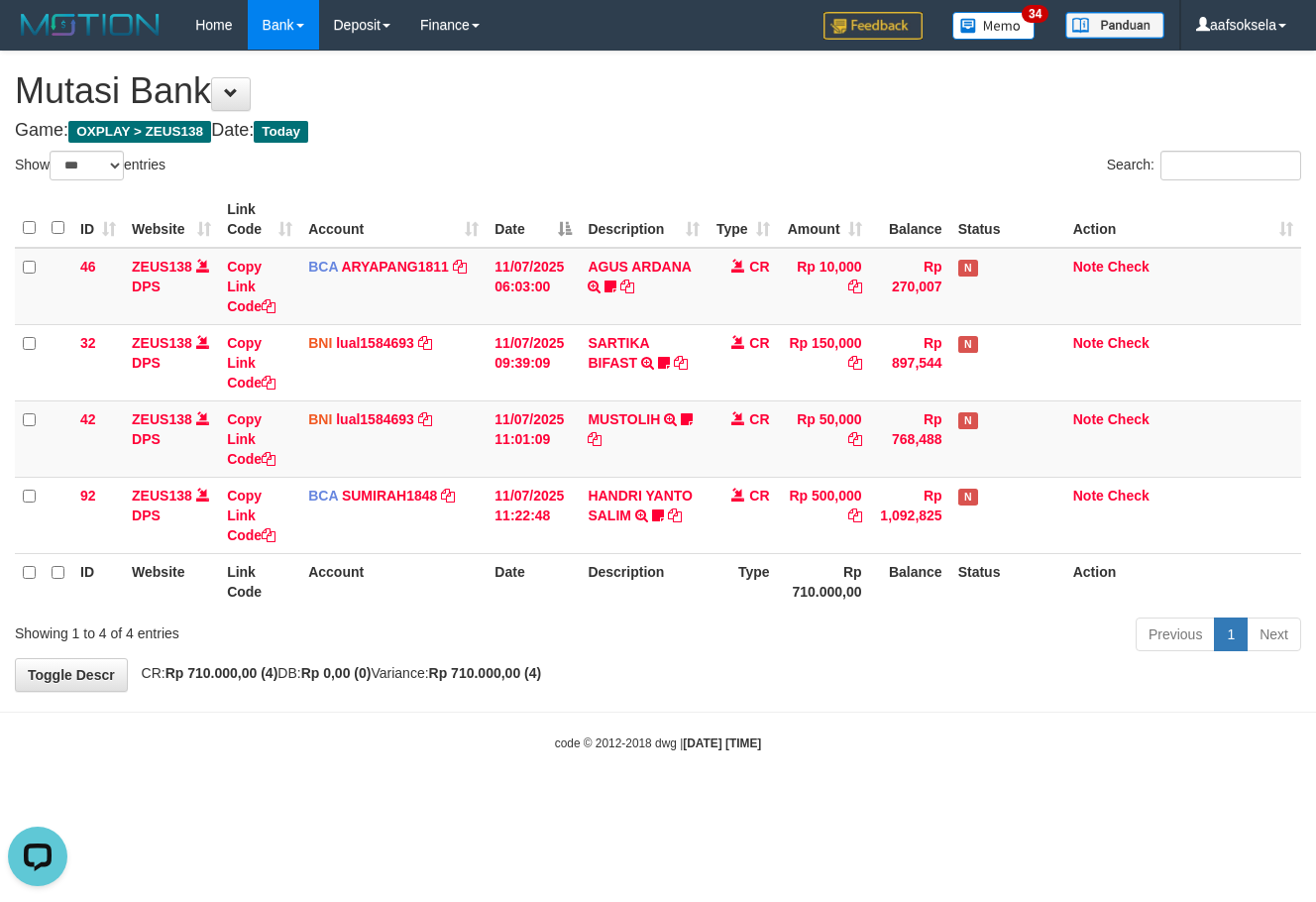 scroll, scrollTop: 0, scrollLeft: 0, axis: both 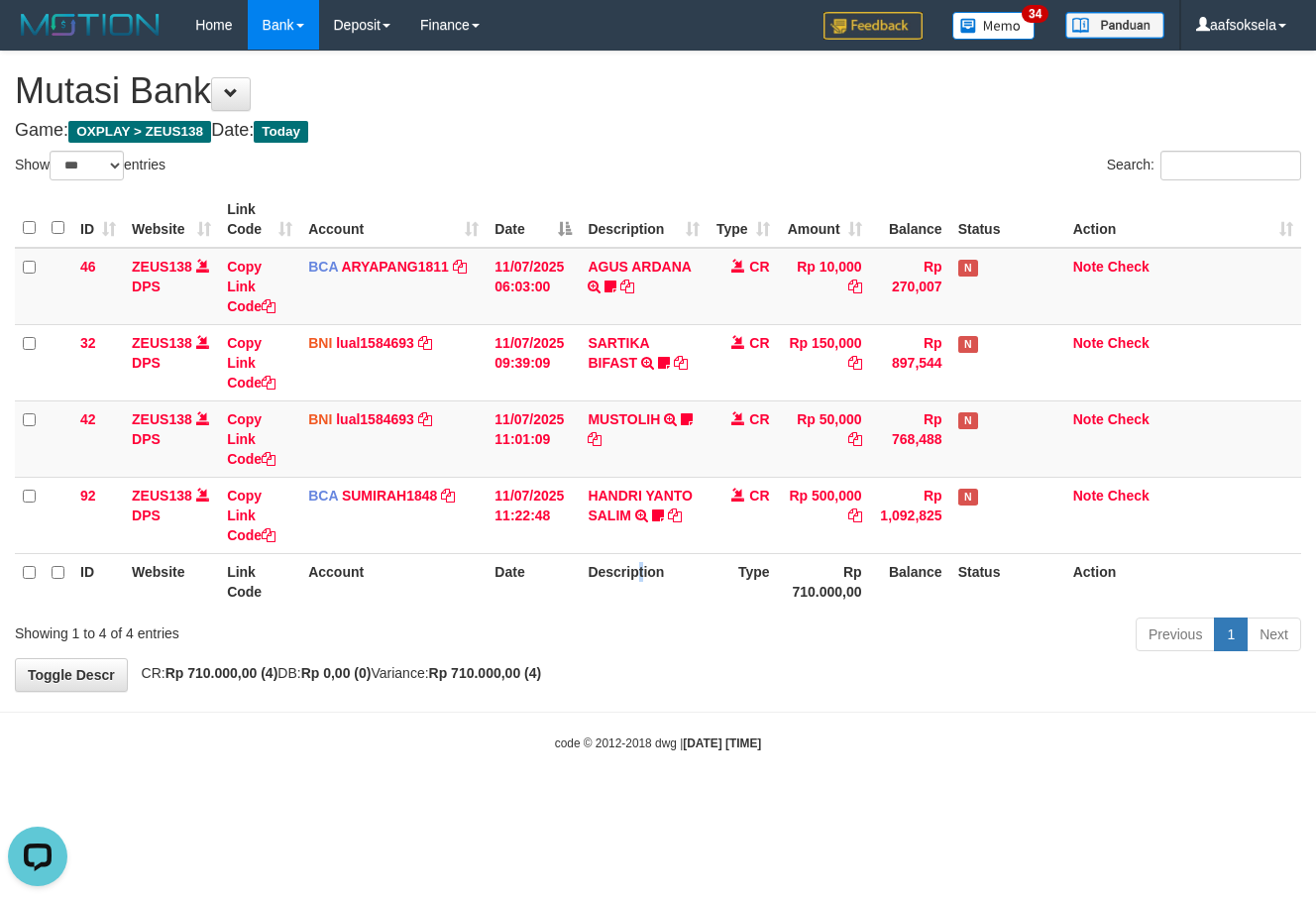 drag, startPoint x: 646, startPoint y: 562, endPoint x: 778, endPoint y: 564, distance: 132.01515 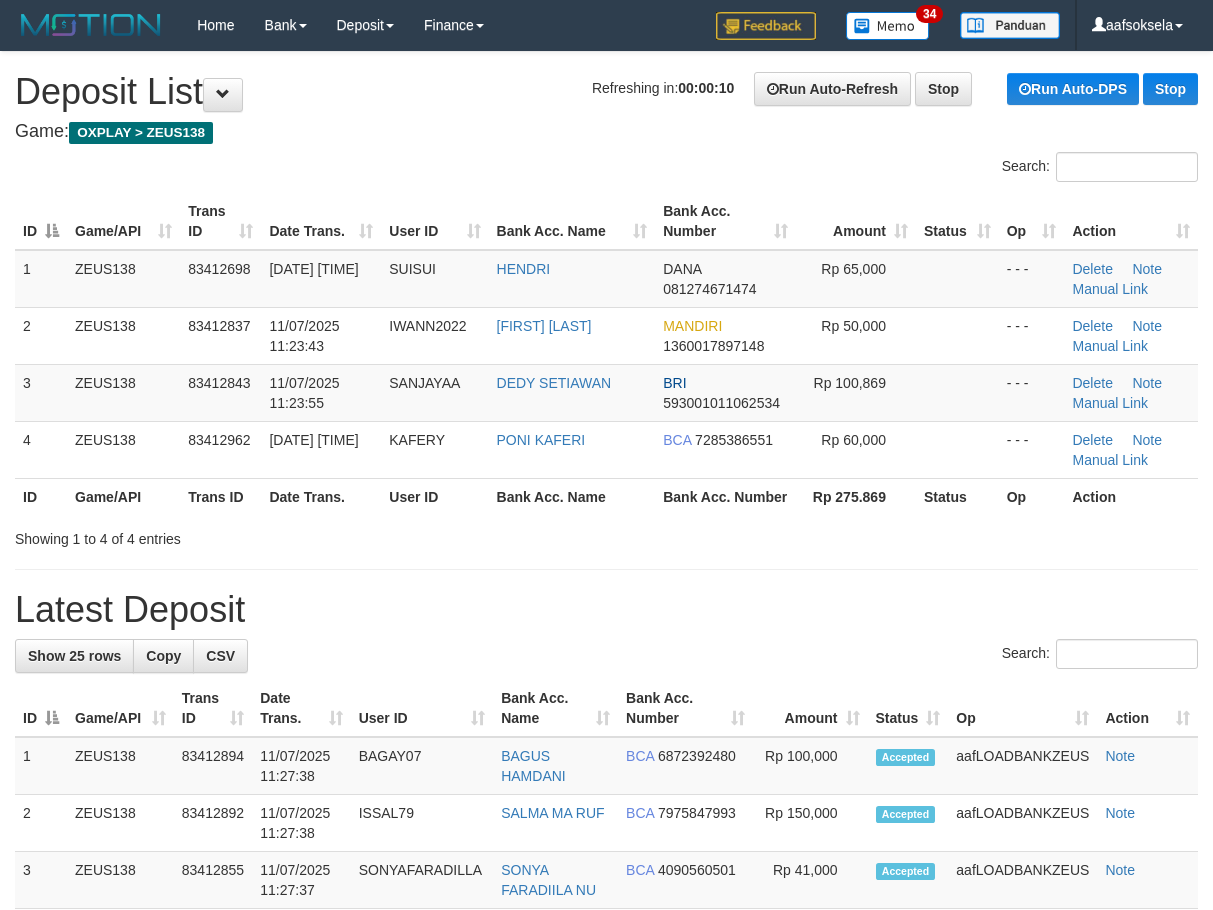 scroll, scrollTop: 0, scrollLeft: 0, axis: both 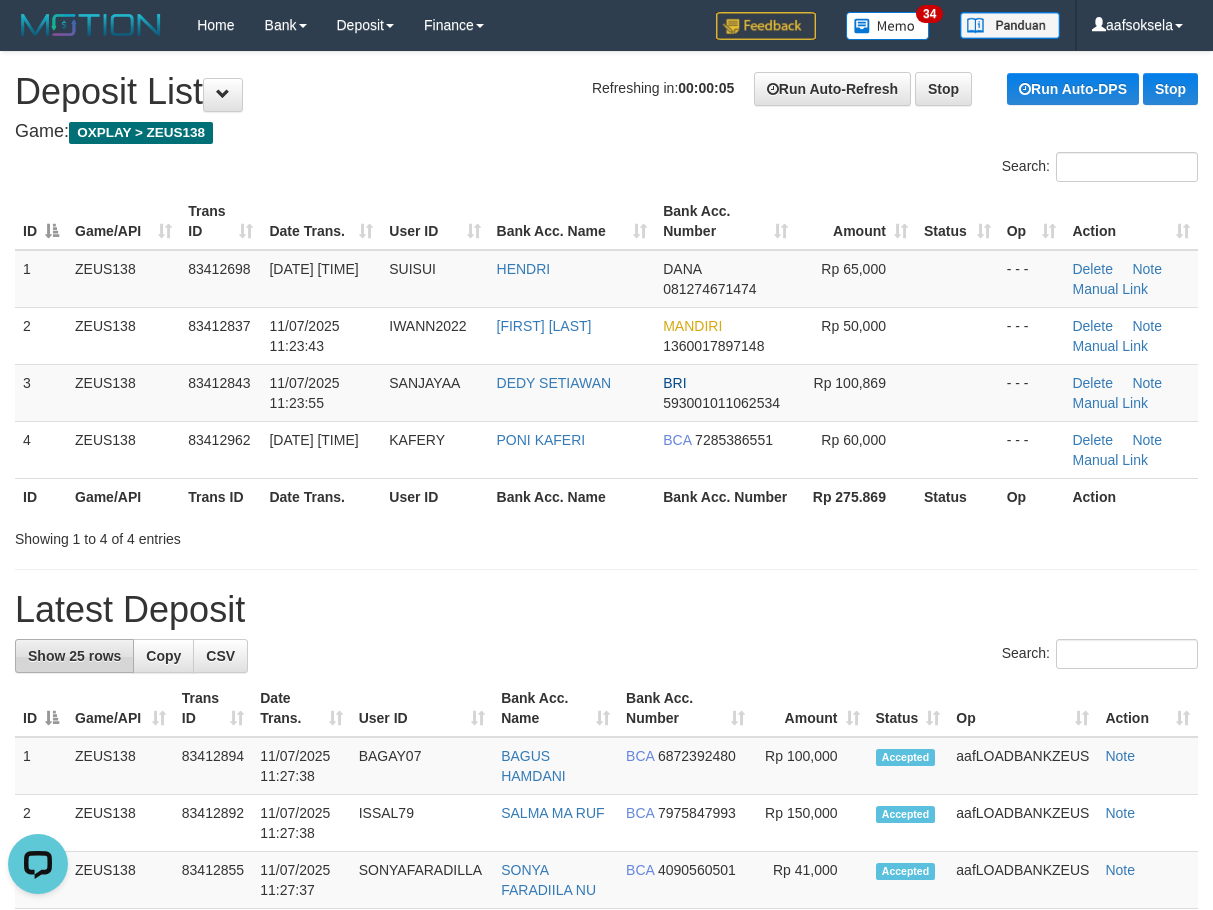 drag, startPoint x: 557, startPoint y: 537, endPoint x: 16, endPoint y: 669, distance: 556.8707 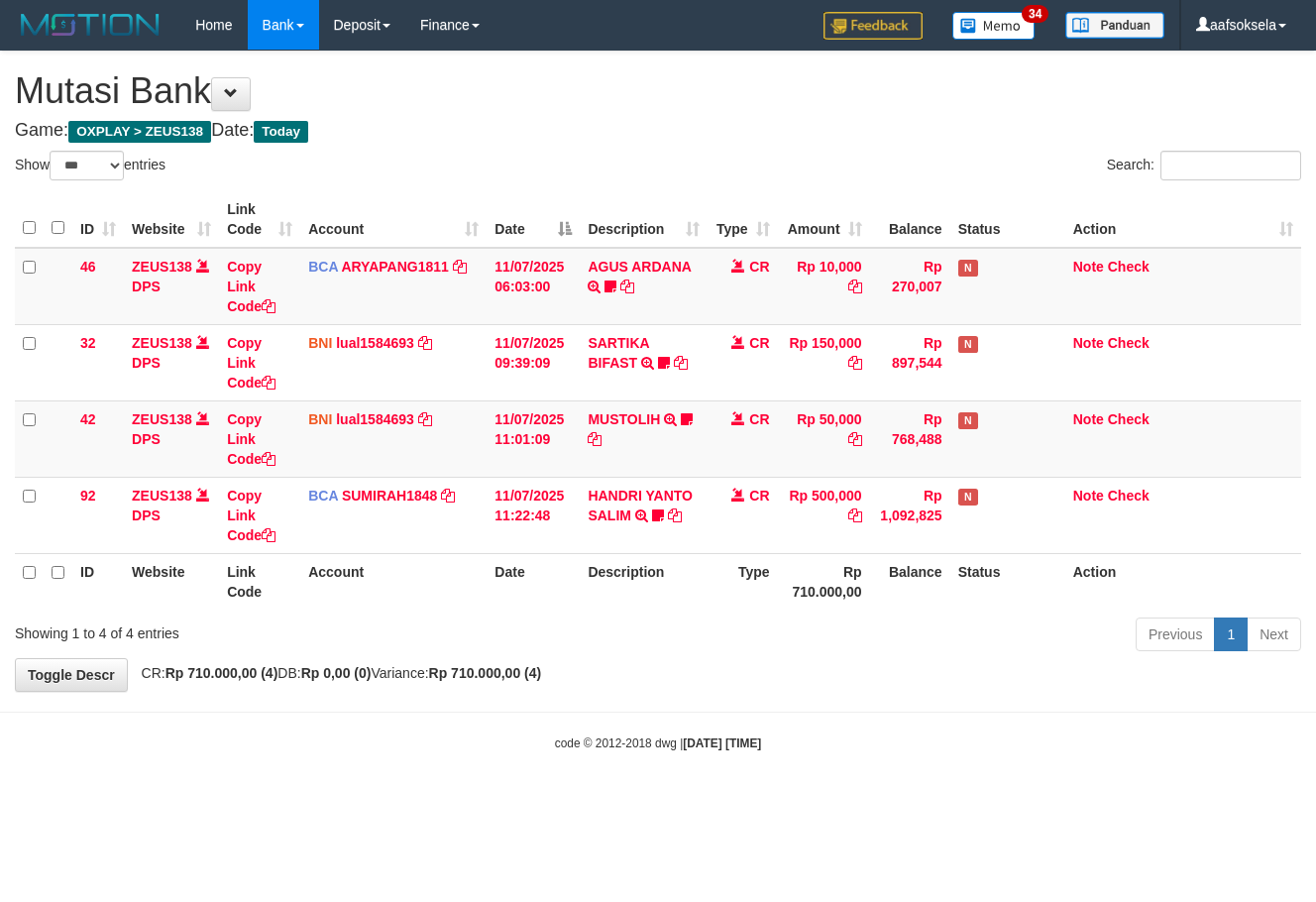 select on "***" 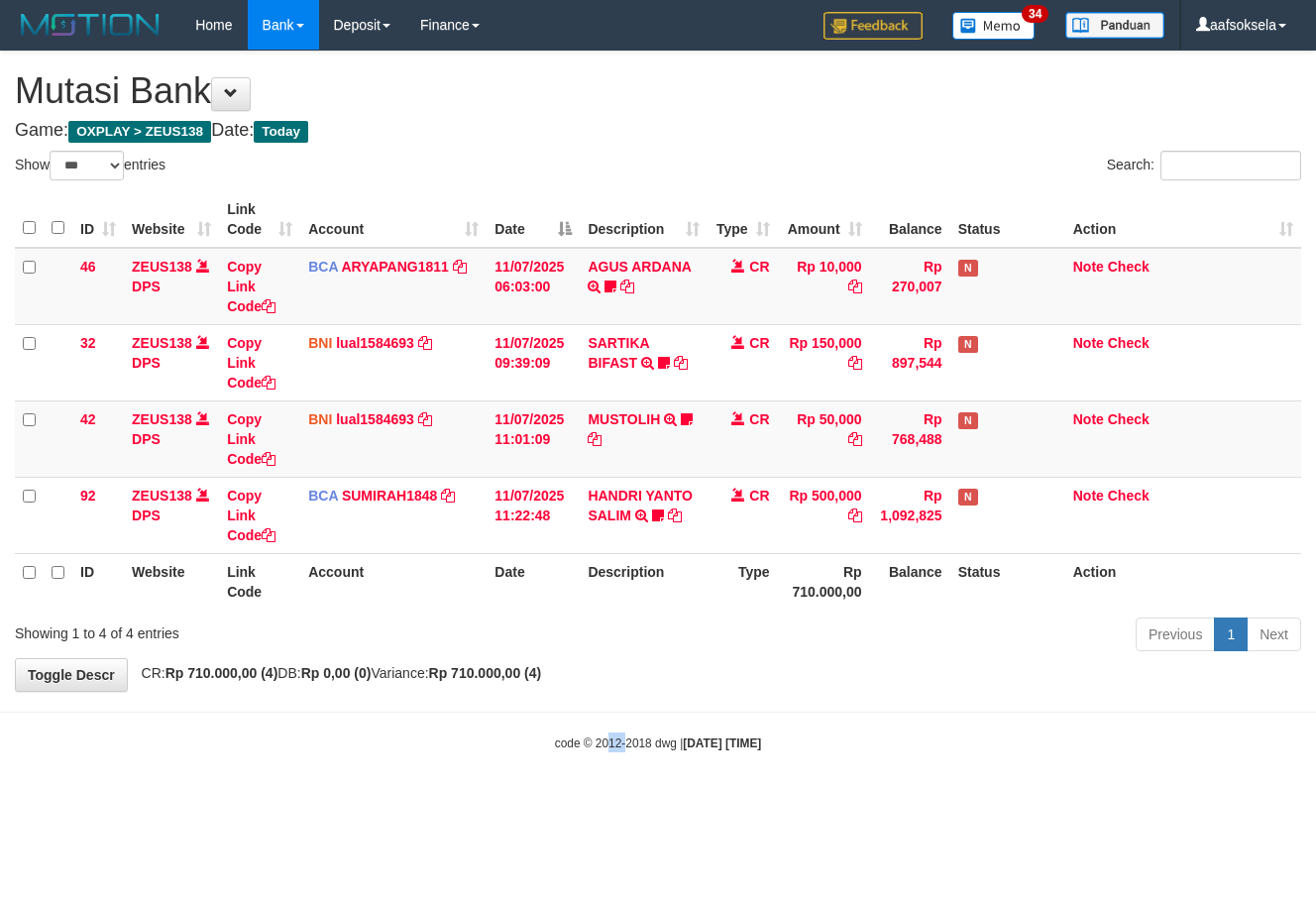 click on "Toggle navigation
Home
Bank
Account List
Mutasi Bank
Search
Sync
Note Mutasi
Deposit
DPS Fetch
DPS List
History
Note DPS
Finance
Financial Data
aafsoksela
My Profile
Log Out" at bounding box center [658, 400] 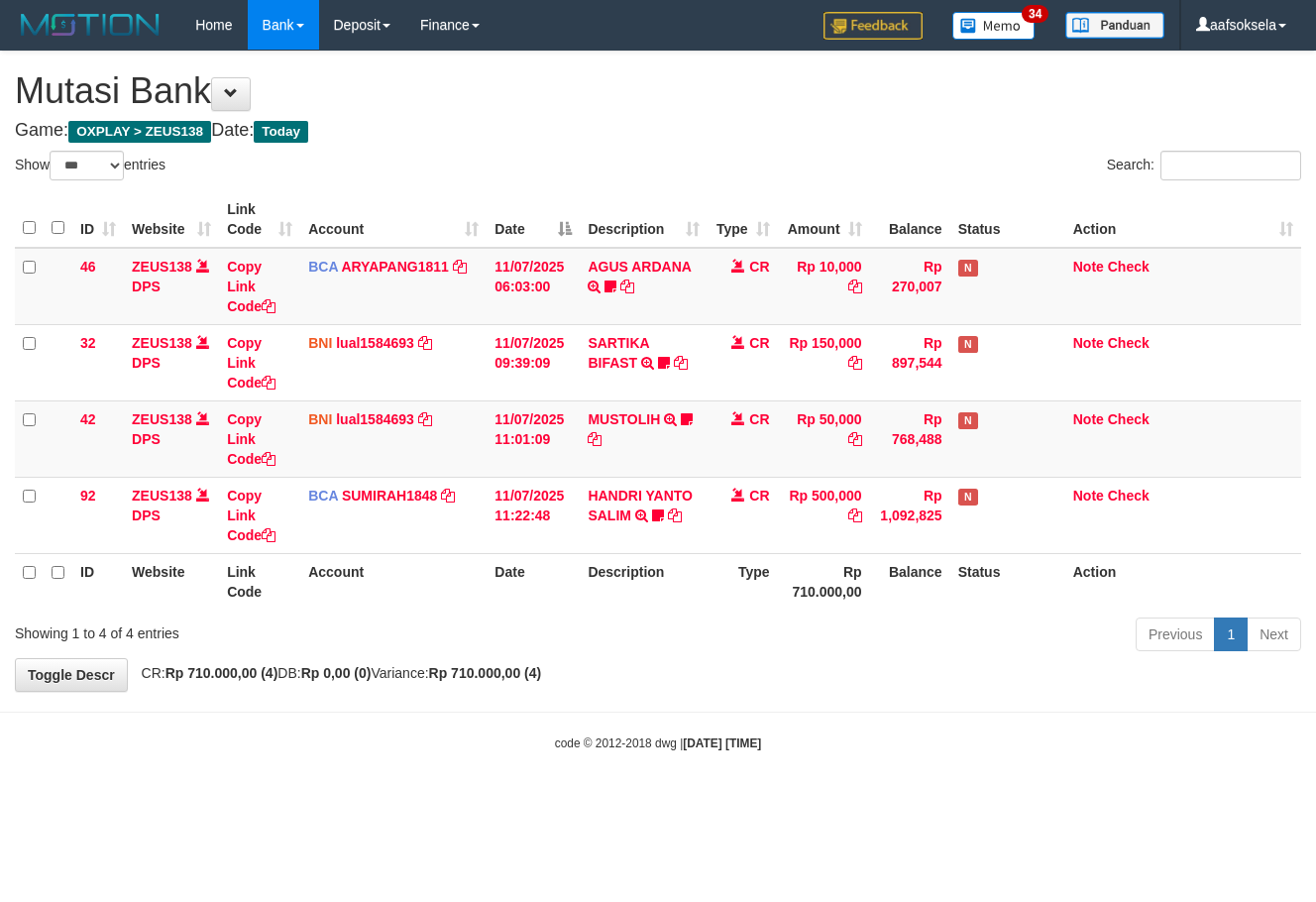 select on "***" 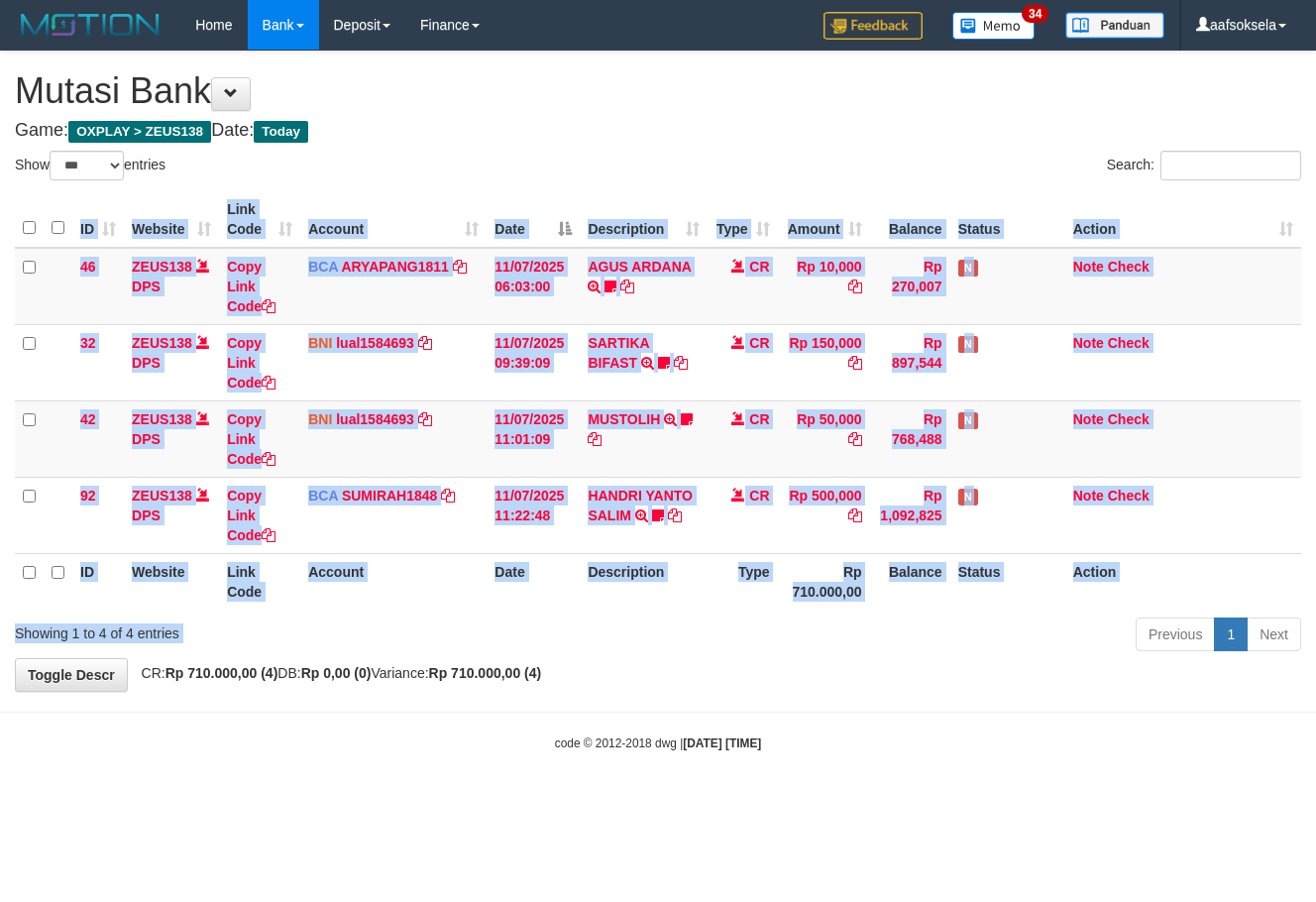 click on "Show  ** ** ** ***  entries Search:
ID Website Link Code Account Date Description Type Amount Balance Status Action
46
ZEUS138    DPS
Copy Link Code
BCA
ARYAPANG1811
DPS
ARYA PANGESTU
mutasi_20250711_2620 | 46
mutasi_20250711_2620 | 46
11/07/2025 06:03:00
AGUS ARDANA            TRSF E-BANKING CR 1107/FTSCY/WS95051
10000.002025071158167087 TRFDN-AGUS ARDANA ESPAY DEBIT INDONE    Aguslike
tunggu bukti tranfer
CR
Rp 10,000
Rp 270,007
N
Note
Check
32
ZEUS138    DPS
Copy Link Code" at bounding box center (658, 404) 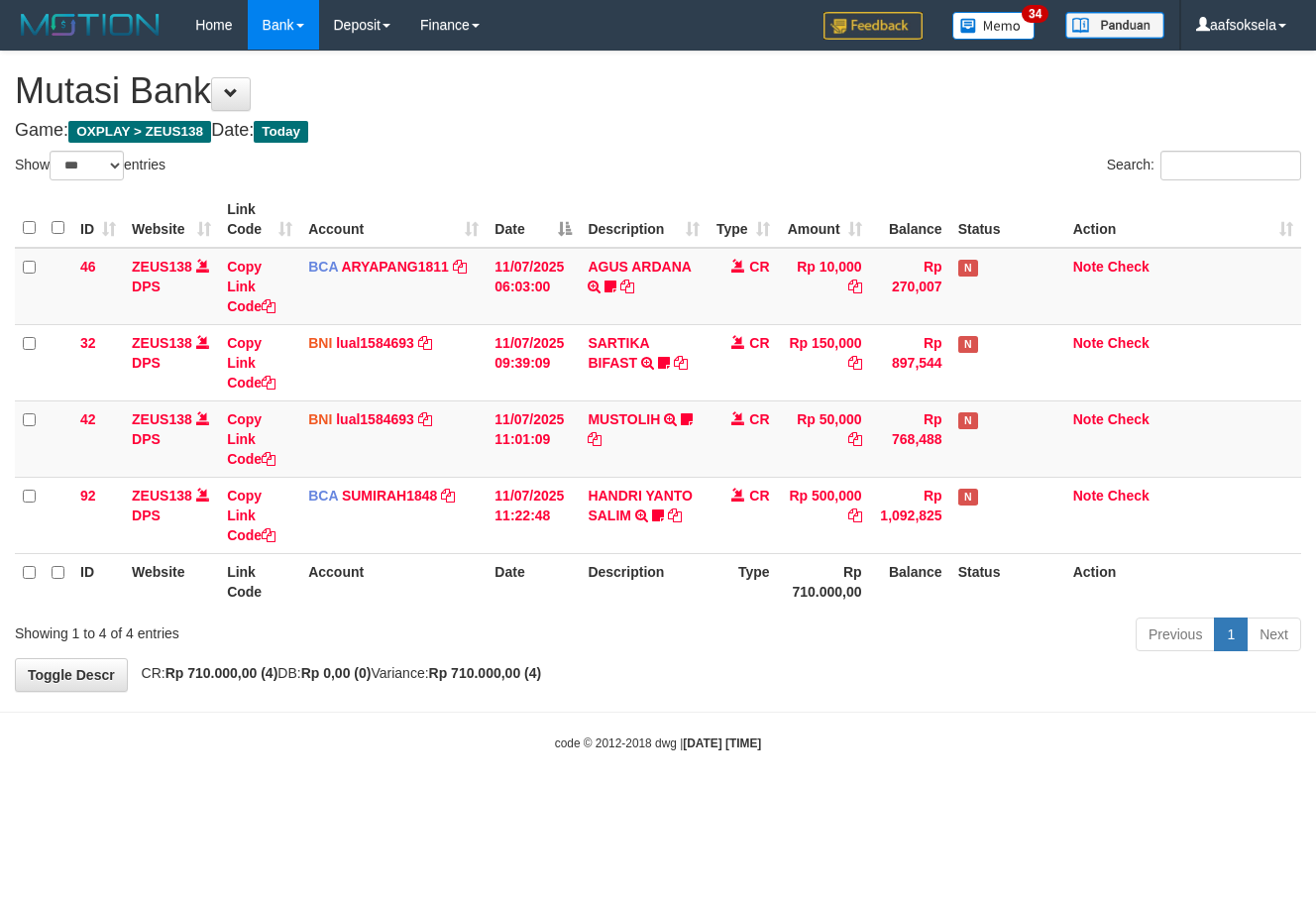 select on "***" 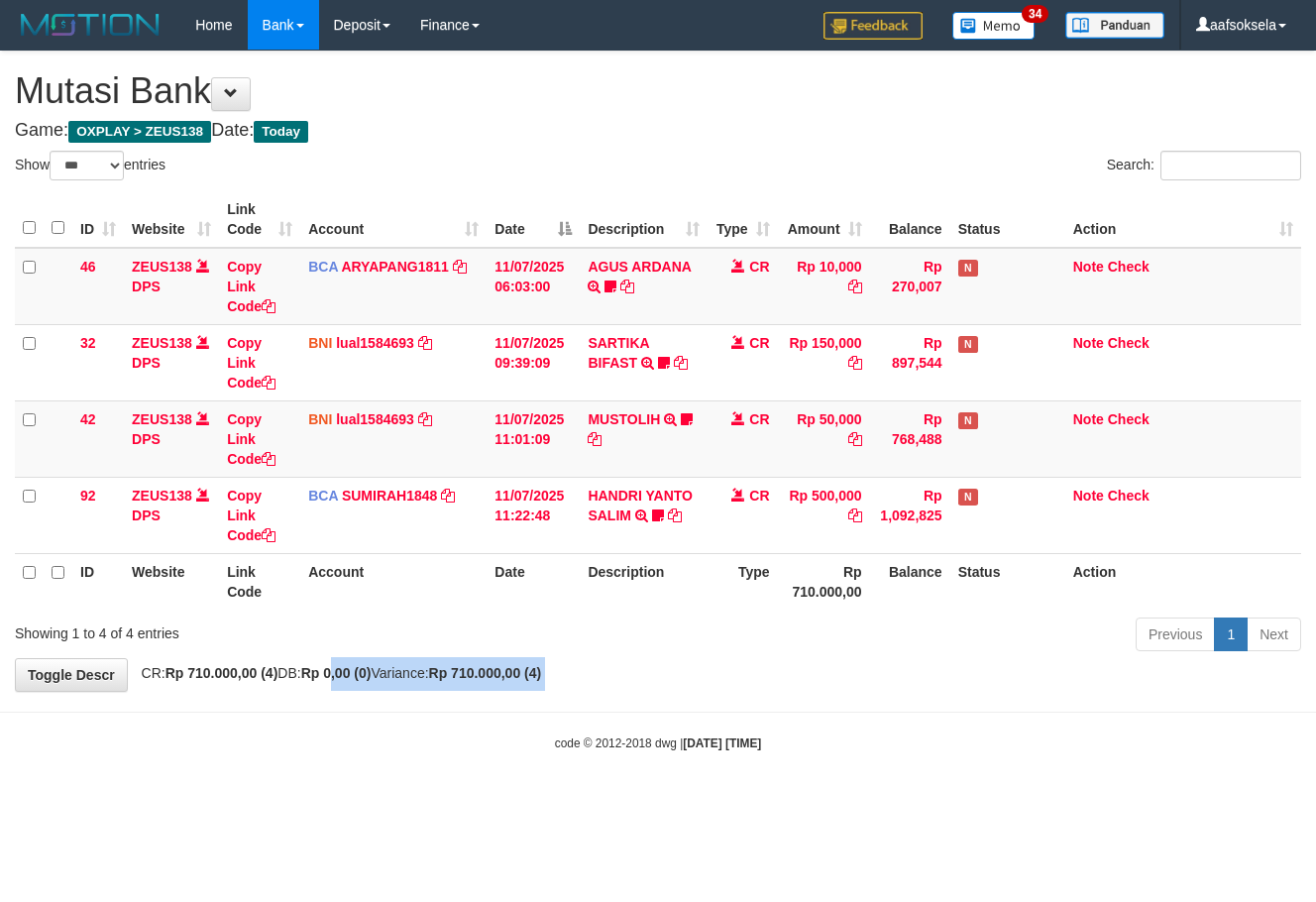 drag, startPoint x: 297, startPoint y: 693, endPoint x: 394, endPoint y: 688, distance: 97.12878 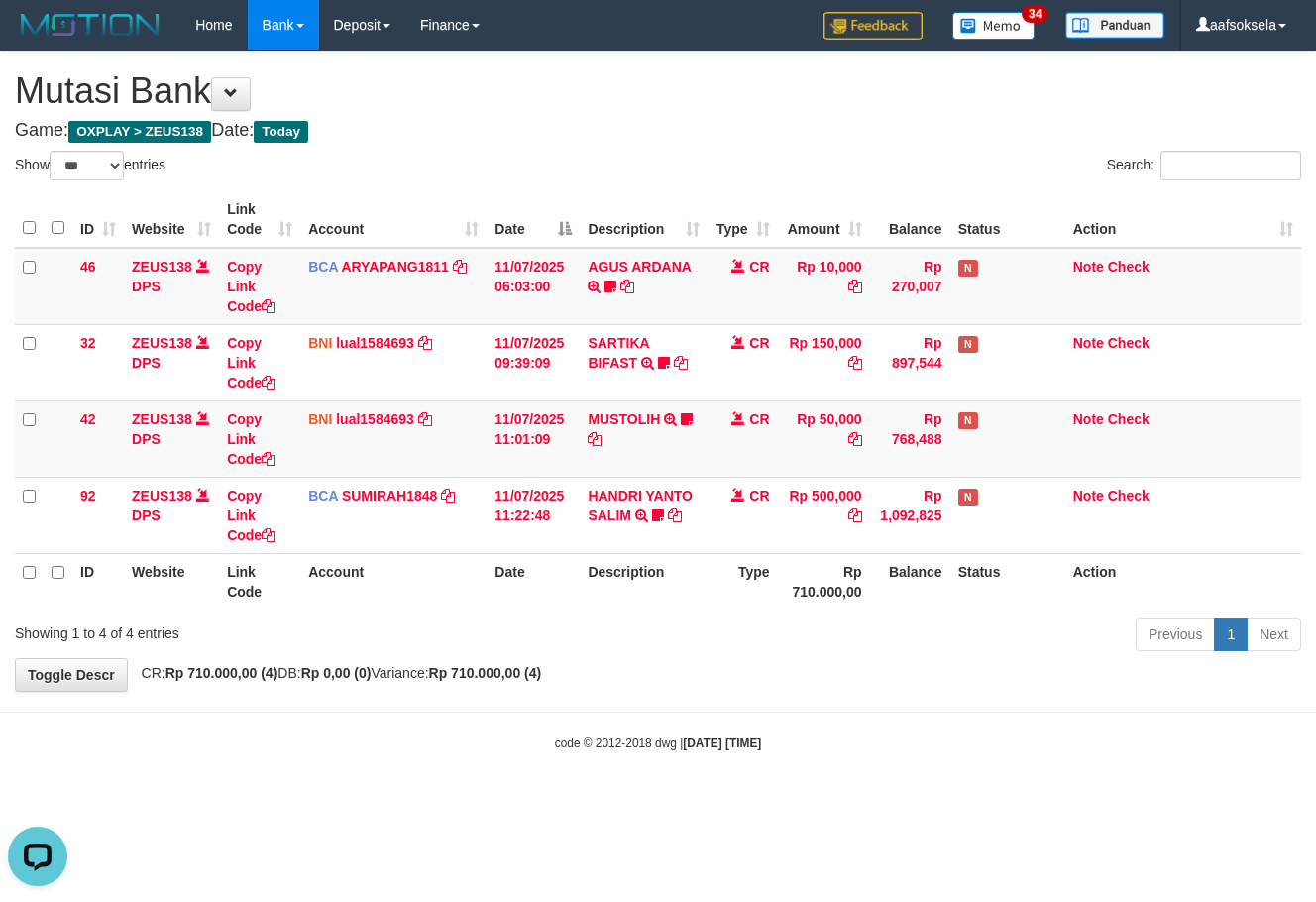 scroll, scrollTop: 0, scrollLeft: 0, axis: both 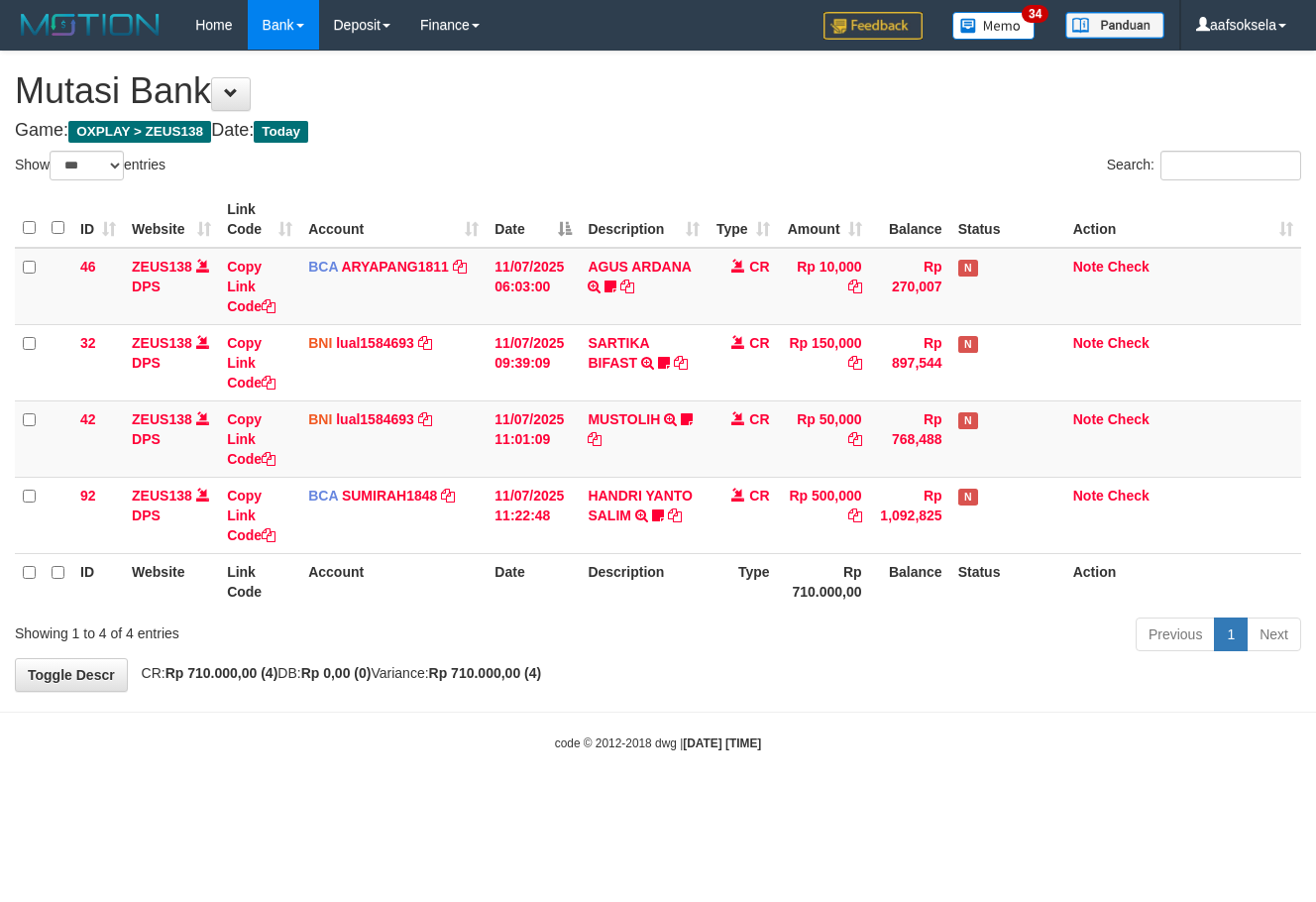 select on "***" 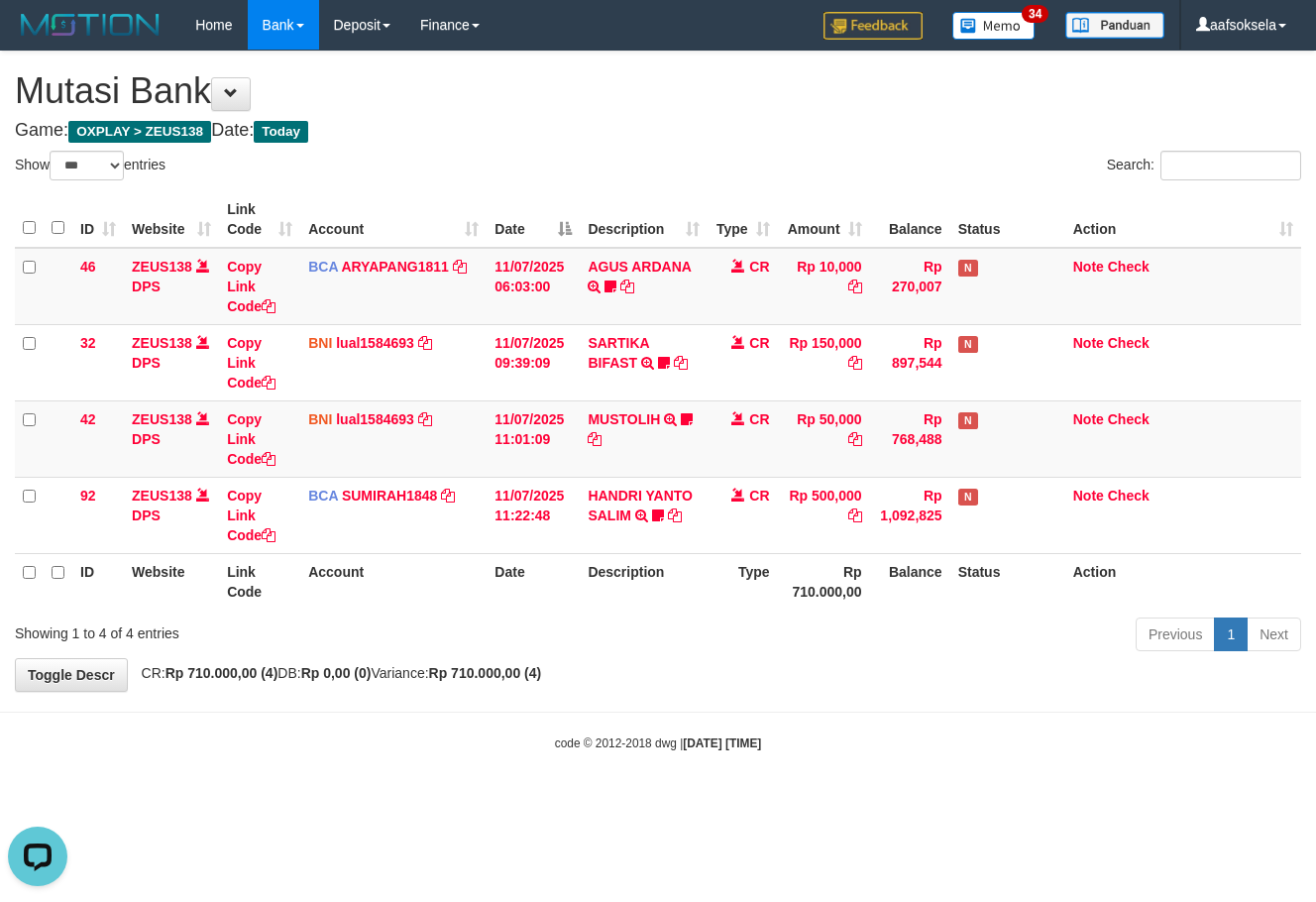 scroll, scrollTop: 0, scrollLeft: 0, axis: both 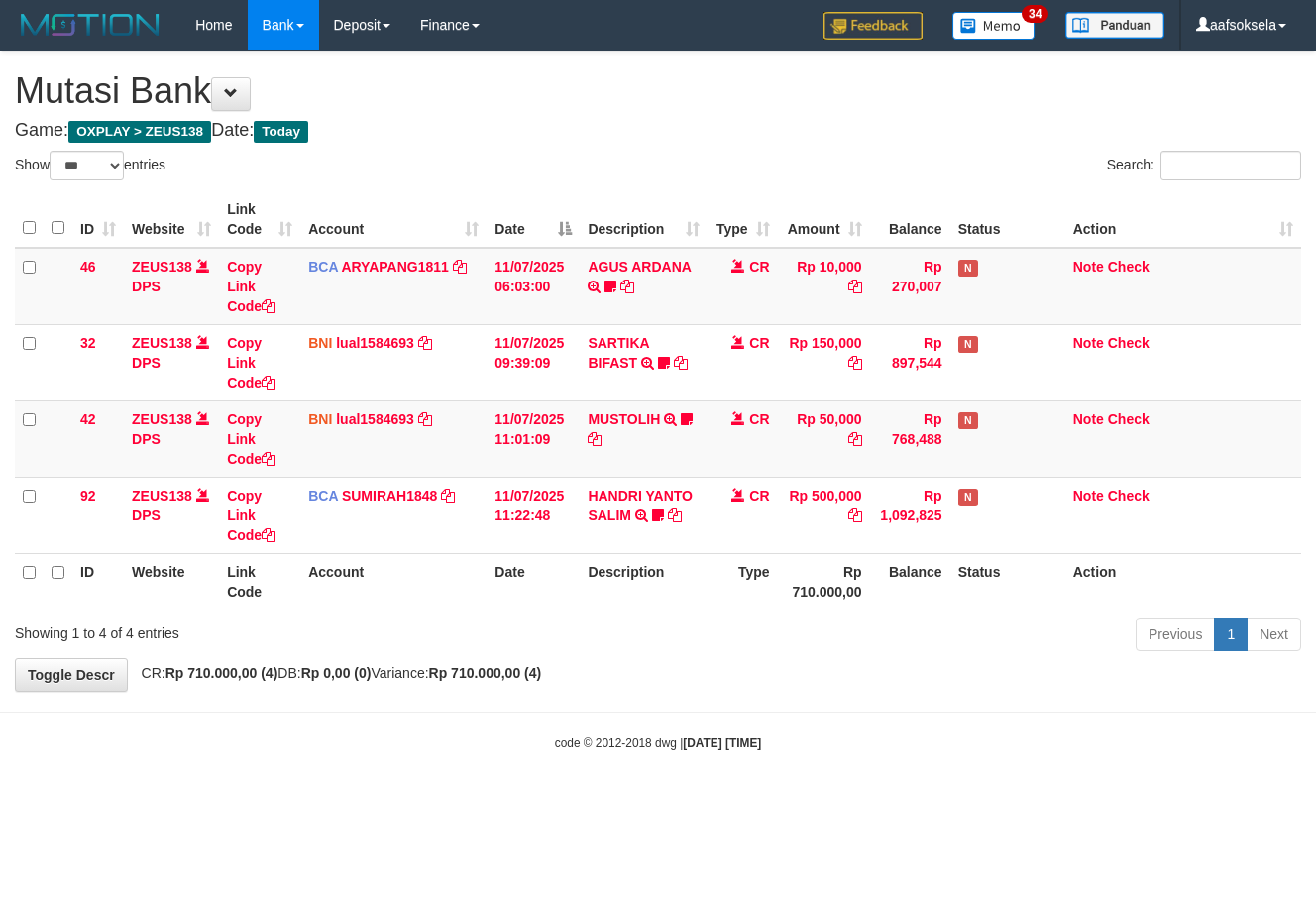 select on "***" 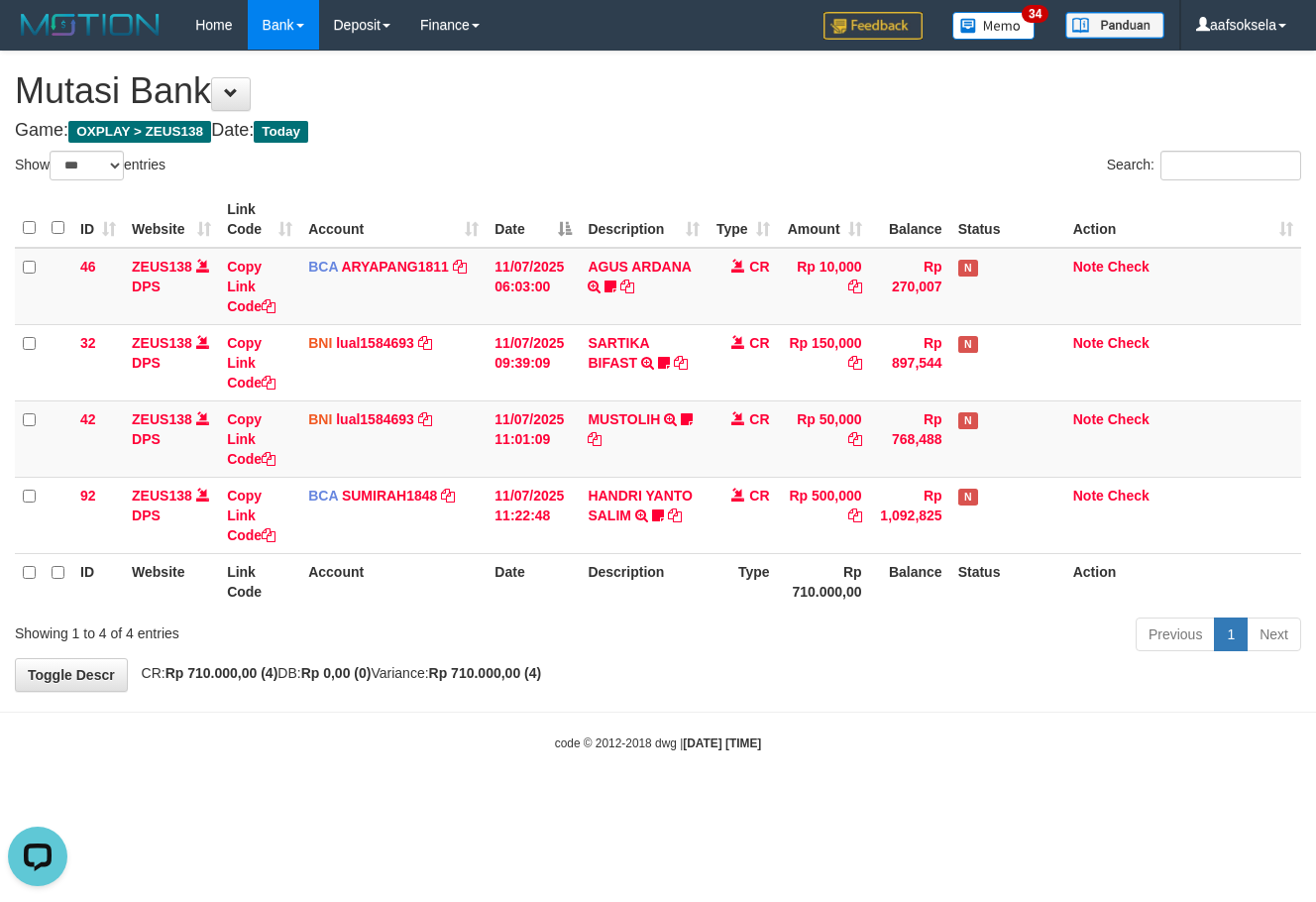 scroll, scrollTop: 0, scrollLeft: 0, axis: both 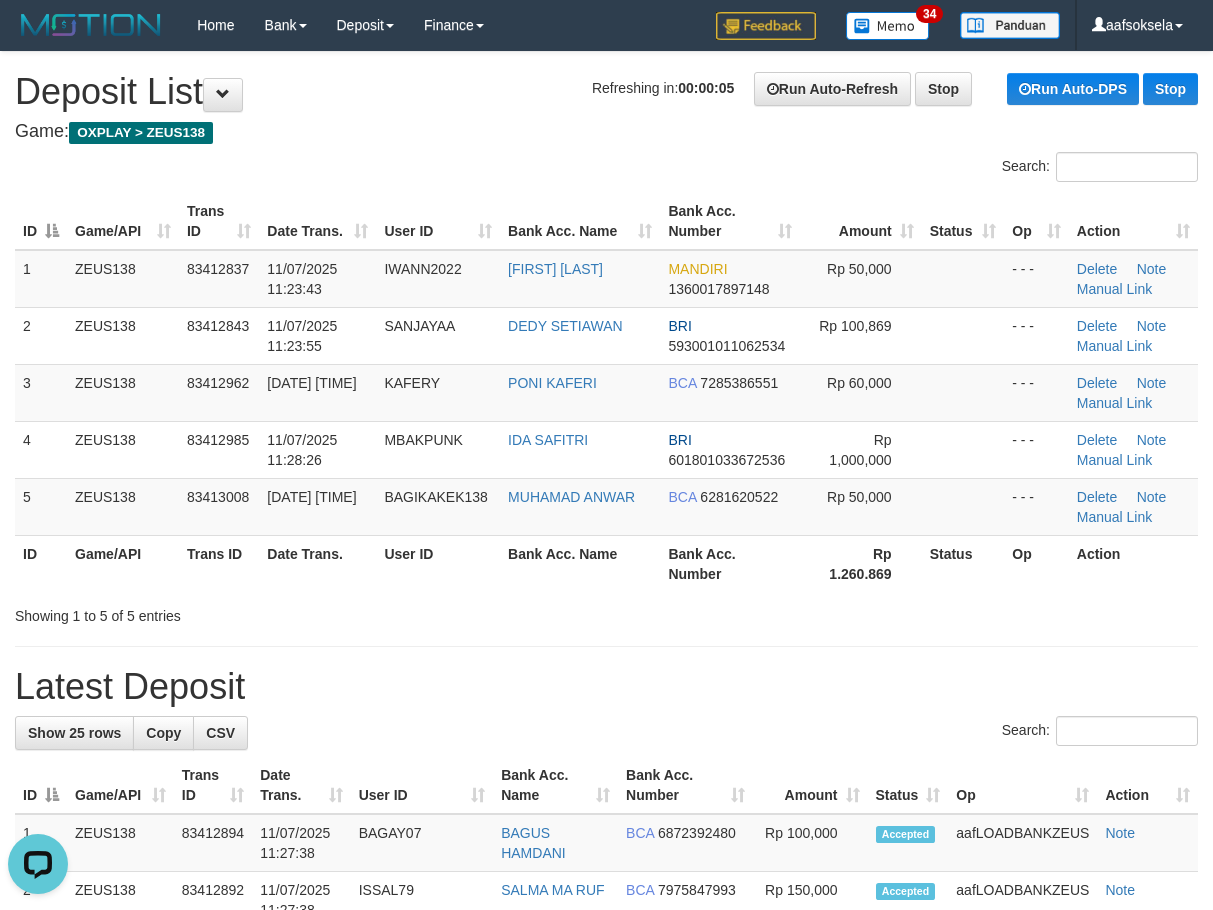 drag, startPoint x: 741, startPoint y: 647, endPoint x: 3, endPoint y: 678, distance: 738.6508 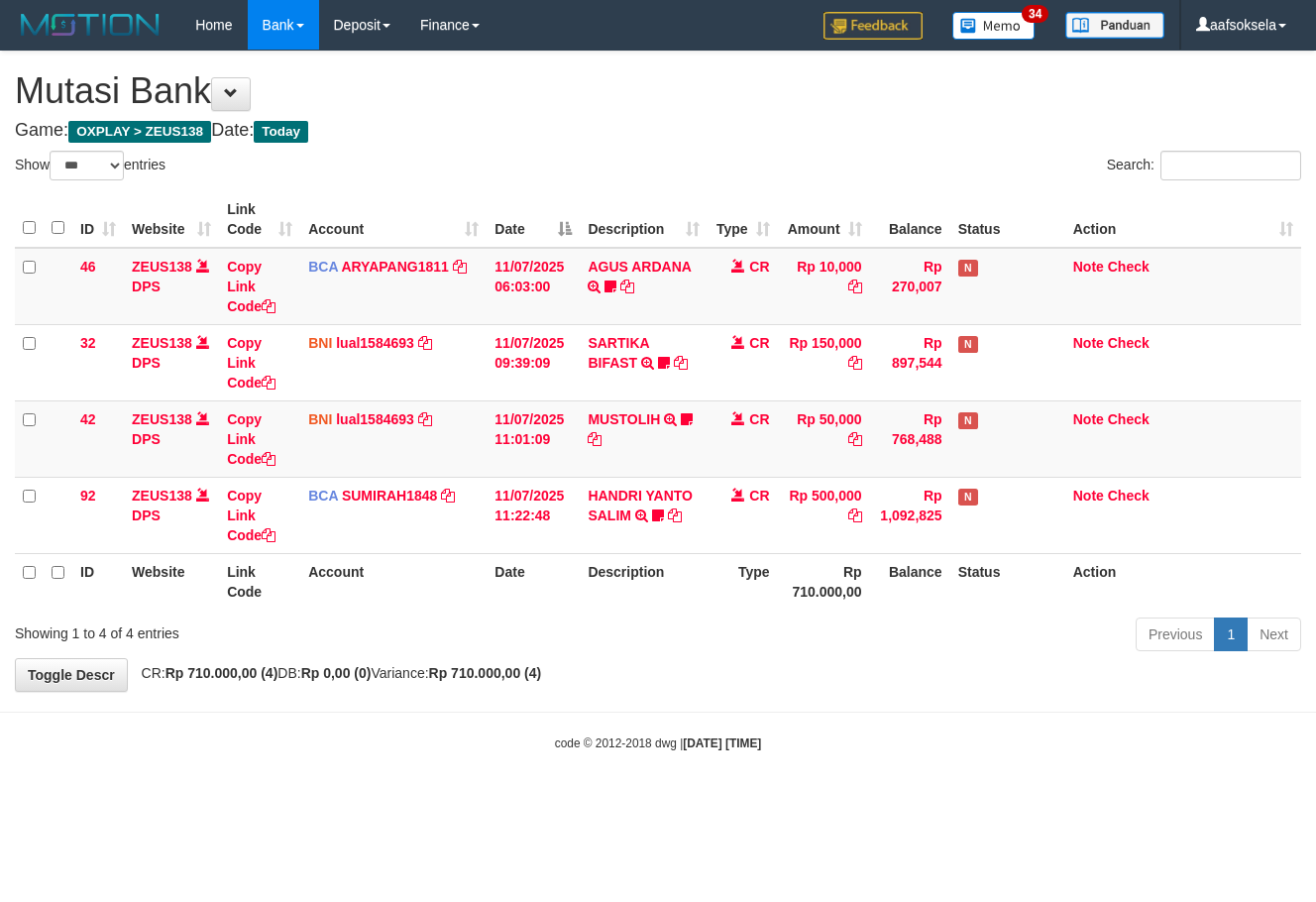 select on "***" 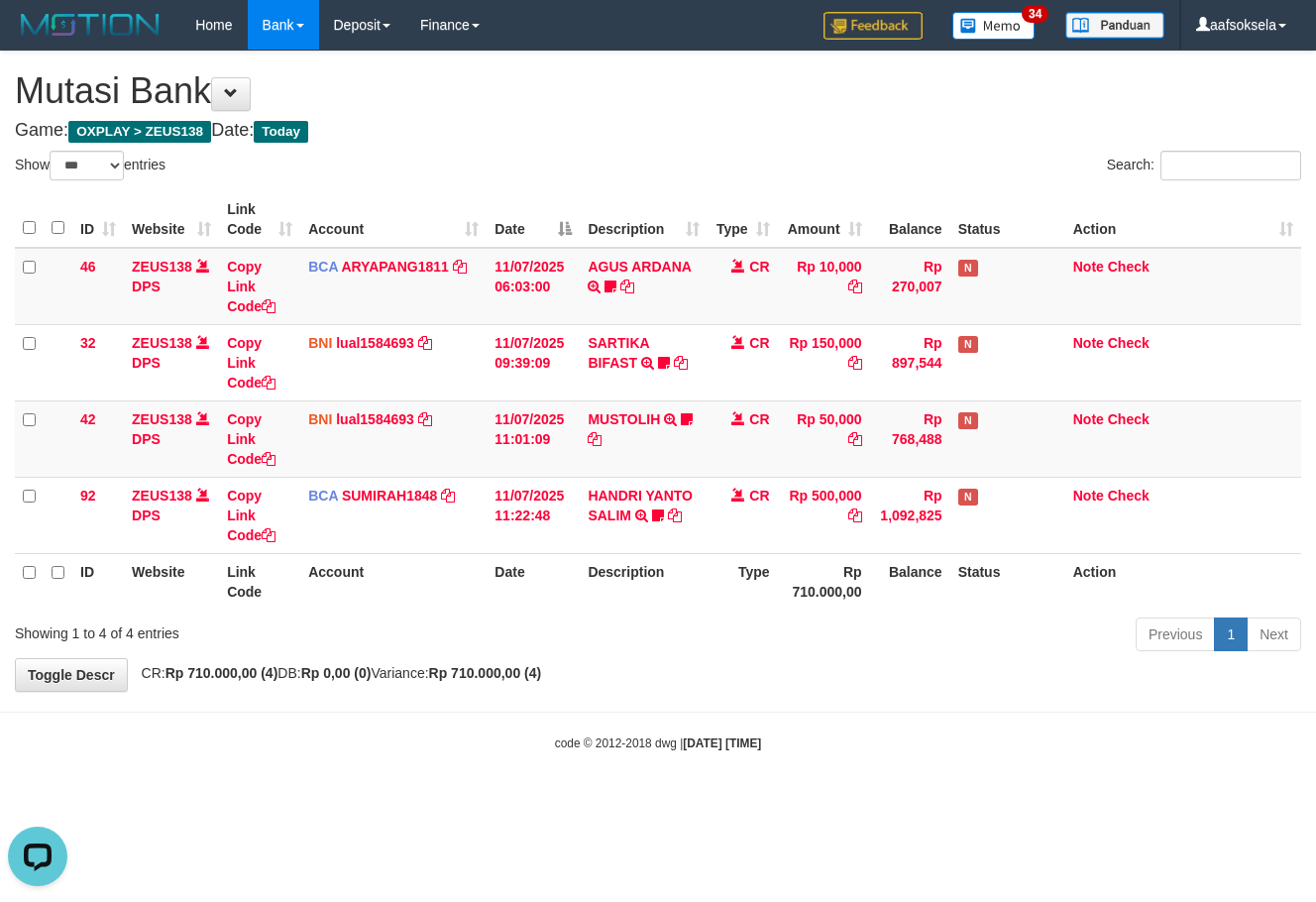 scroll, scrollTop: 0, scrollLeft: 0, axis: both 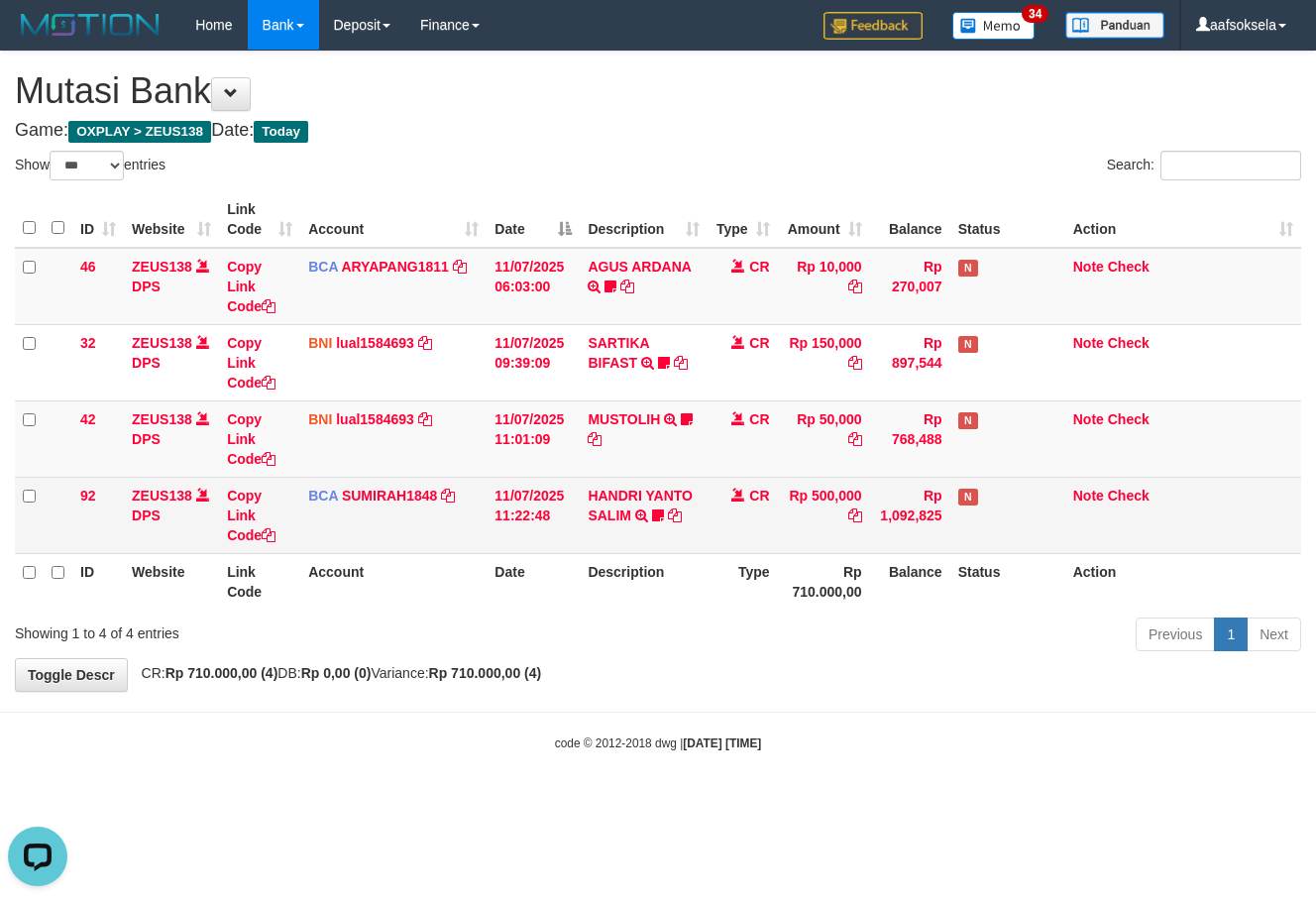 drag, startPoint x: 693, startPoint y: 170, endPoint x: 715, endPoint y: 519, distance: 349.6927 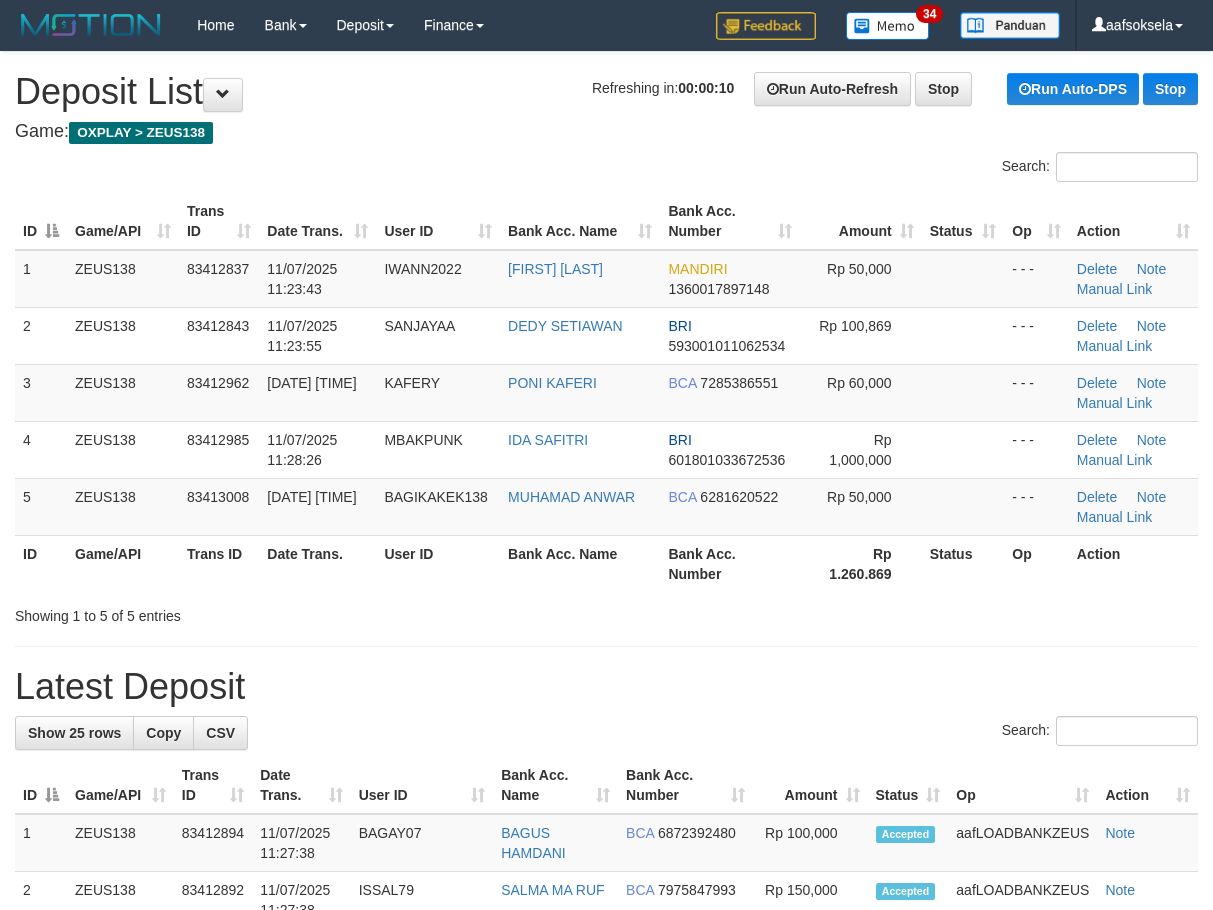 scroll, scrollTop: 0, scrollLeft: 0, axis: both 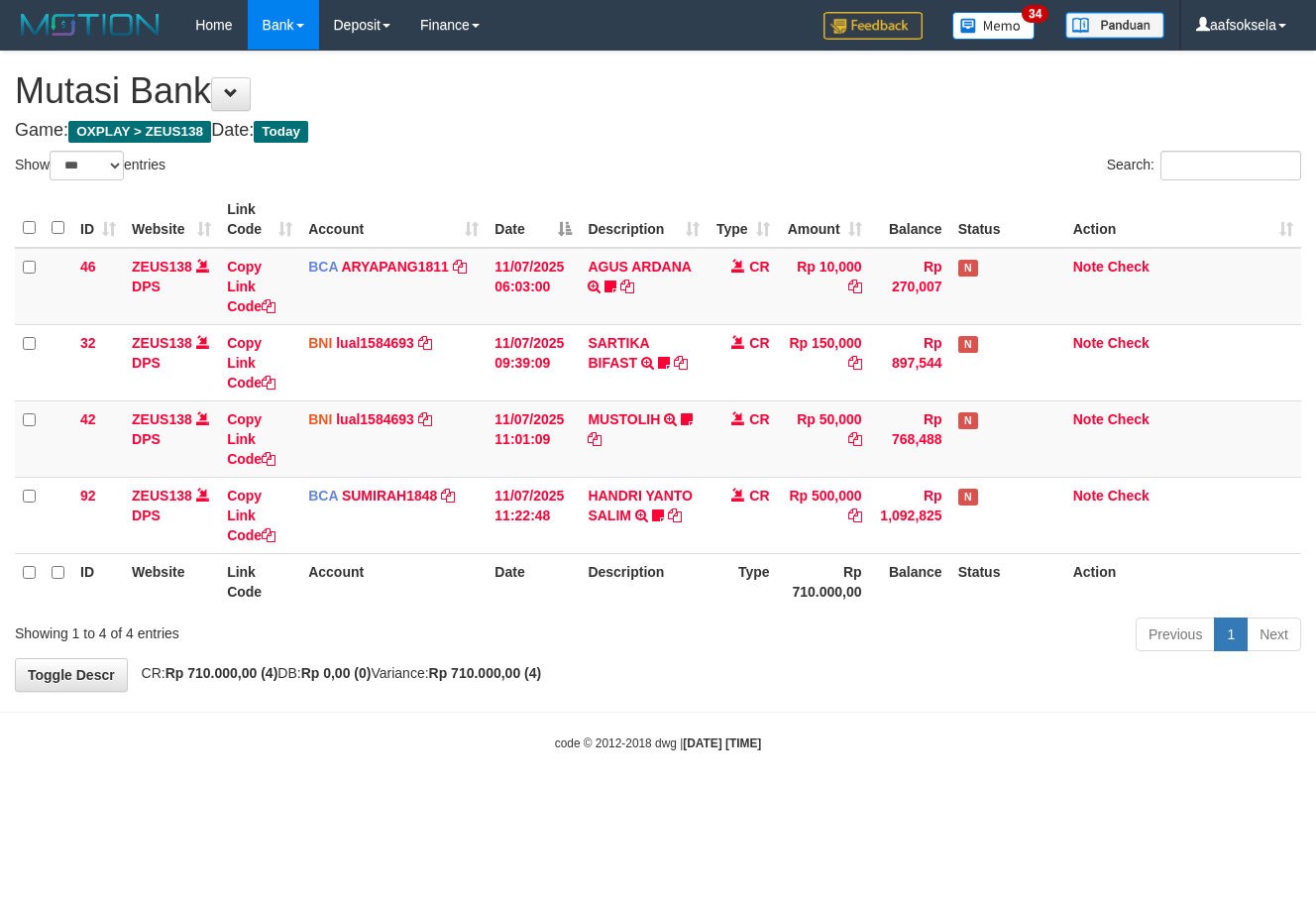select on "***" 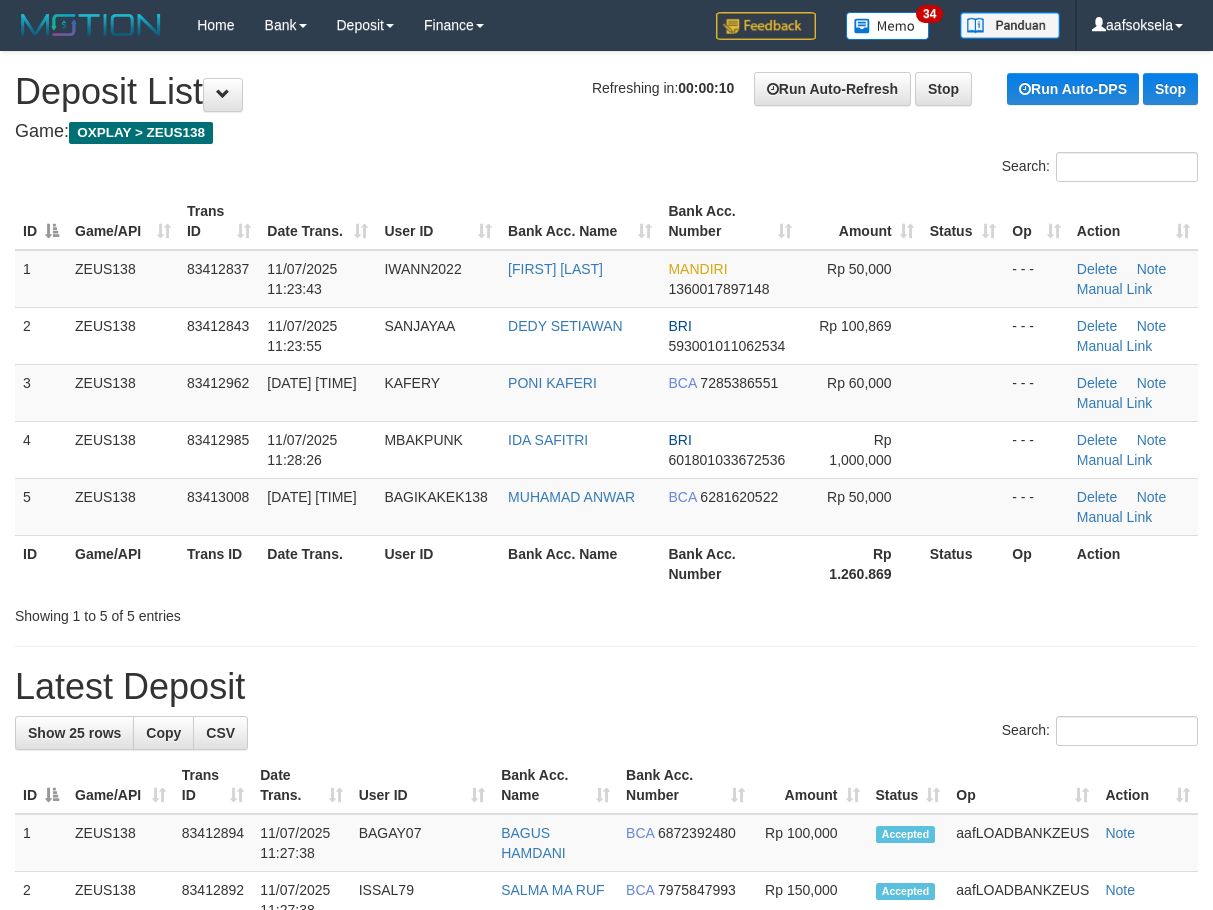 scroll, scrollTop: 0, scrollLeft: 0, axis: both 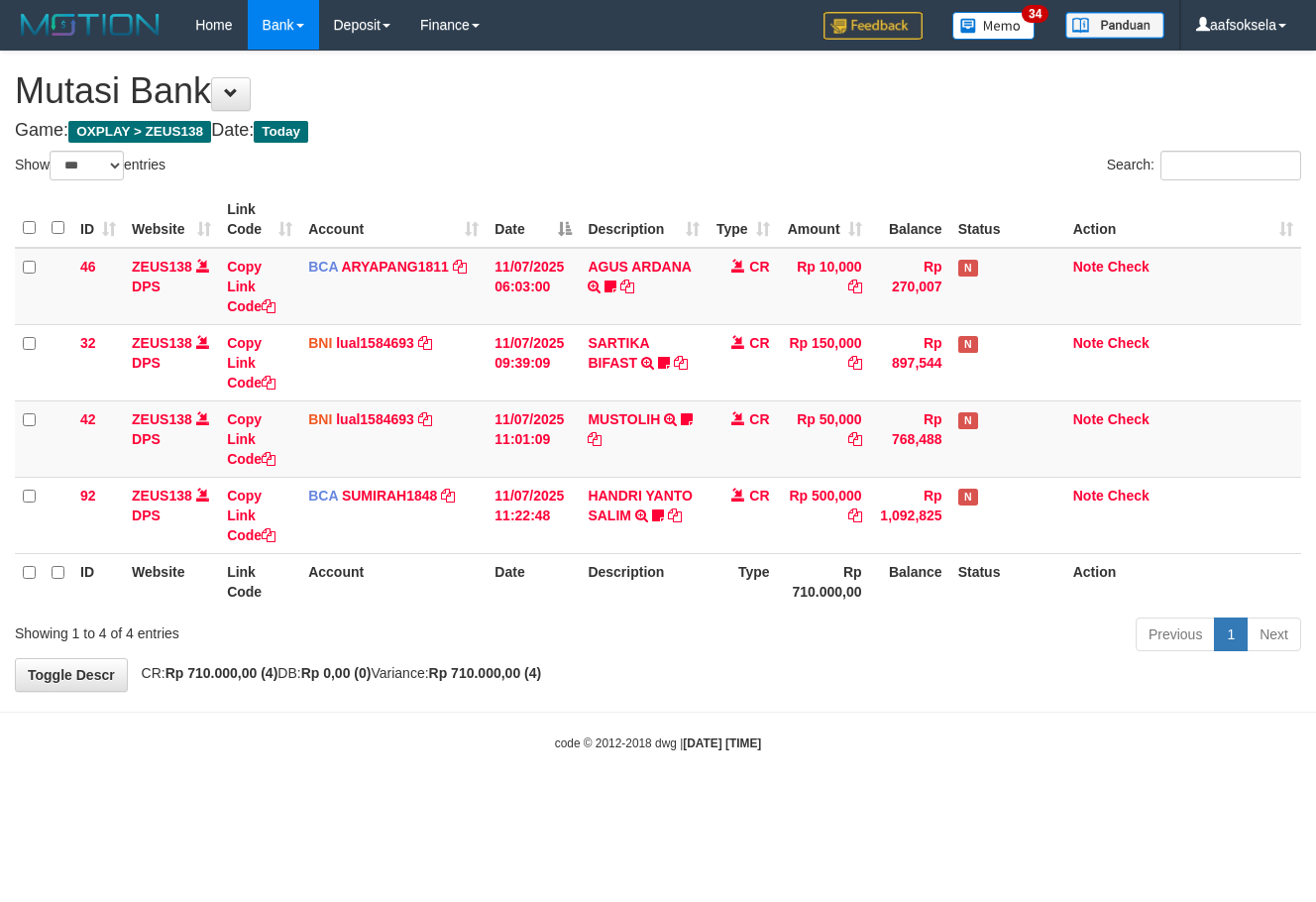 select on "***" 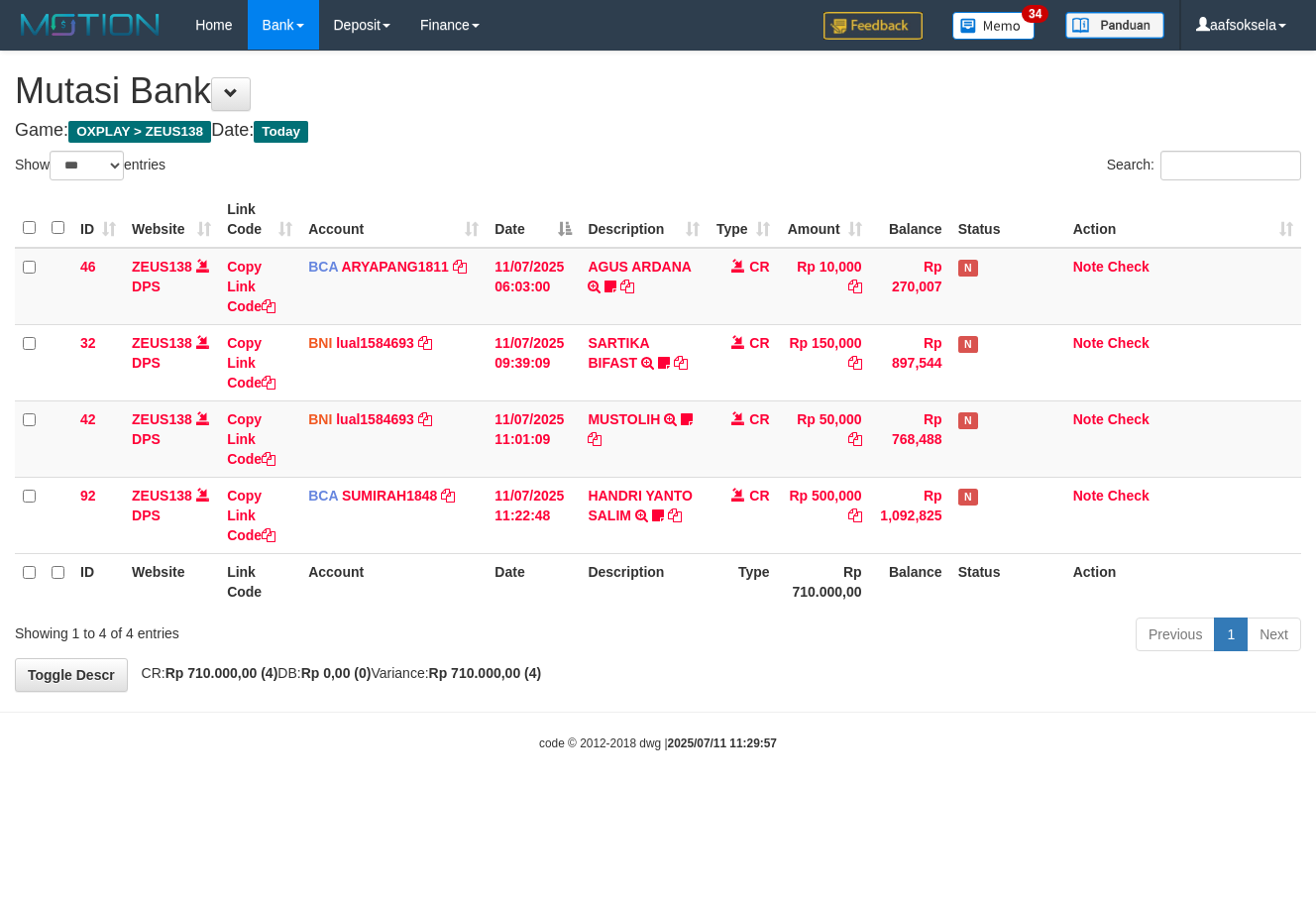 select on "***" 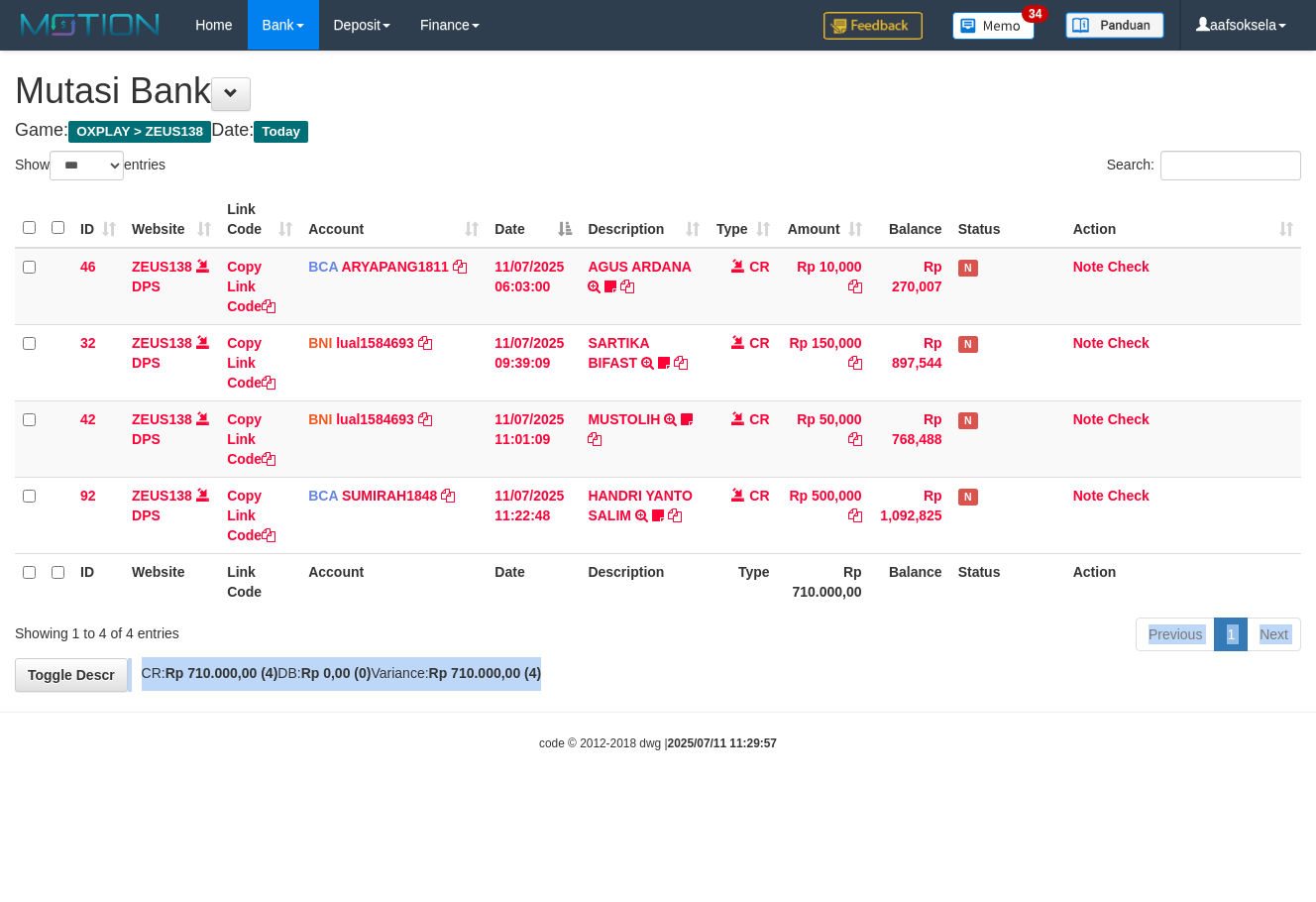 click on "**********" at bounding box center (658, 371) 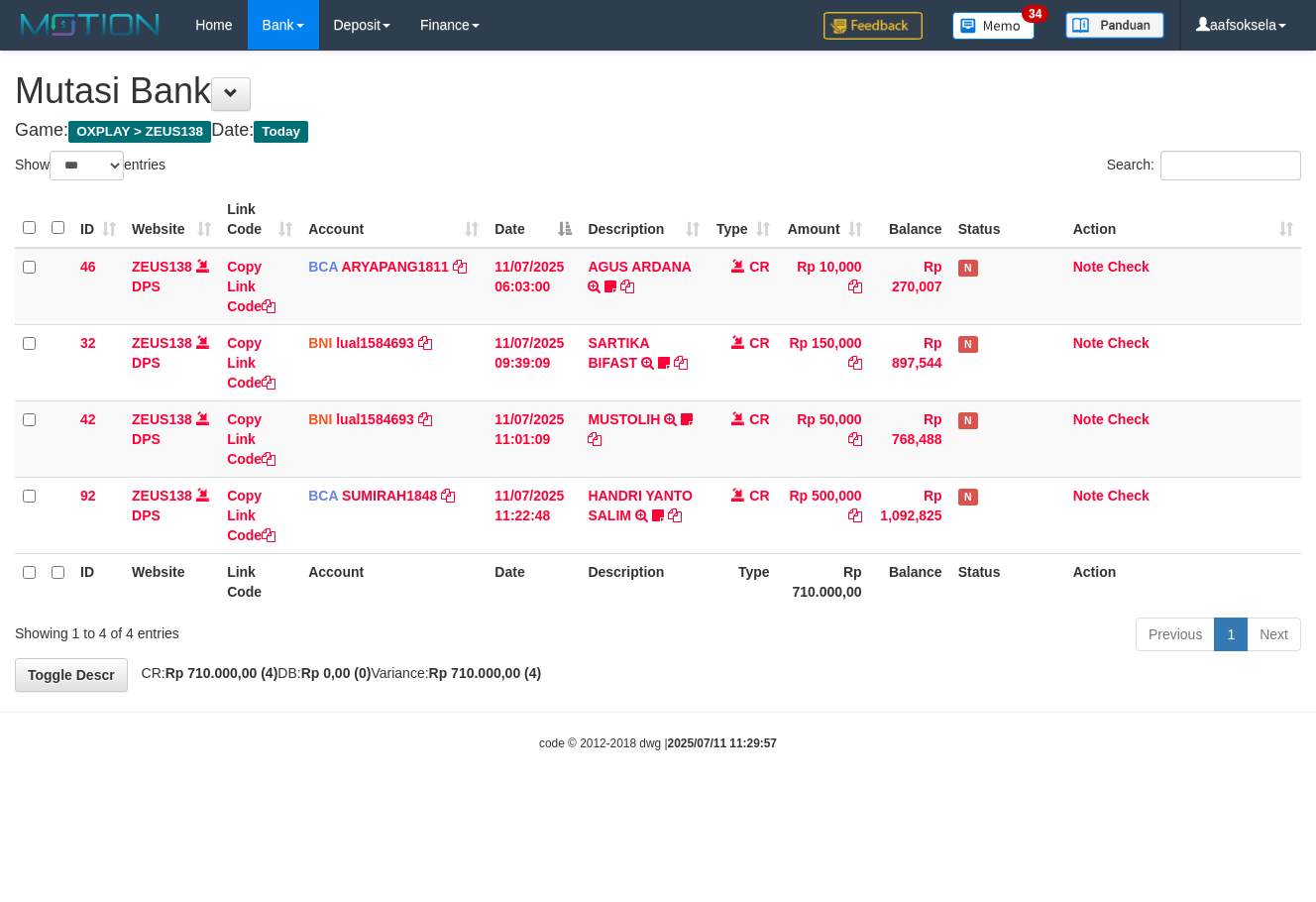 select on "***" 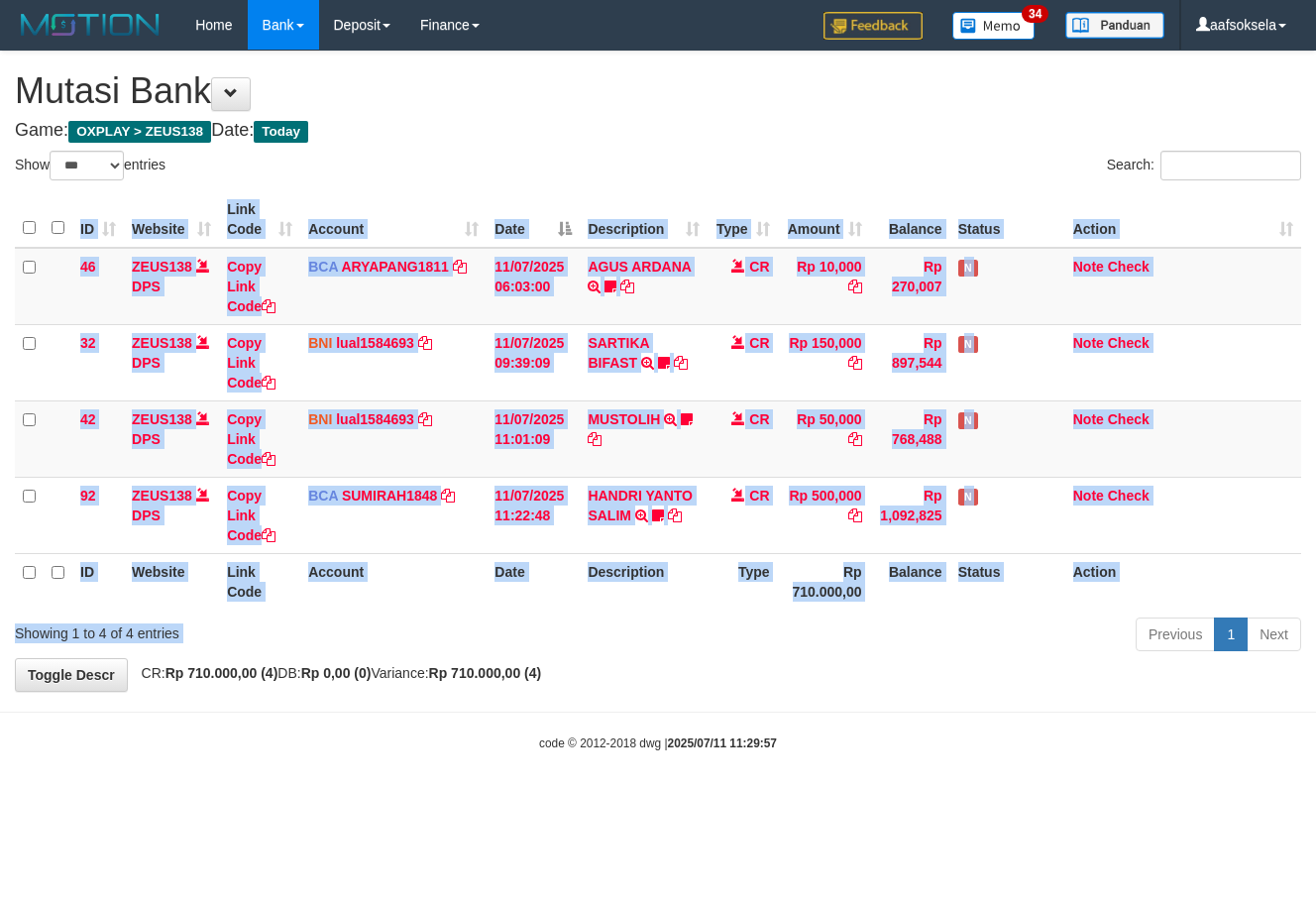 click on "Show  ** ** ** ***  entries Search:
ID Website Link Code Account Date Description Type Amount Balance Status Action
46
ZEUS138    DPS
Copy Link Code
BCA
ARYAPANG1811
DPS
ARYA PANGESTU
mutasi_20250711_2620 | 46
mutasi_20250711_2620 | 46
11/07/2025 06:03:00
AGUS ARDANA            TRSF E-BANKING CR 1107/FTSCY/WS95051
10000.002025071158167087 TRFDN-AGUS ARDANA ESPAY DEBIT INDONE    Aguslike
tunggu bukti tranfer
CR
Rp 10,000
Rp 270,007
N
Note
Check
32
ZEUS138    DPS
Copy Link Code" at bounding box center [658, 404] 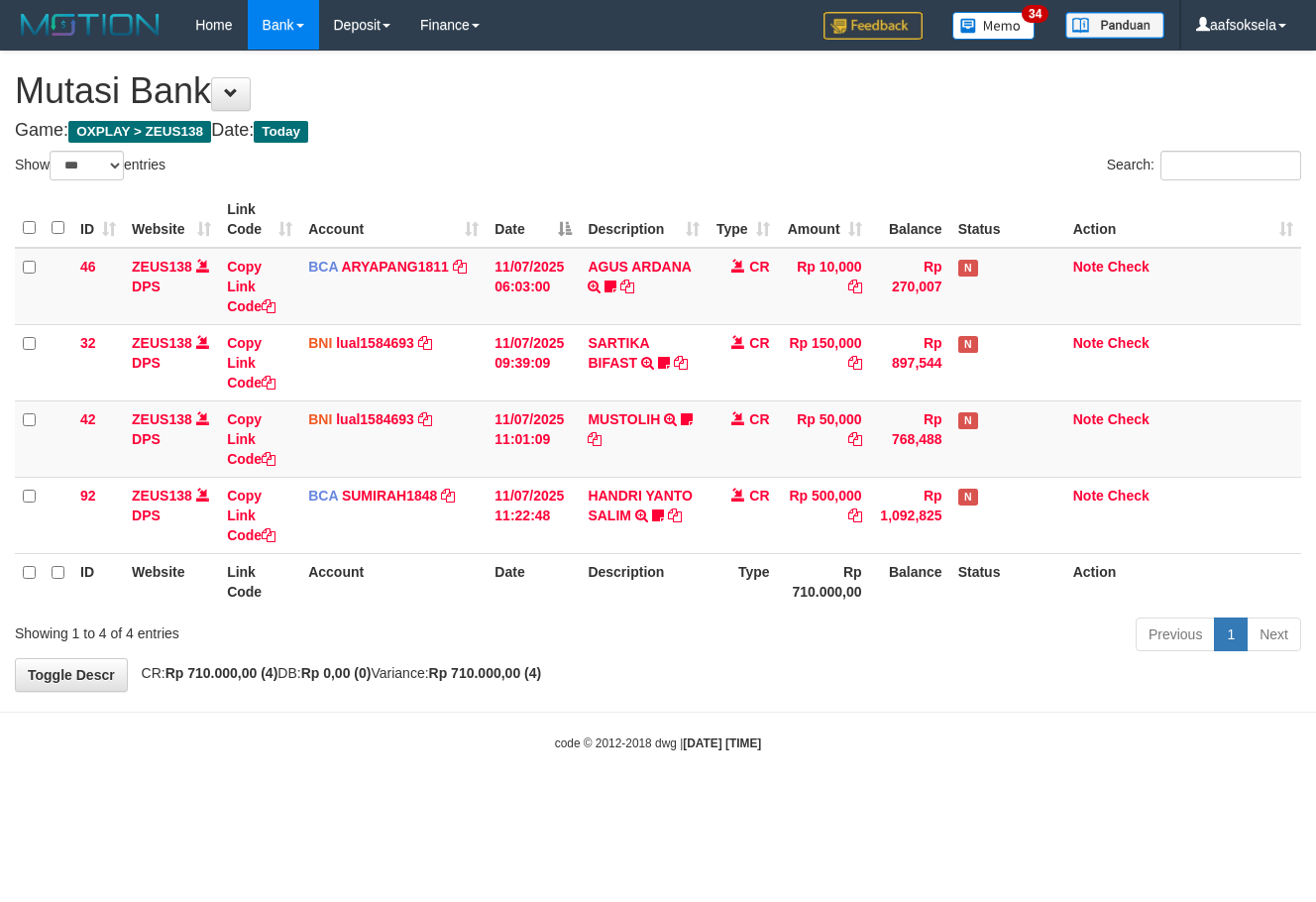 select on "***" 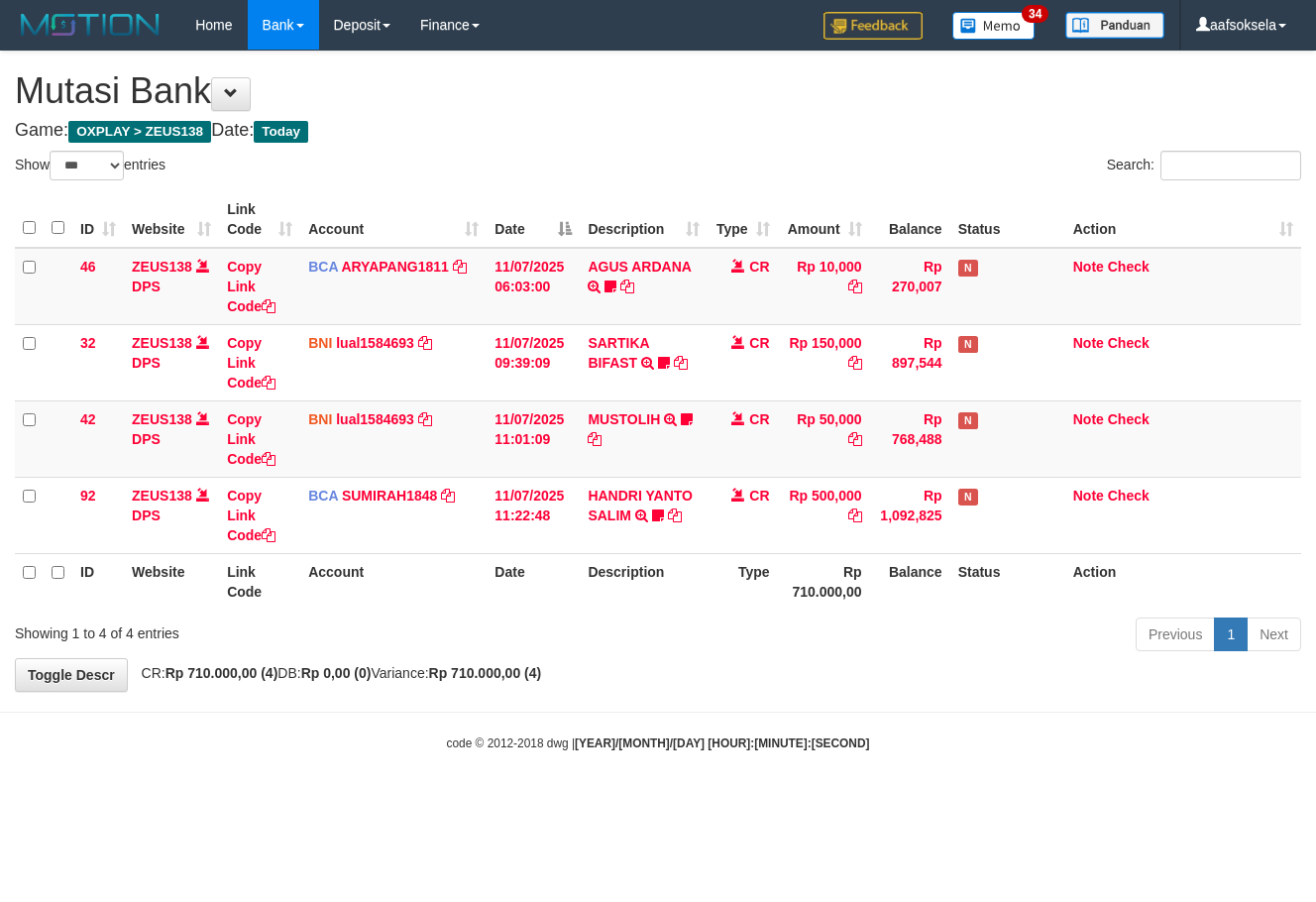 select on "***" 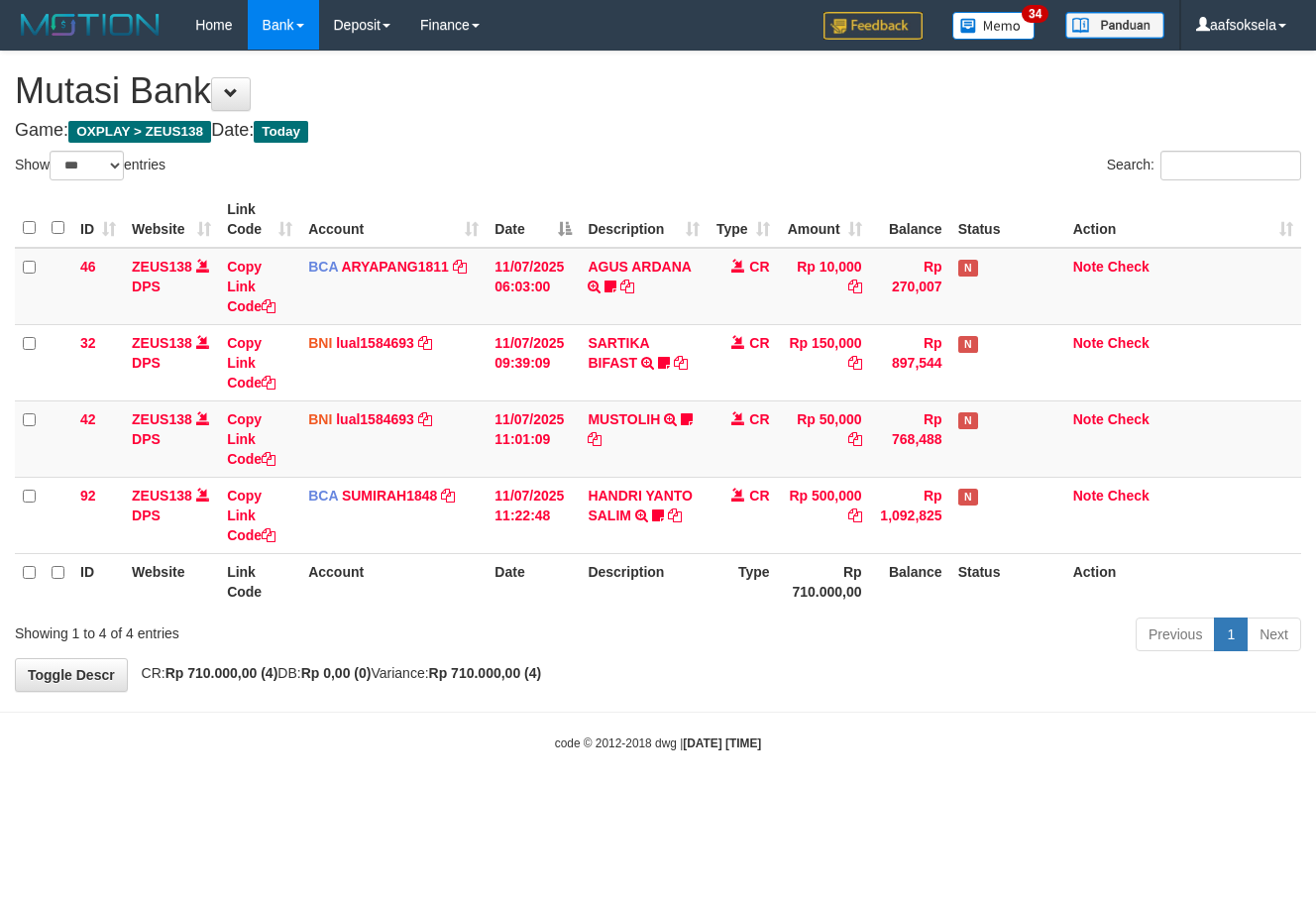 select on "***" 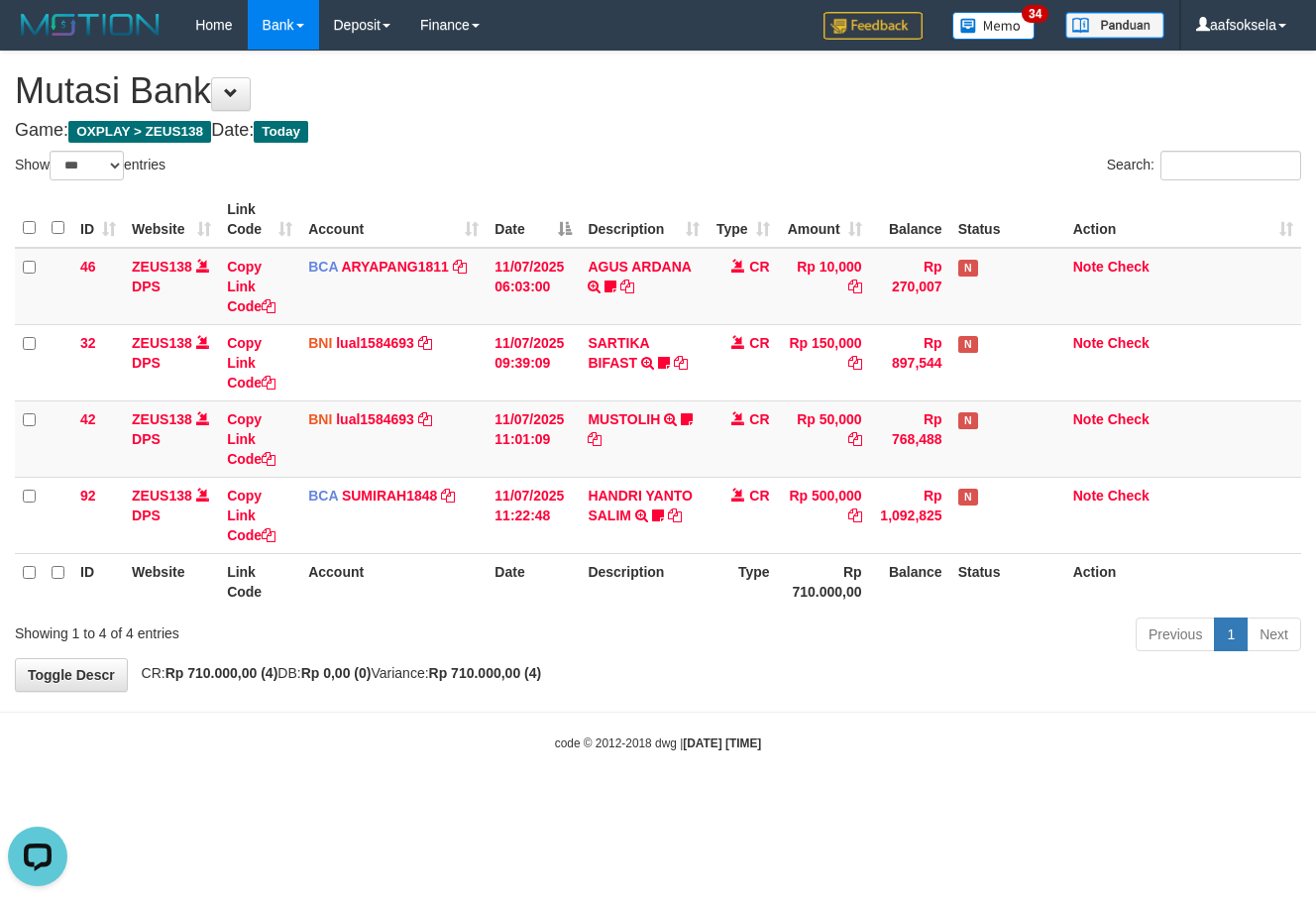 scroll, scrollTop: 0, scrollLeft: 0, axis: both 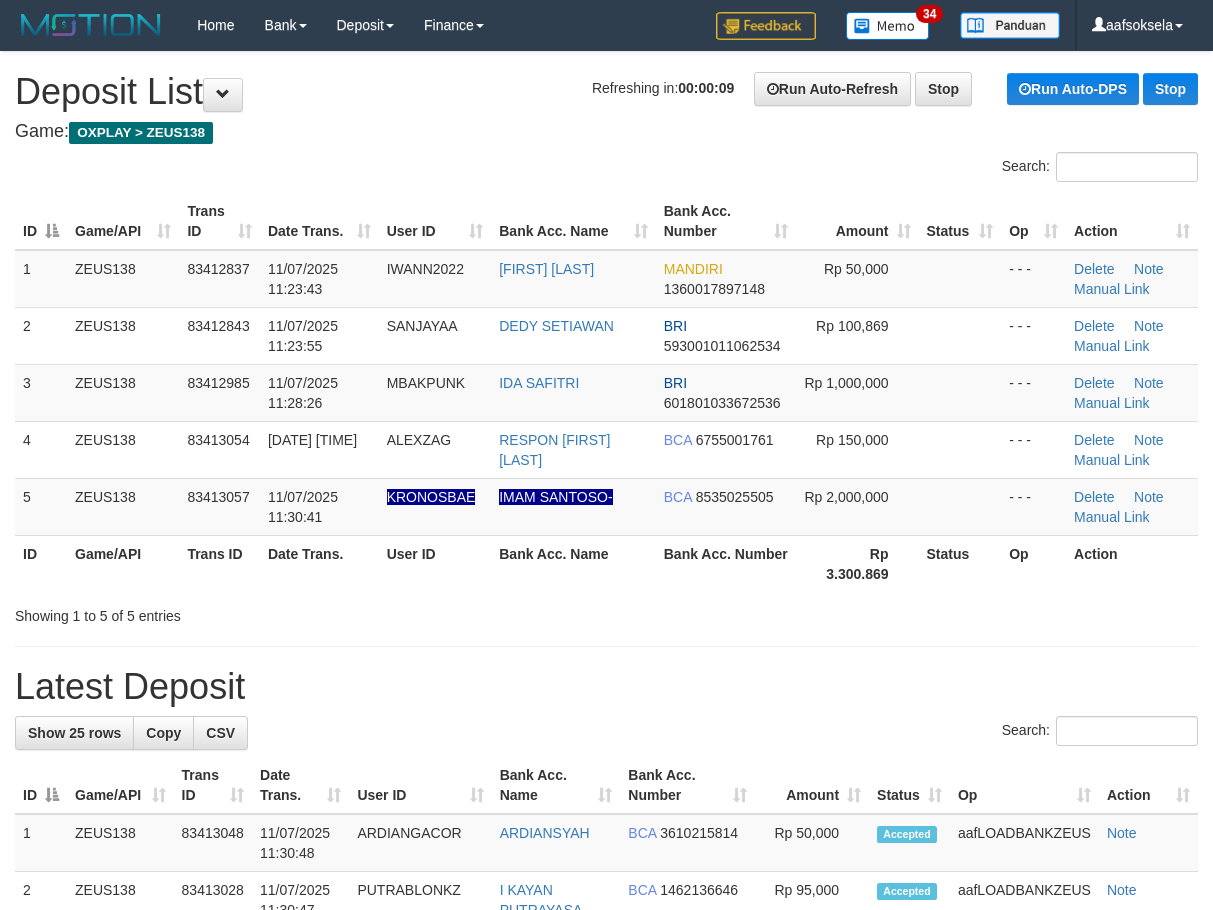 click on "**********" at bounding box center (606, 1222) 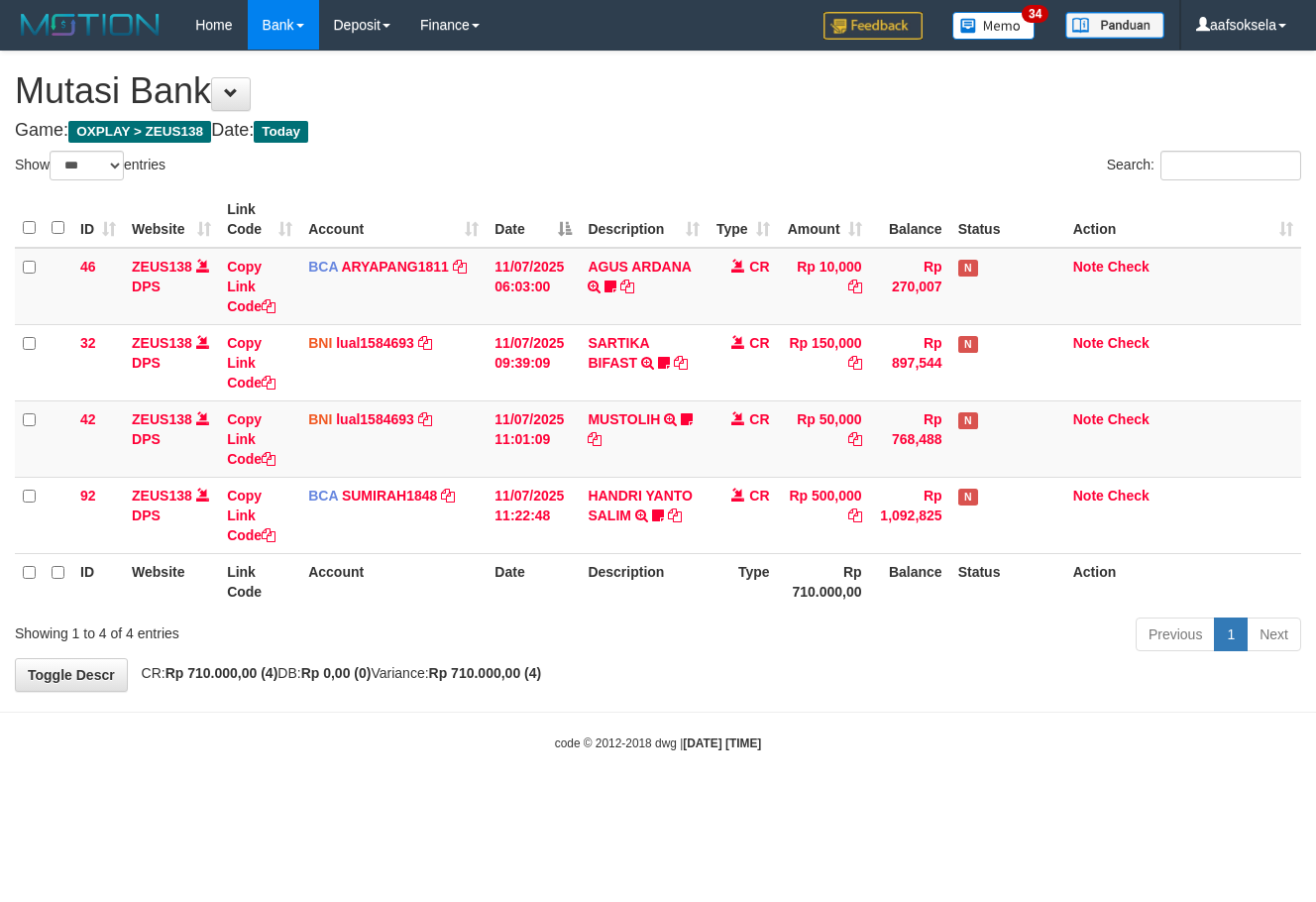 select on "***" 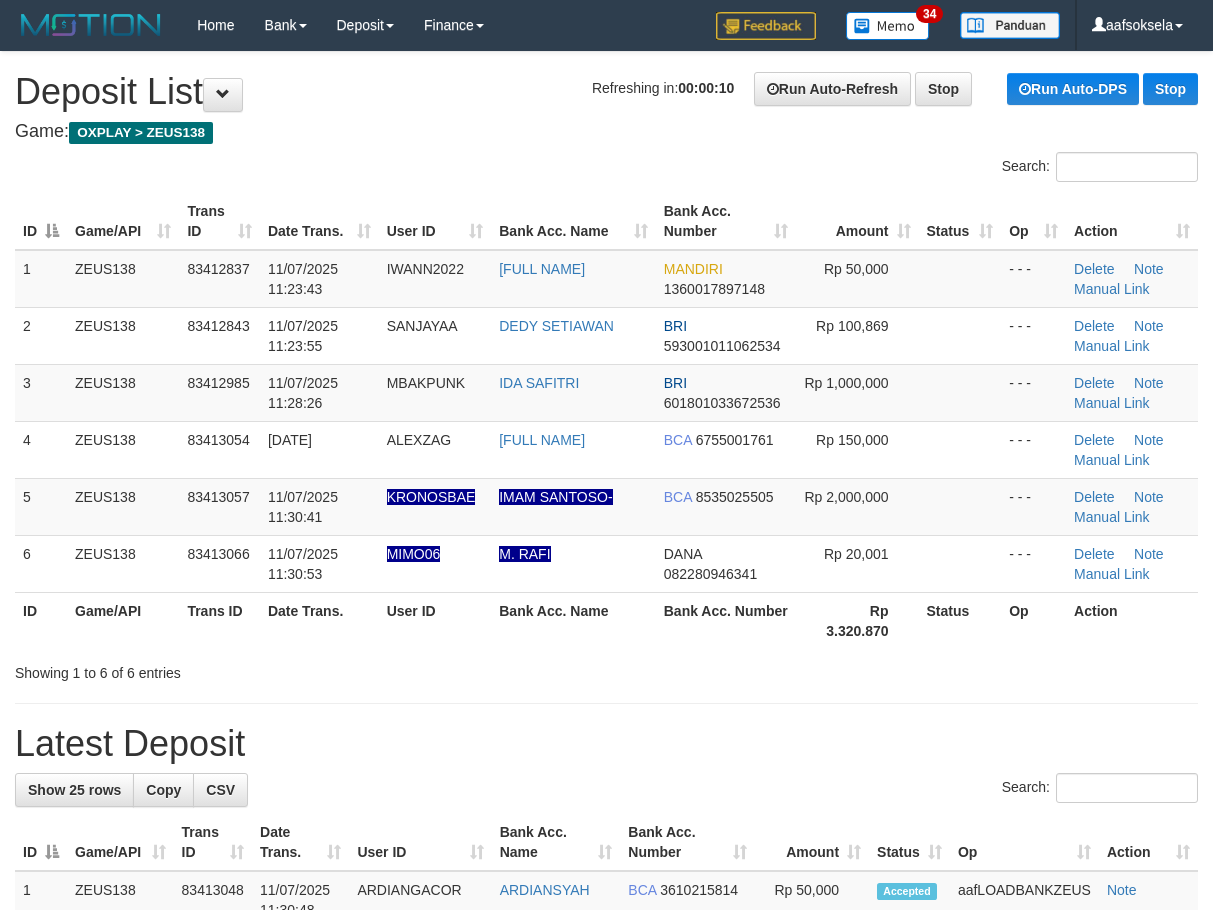 scroll, scrollTop: 0, scrollLeft: 0, axis: both 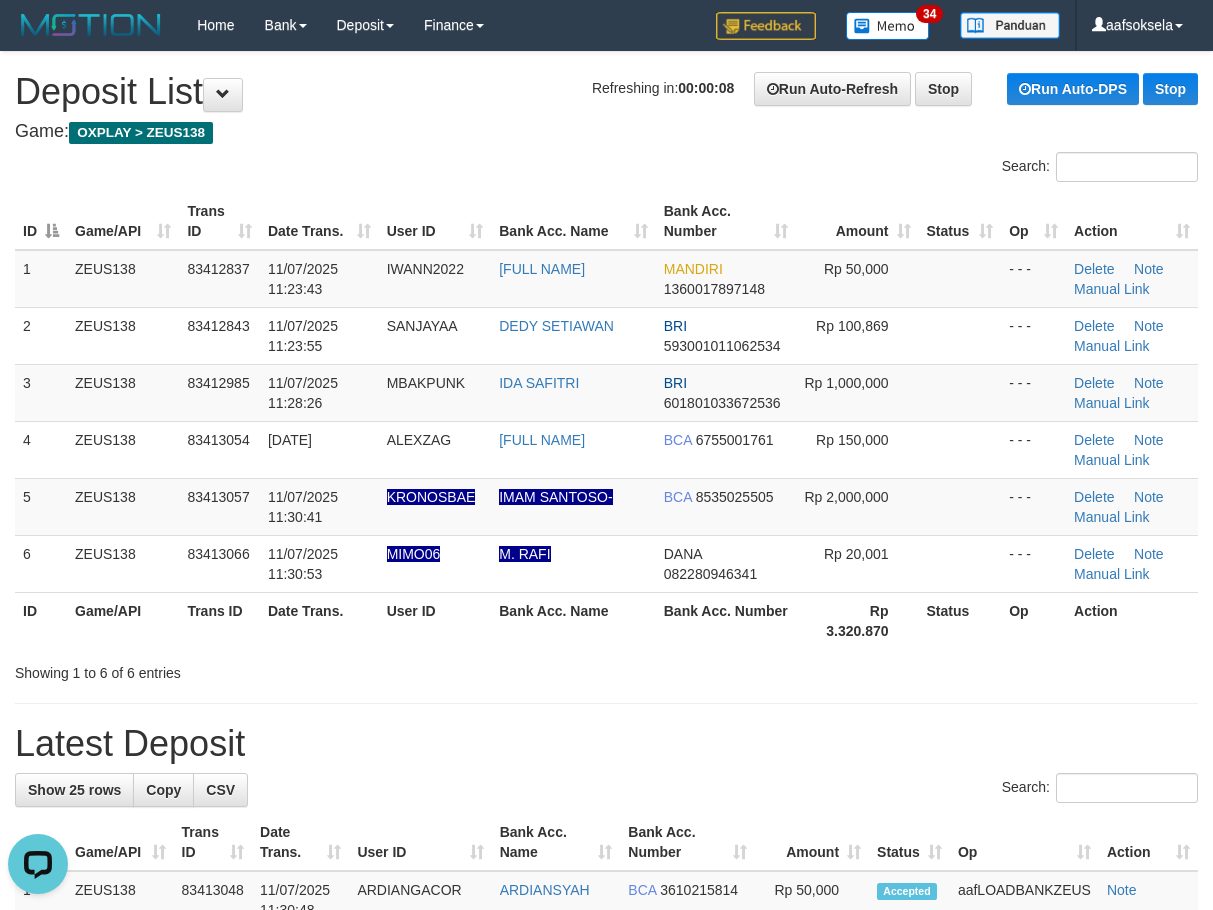 drag, startPoint x: 447, startPoint y: 692, endPoint x: 351, endPoint y: 654, distance: 103.24728 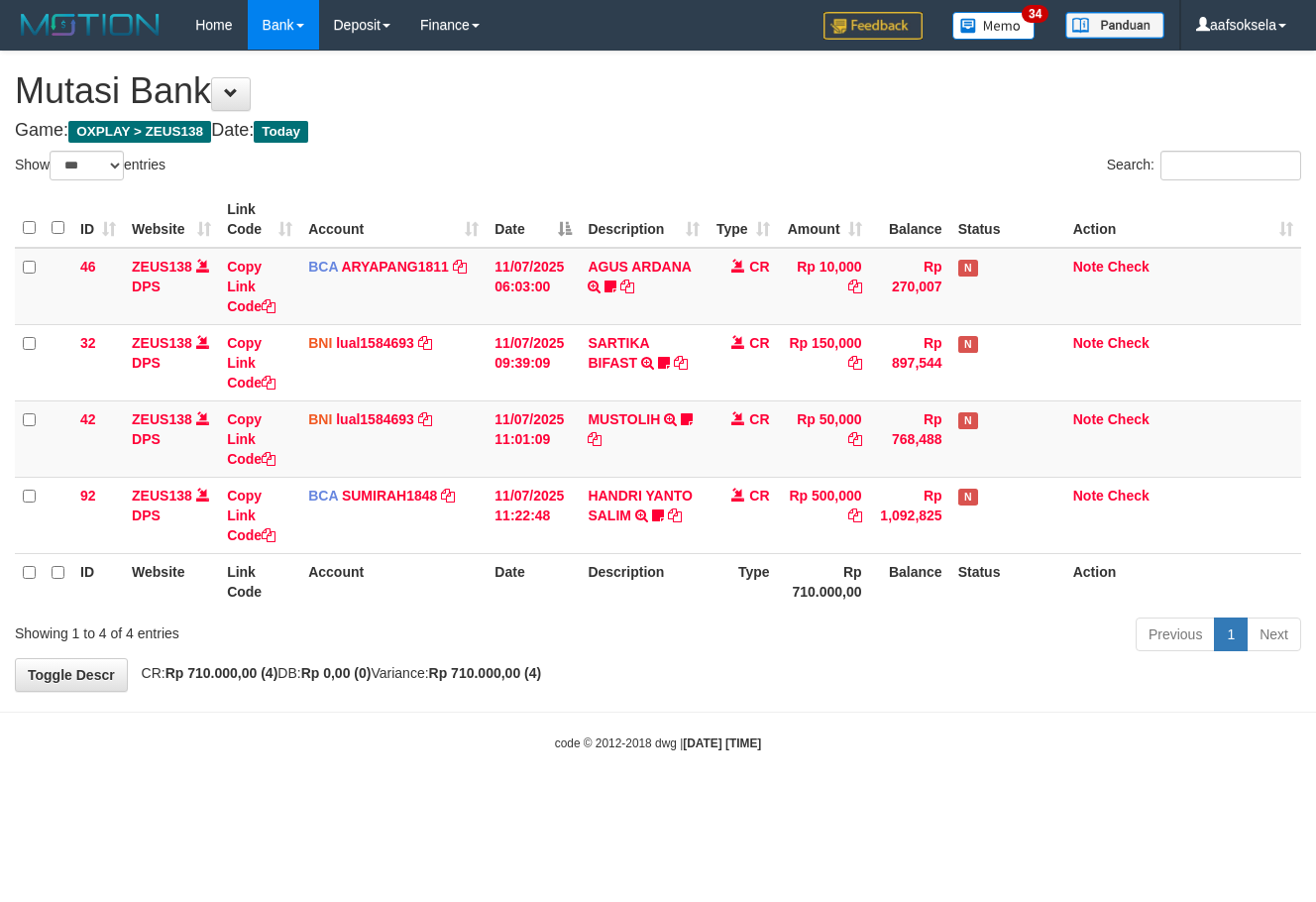 select on "***" 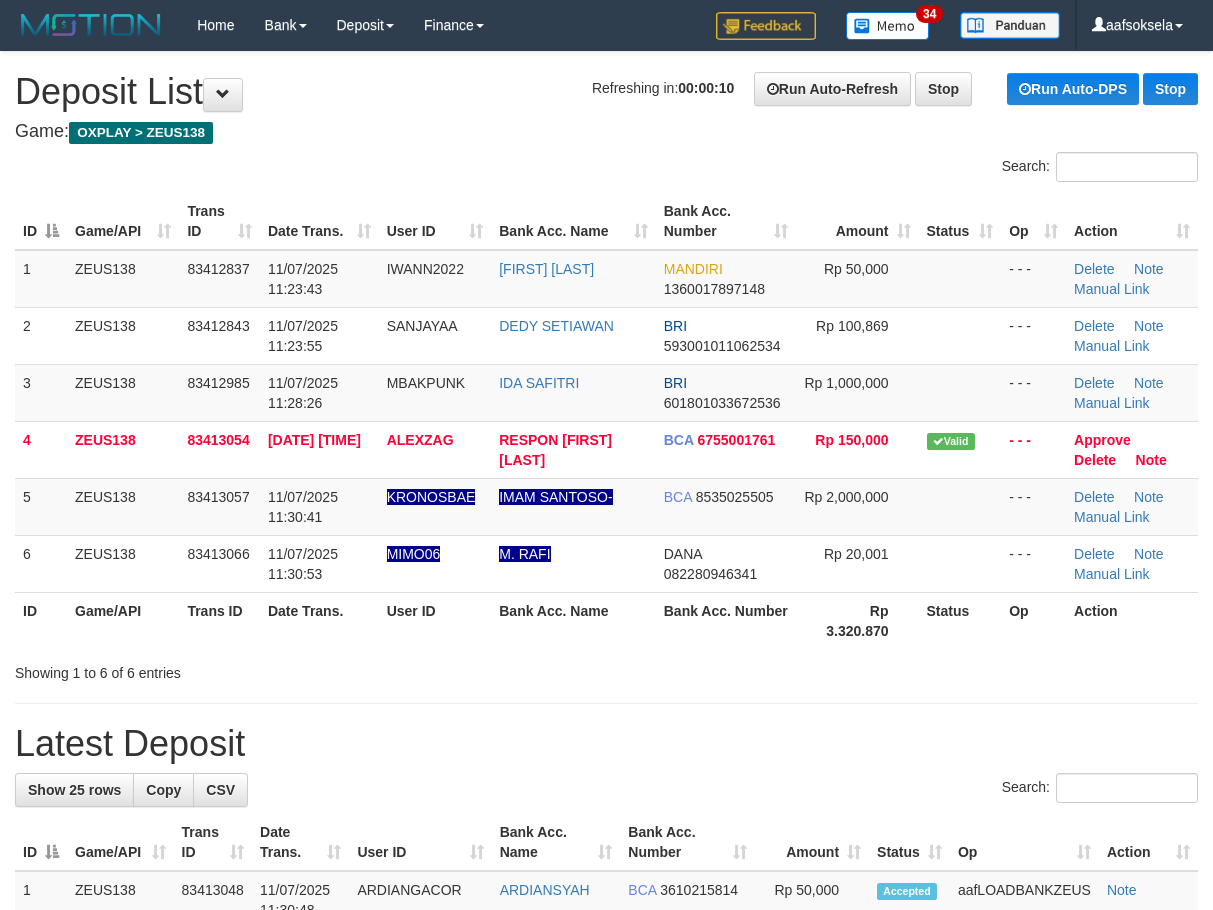 scroll, scrollTop: 0, scrollLeft: 0, axis: both 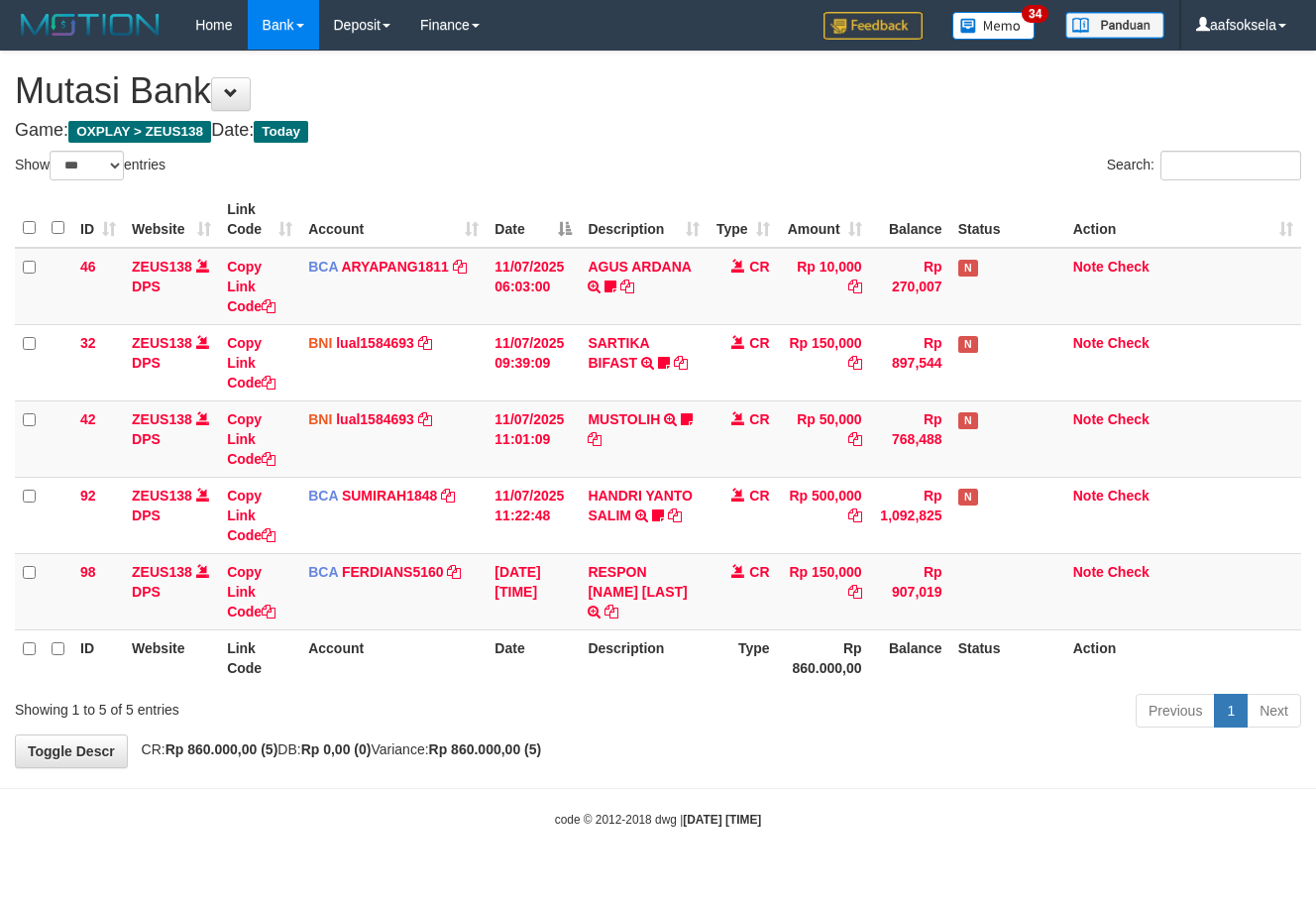 select on "***" 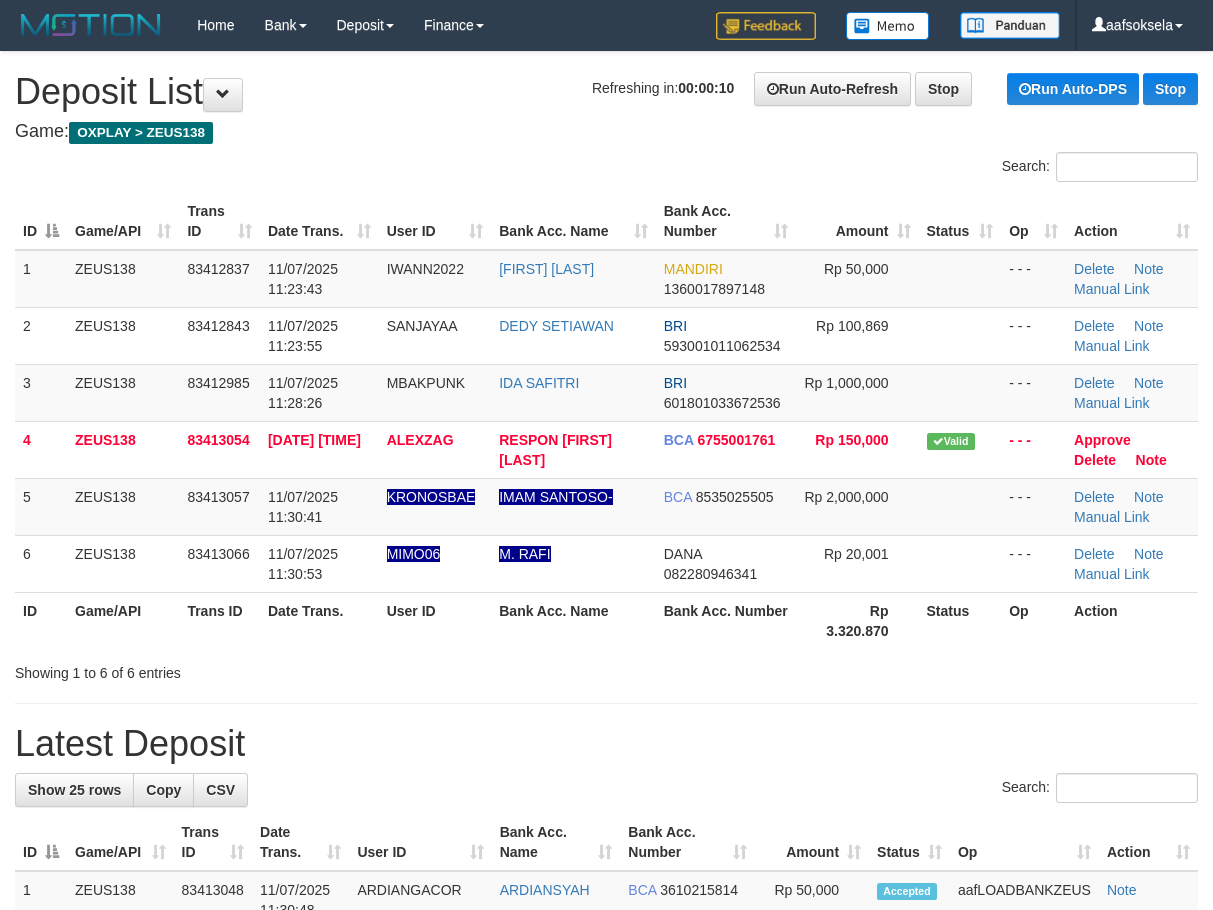 scroll, scrollTop: 0, scrollLeft: 0, axis: both 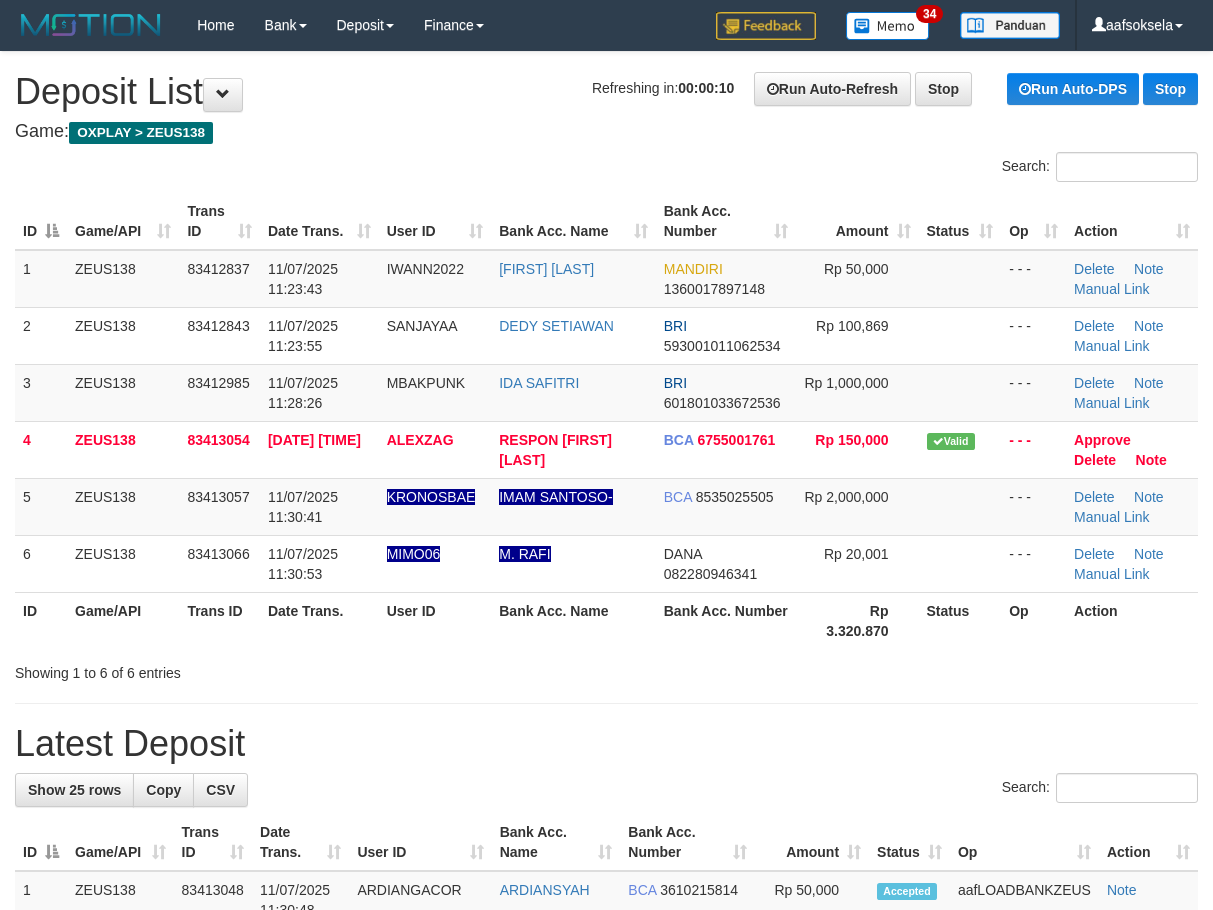 drag, startPoint x: 339, startPoint y: 644, endPoint x: 6, endPoint y: 718, distance: 341.12314 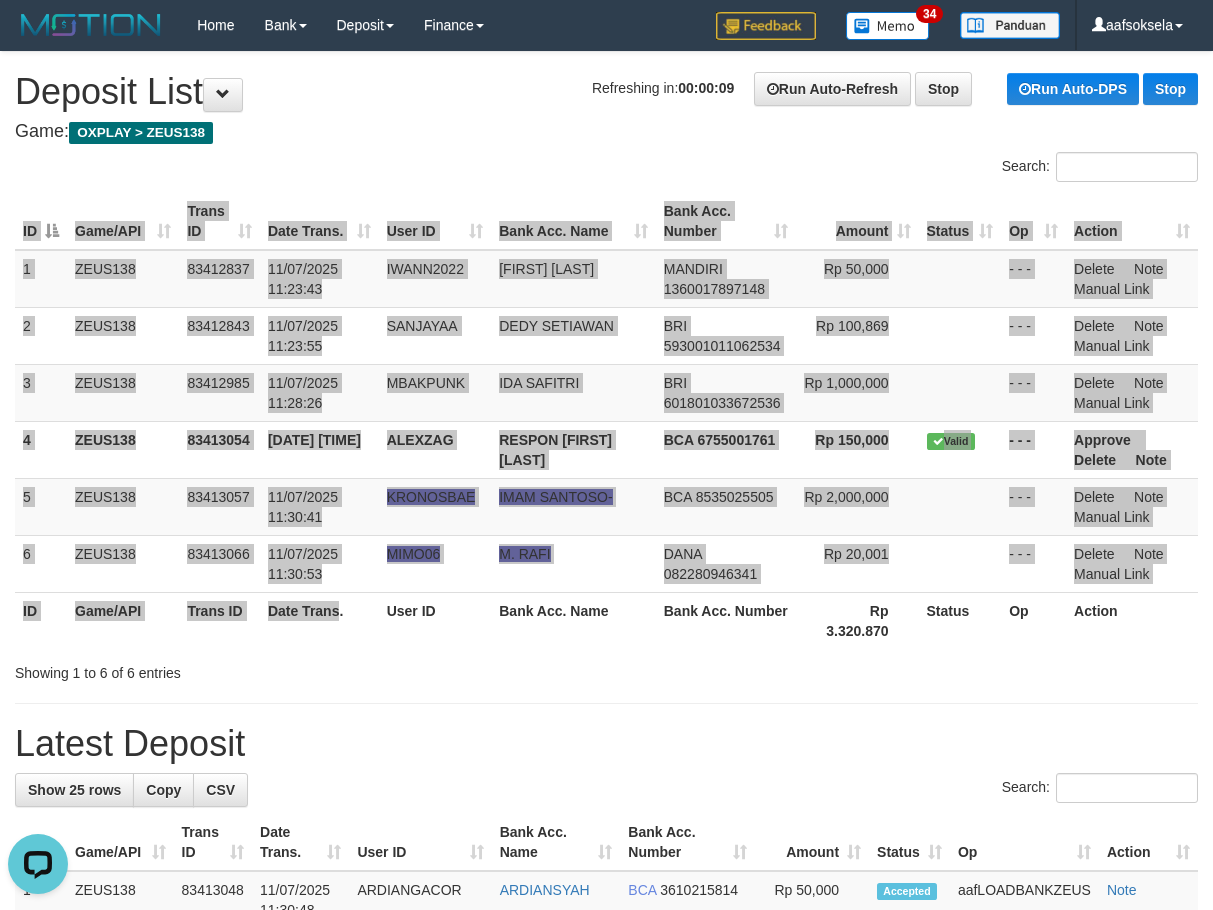 scroll, scrollTop: 0, scrollLeft: 0, axis: both 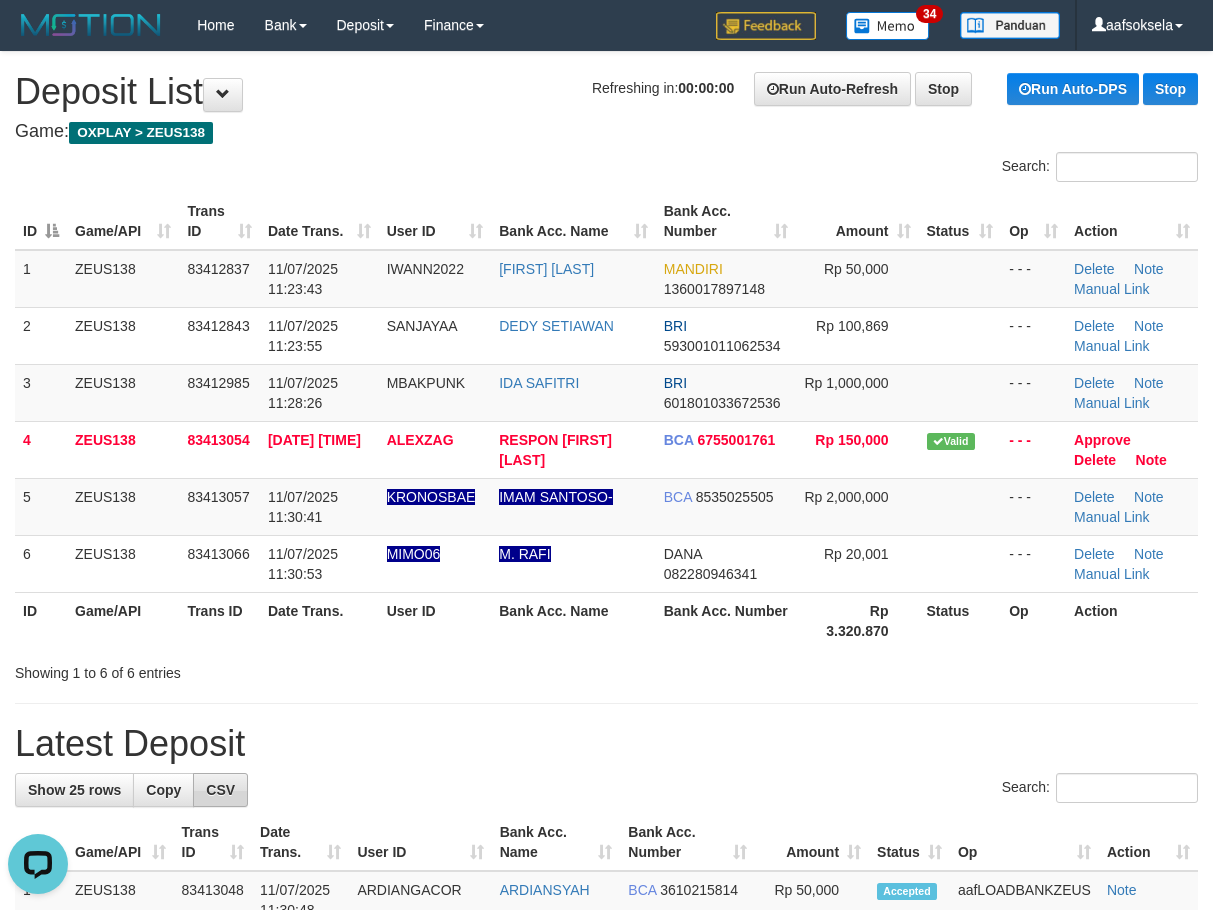 drag, startPoint x: 436, startPoint y: 776, endPoint x: 207, endPoint y: 782, distance: 229.07858 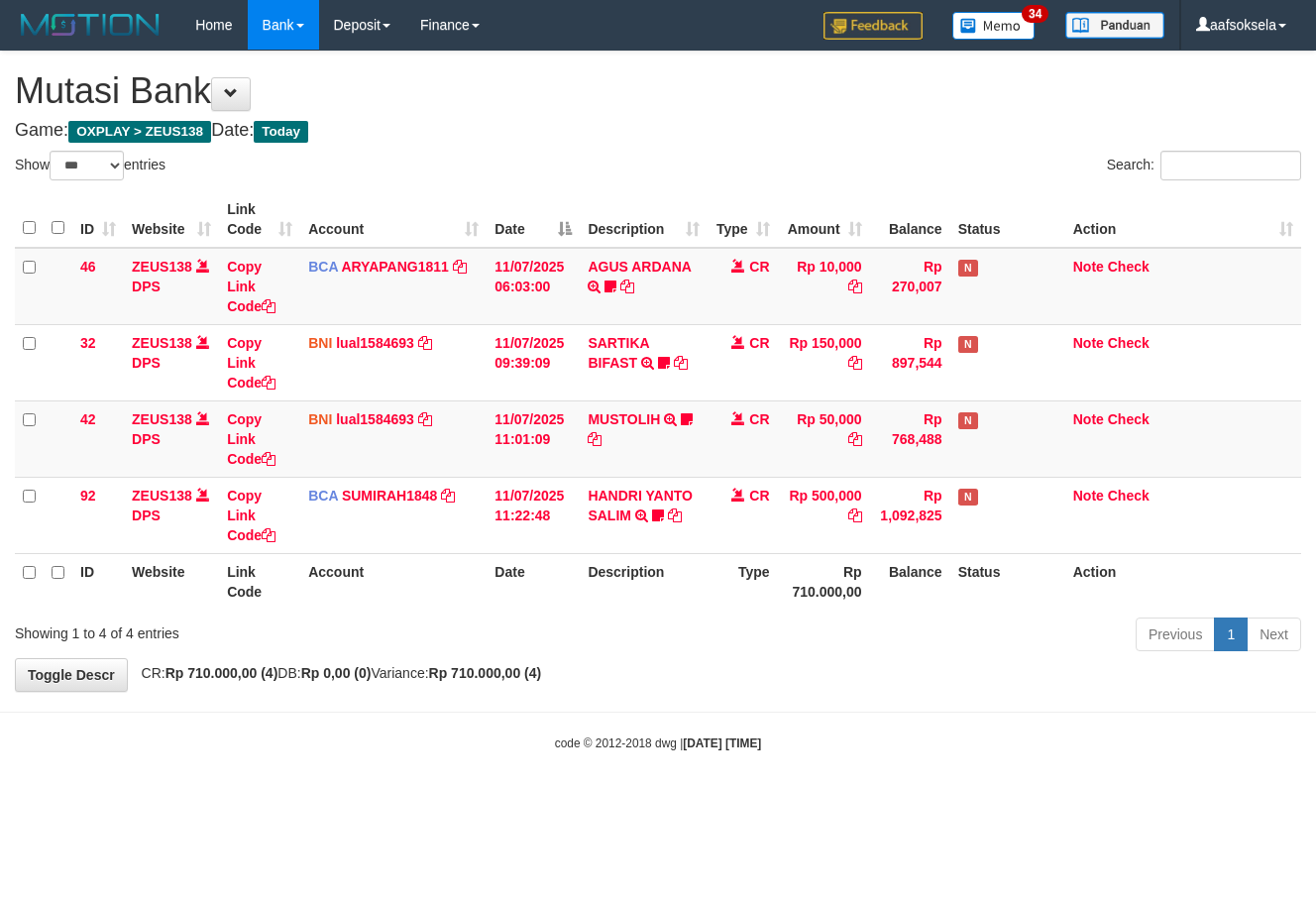 select on "***" 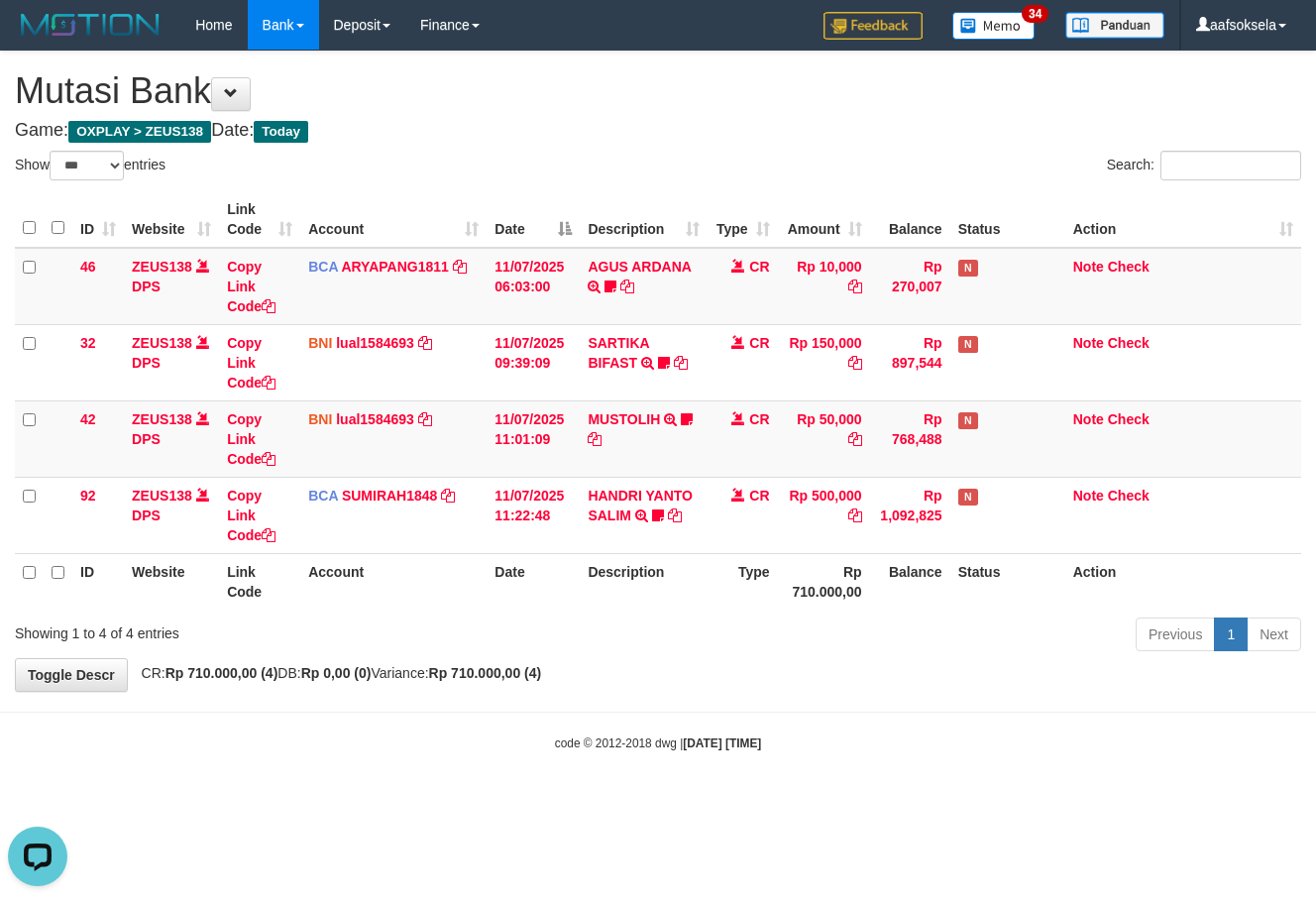 scroll, scrollTop: 0, scrollLeft: 0, axis: both 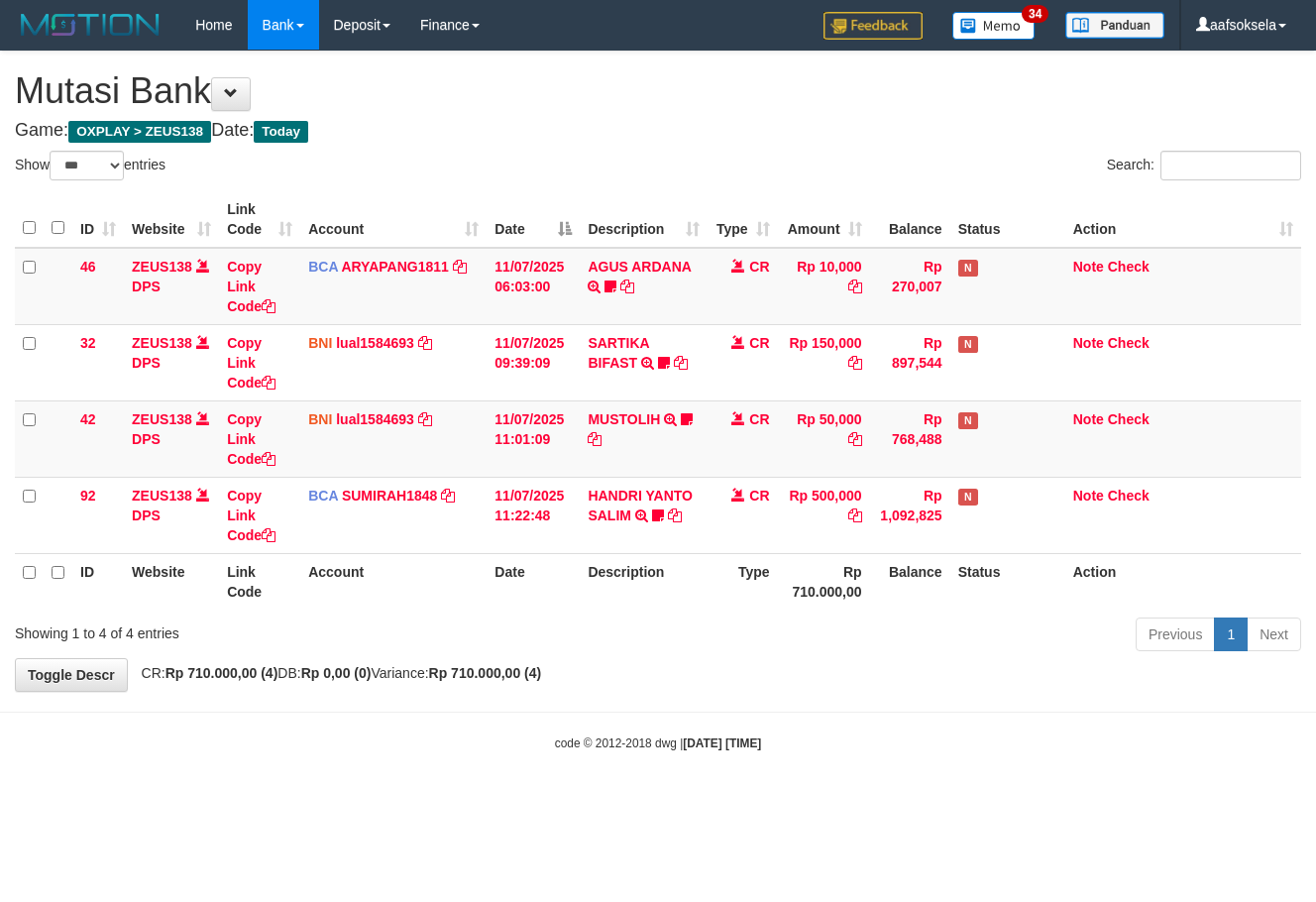 select on "***" 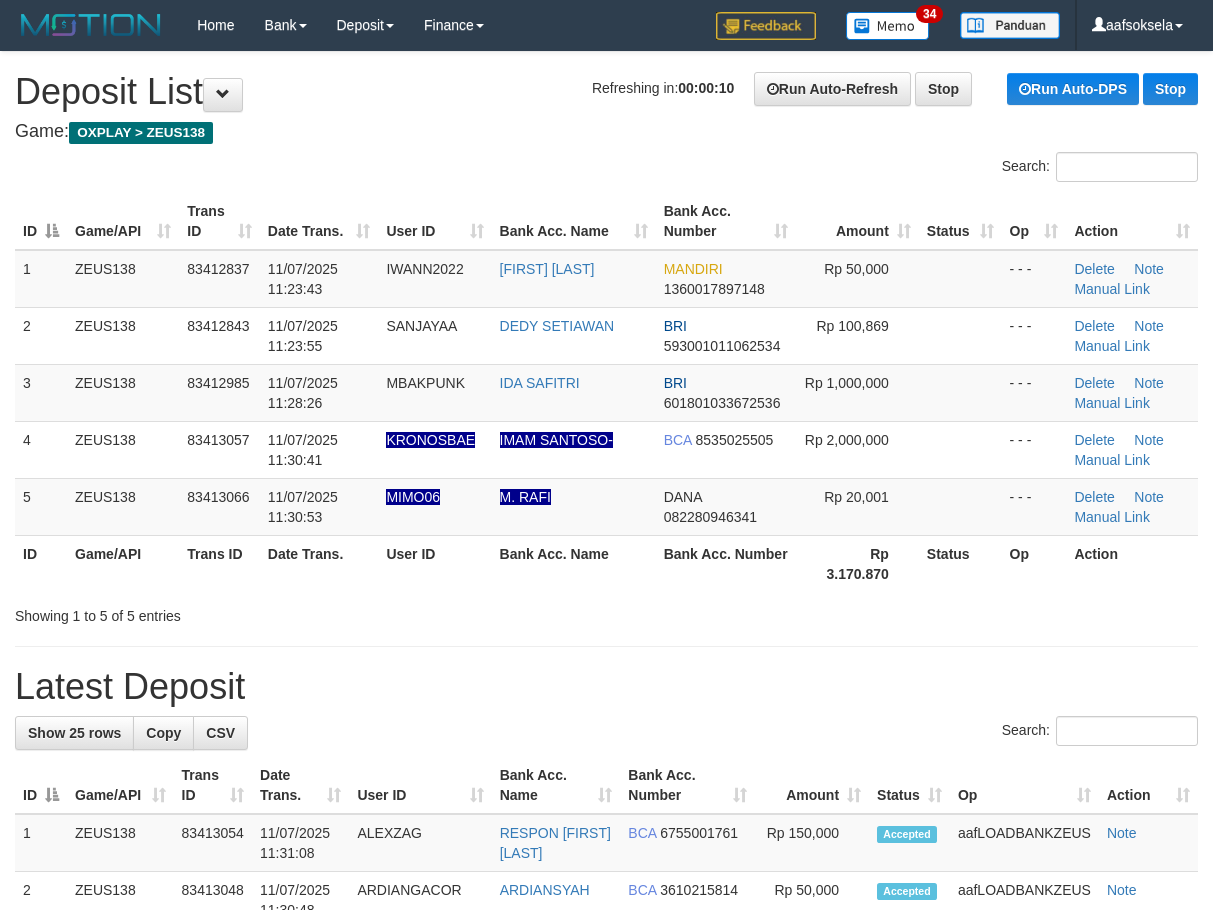scroll, scrollTop: 0, scrollLeft: 0, axis: both 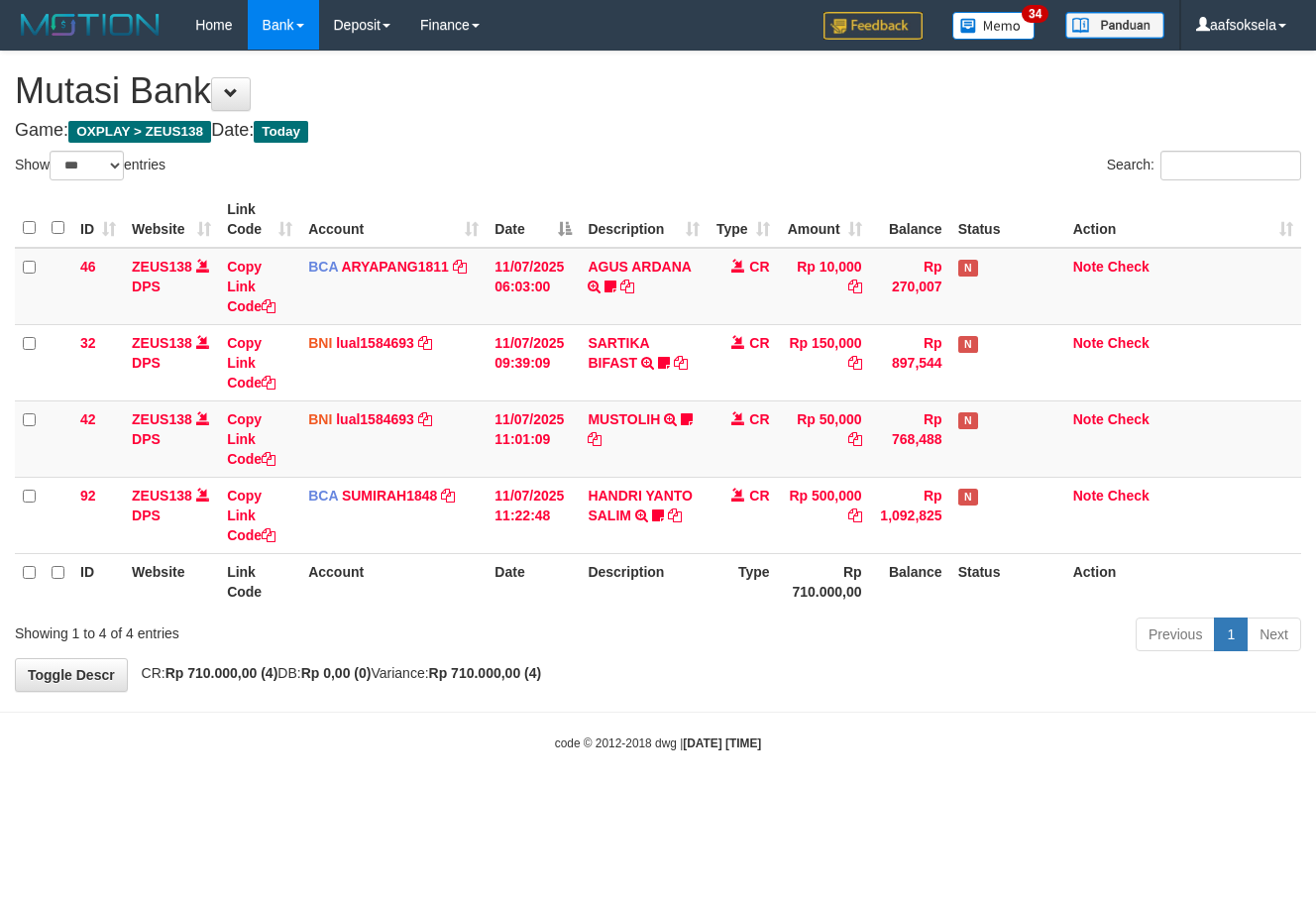 select on "***" 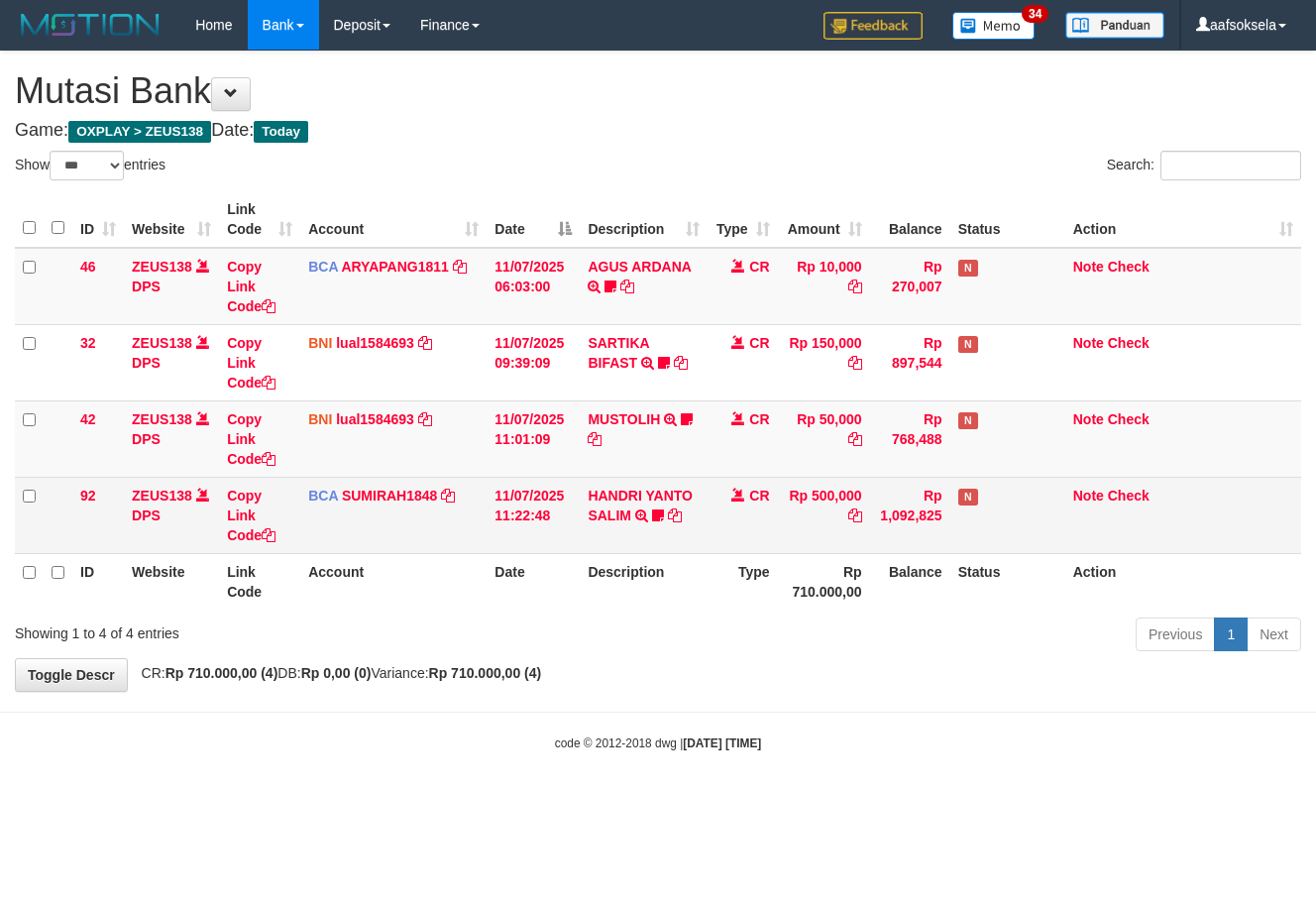 click on "CR" at bounding box center (742, 514) 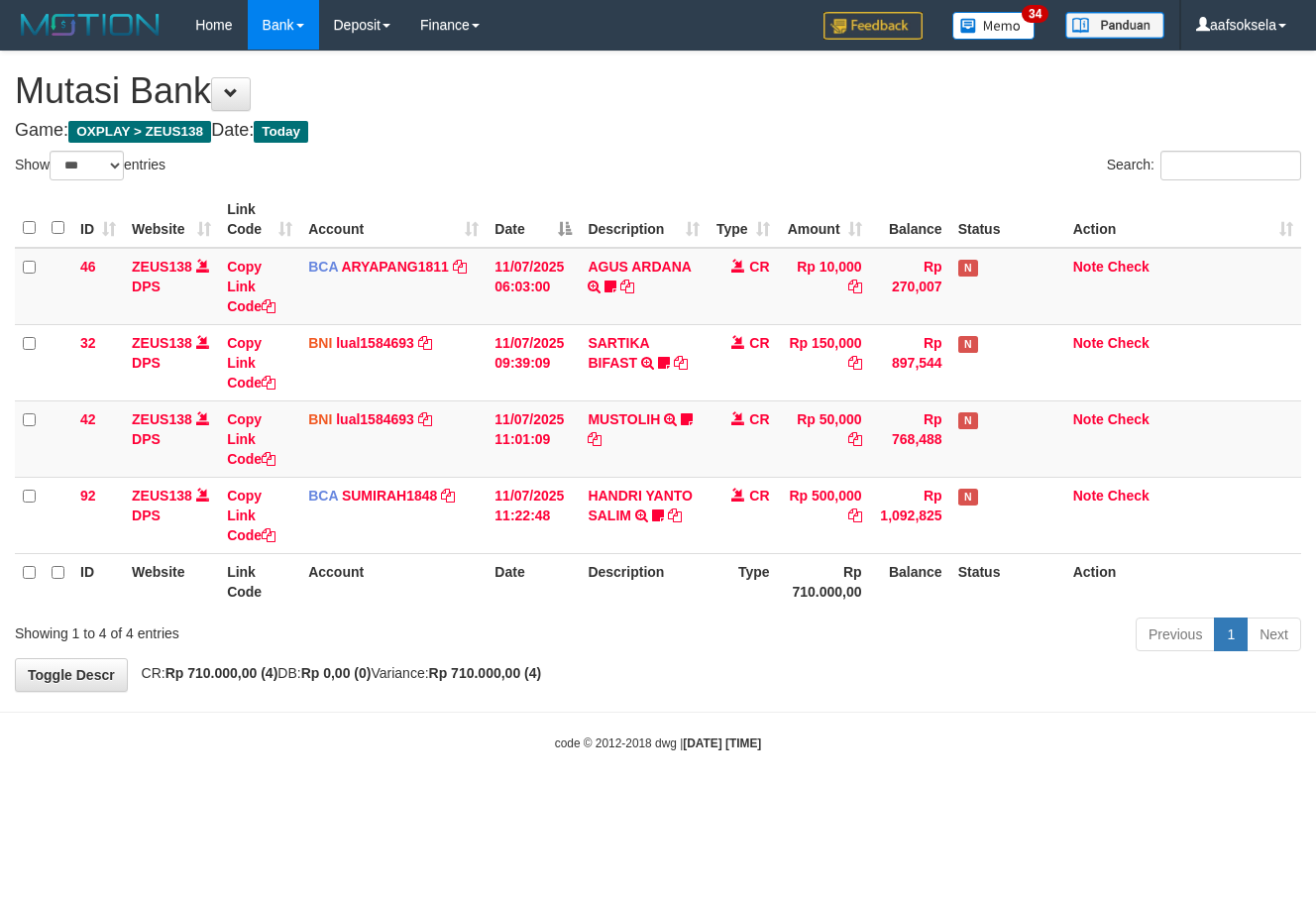 select on "***" 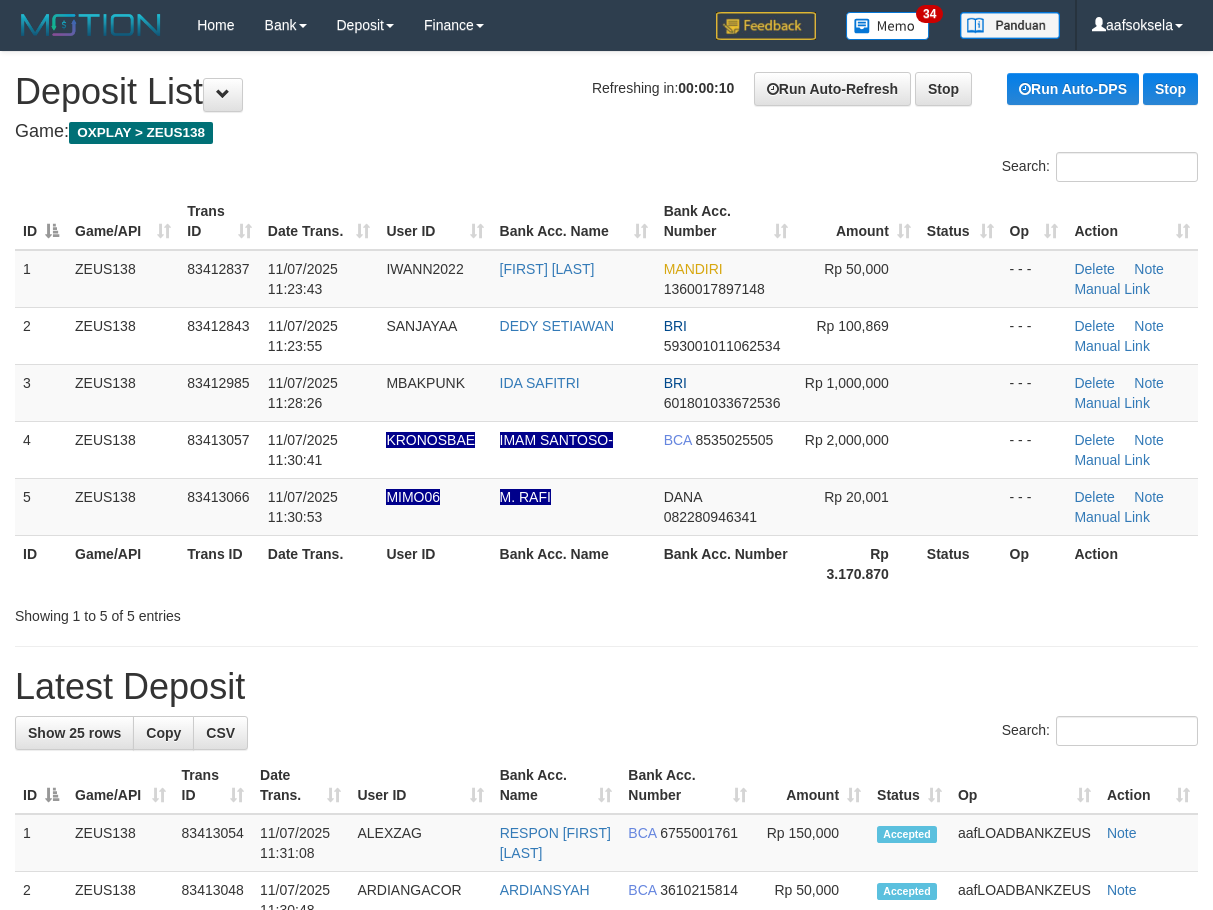 scroll, scrollTop: 0, scrollLeft: 0, axis: both 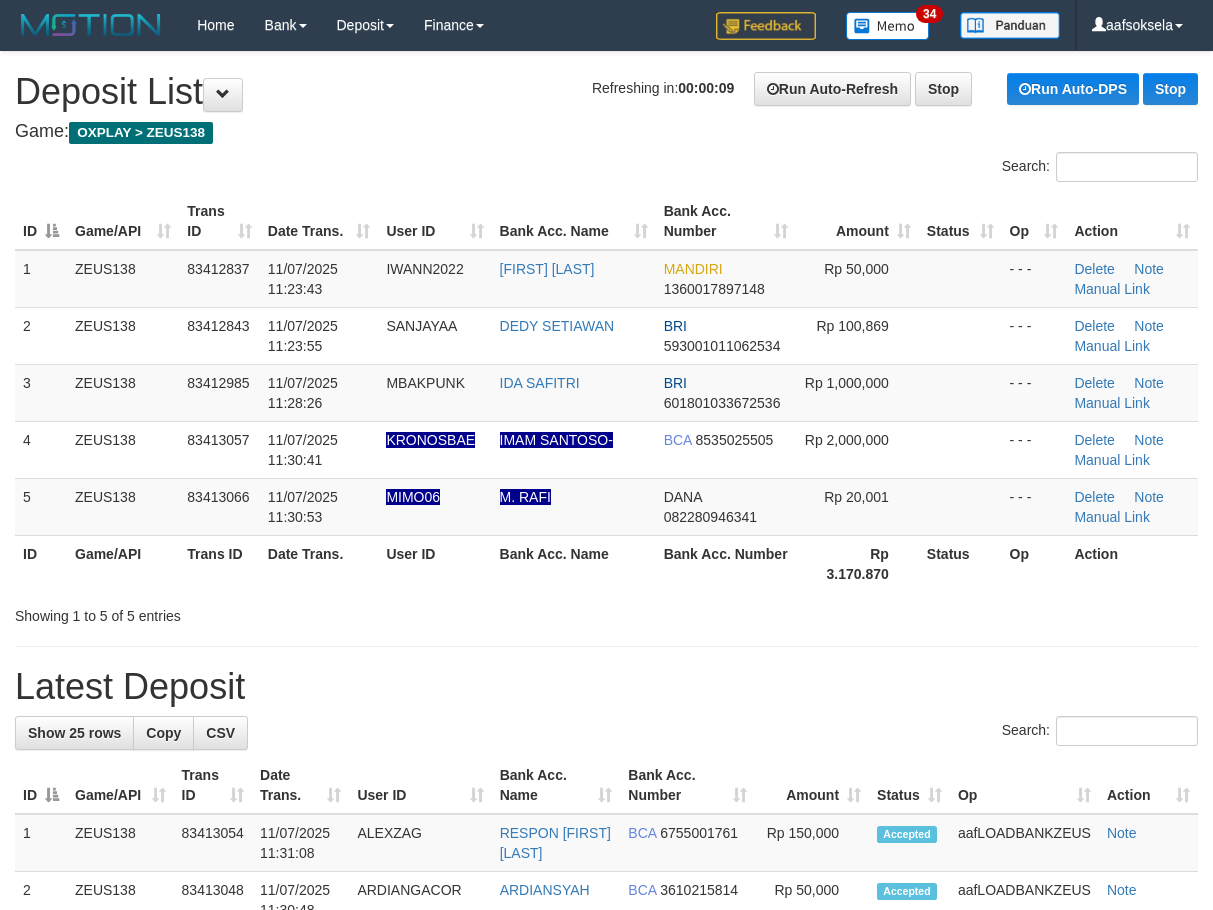 drag, startPoint x: 426, startPoint y: 687, endPoint x: 404, endPoint y: 688, distance: 22.022715 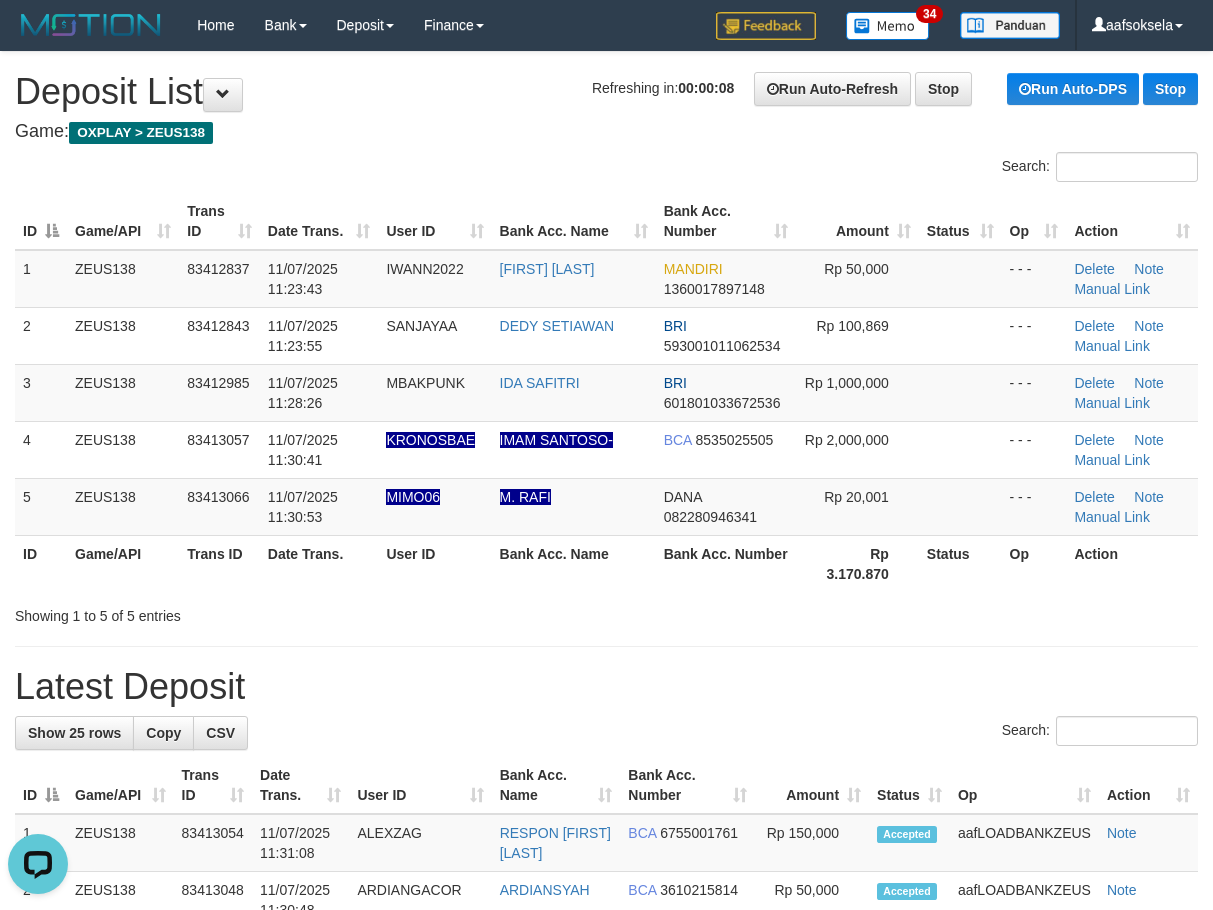 scroll, scrollTop: 0, scrollLeft: 0, axis: both 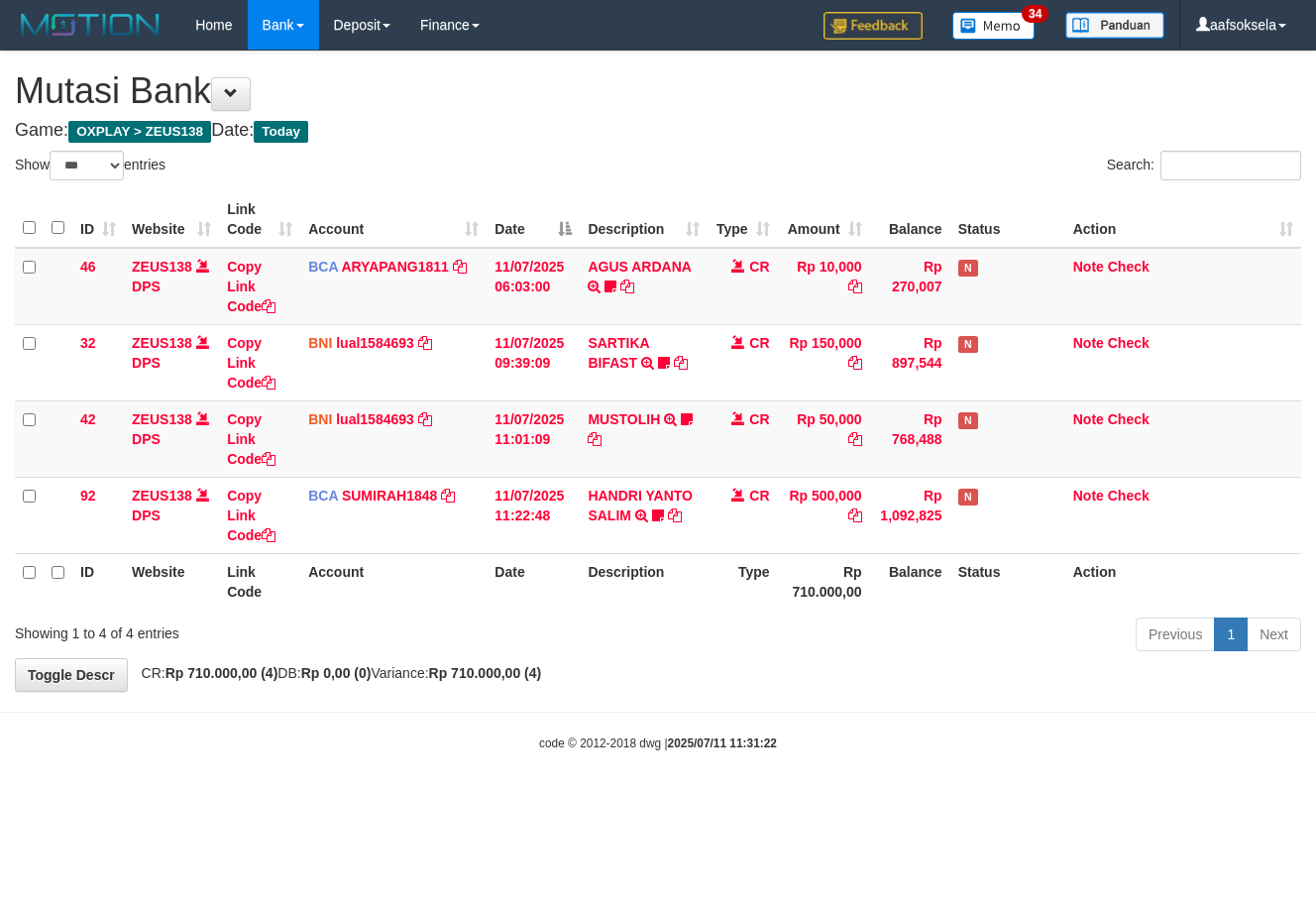select on "***" 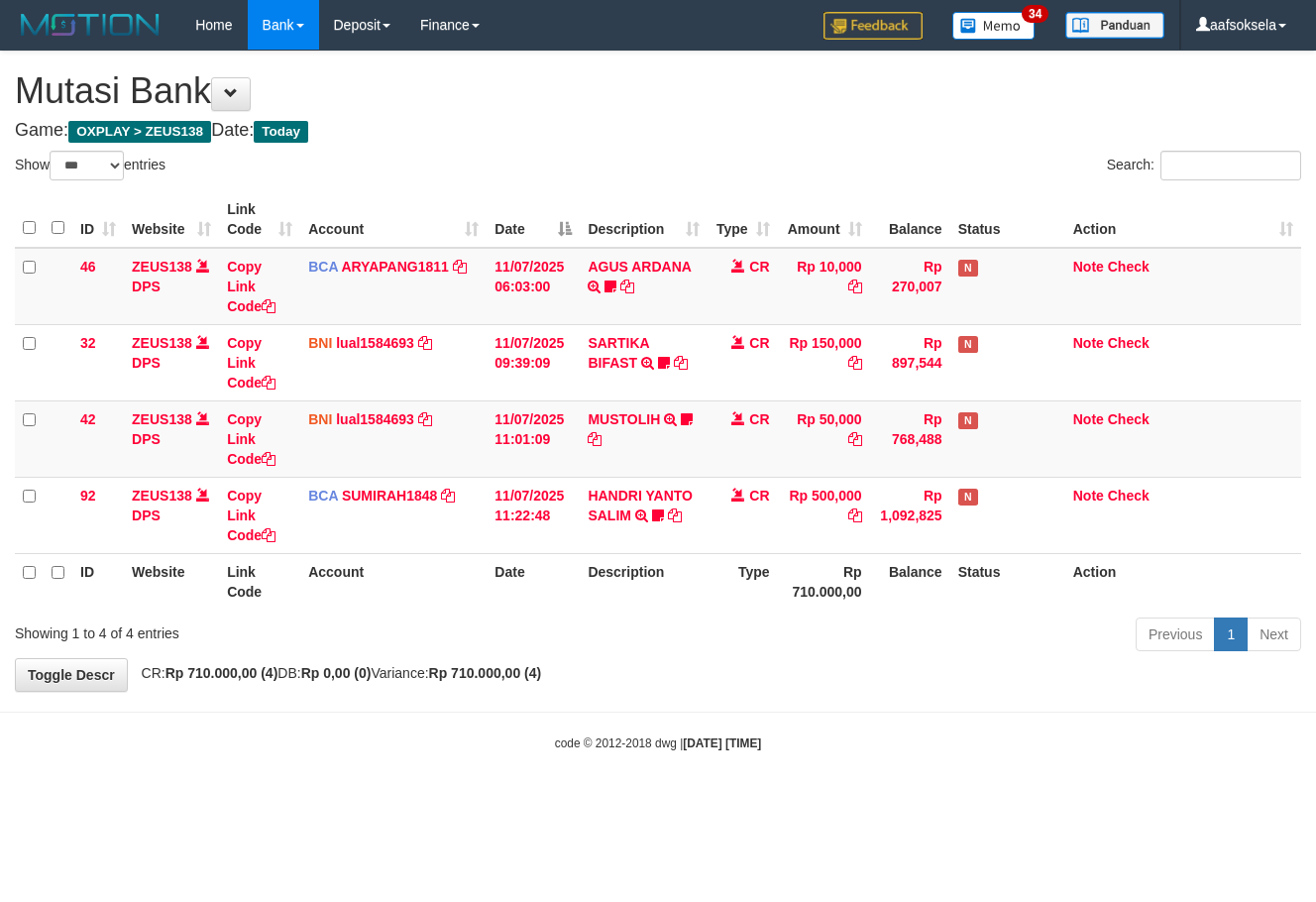 select on "***" 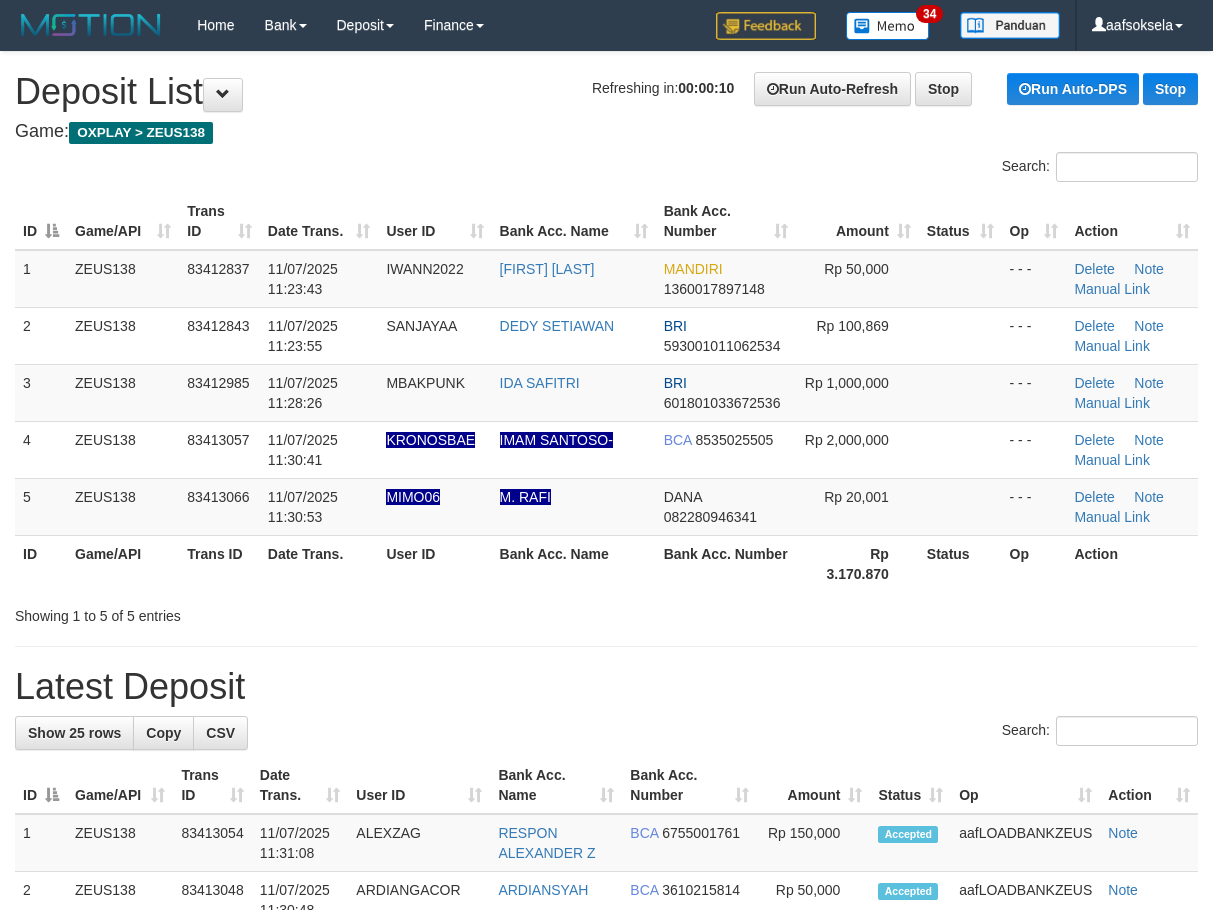 scroll, scrollTop: 0, scrollLeft: 0, axis: both 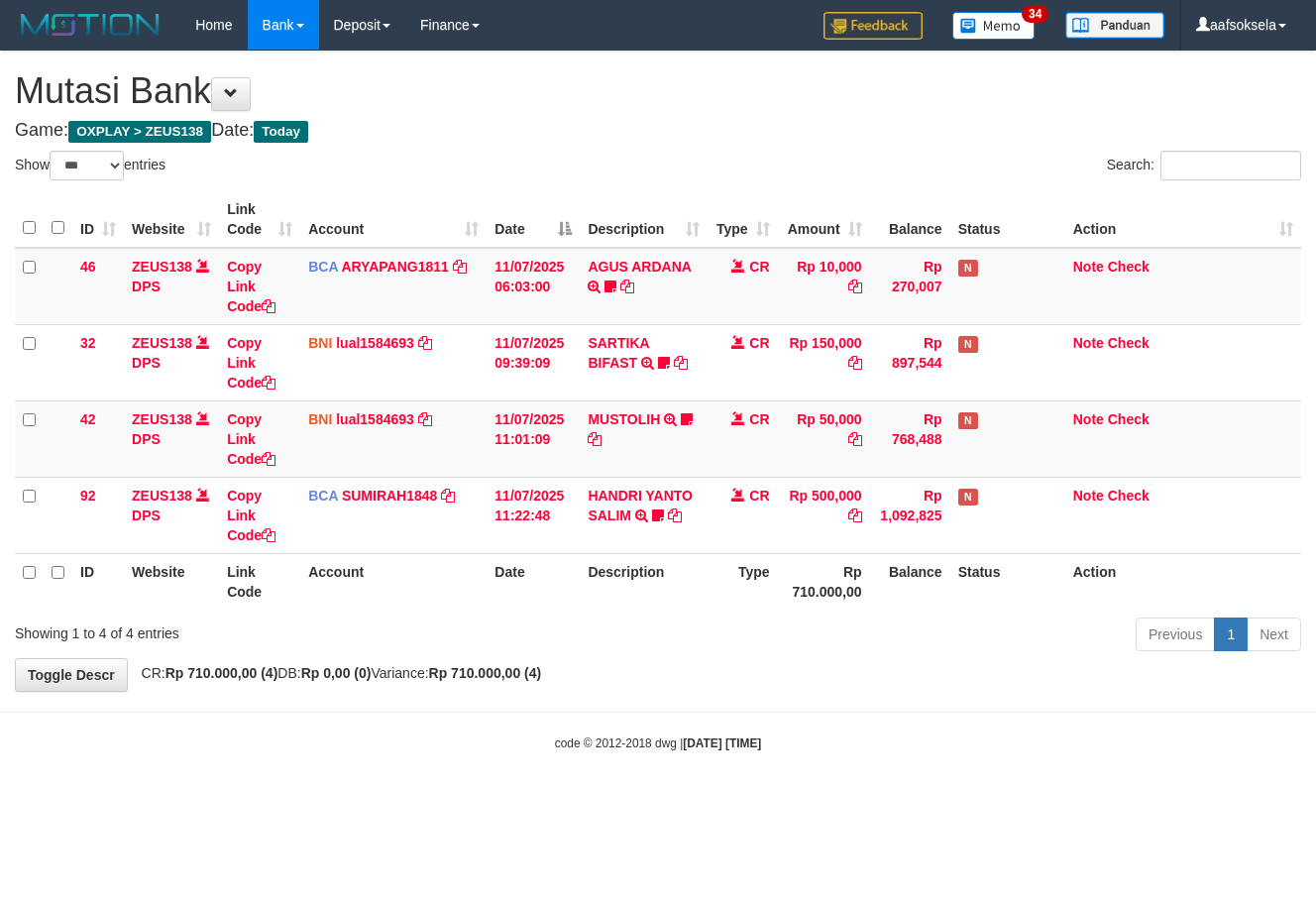 select on "***" 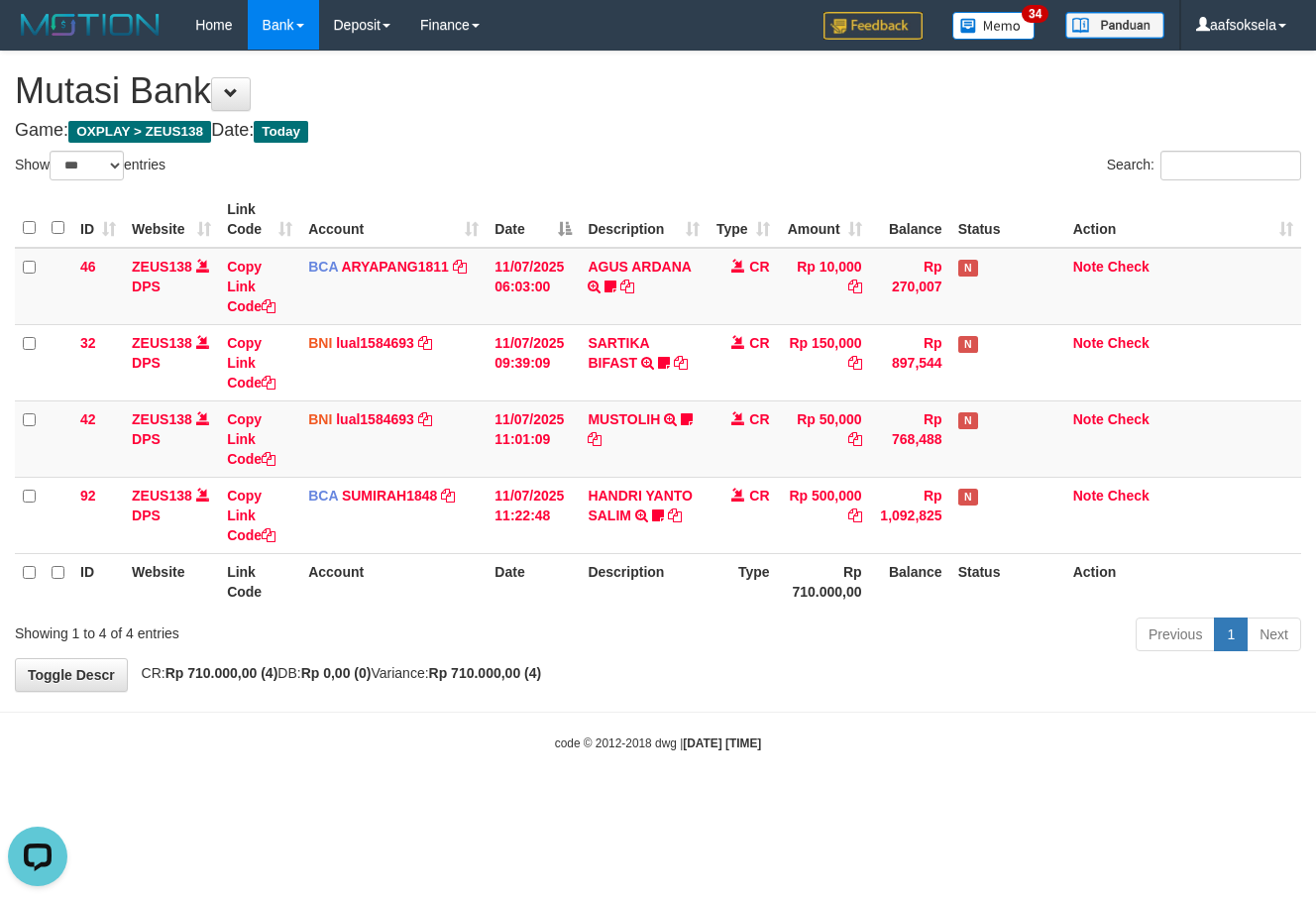 scroll, scrollTop: 0, scrollLeft: 0, axis: both 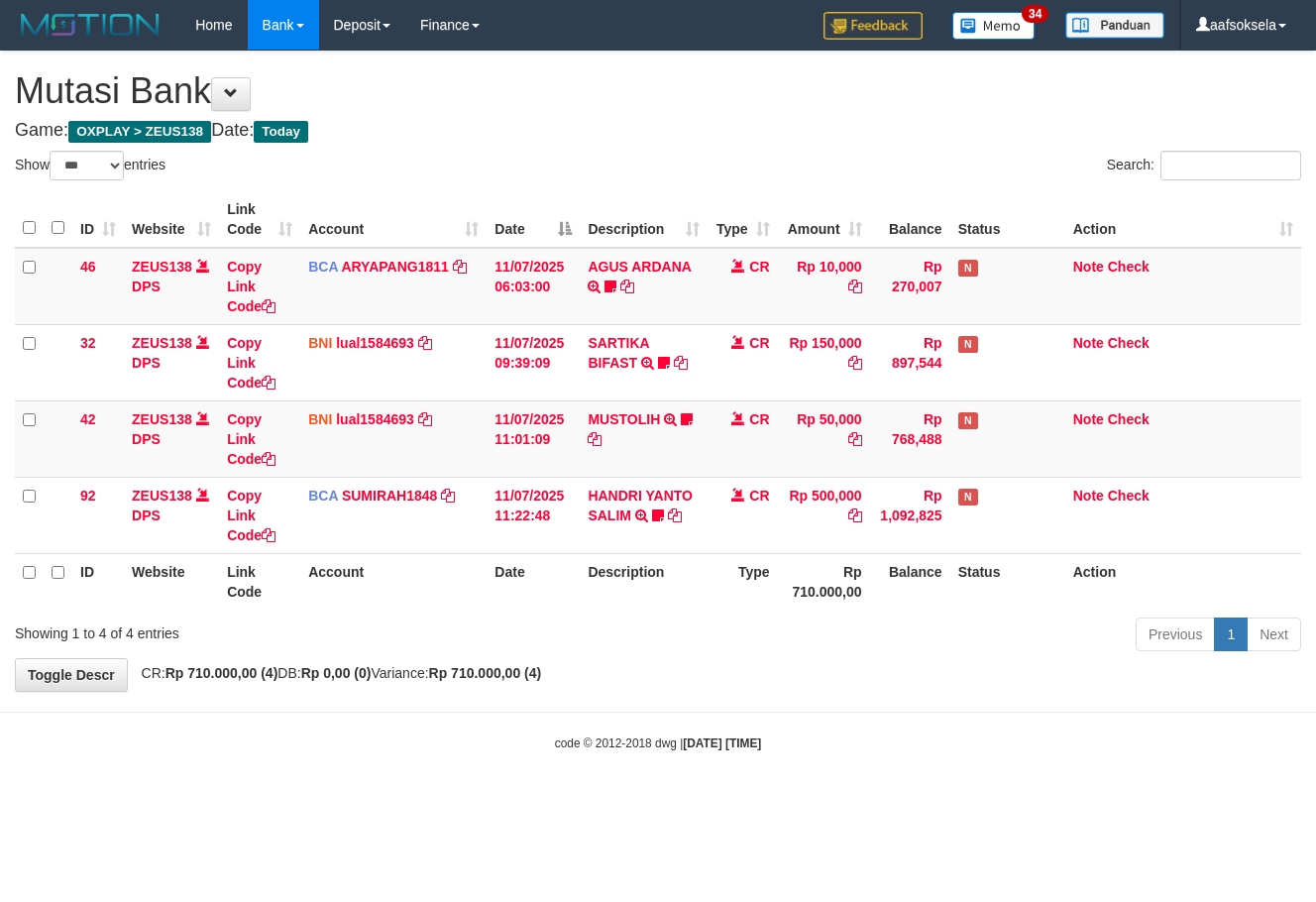 select on "***" 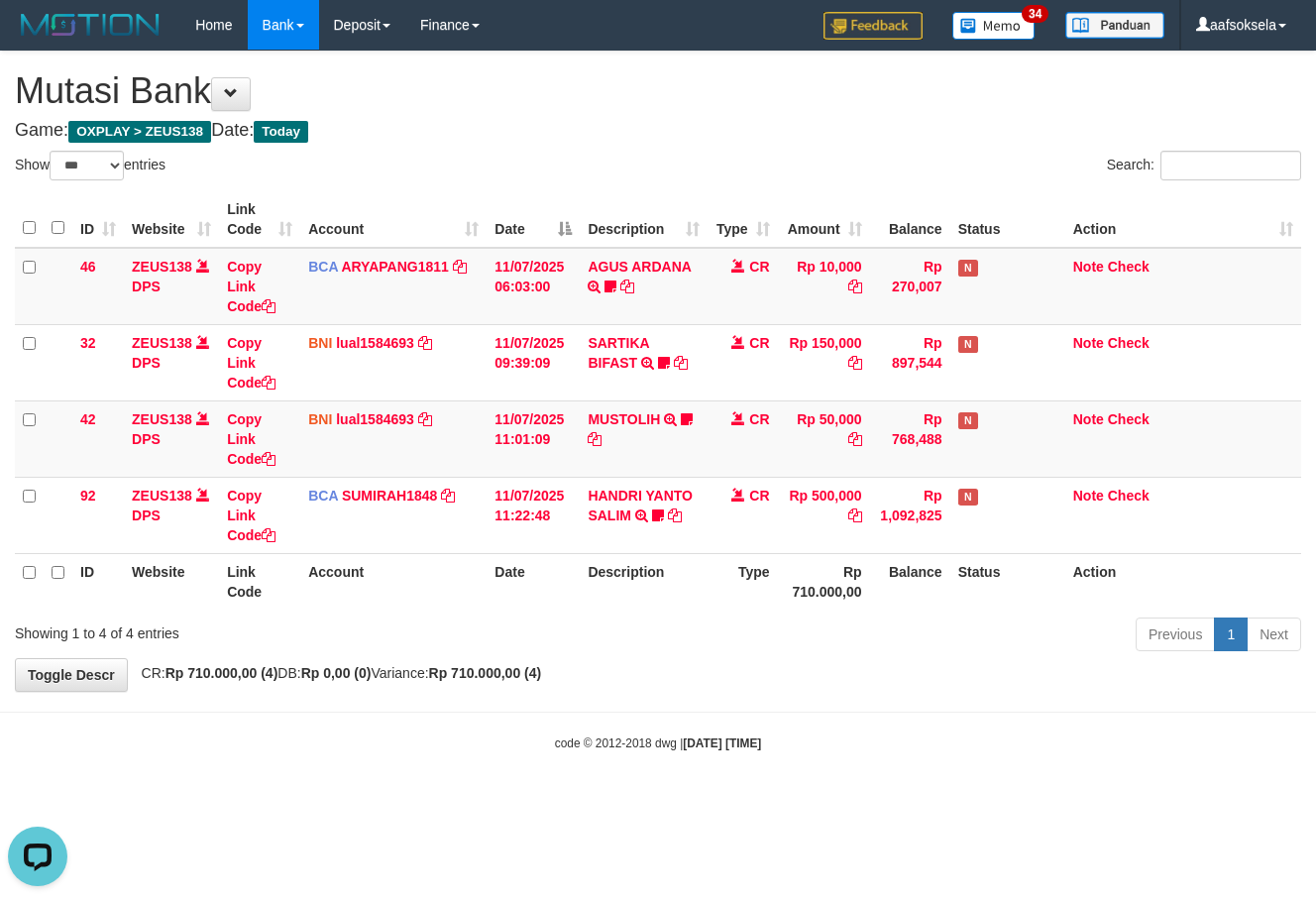 scroll, scrollTop: 0, scrollLeft: 0, axis: both 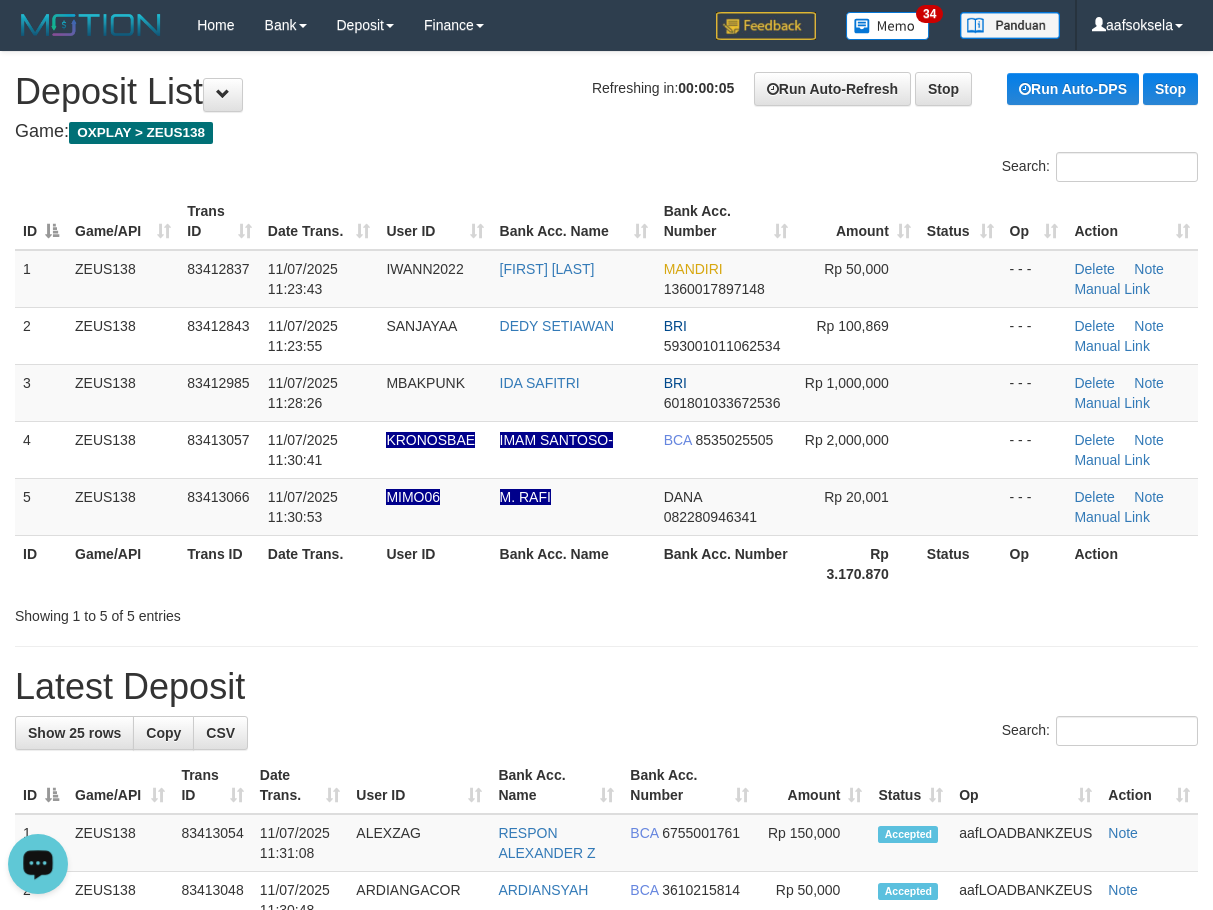 click on "Search:" at bounding box center (606, 733) 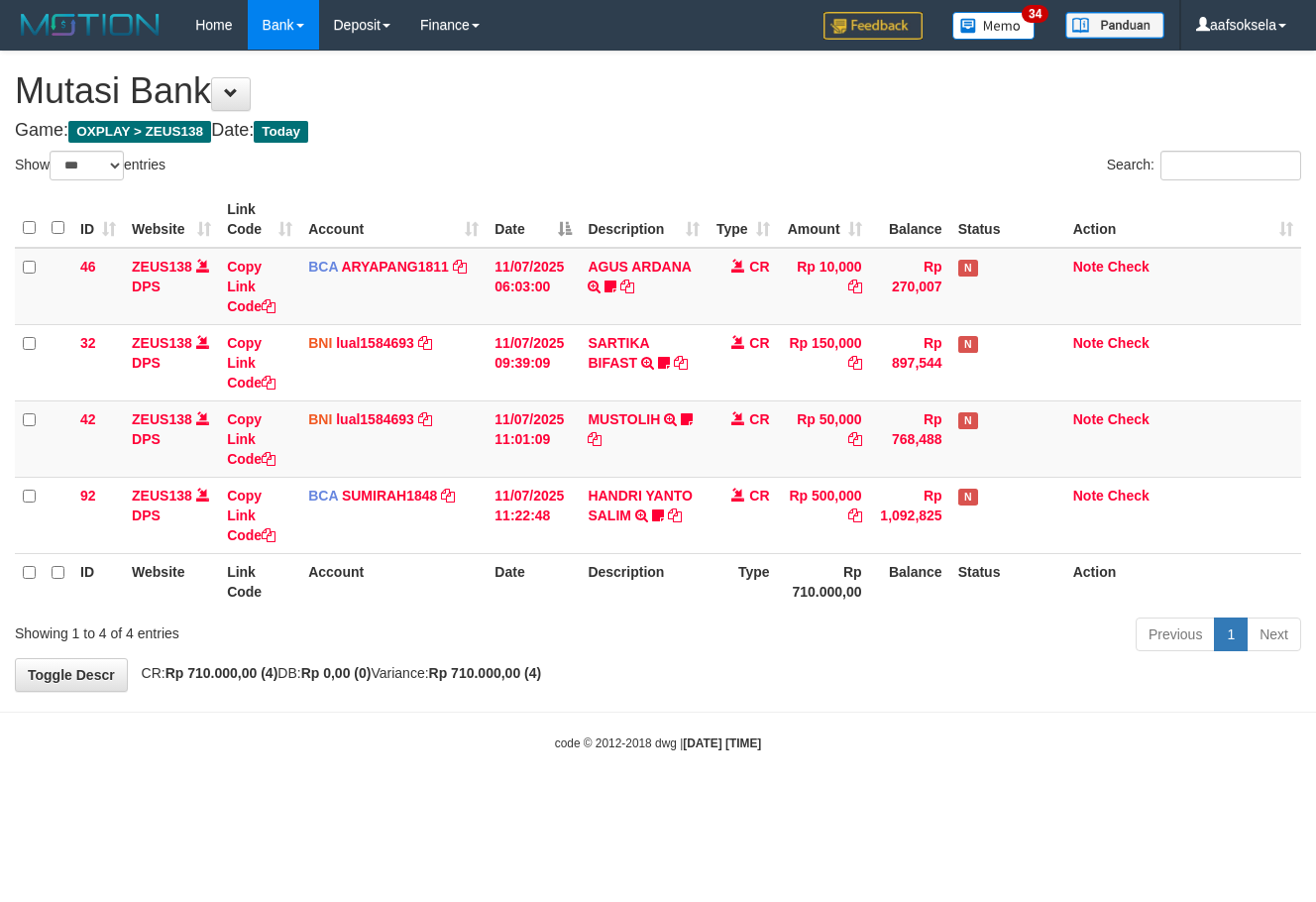 select on "***" 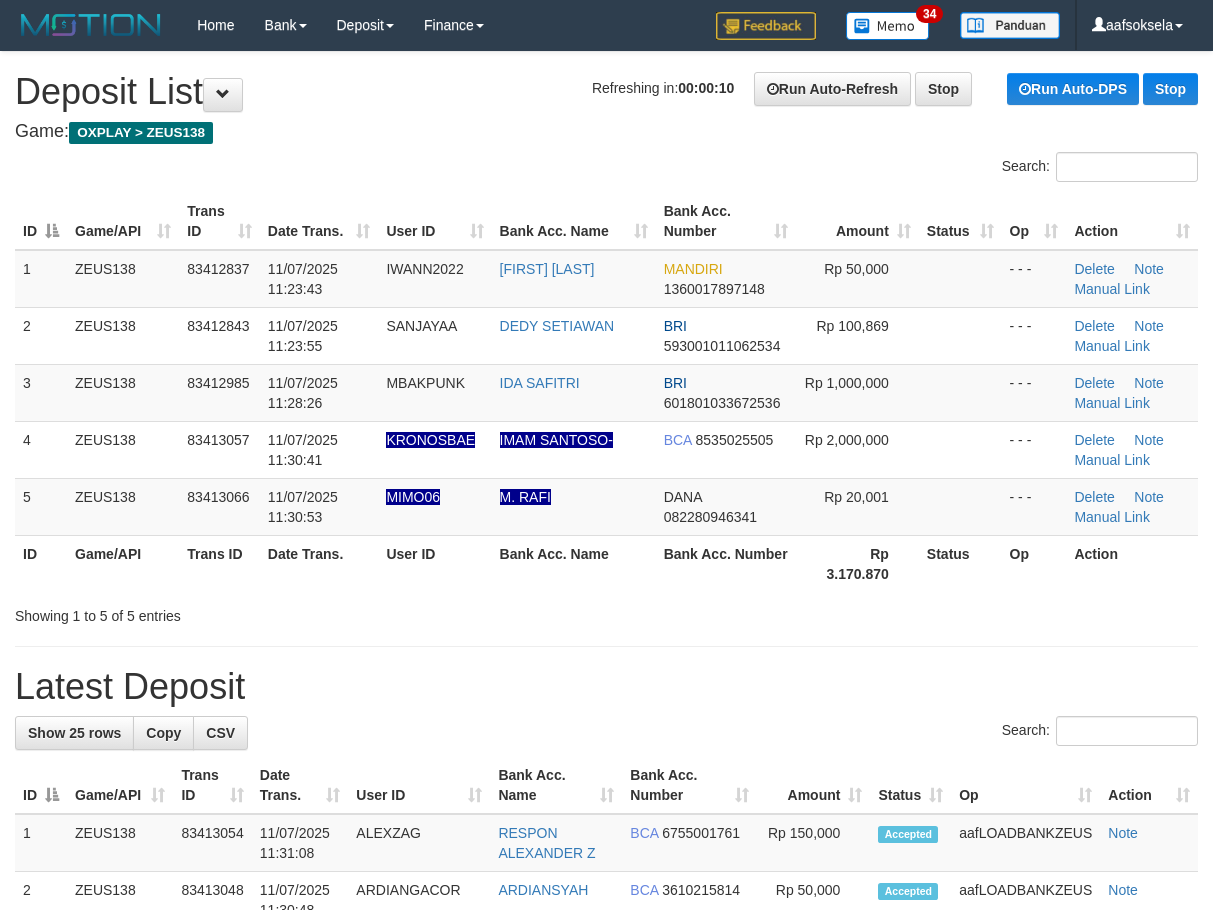 scroll, scrollTop: 0, scrollLeft: 0, axis: both 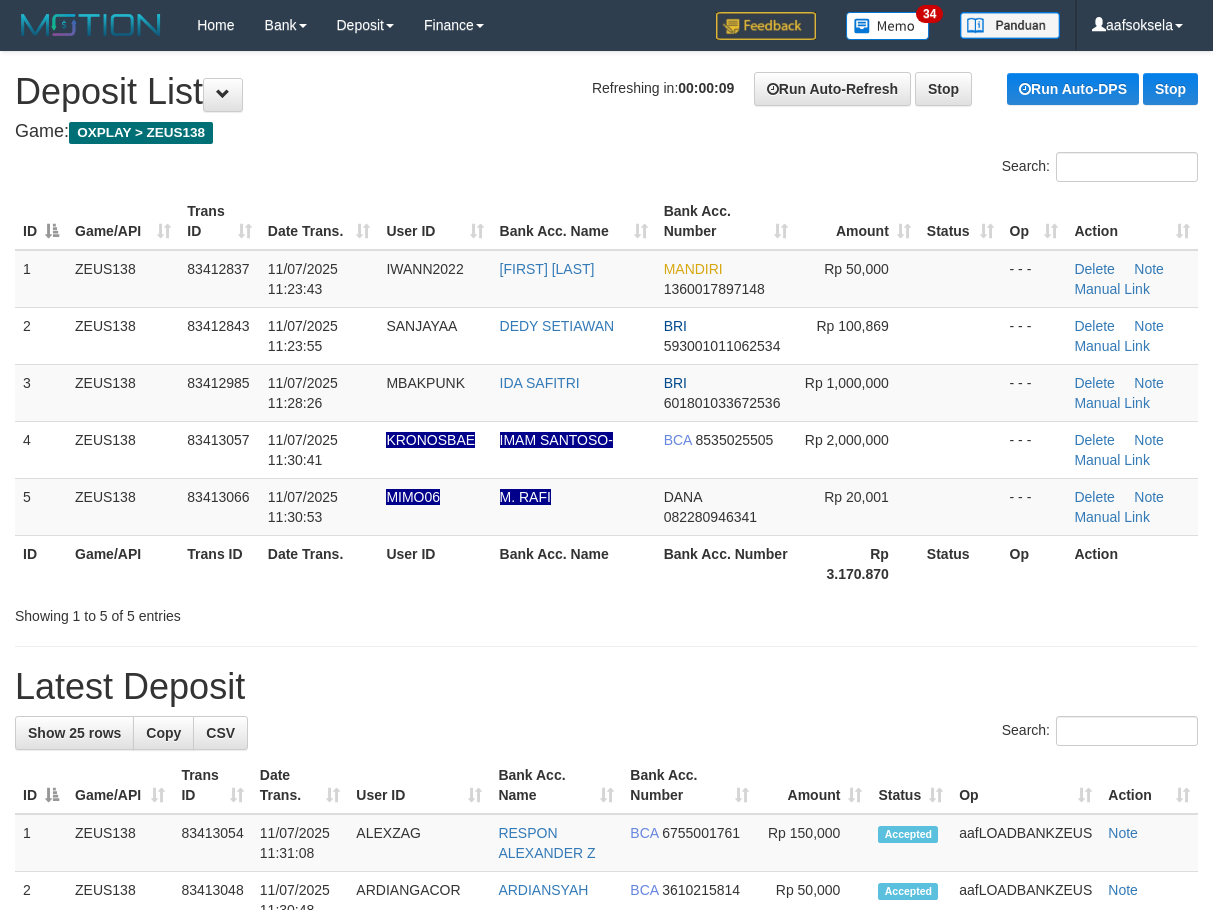 drag, startPoint x: 600, startPoint y: 667, endPoint x: 9, endPoint y: 696, distance: 591.71106 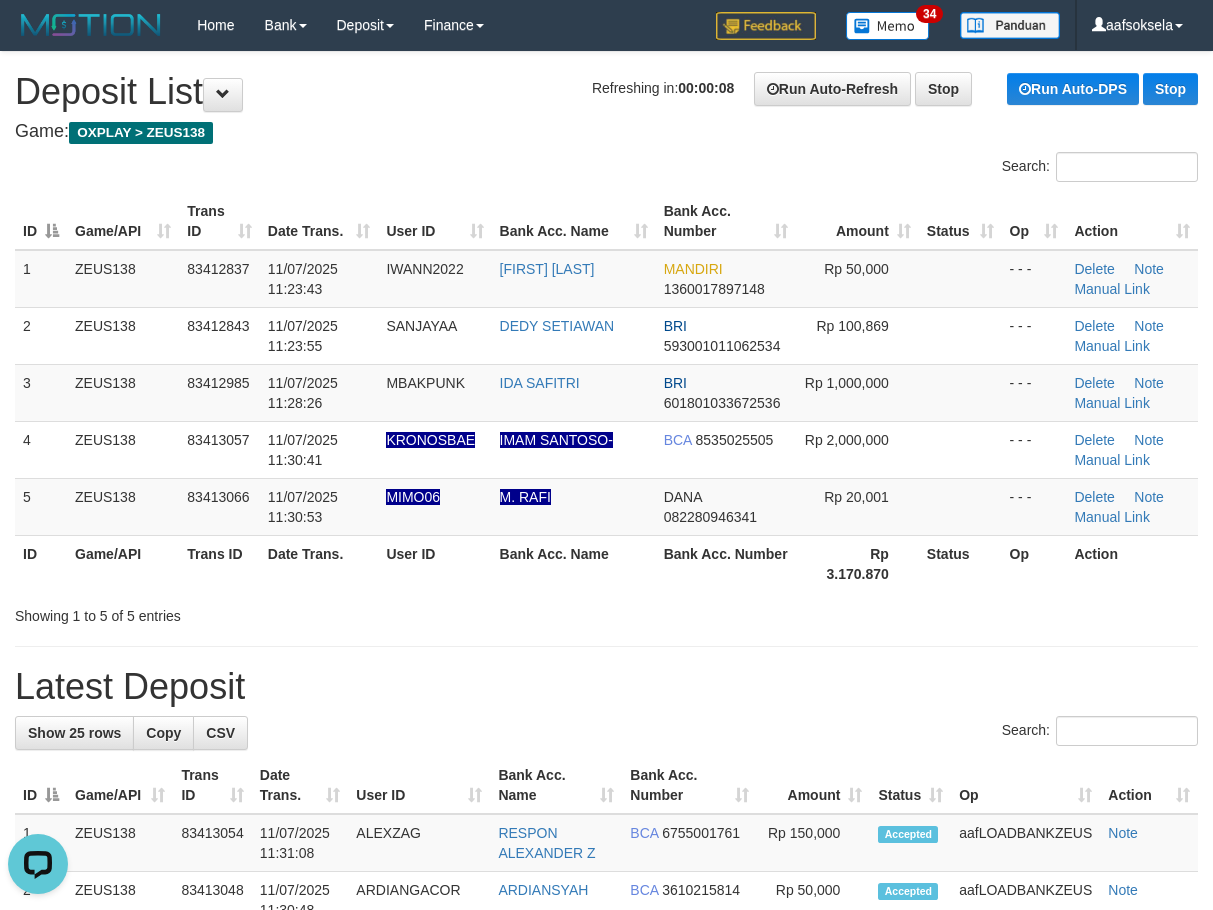 scroll, scrollTop: 0, scrollLeft: 0, axis: both 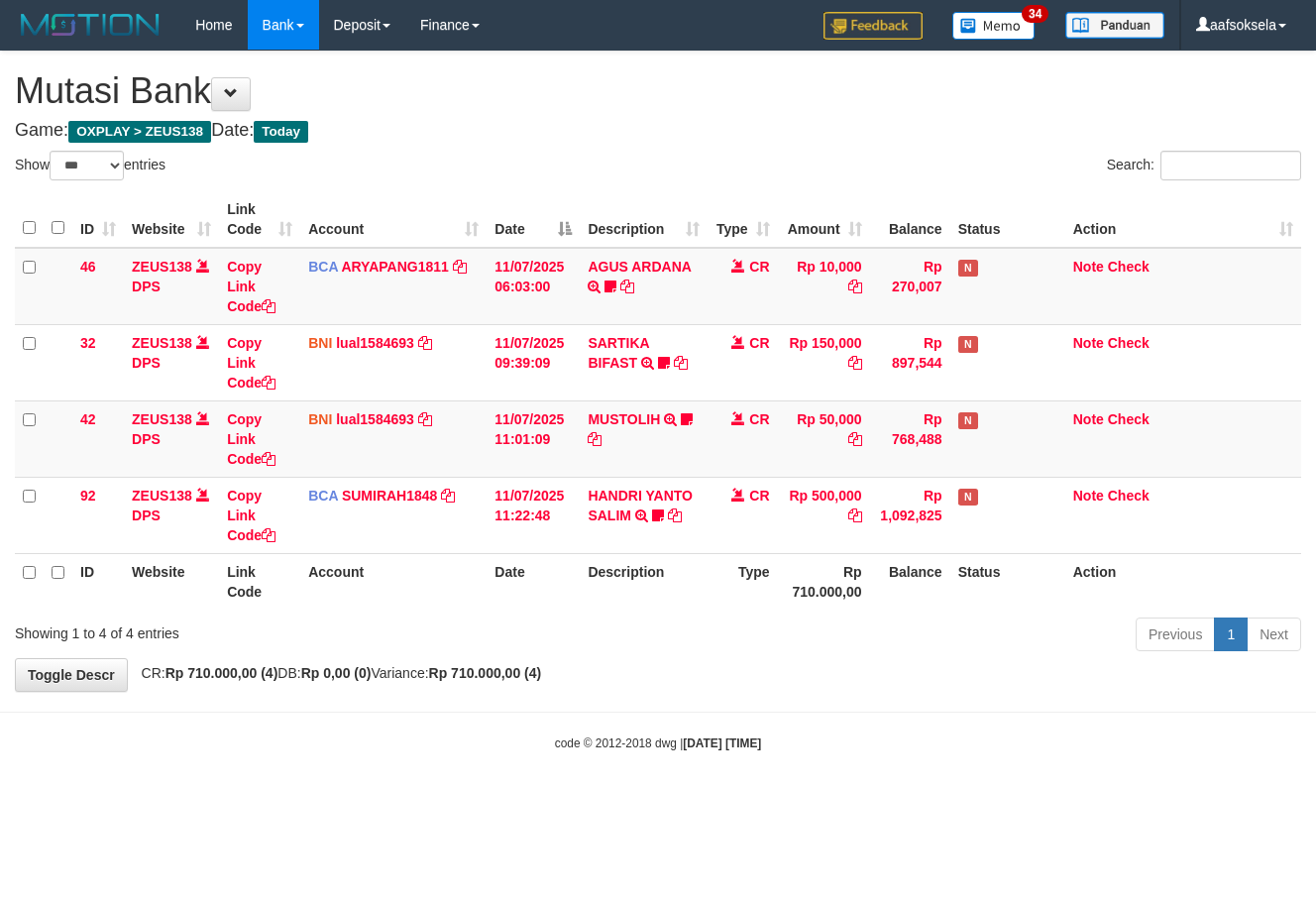 select on "***" 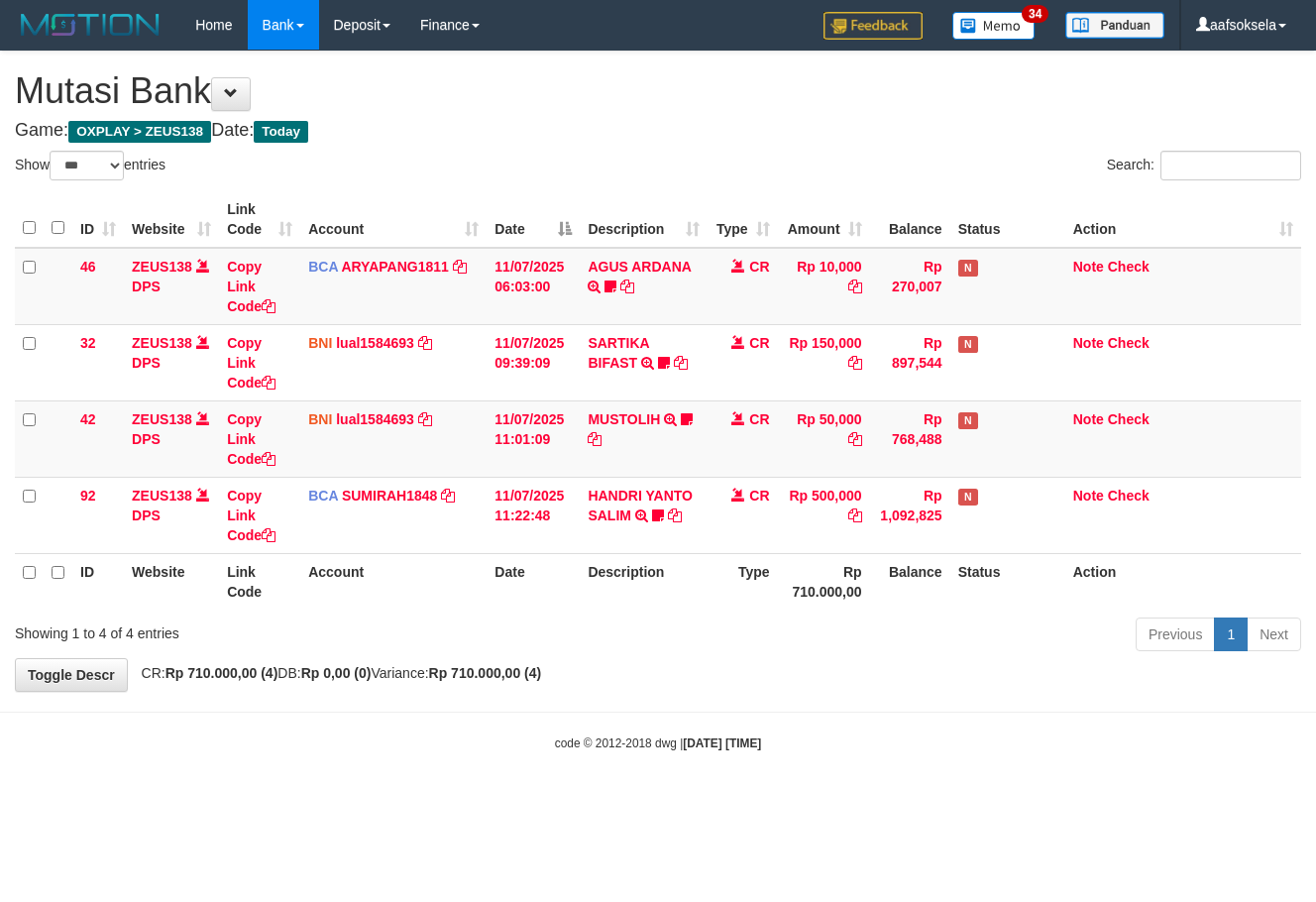 click on "Previous 1 Next" at bounding box center [932, 636] 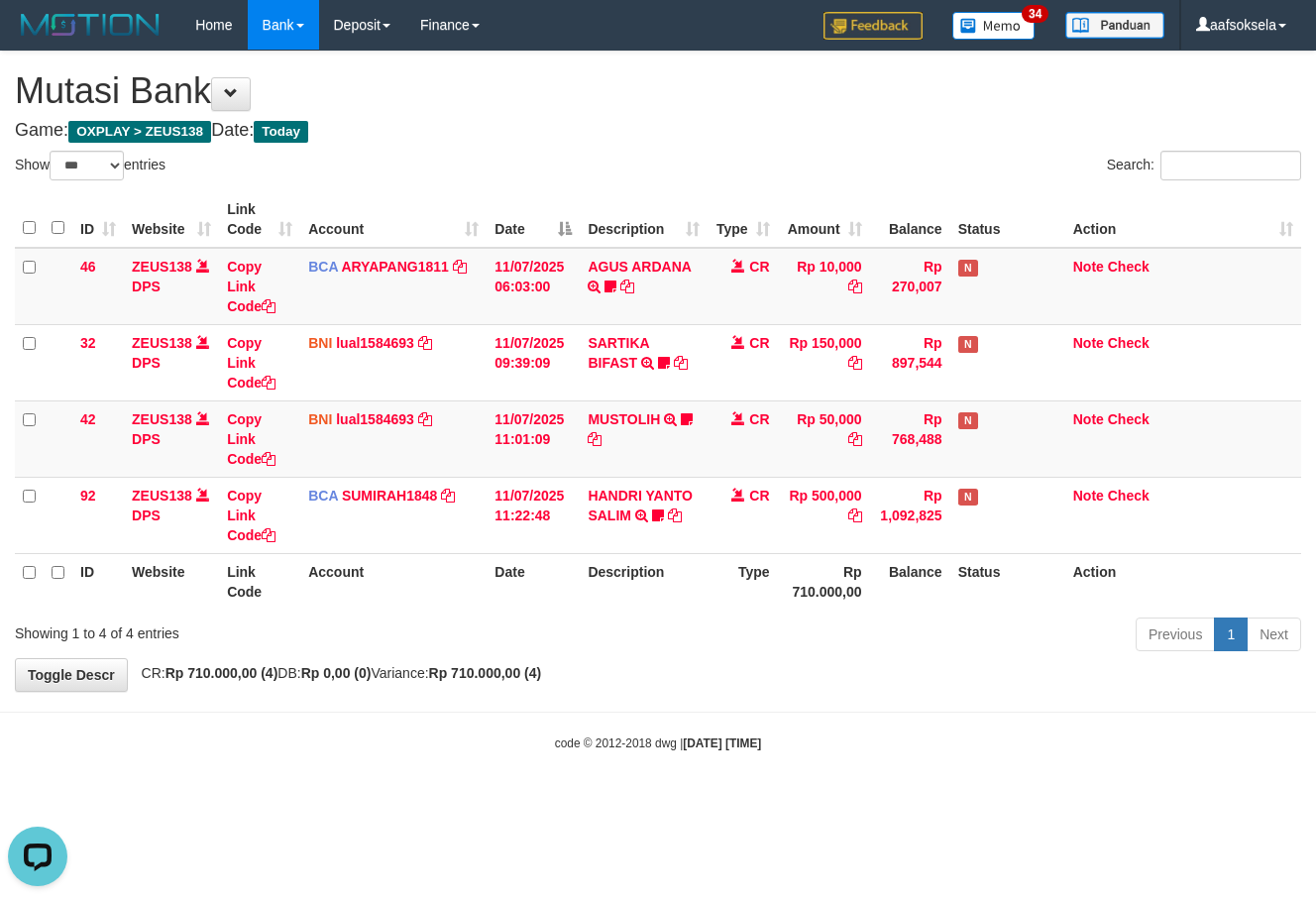 scroll, scrollTop: 0, scrollLeft: 0, axis: both 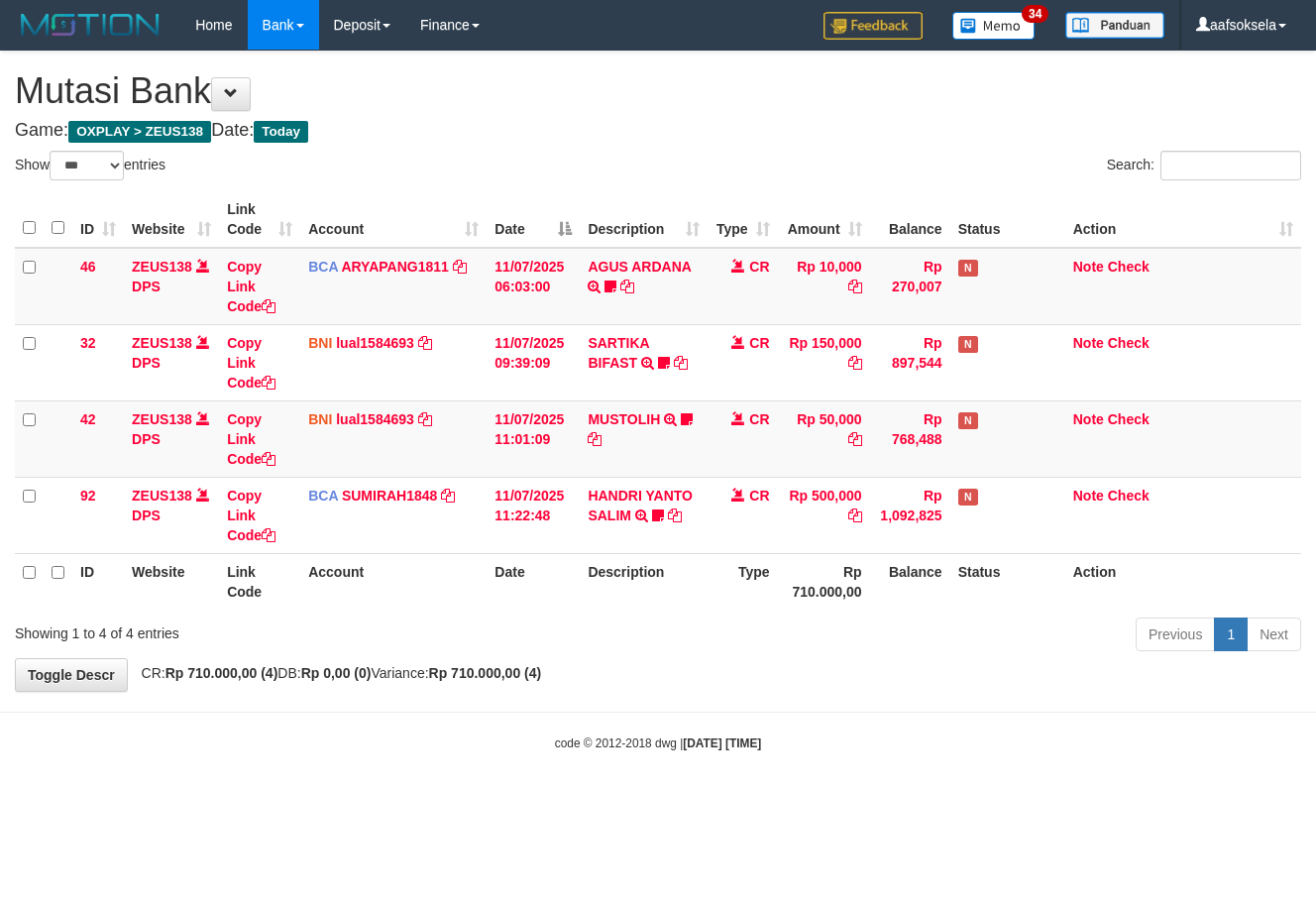 select on "***" 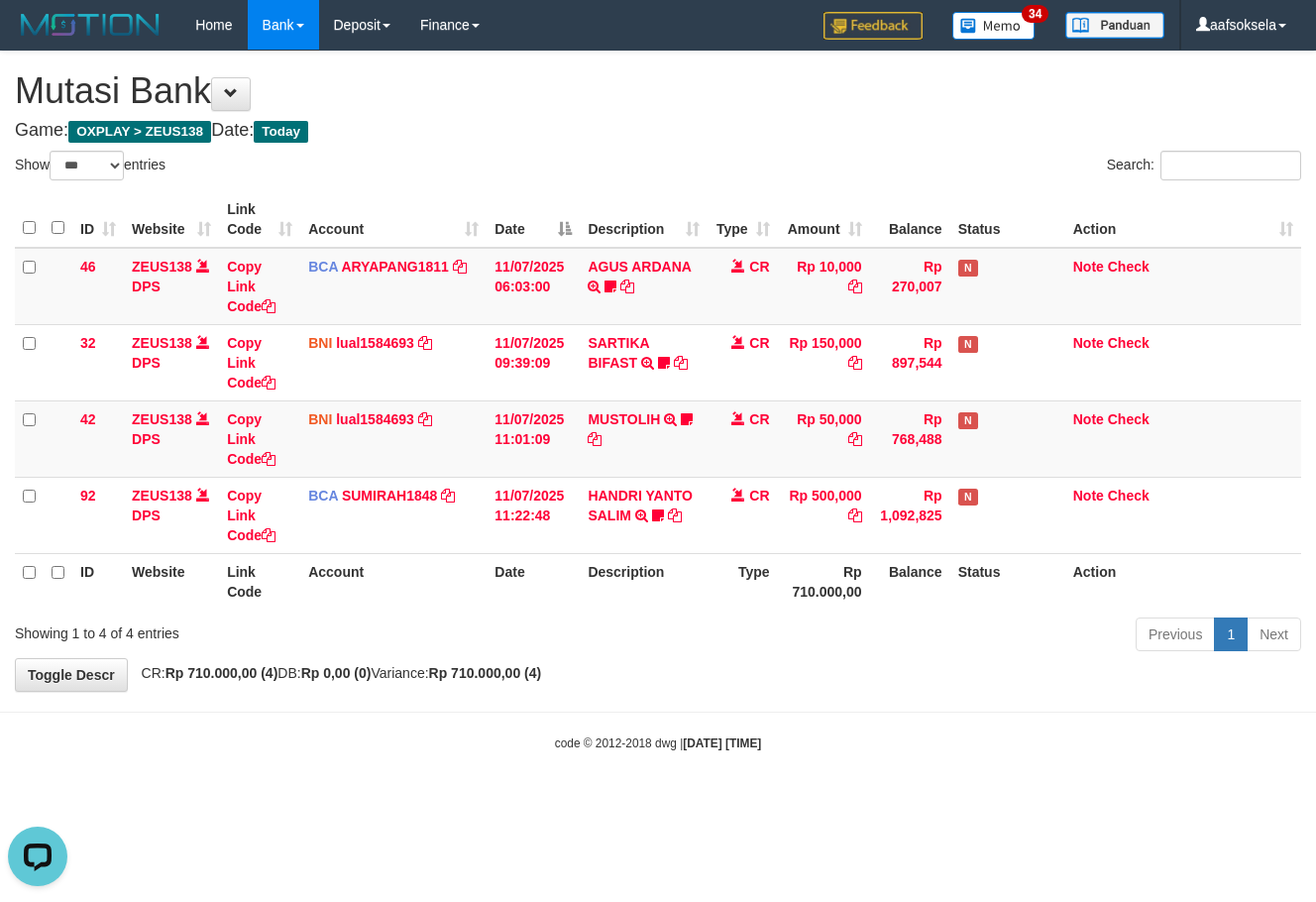 scroll, scrollTop: 0, scrollLeft: 0, axis: both 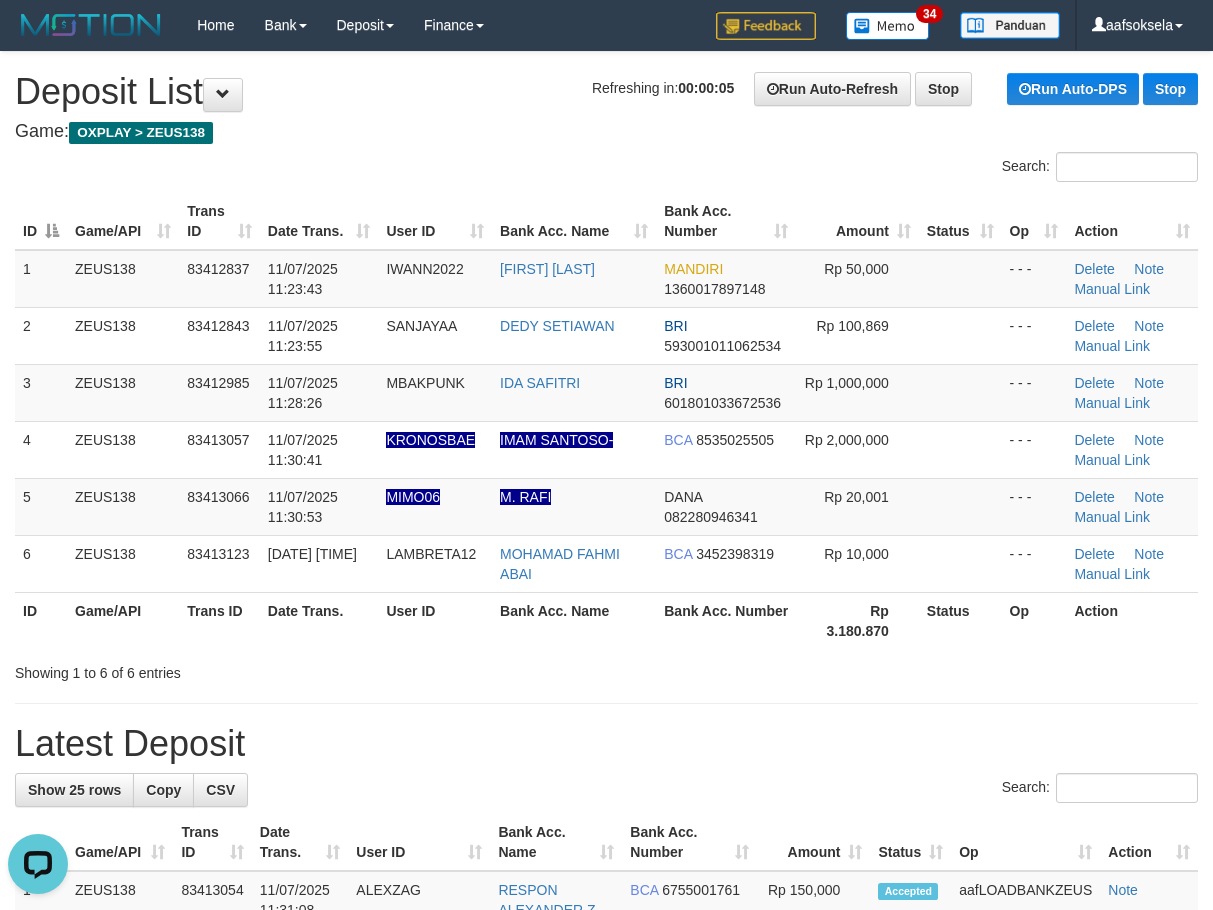 drag, startPoint x: 543, startPoint y: 779, endPoint x: 523, endPoint y: 788, distance: 21.931713 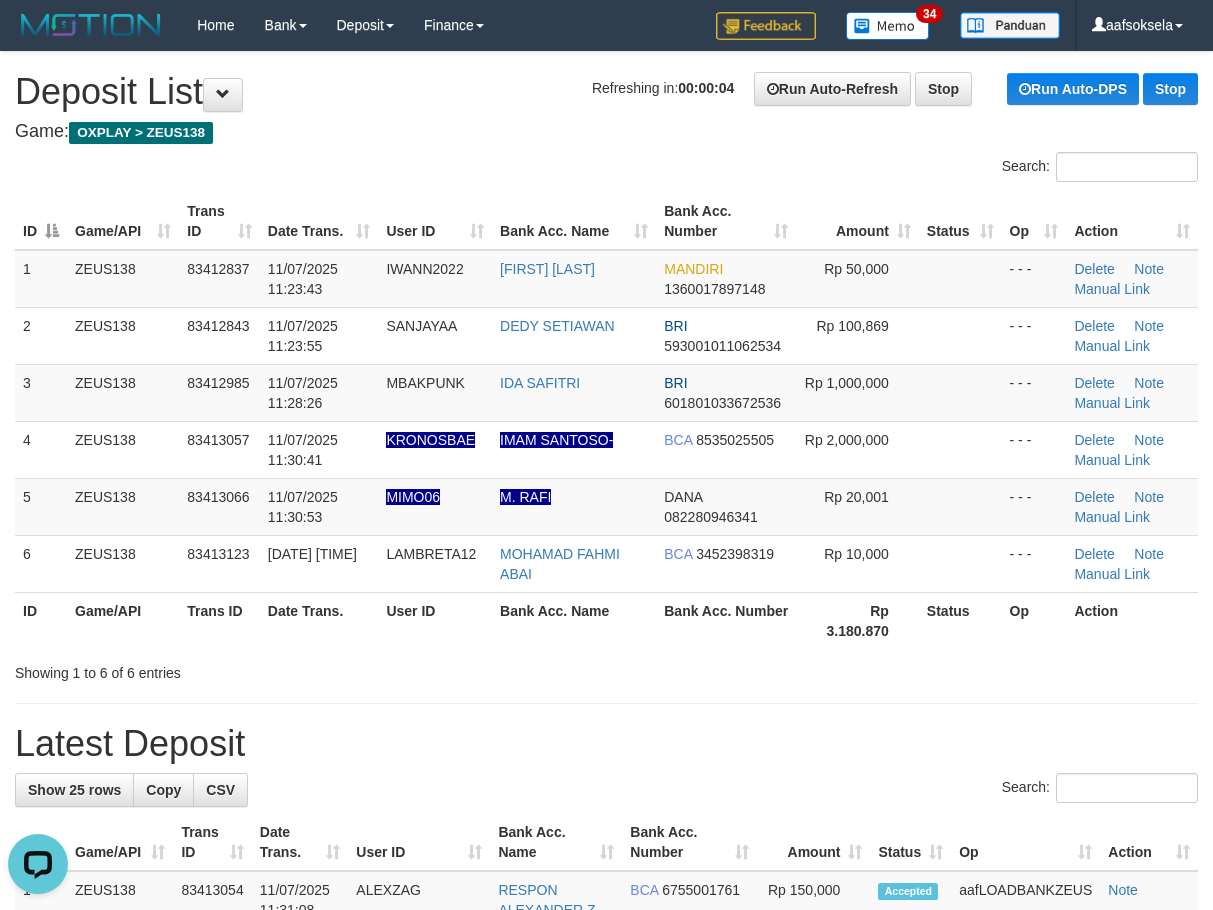 drag, startPoint x: 637, startPoint y: 739, endPoint x: 398, endPoint y: 763, distance: 240.202 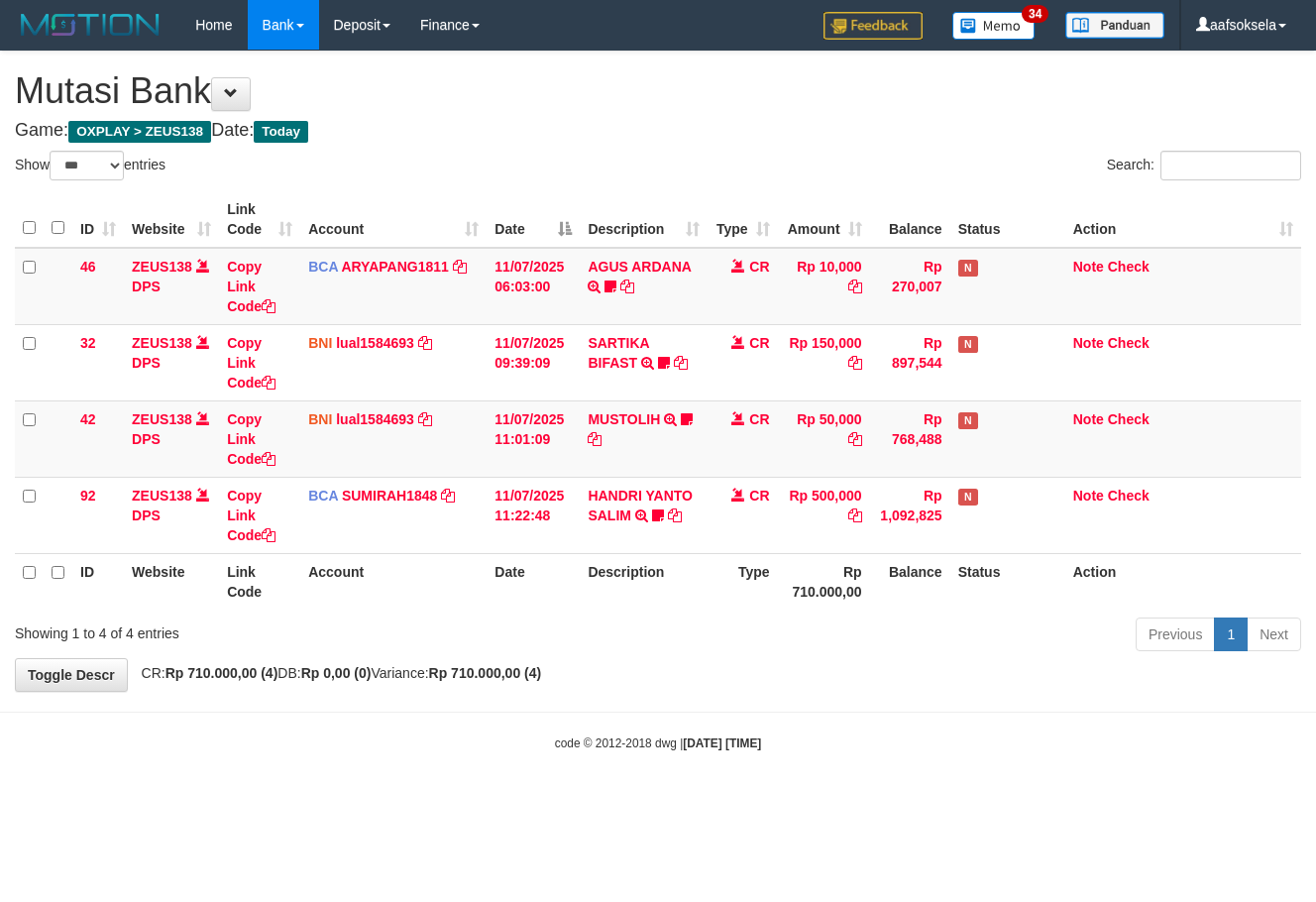 select on "***" 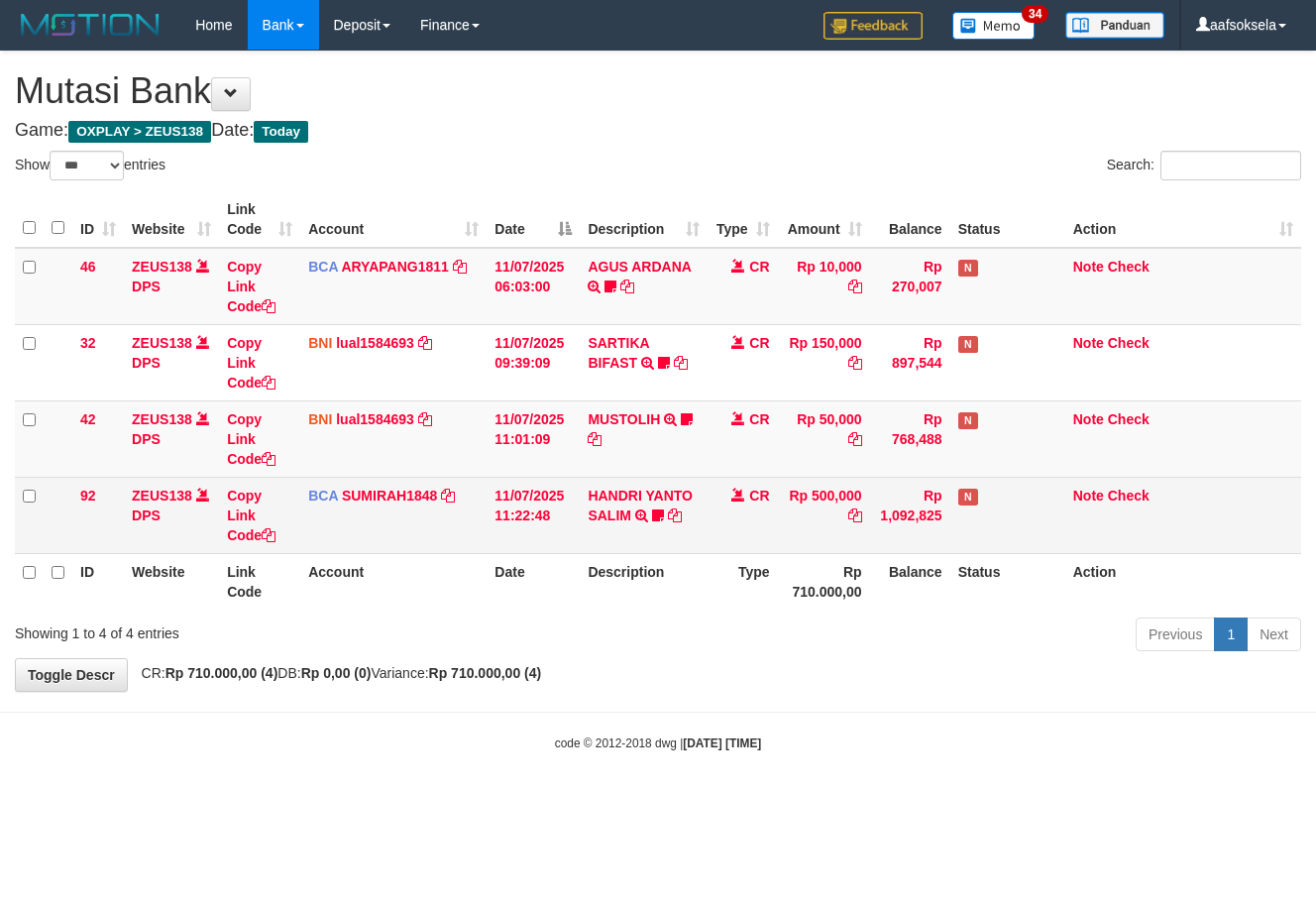 scroll, scrollTop: 0, scrollLeft: 0, axis: both 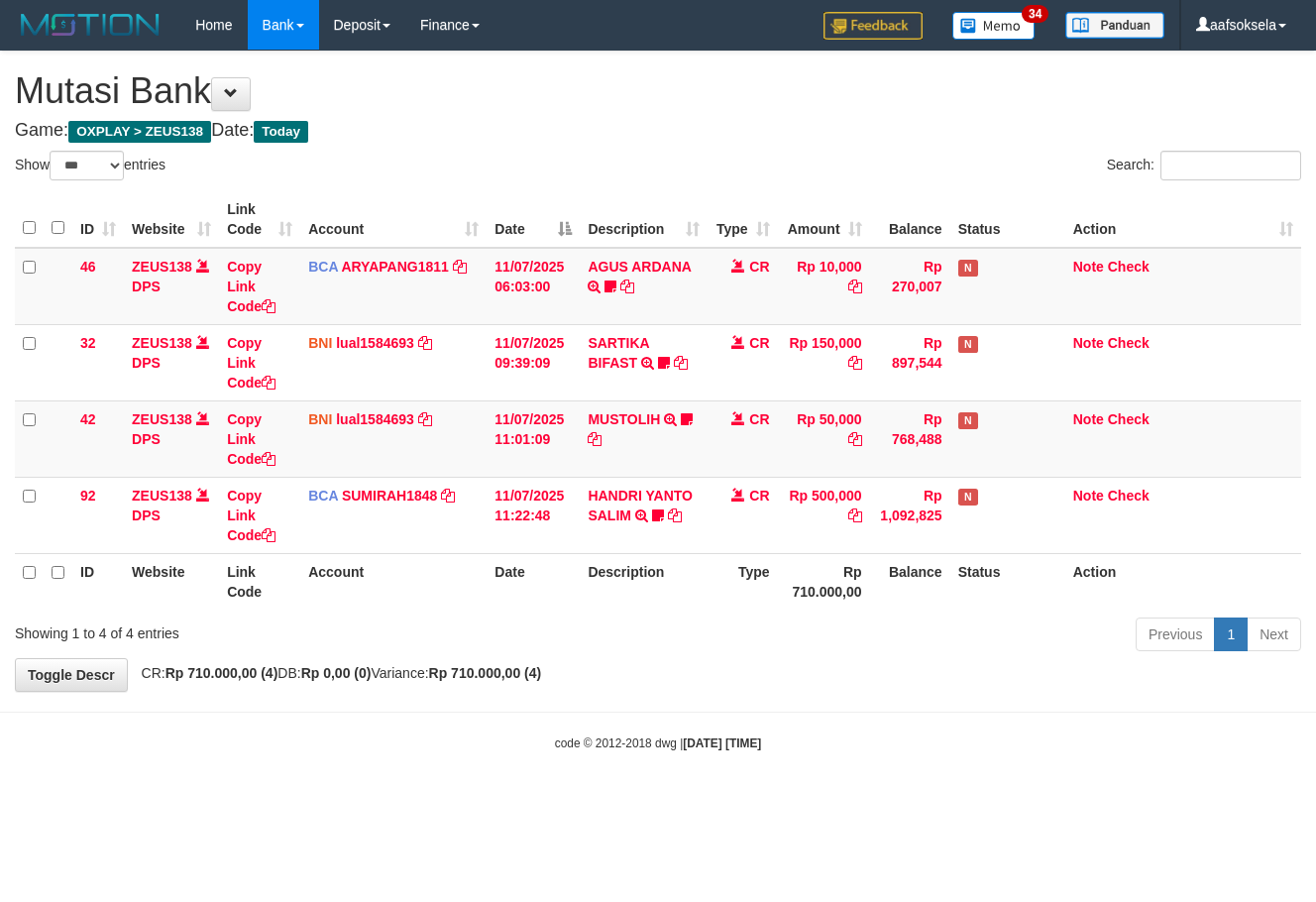 select on "***" 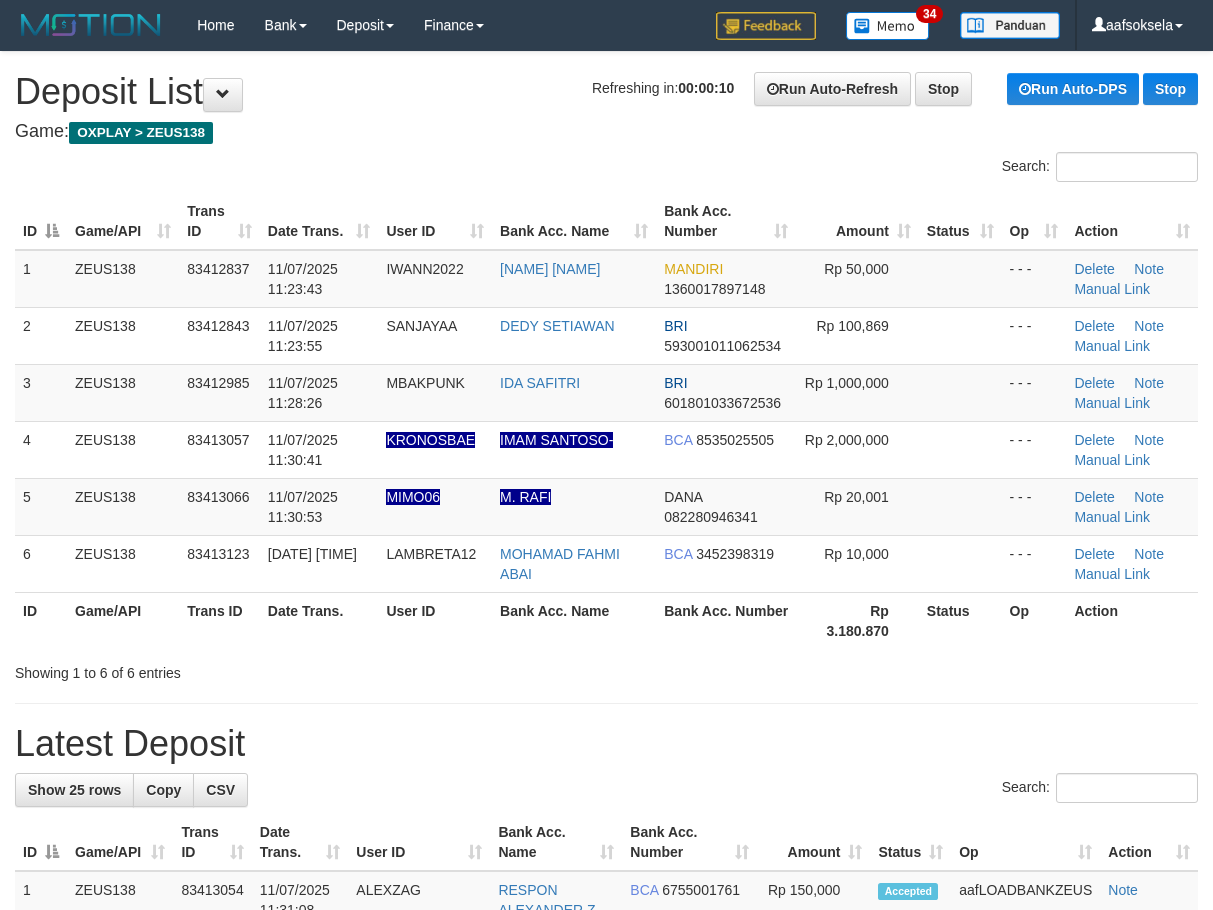 scroll, scrollTop: 0, scrollLeft: 0, axis: both 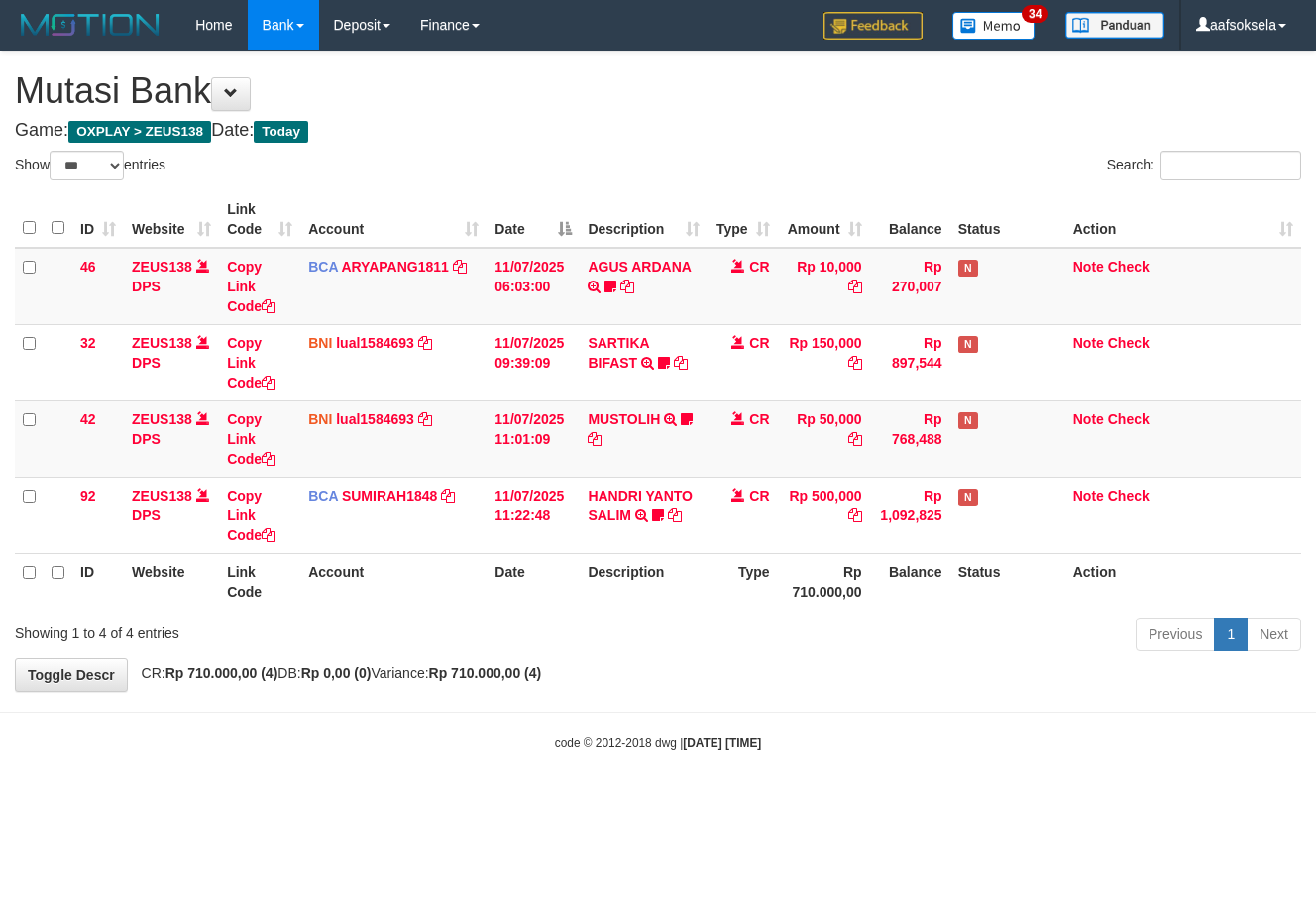 select on "***" 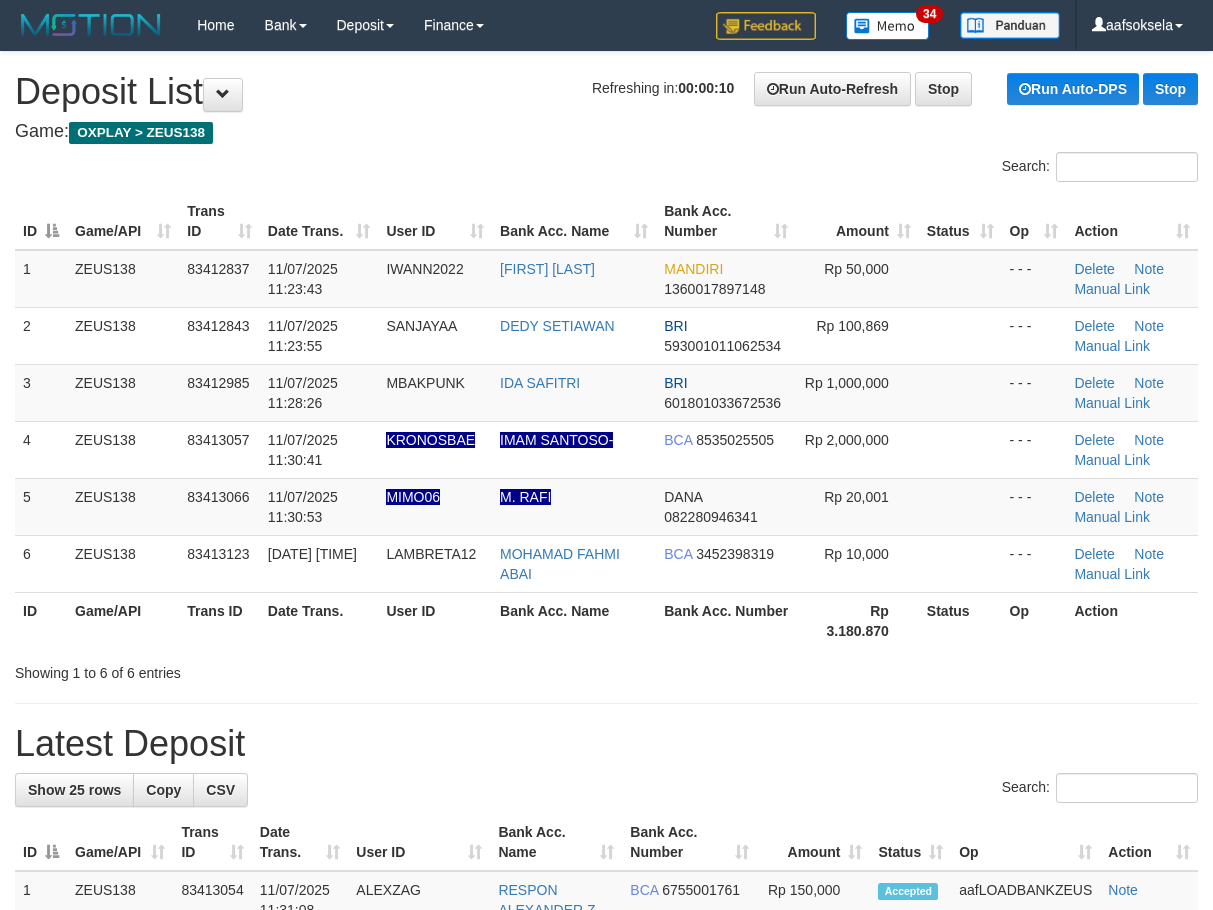 scroll, scrollTop: 0, scrollLeft: 0, axis: both 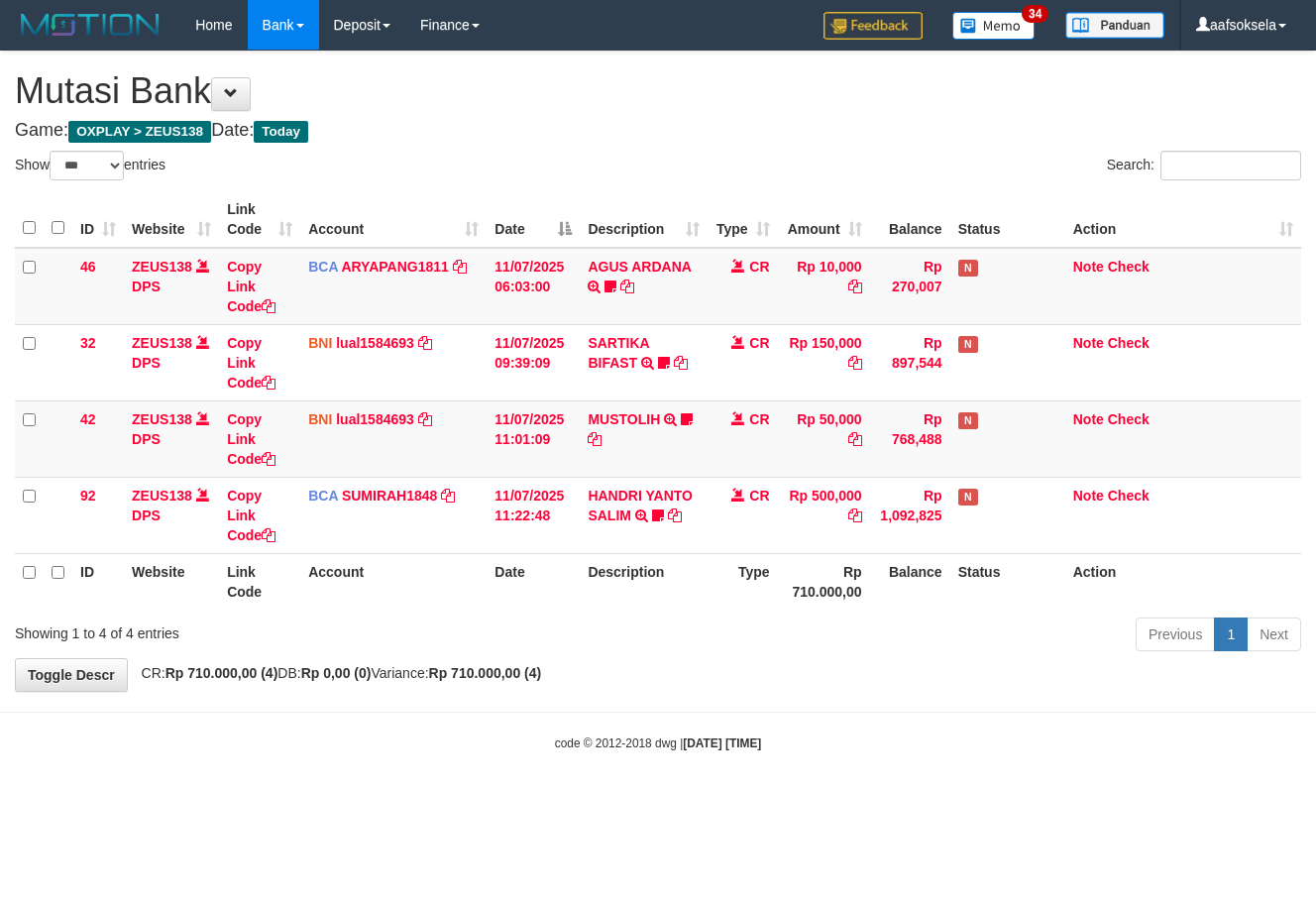 select on "***" 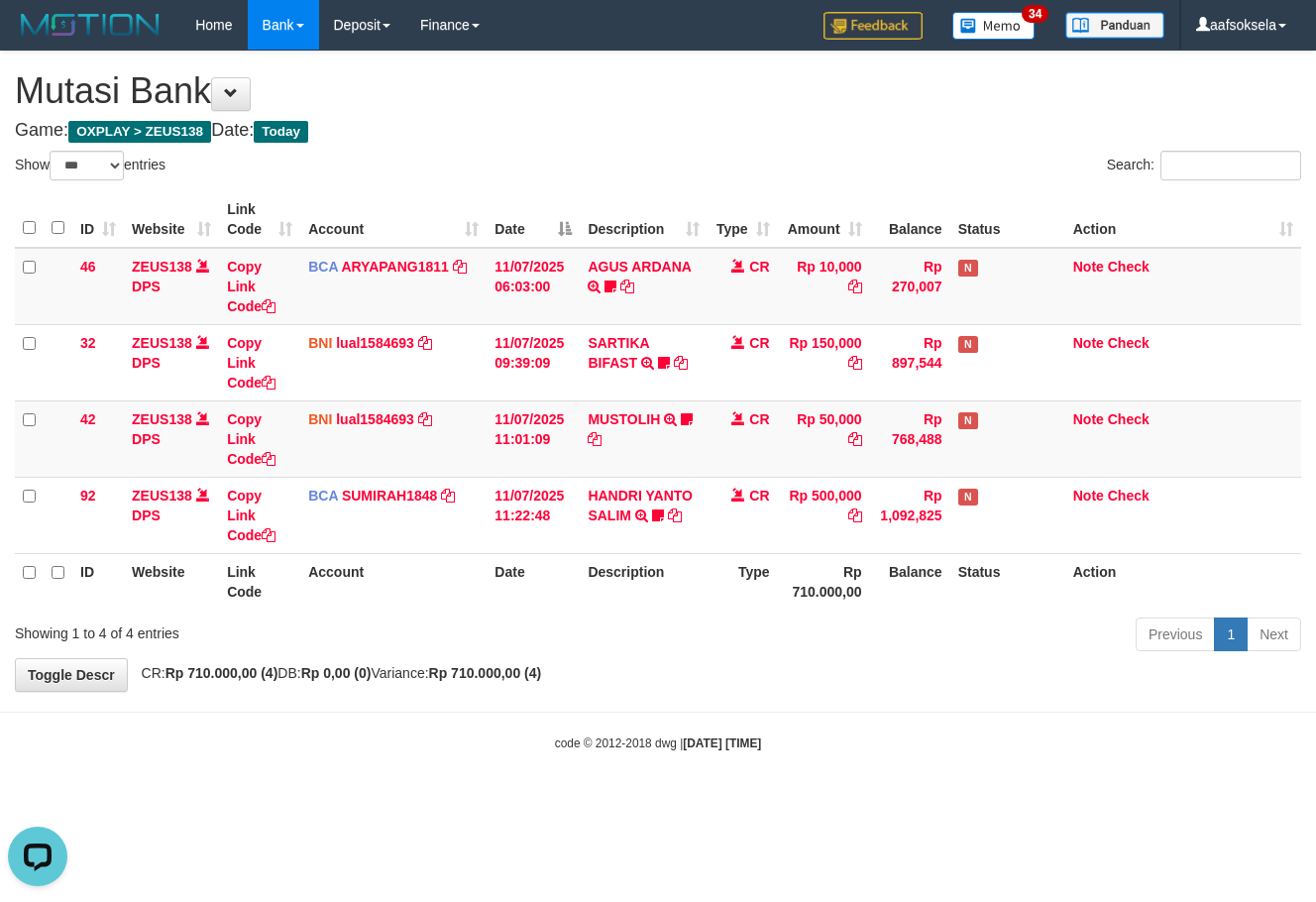 scroll, scrollTop: 0, scrollLeft: 0, axis: both 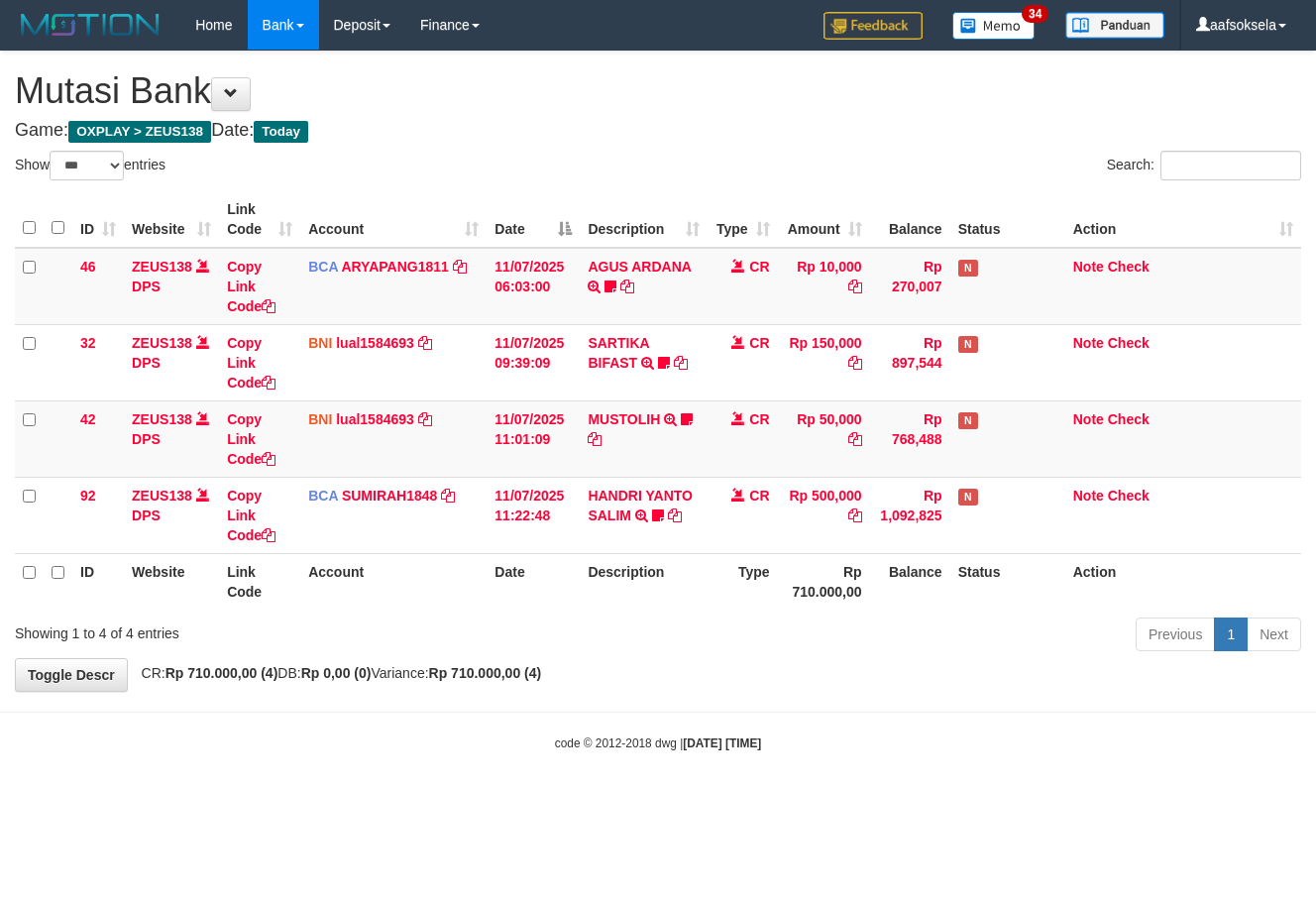 select on "***" 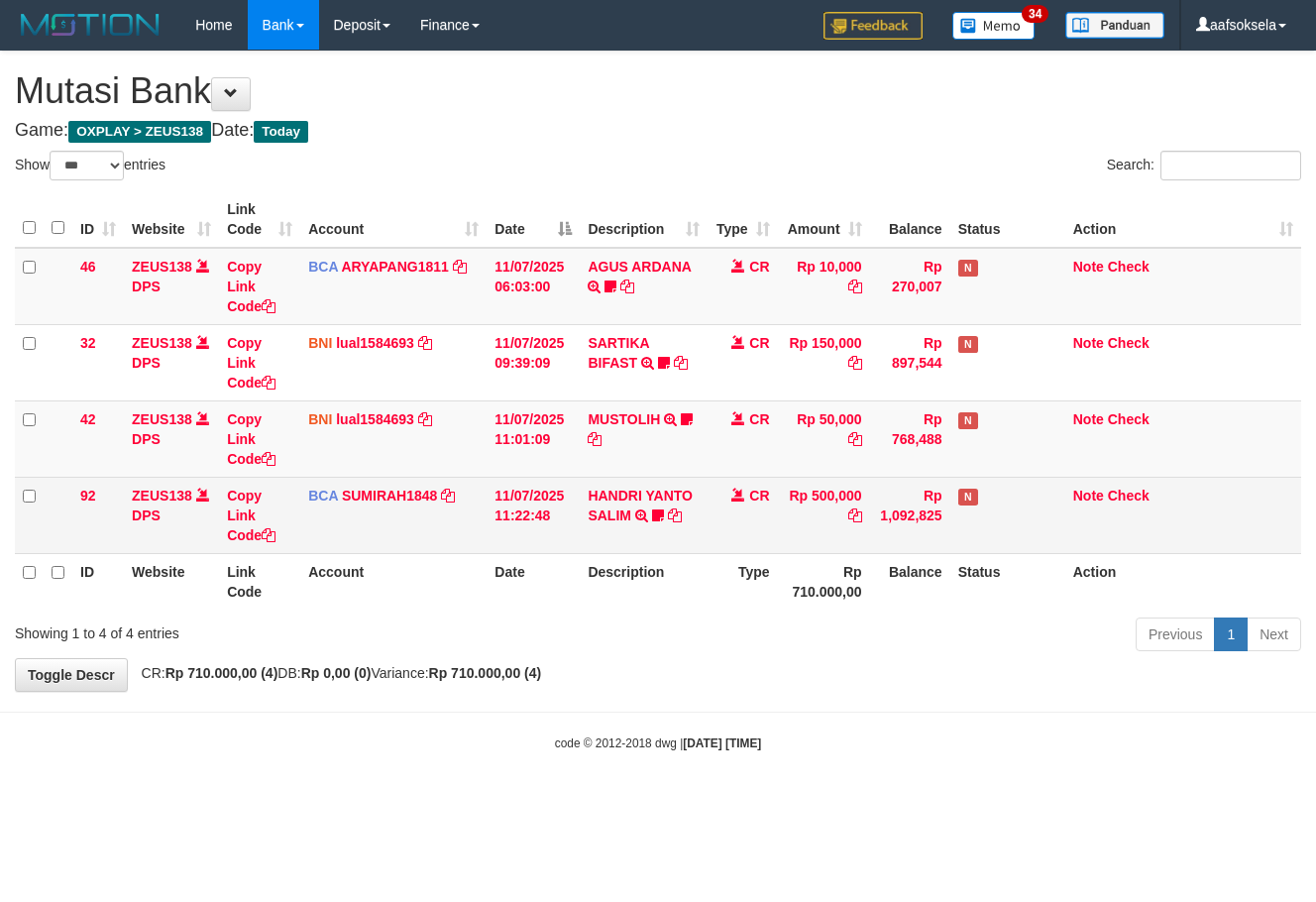 scroll, scrollTop: 0, scrollLeft: 0, axis: both 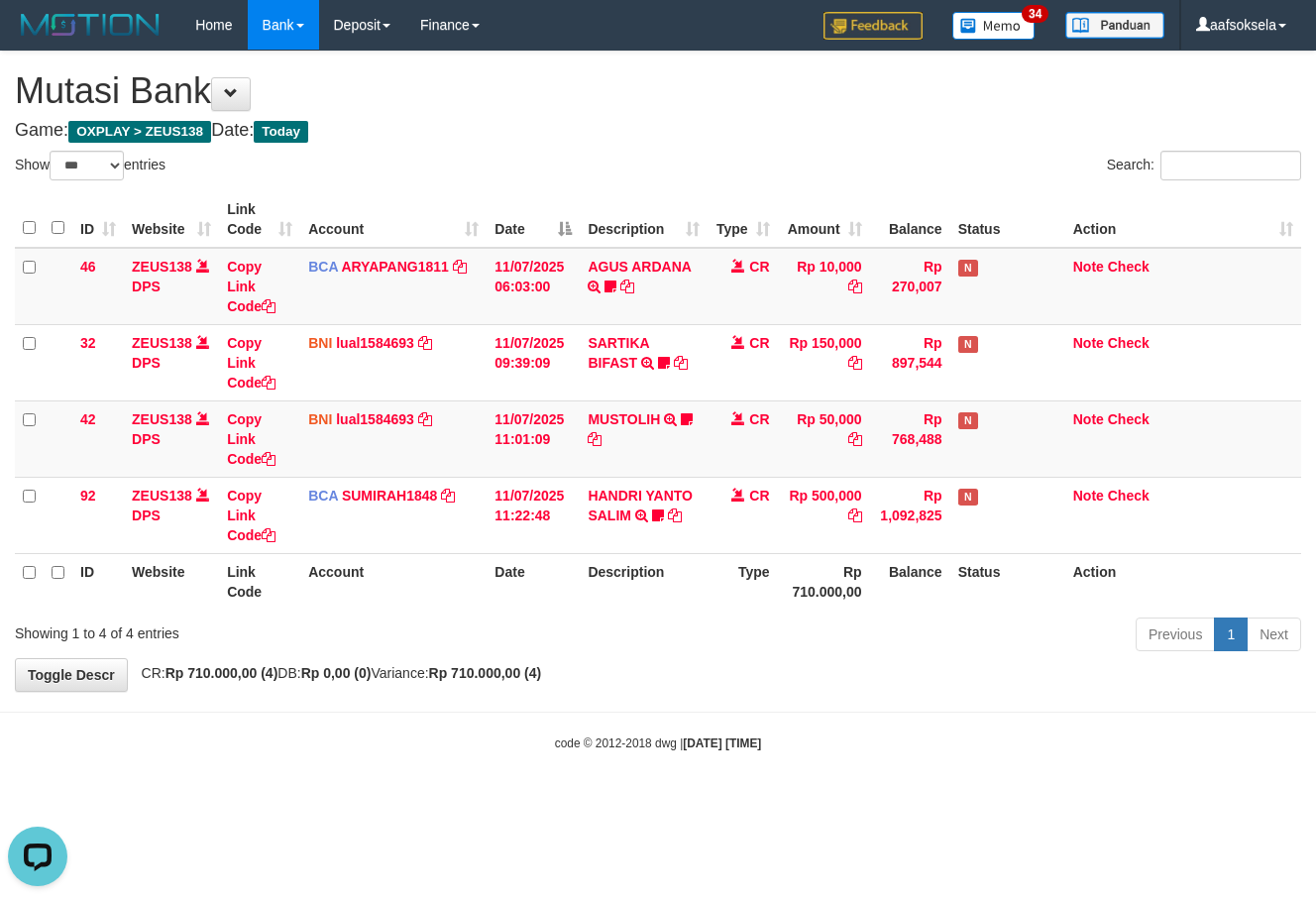 drag, startPoint x: 699, startPoint y: 563, endPoint x: 698, endPoint y: 579, distance: 16.03122 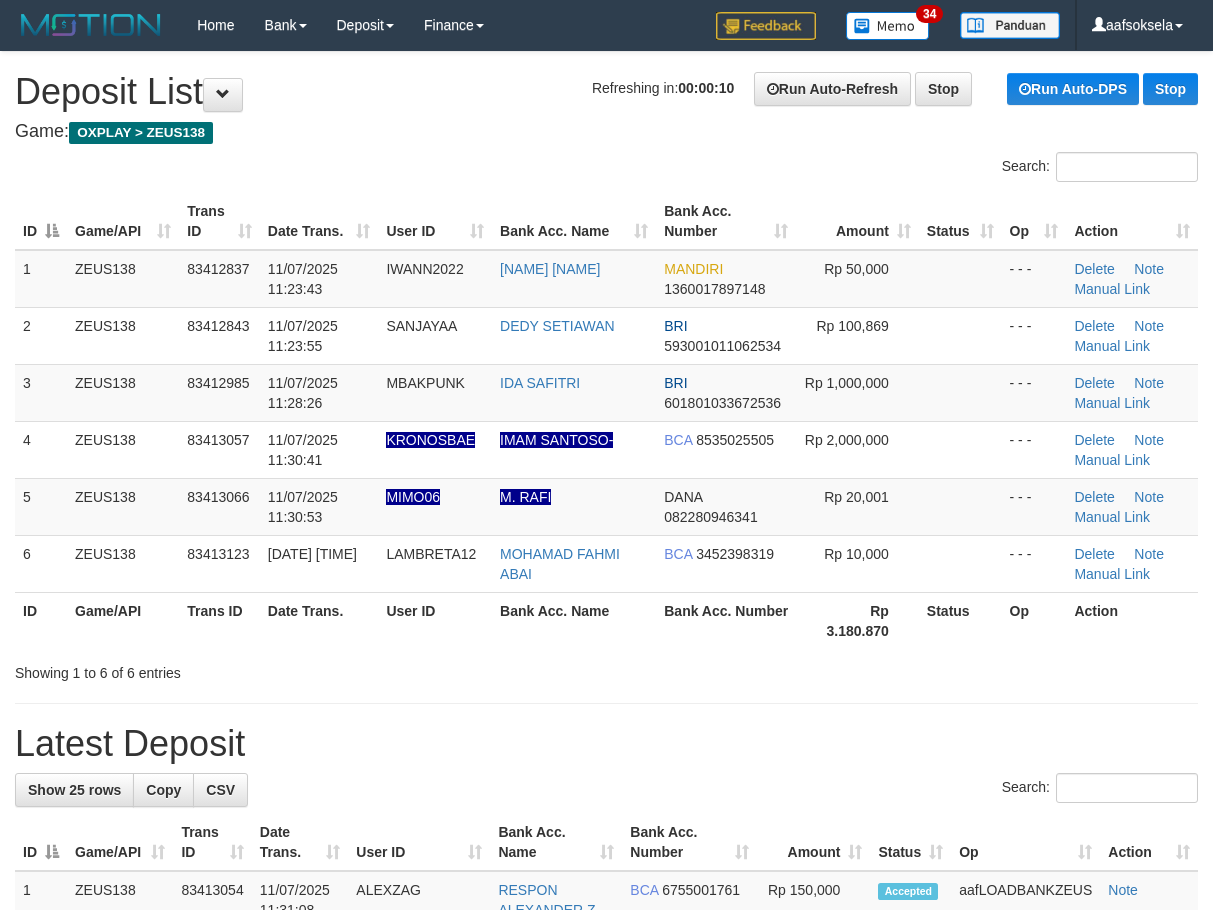 scroll, scrollTop: 0, scrollLeft: 0, axis: both 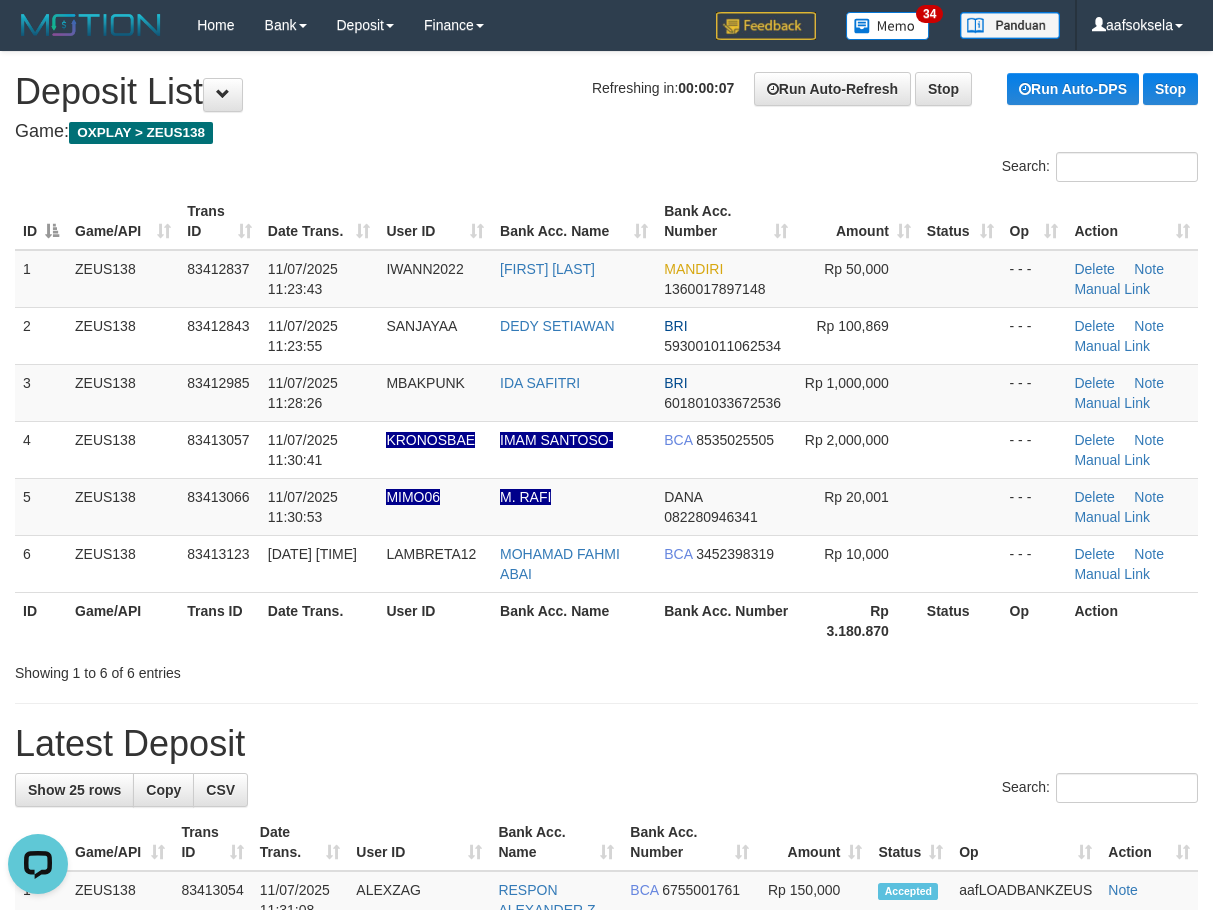 drag, startPoint x: 322, startPoint y: 773, endPoint x: 5, endPoint y: 800, distance: 318.14777 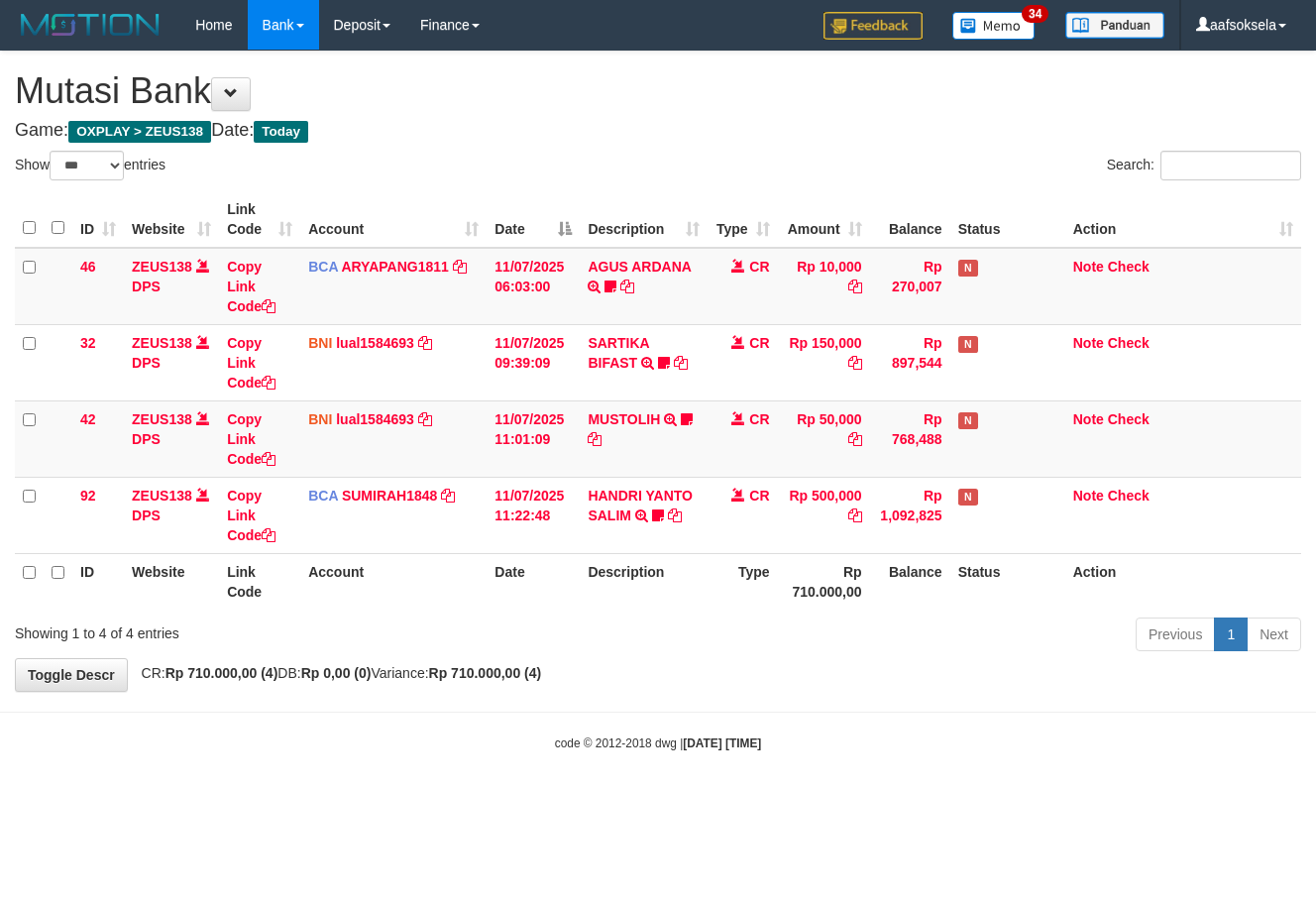 select on "***" 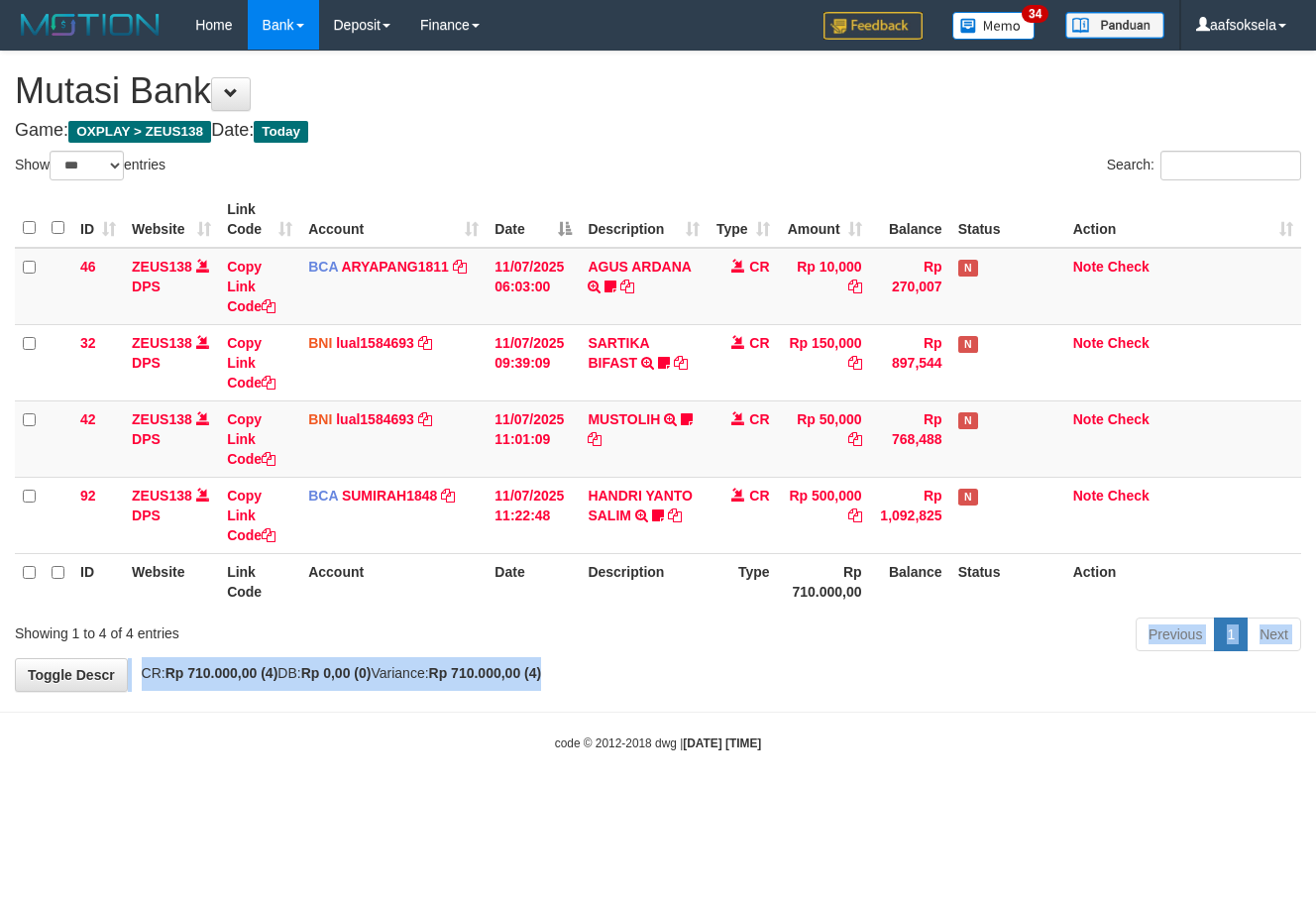 click on "**********" at bounding box center [658, 371] 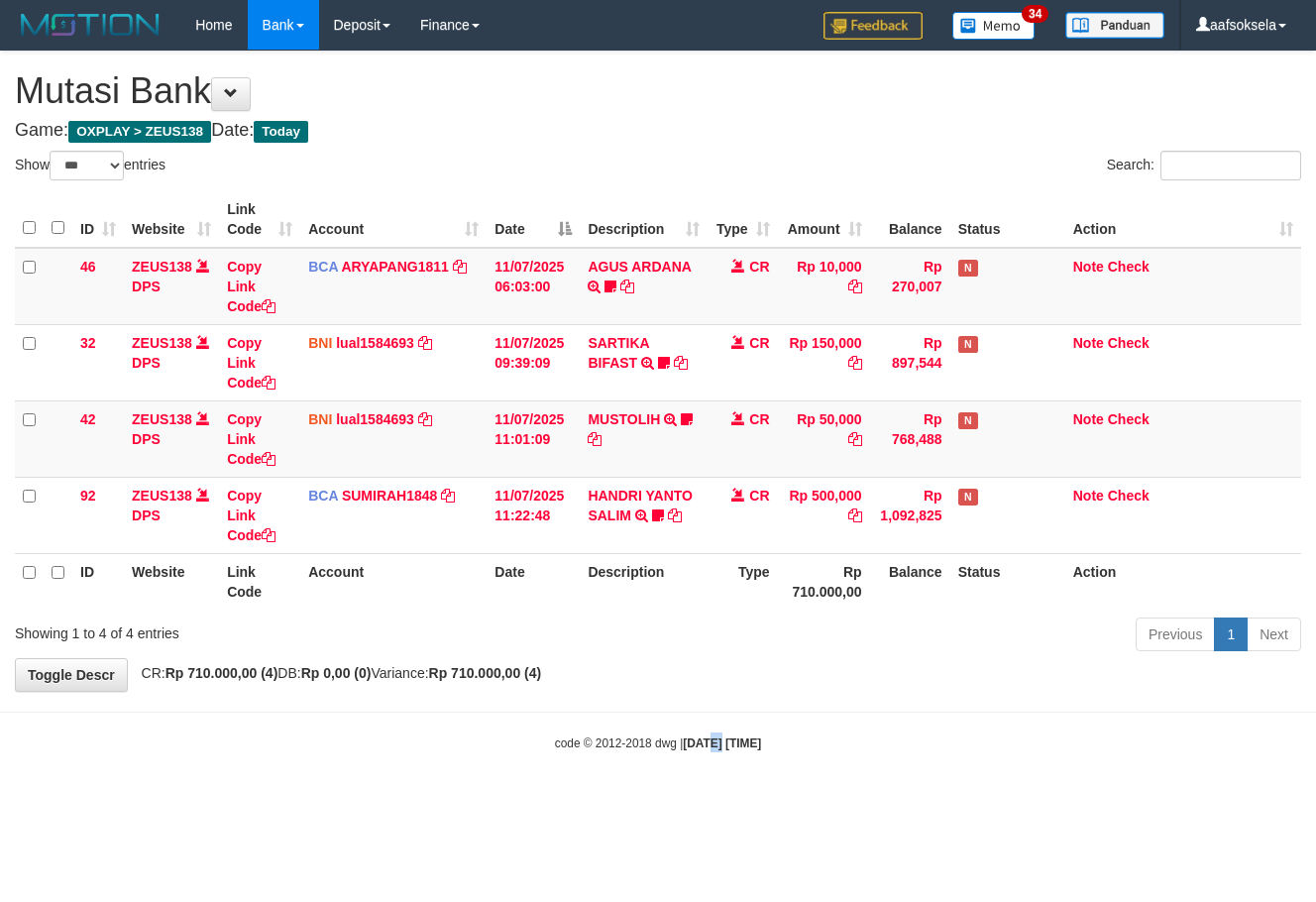 drag, startPoint x: 702, startPoint y: 728, endPoint x: 713, endPoint y: 726, distance: 11.18034 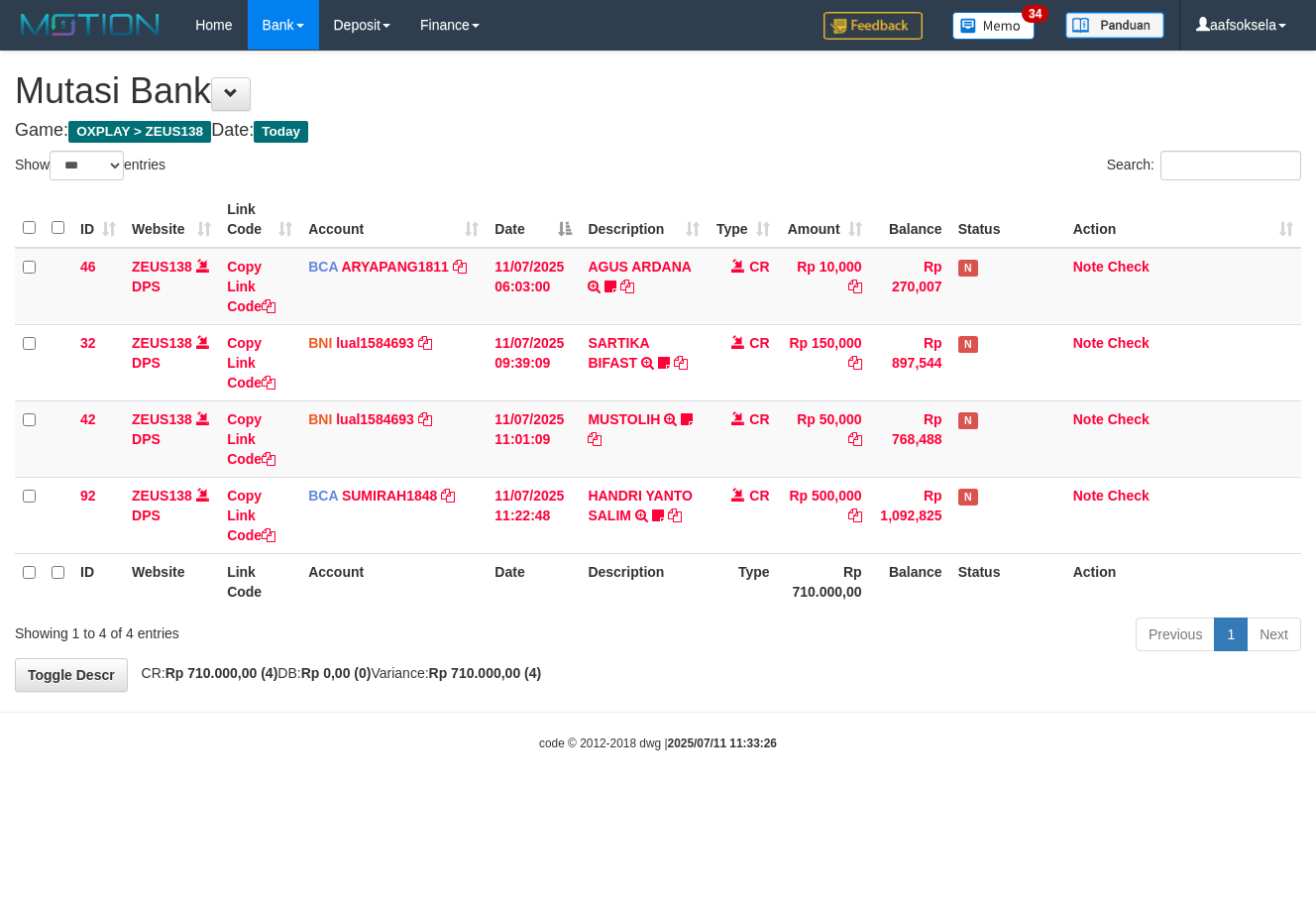 select on "***" 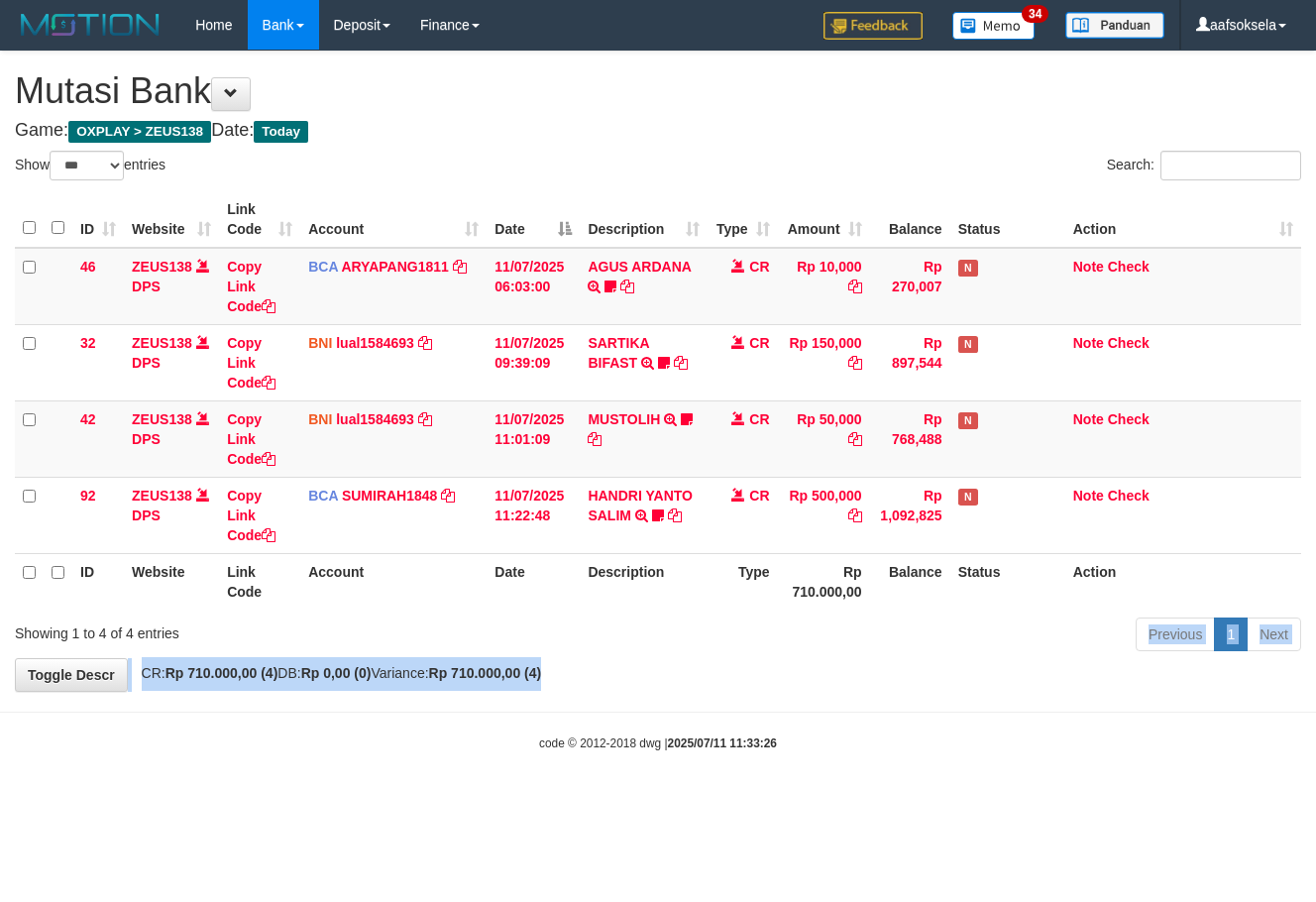 drag, startPoint x: 602, startPoint y: 658, endPoint x: 623, endPoint y: 641, distance: 27.018512 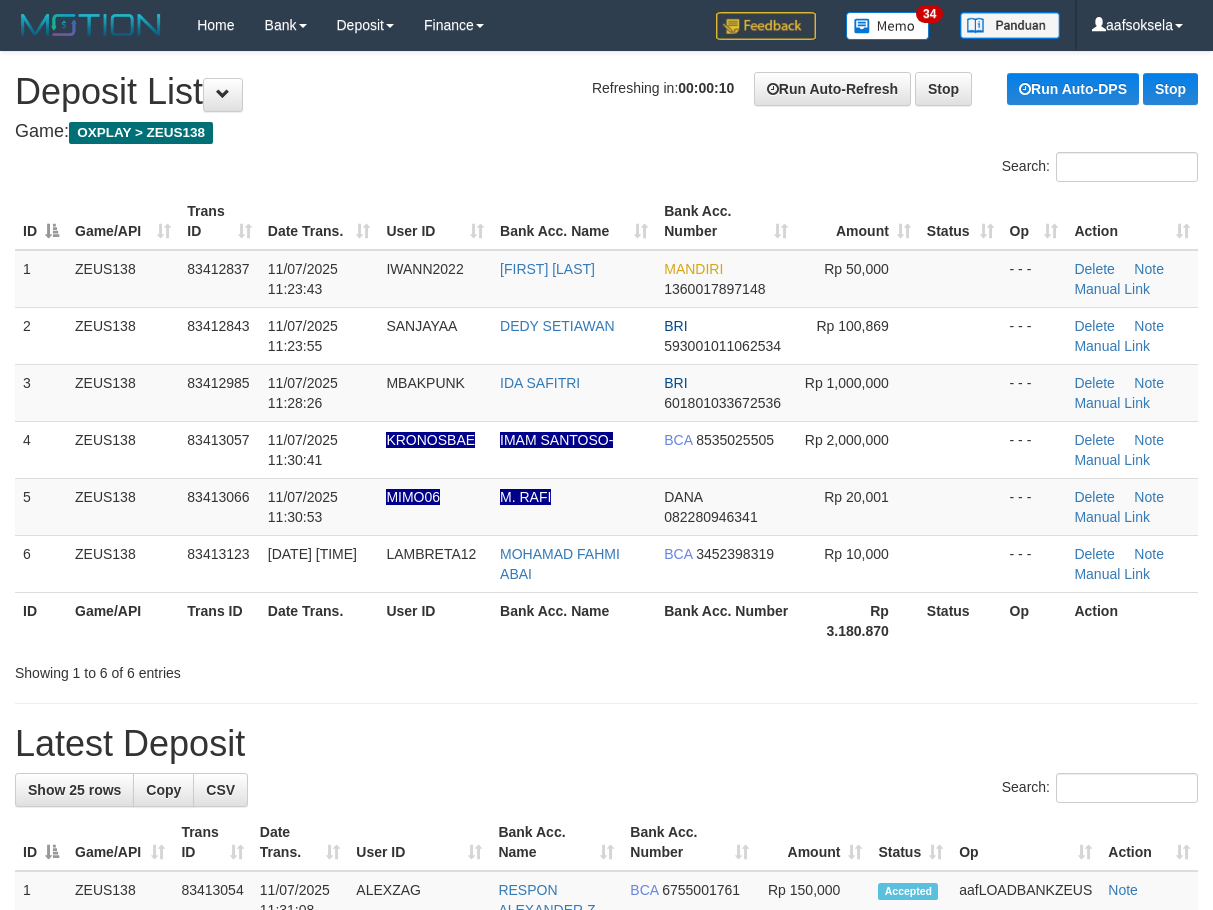 scroll, scrollTop: 0, scrollLeft: 0, axis: both 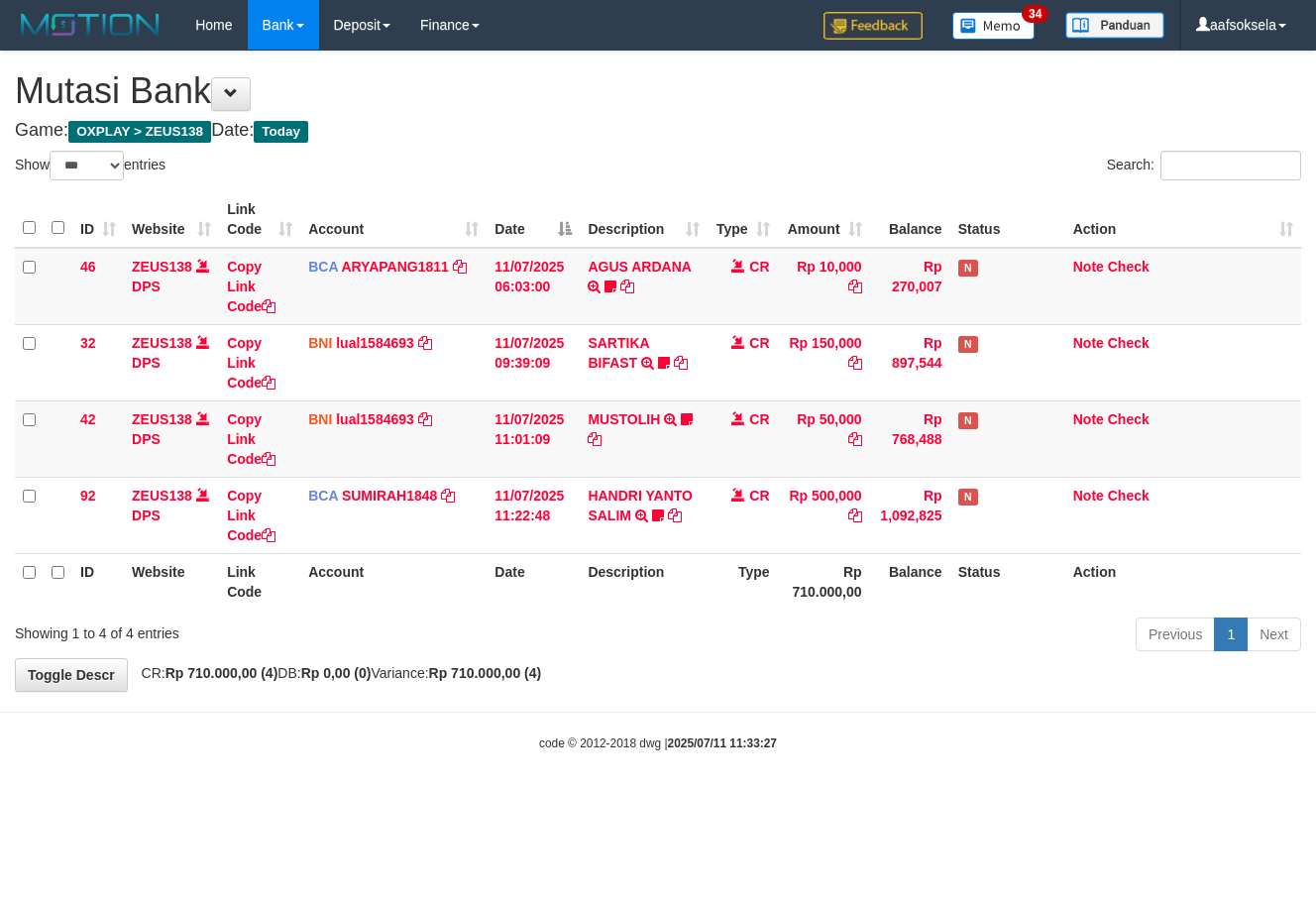 select on "***" 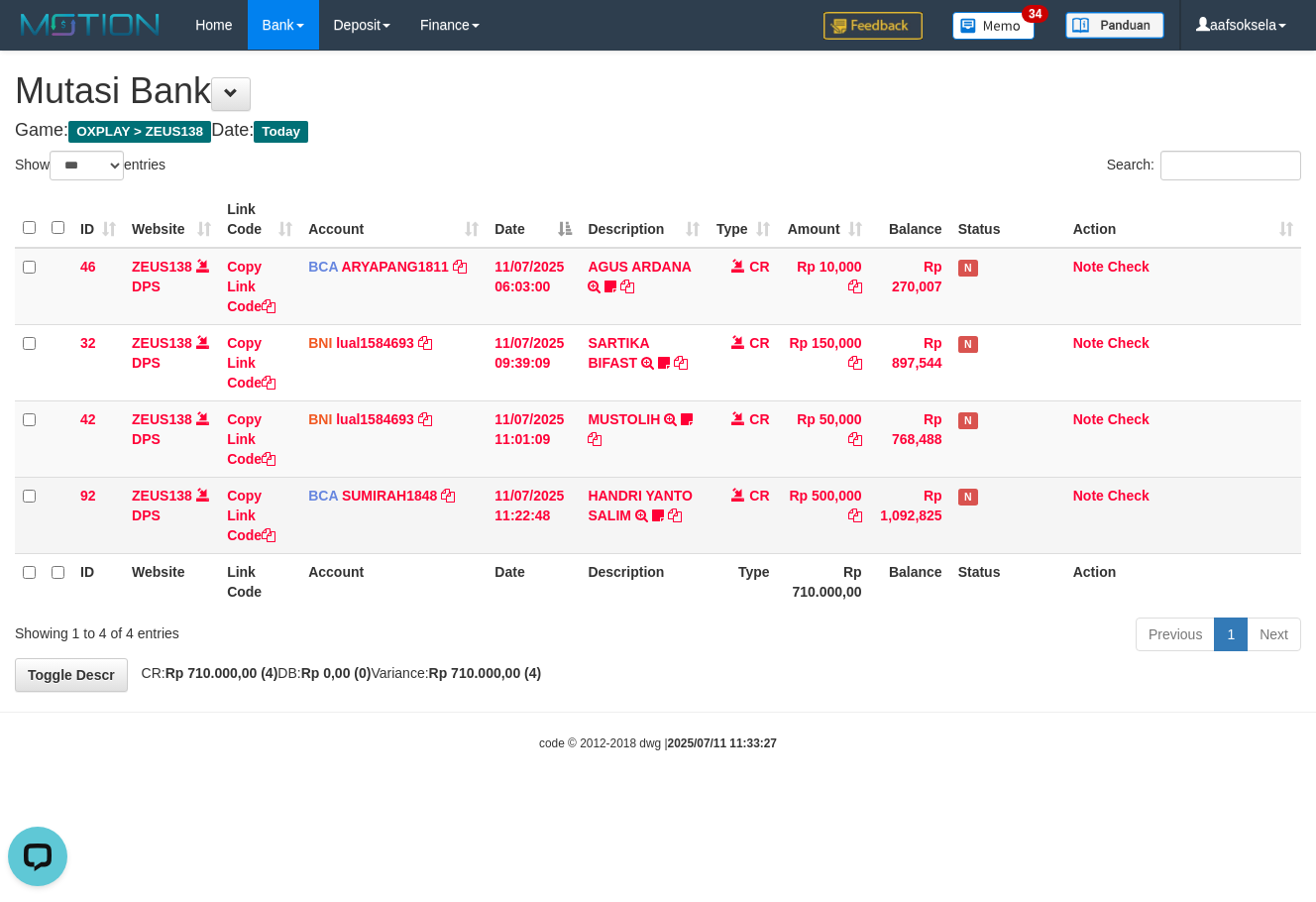 scroll, scrollTop: 0, scrollLeft: 0, axis: both 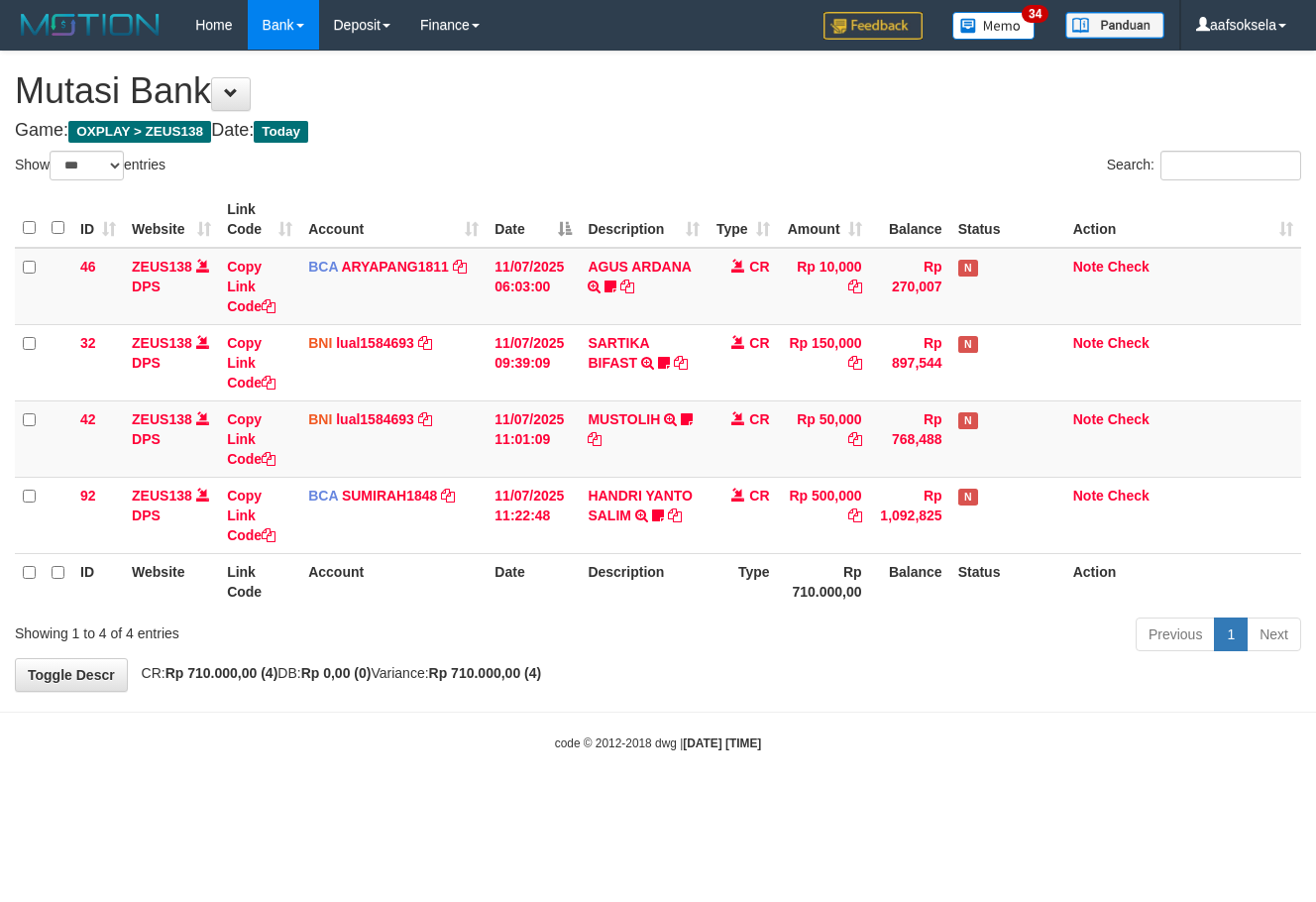 select on "***" 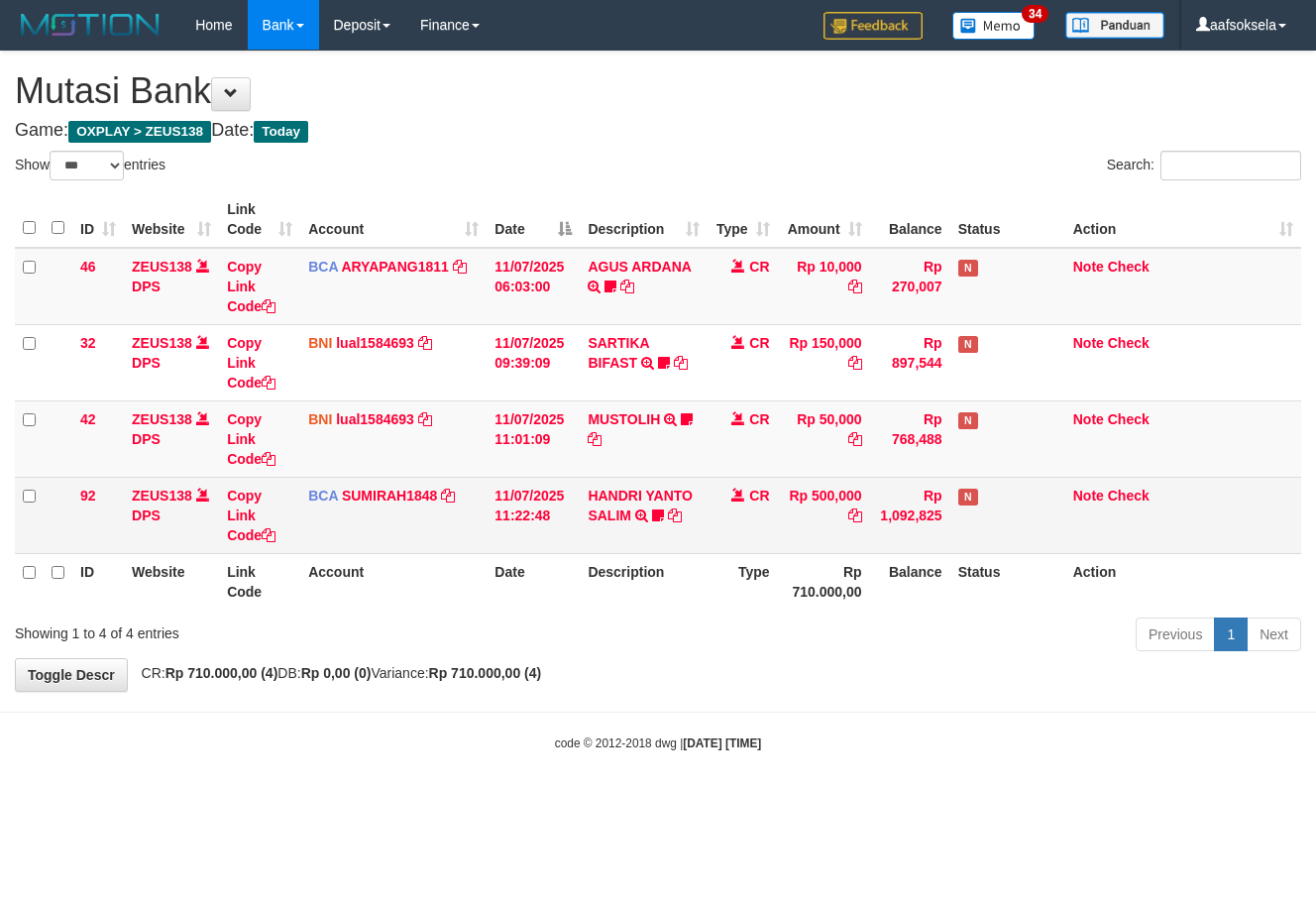 scroll, scrollTop: 0, scrollLeft: 0, axis: both 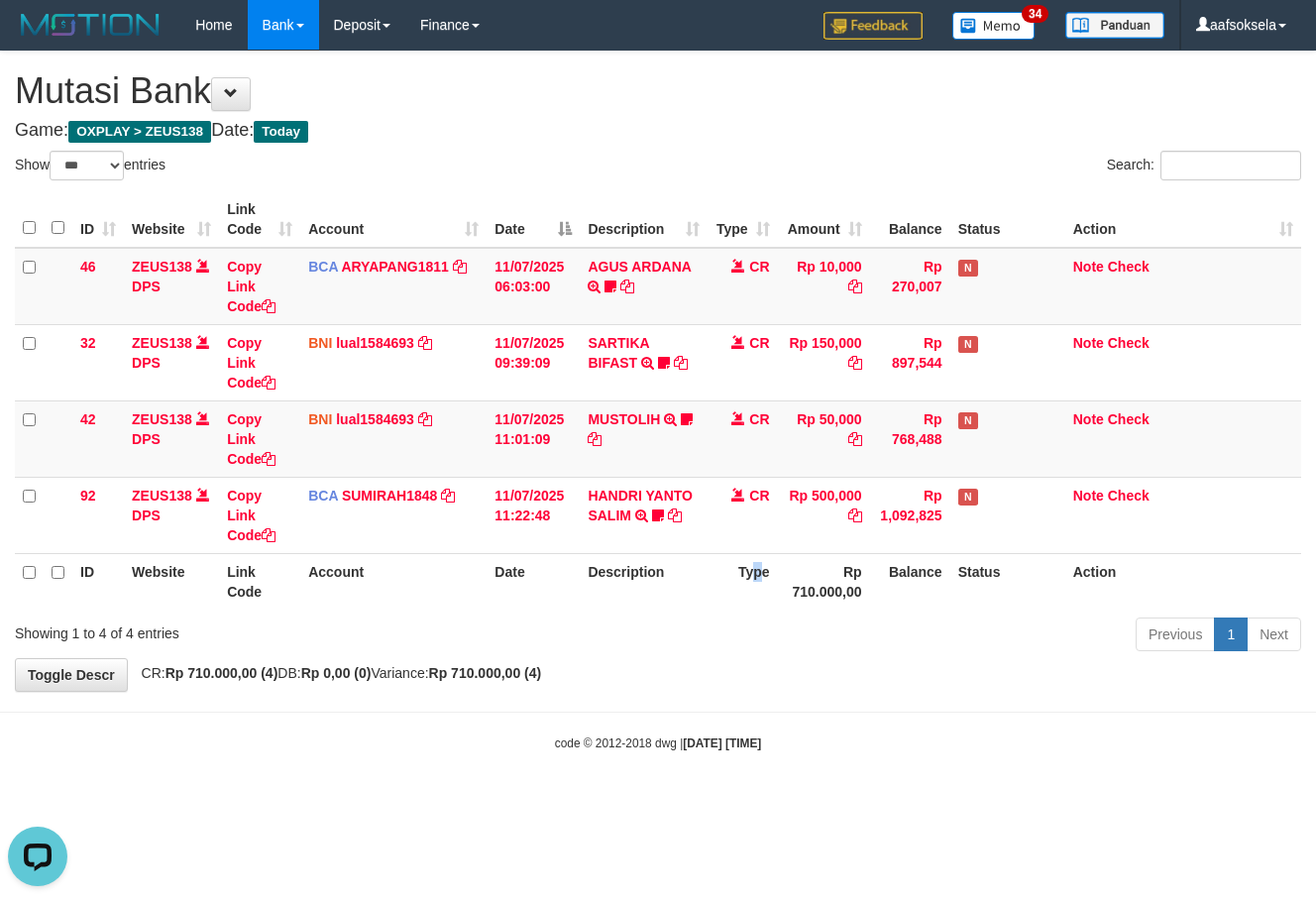 click on "Type" at bounding box center [742, 581] 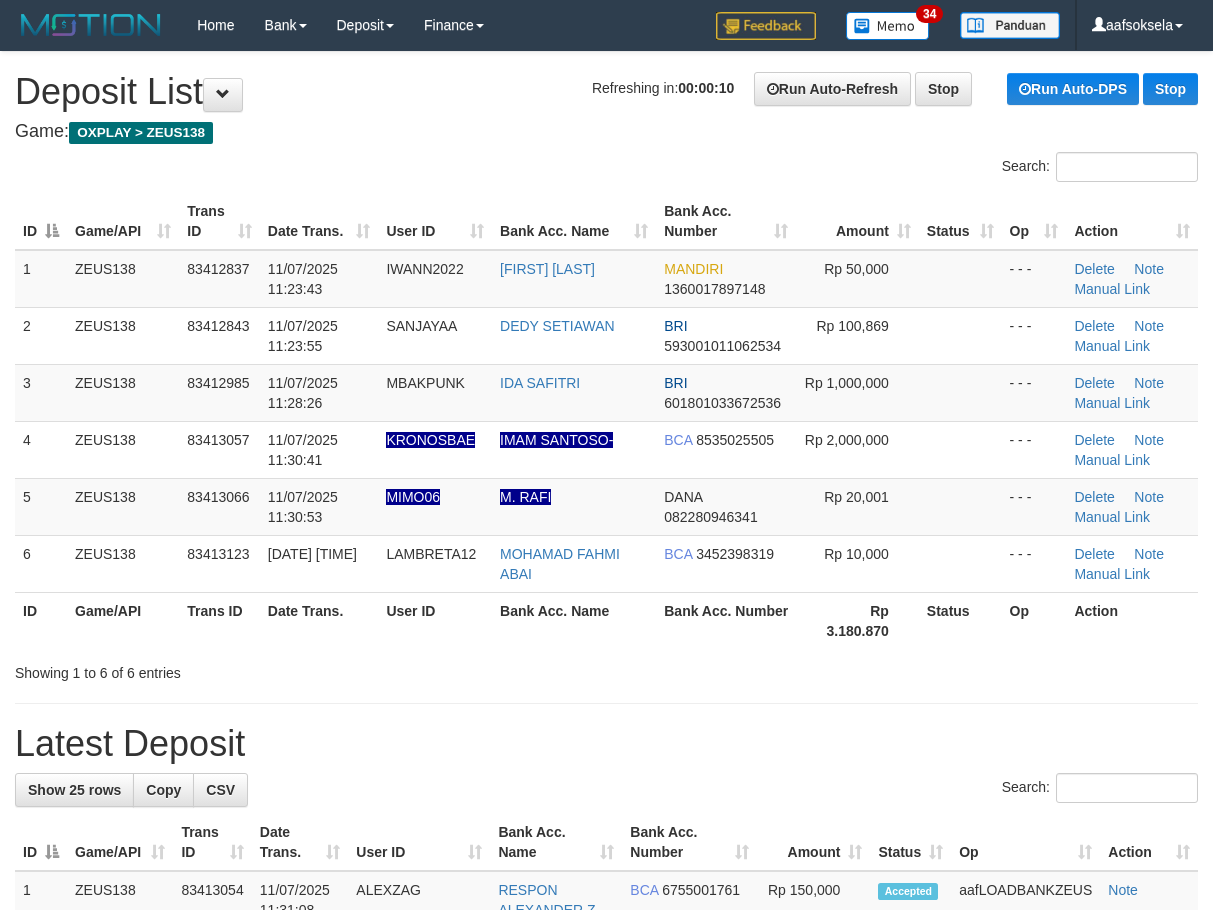 scroll, scrollTop: 0, scrollLeft: 0, axis: both 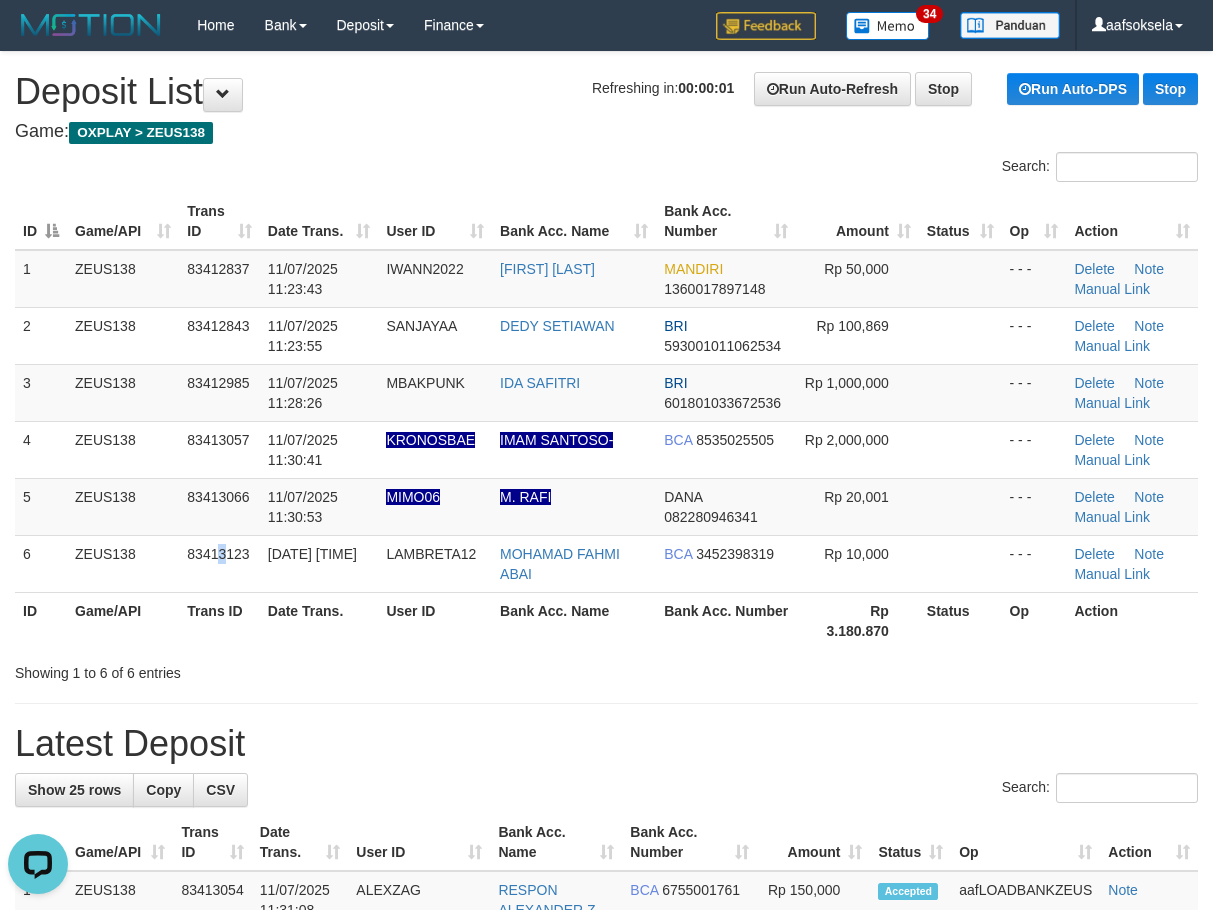 drag, startPoint x: 226, startPoint y: 554, endPoint x: 0, endPoint y: 630, distance: 238.43657 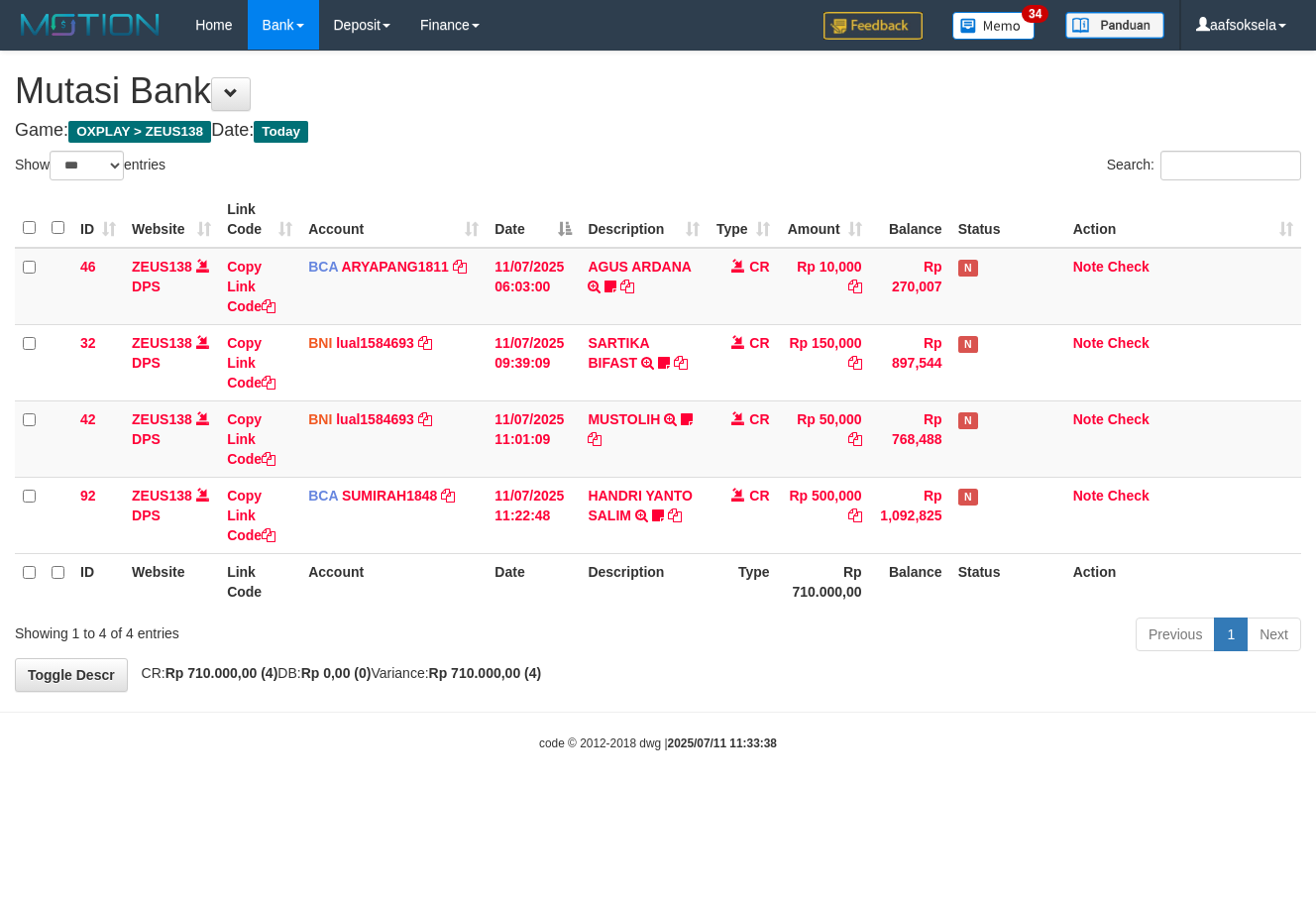 select on "***" 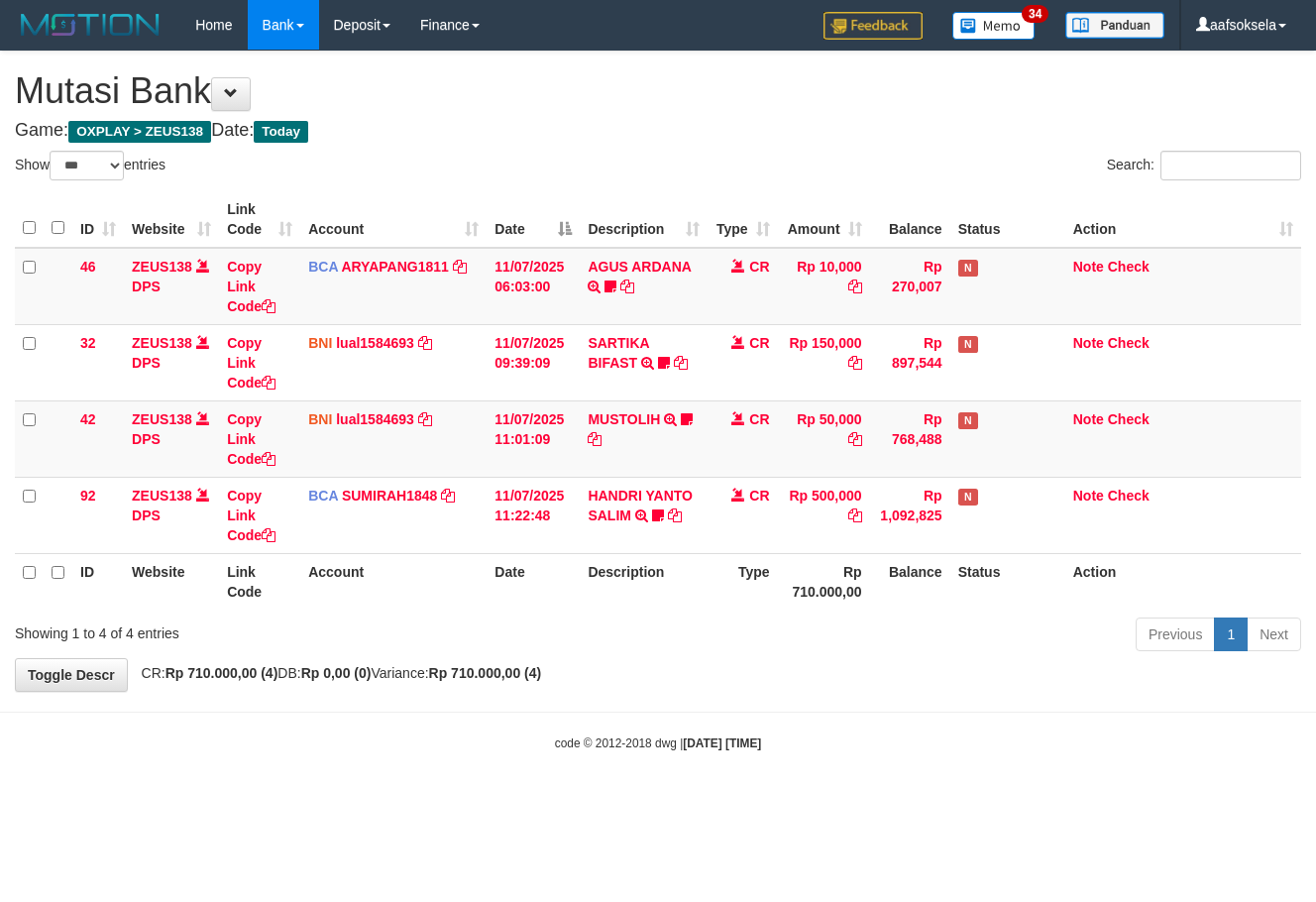 select on "***" 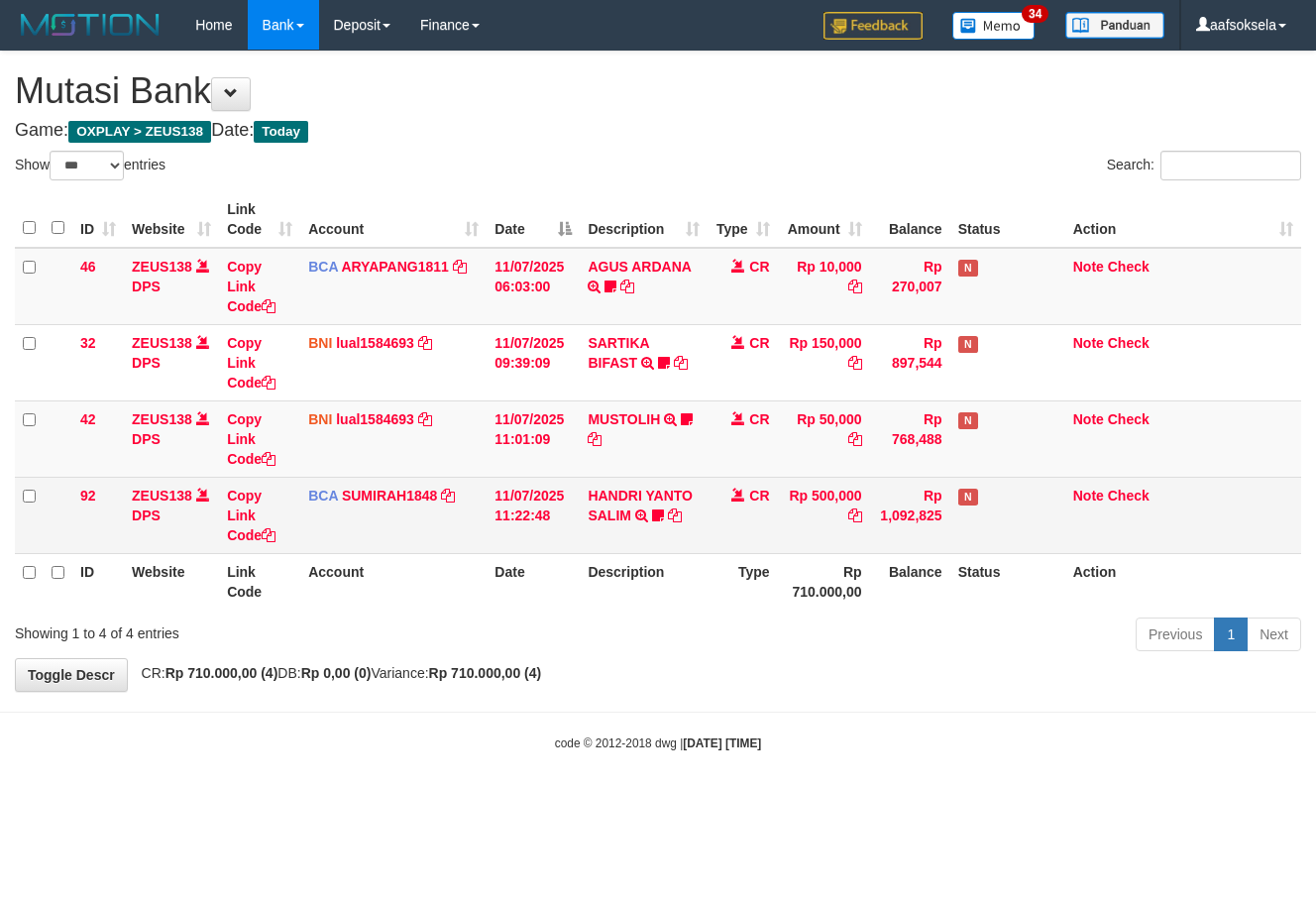 click at bounding box center (738, 495) 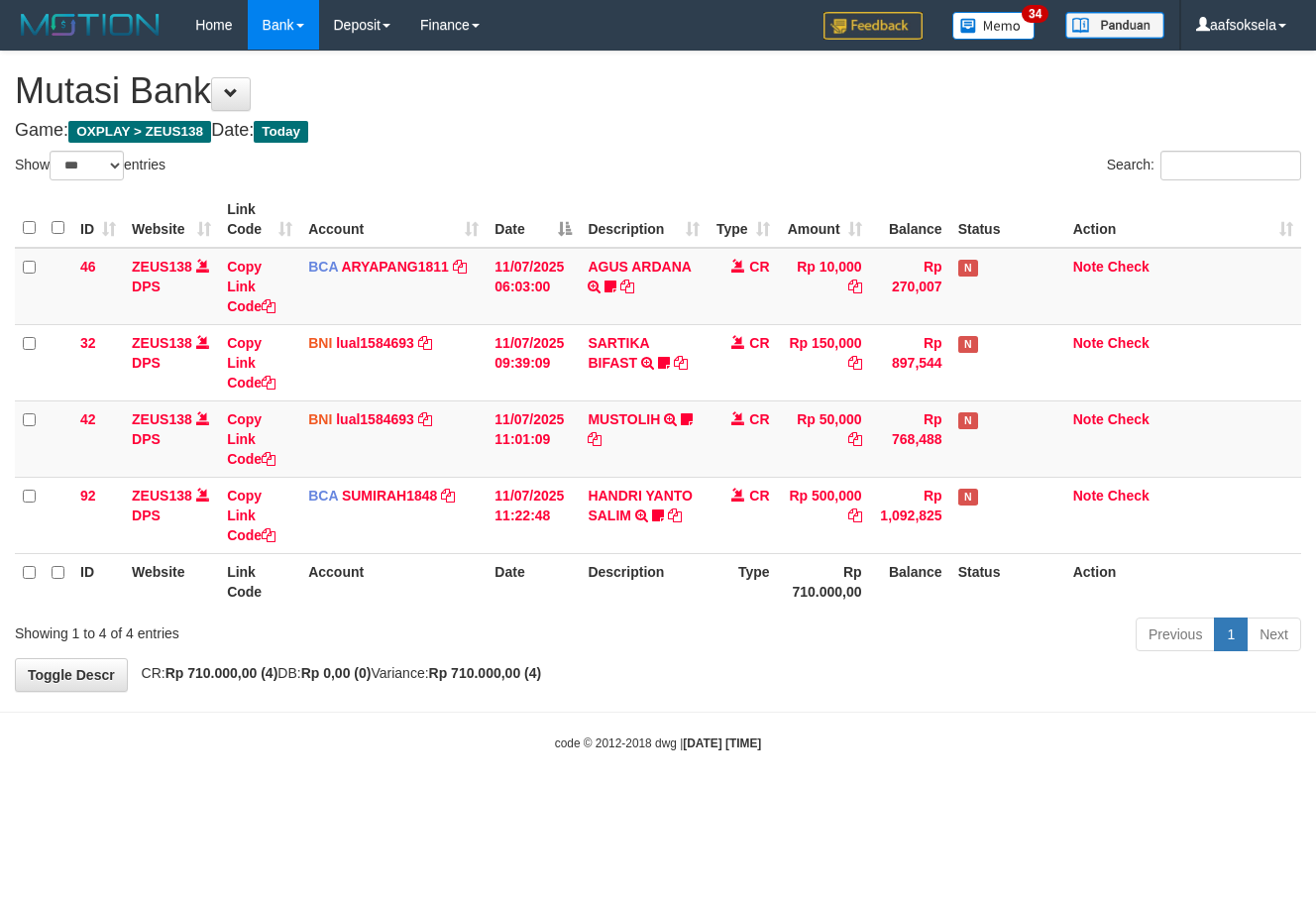select on "***" 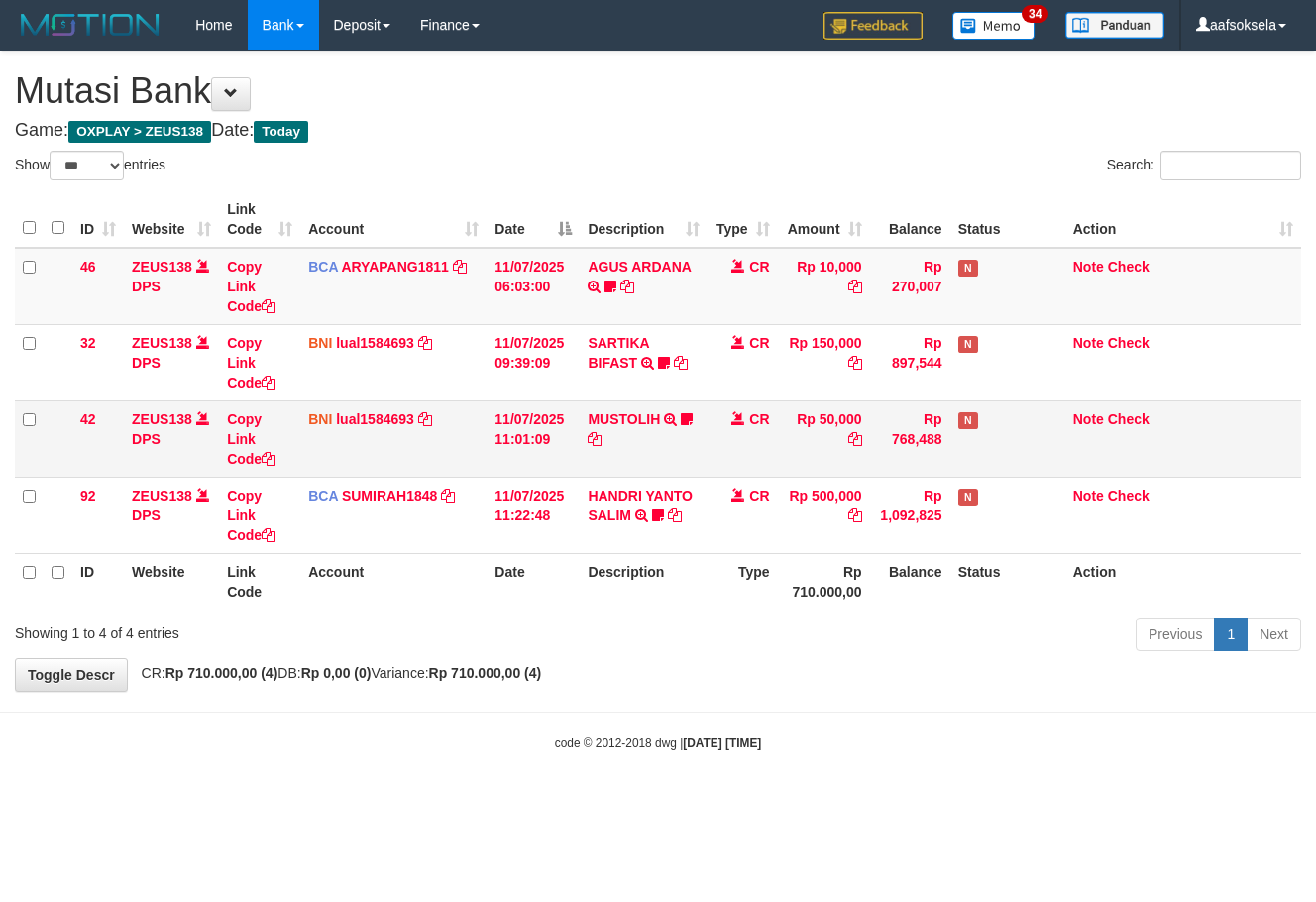 scroll, scrollTop: 0, scrollLeft: 0, axis: both 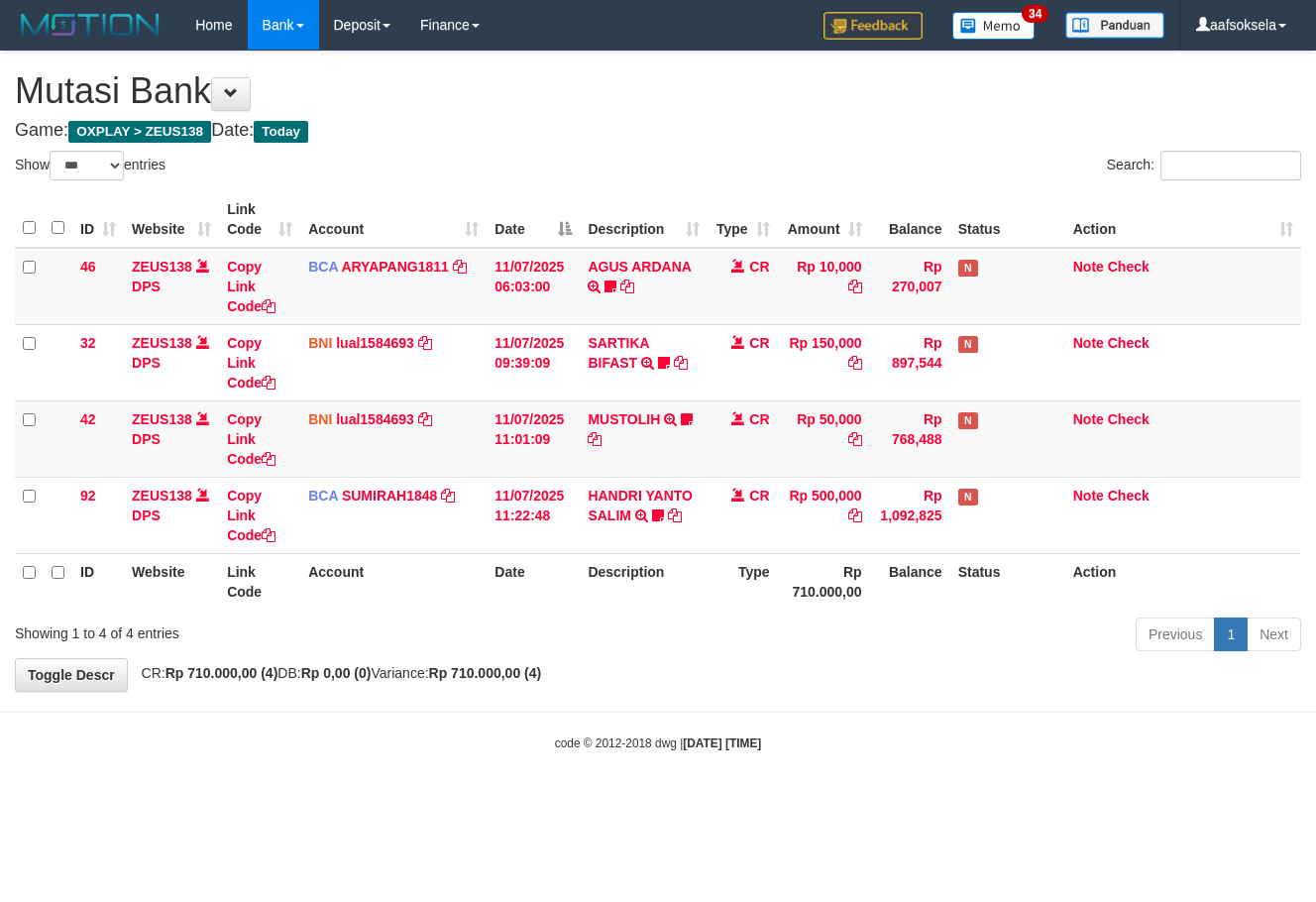 select on "***" 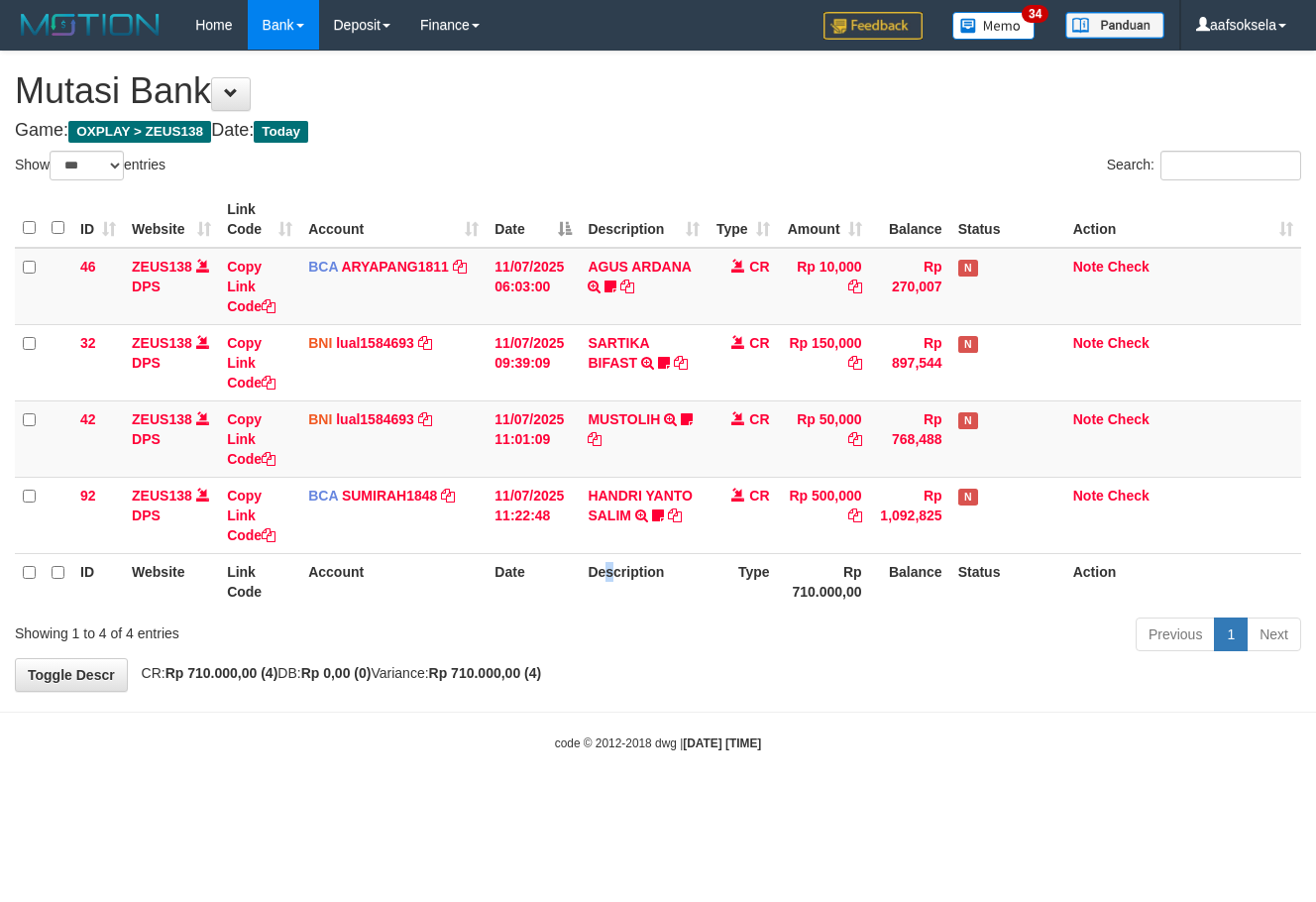 click on "Description" at bounding box center (643, 581) 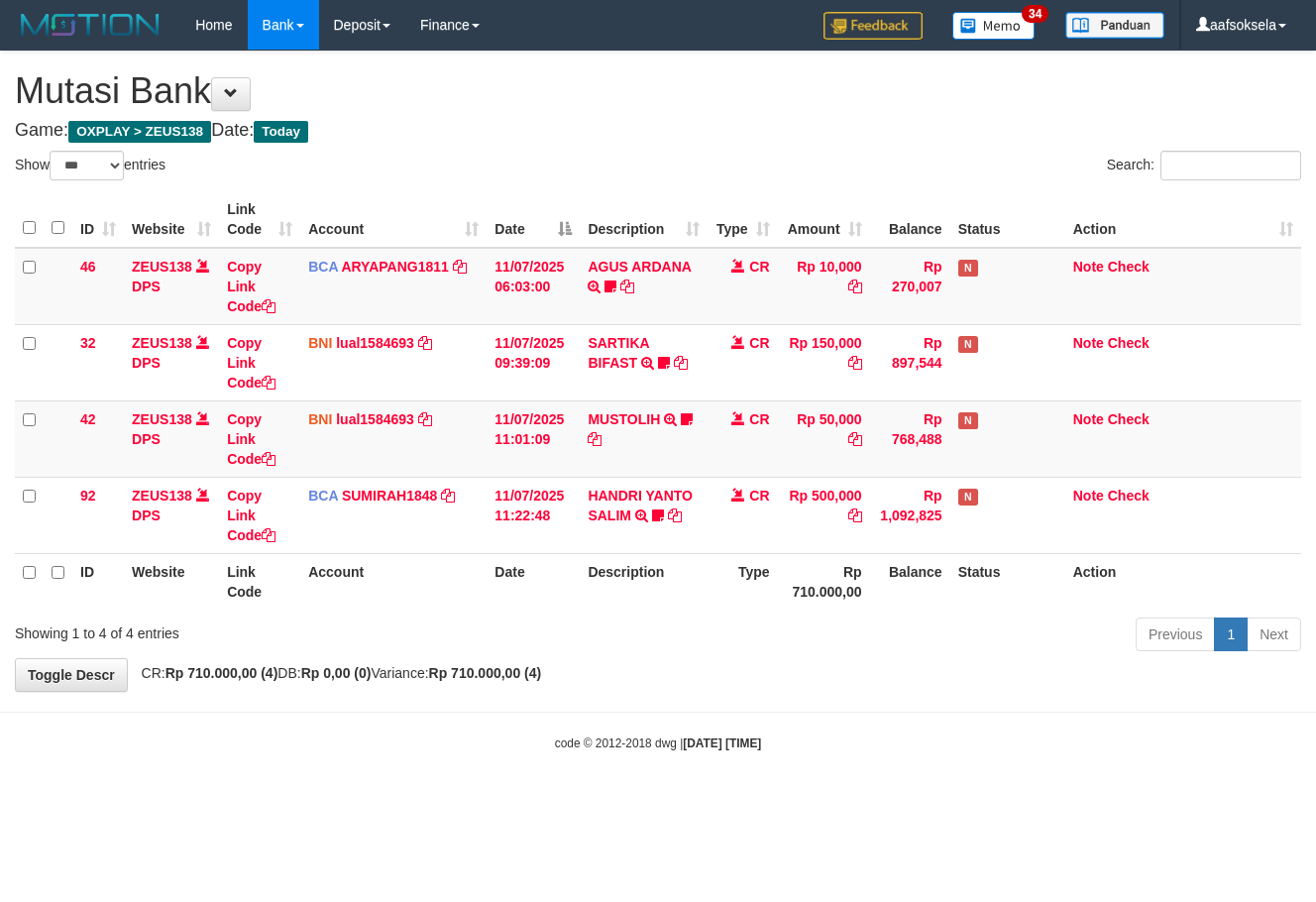 drag, startPoint x: 638, startPoint y: 599, endPoint x: 659, endPoint y: 586, distance: 24.698178 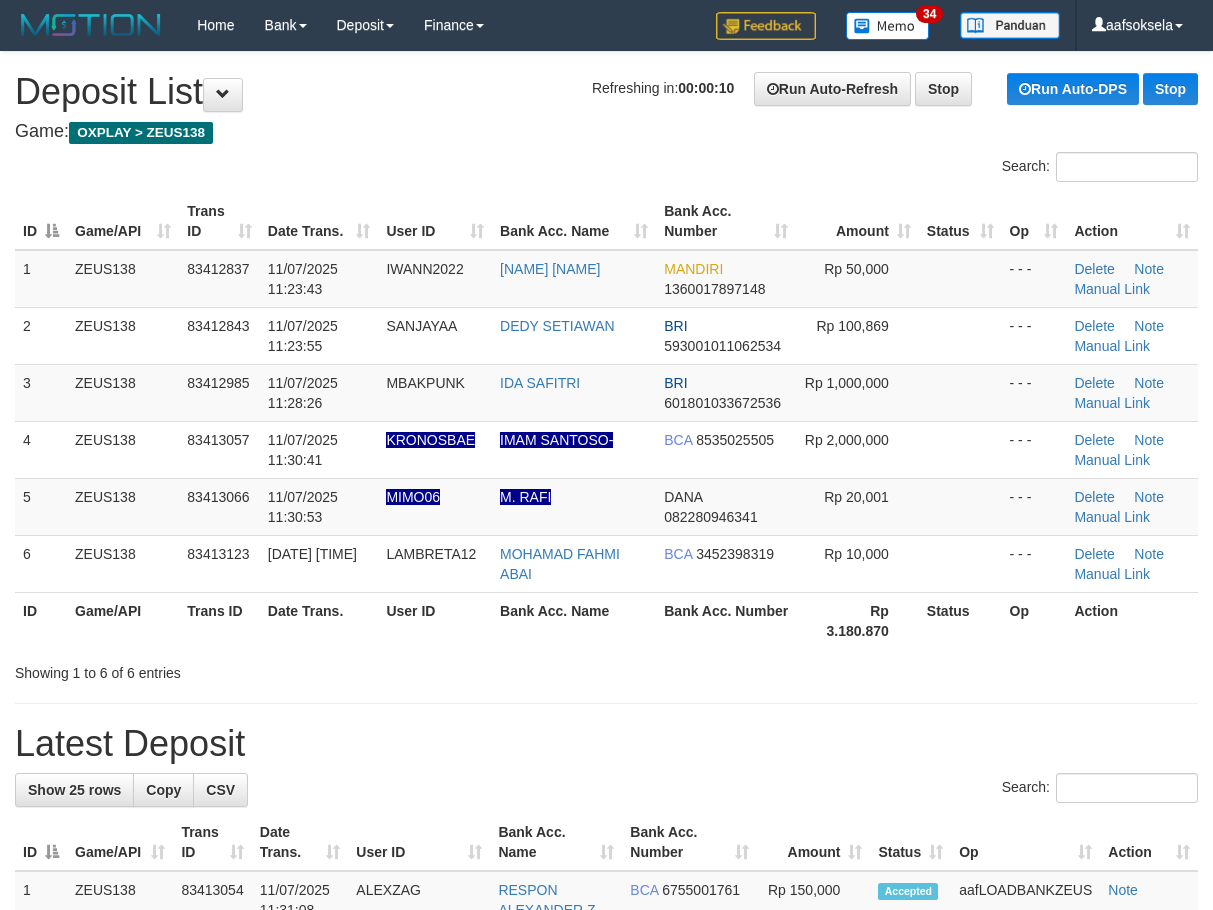scroll, scrollTop: 0, scrollLeft: 0, axis: both 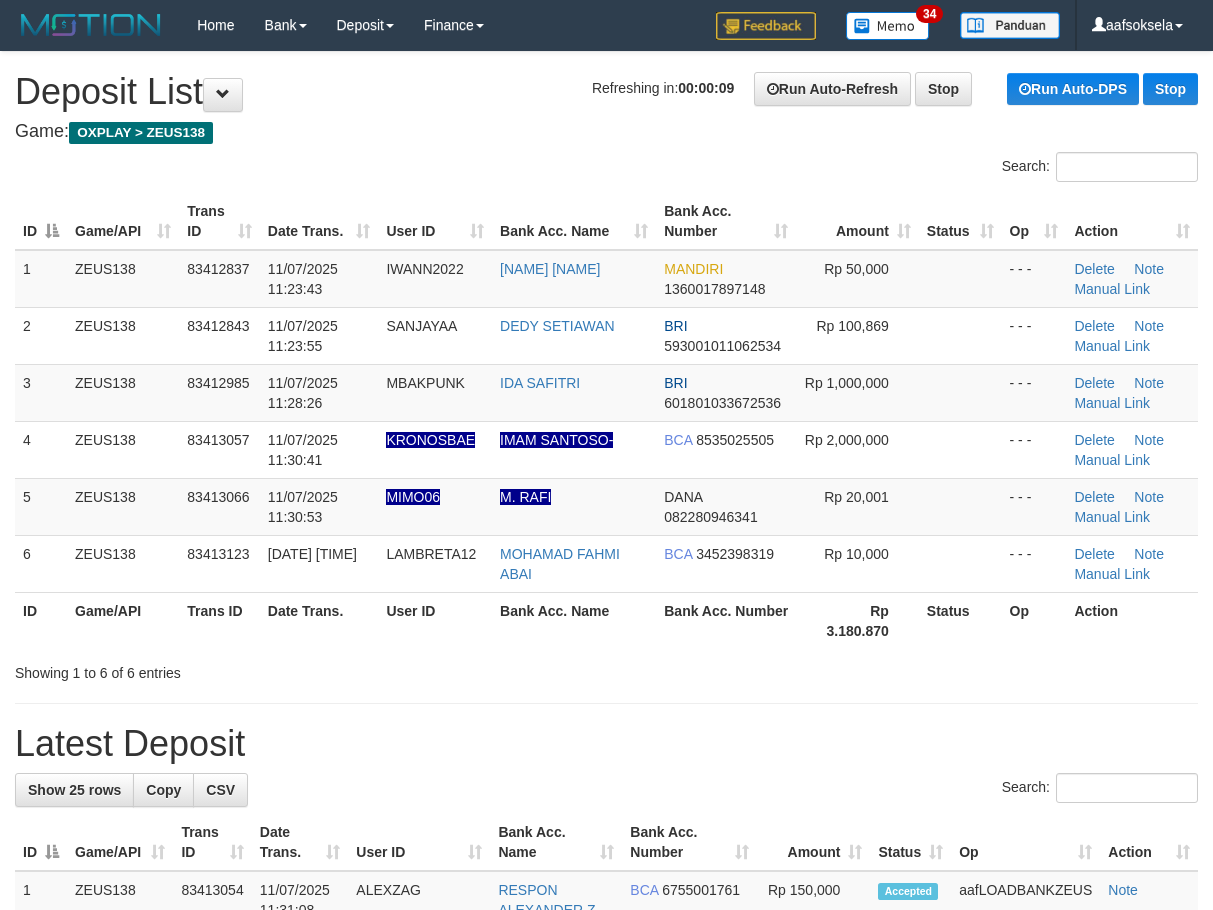 drag, startPoint x: 482, startPoint y: 701, endPoint x: 398, endPoint y: 698, distance: 84.05355 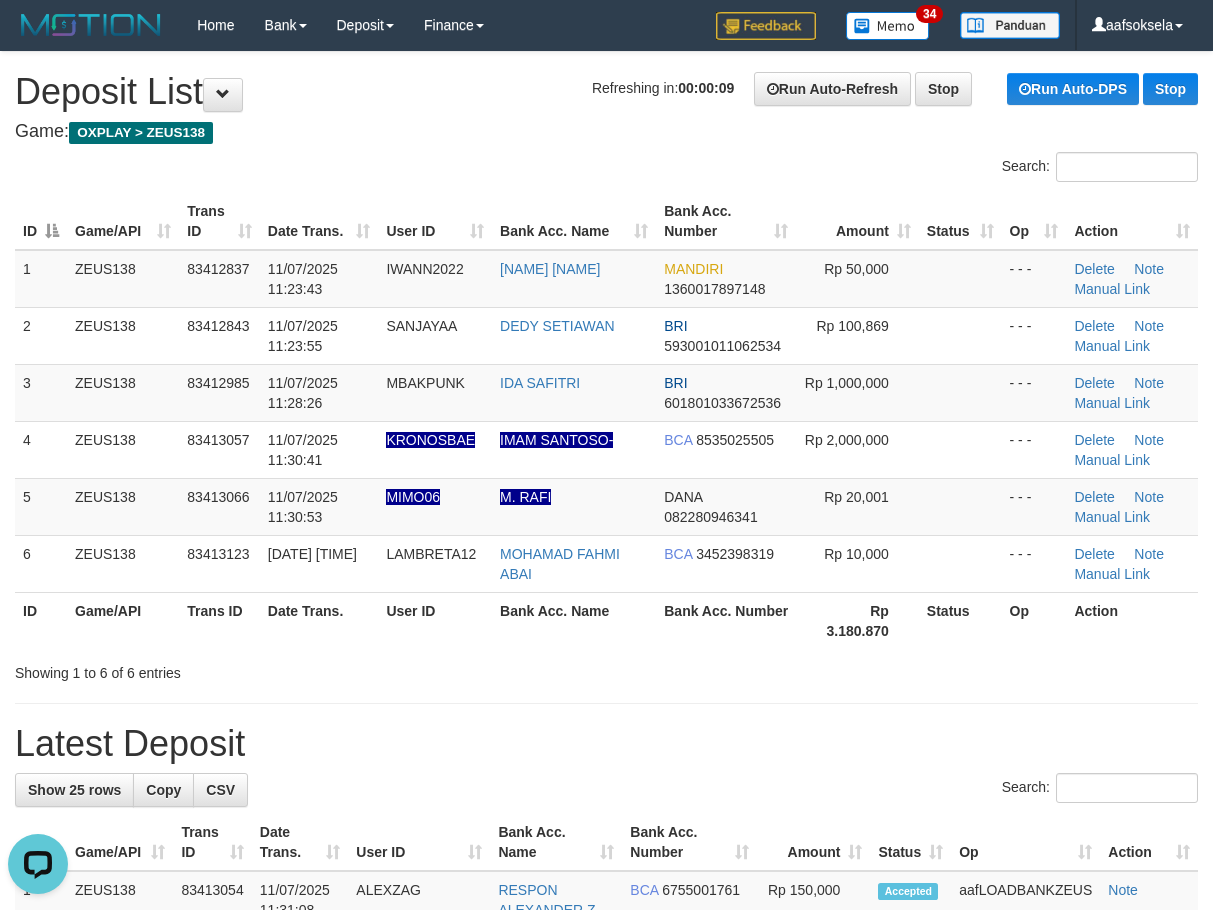 scroll, scrollTop: 0, scrollLeft: 0, axis: both 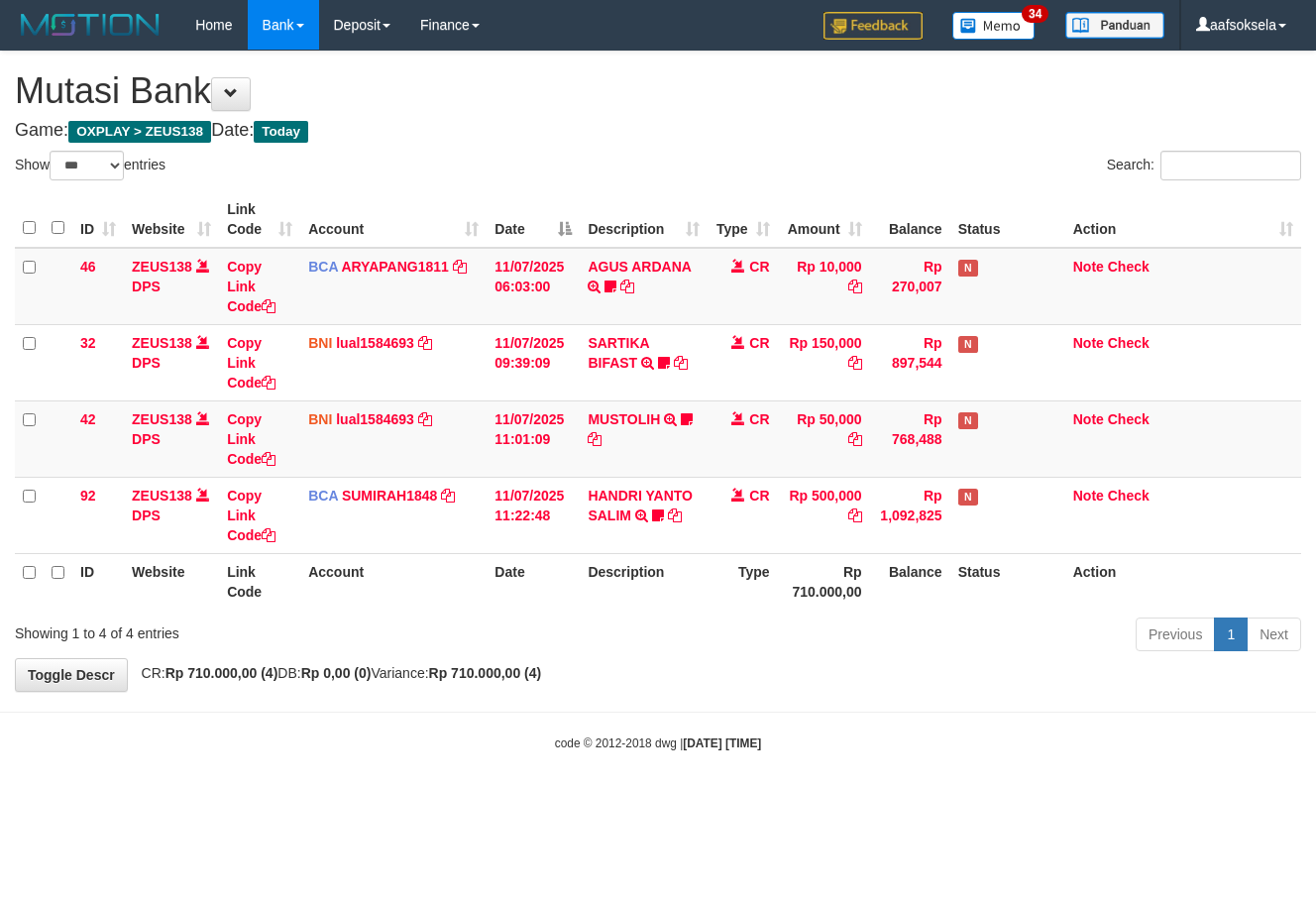 select on "***" 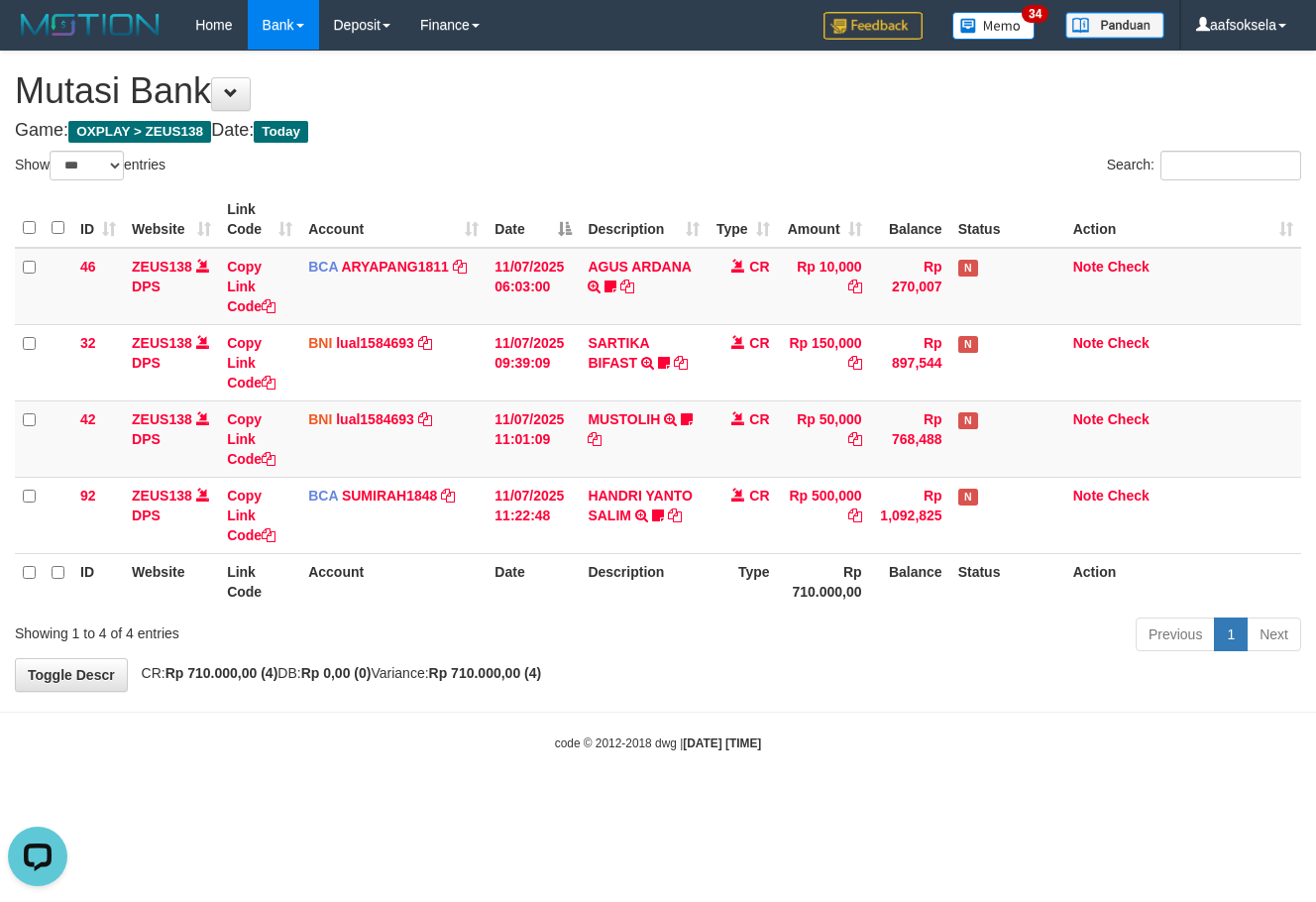 scroll, scrollTop: 0, scrollLeft: 0, axis: both 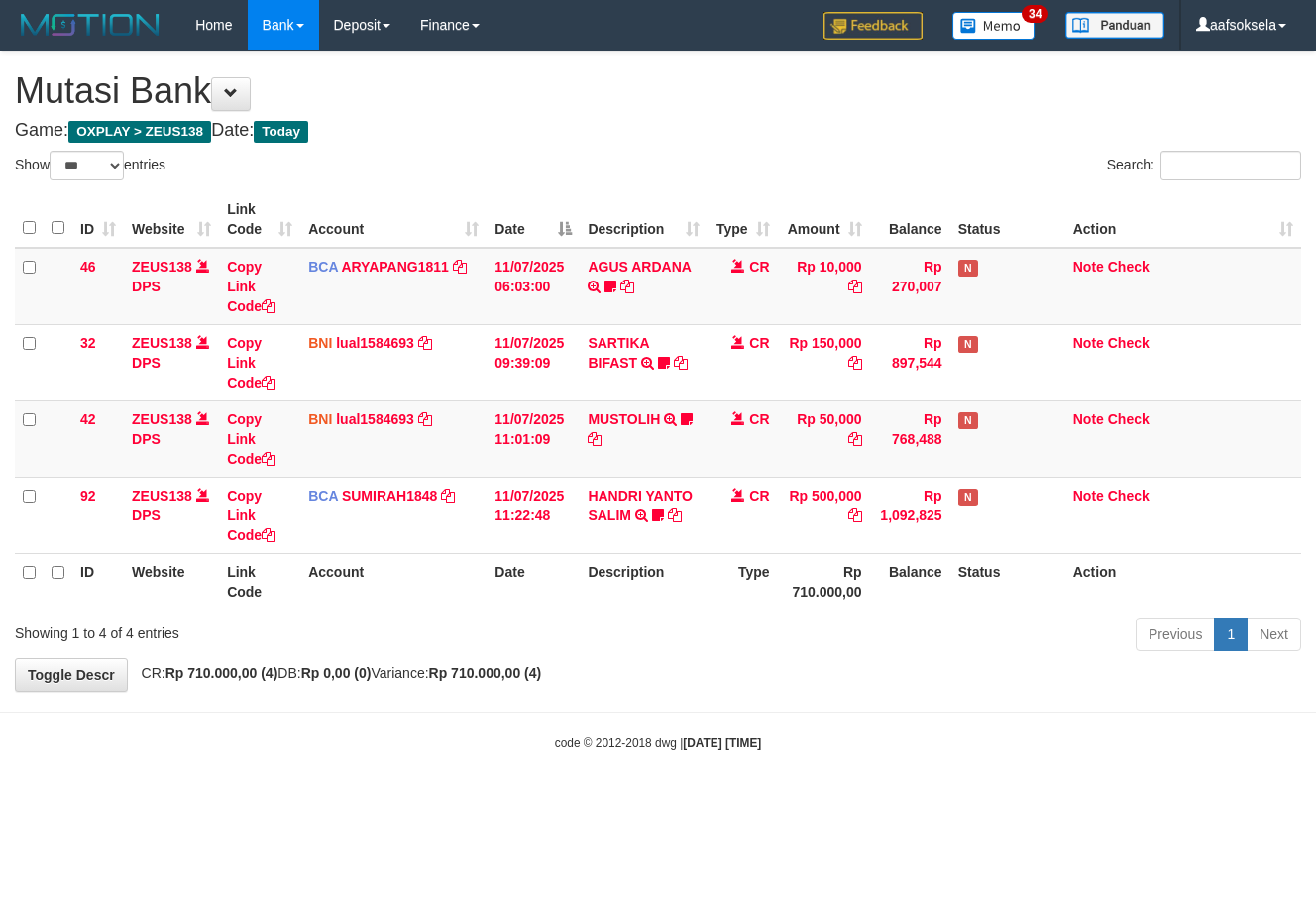 select on "***" 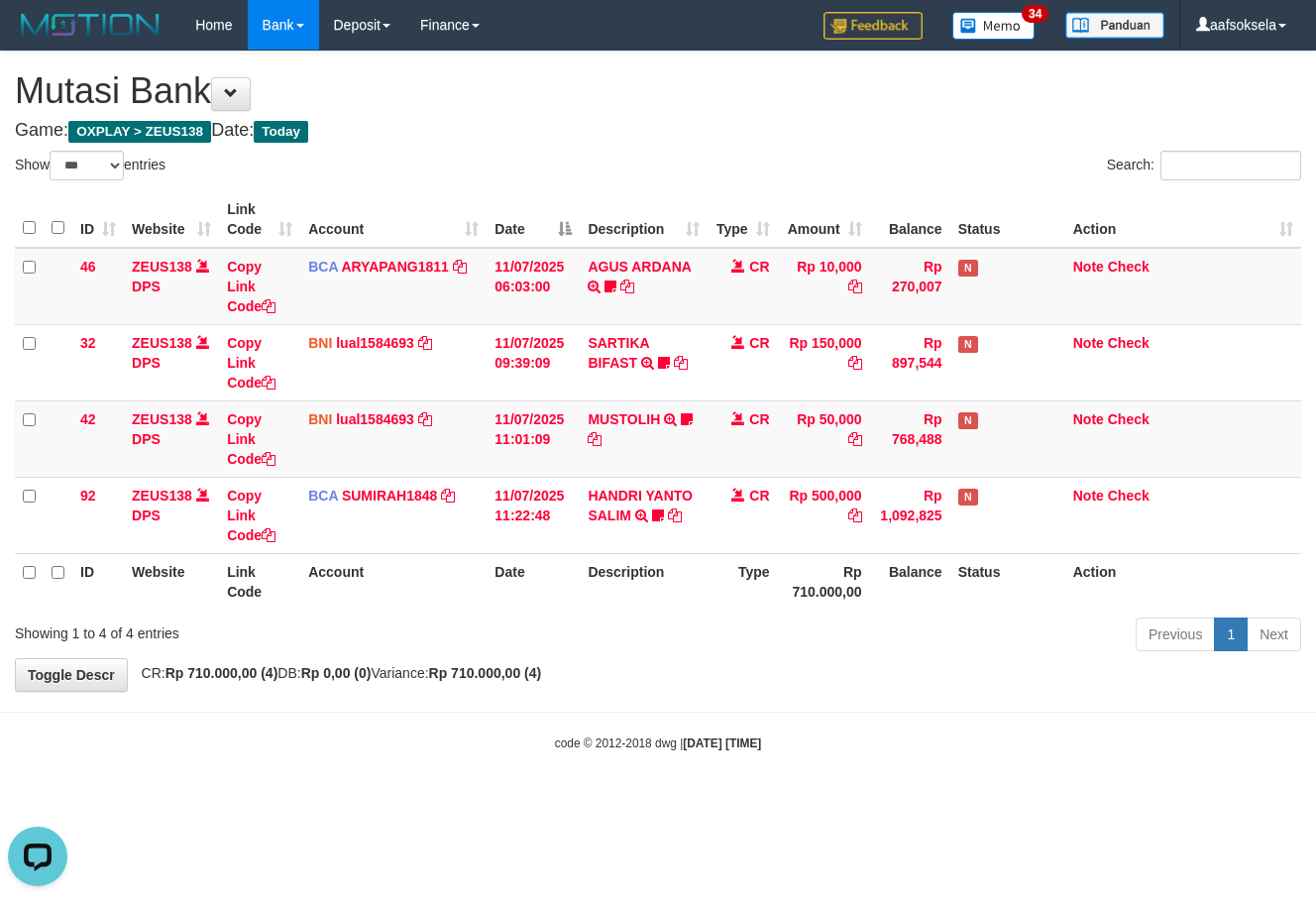 scroll, scrollTop: 0, scrollLeft: 0, axis: both 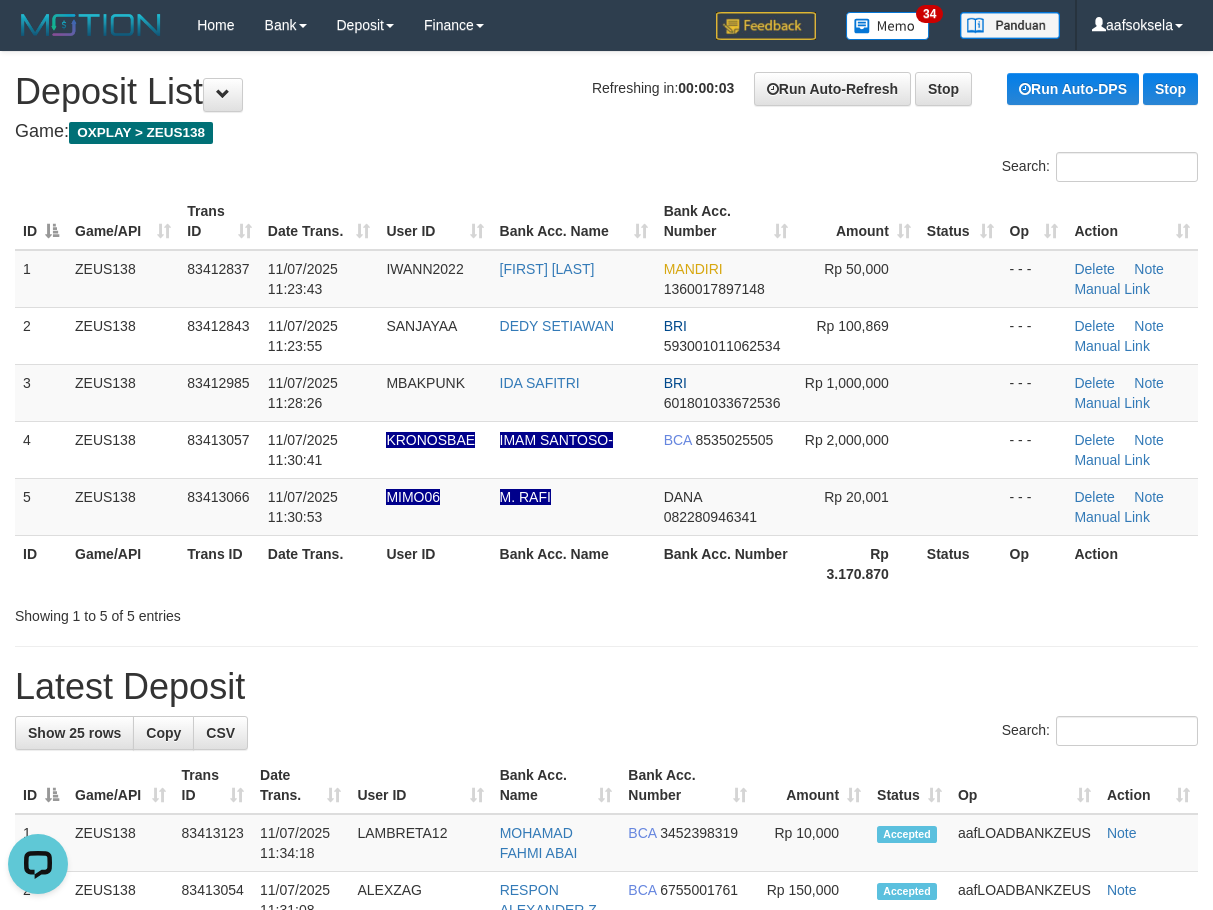 drag, startPoint x: 604, startPoint y: 651, endPoint x: 582, endPoint y: 657, distance: 22.803509 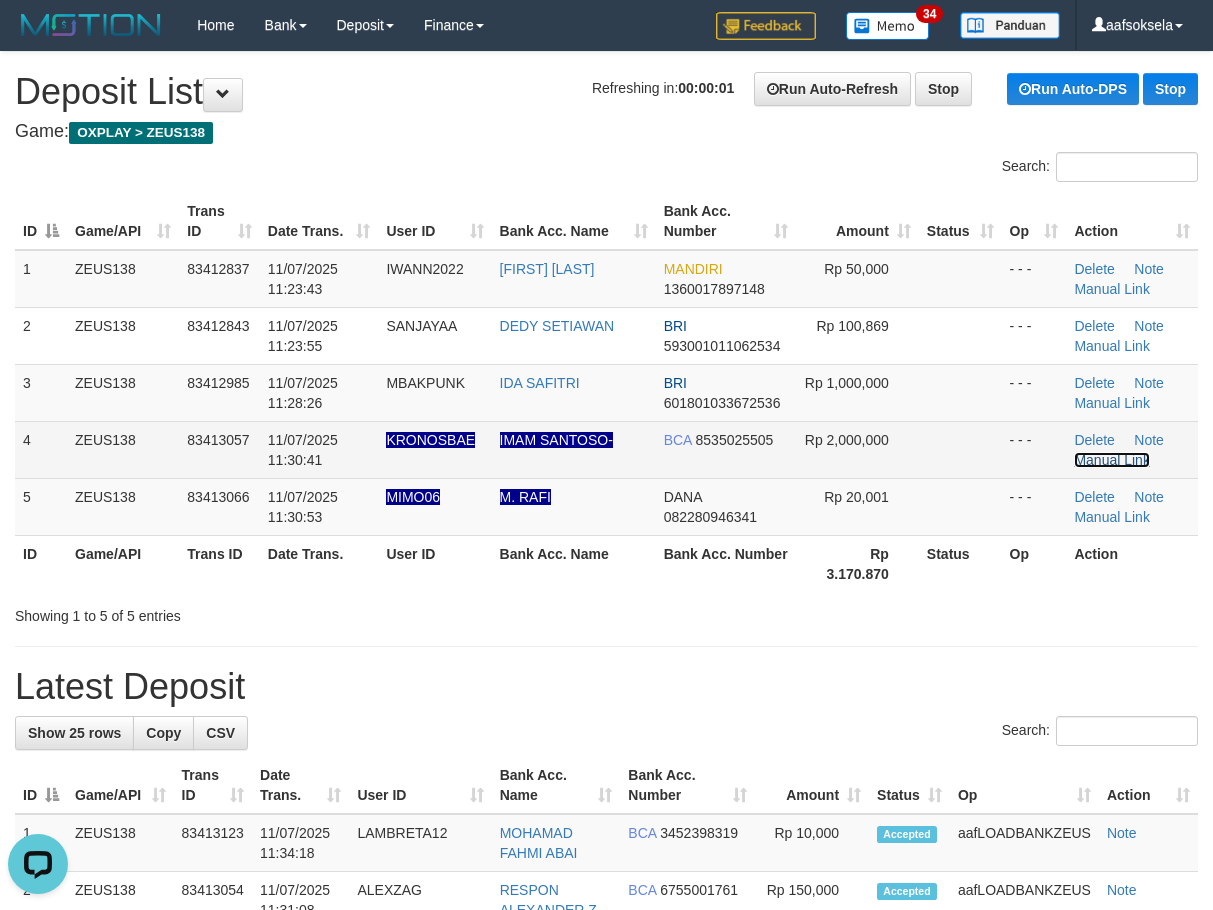 click on "Manual Link" at bounding box center (1112, 460) 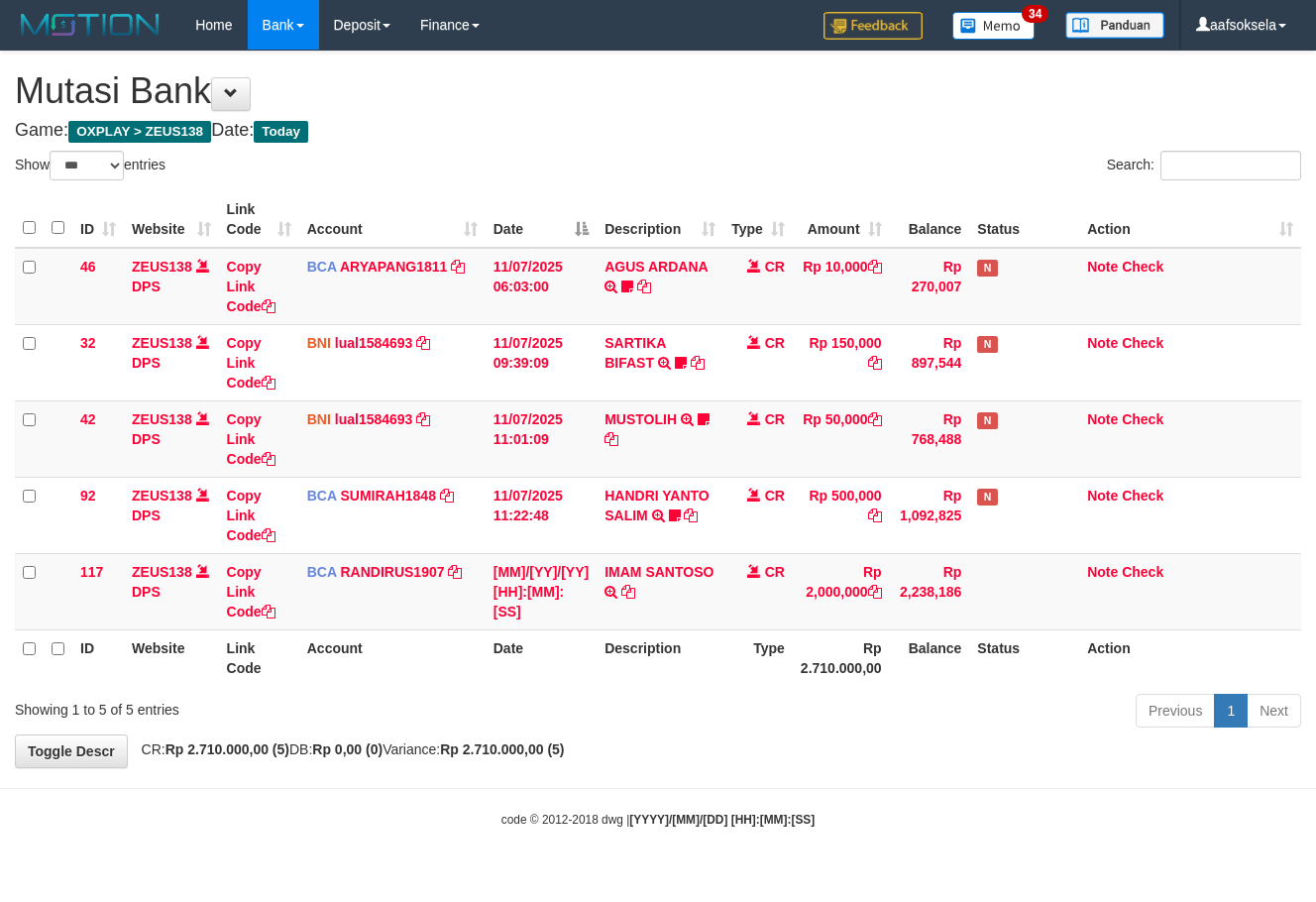 select on "***" 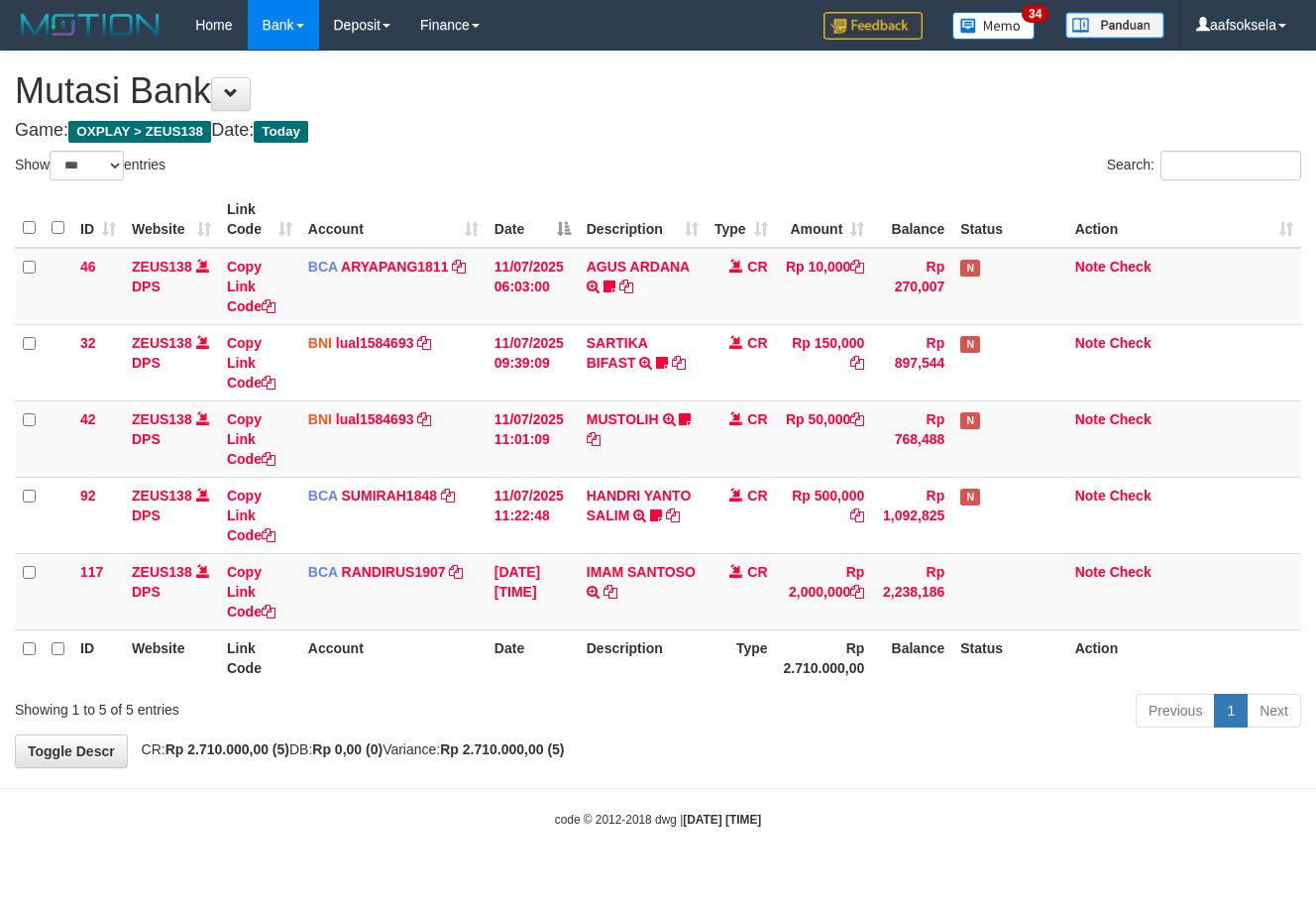 select on "***" 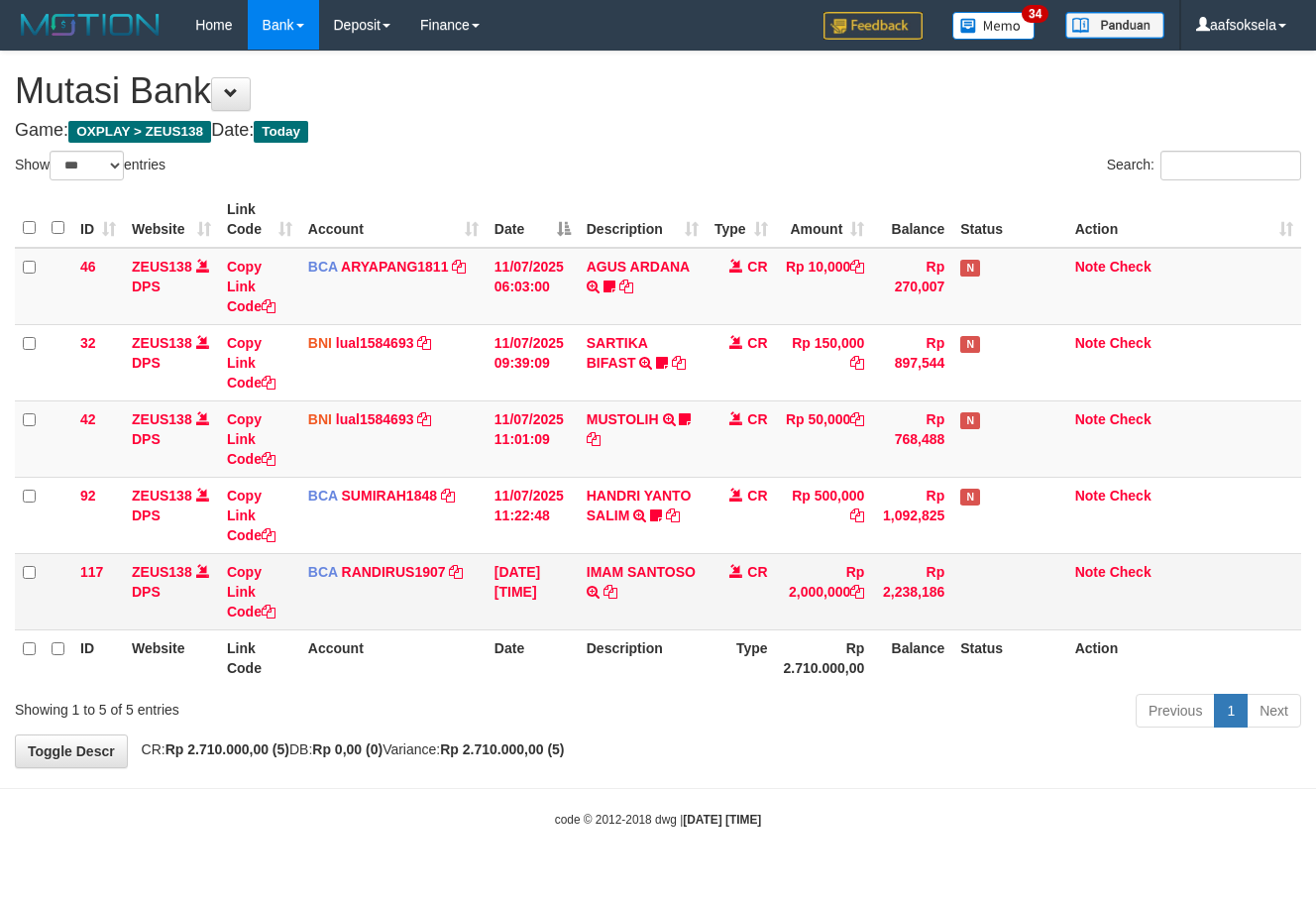 scroll, scrollTop: 0, scrollLeft: 0, axis: both 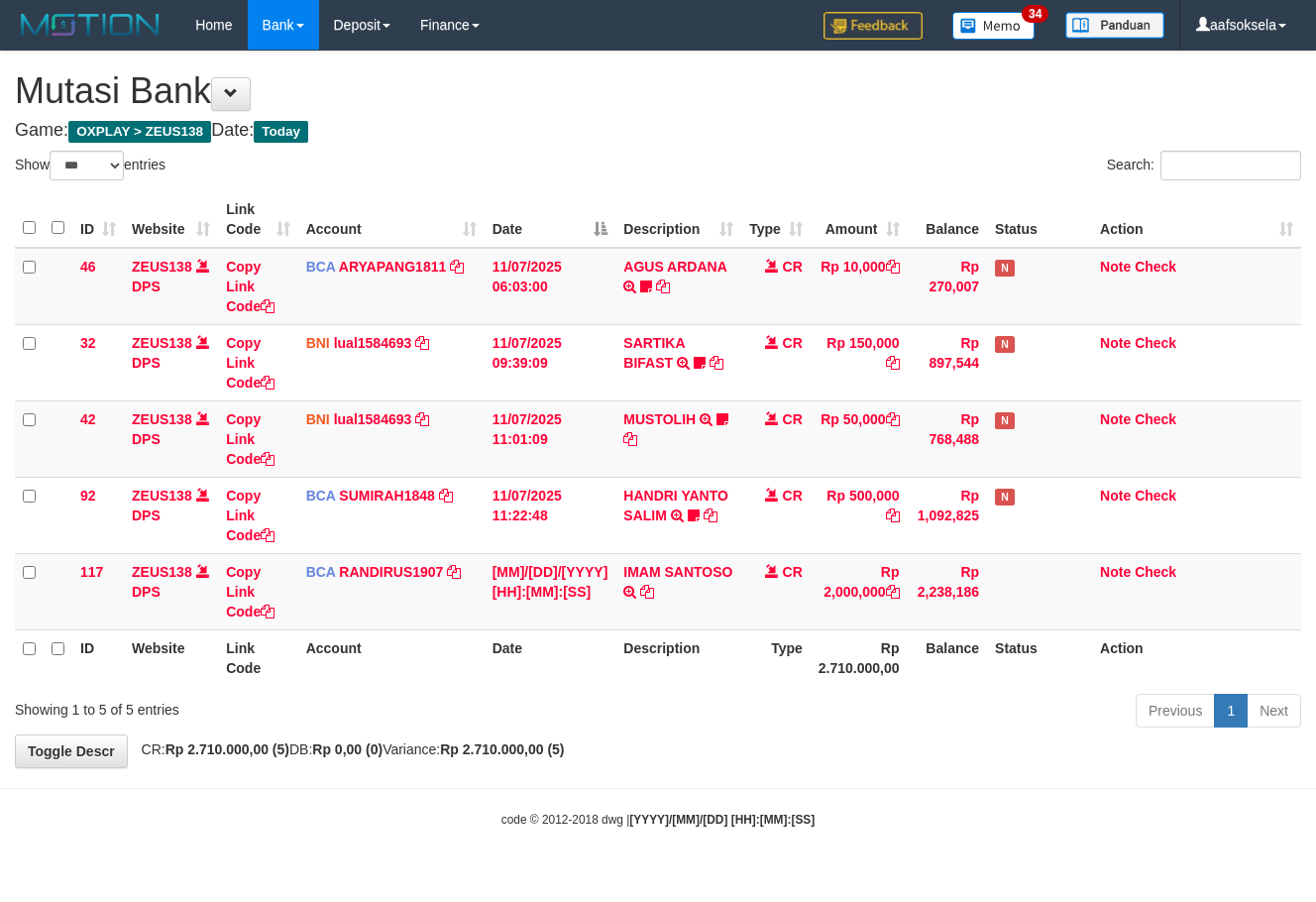 select on "***" 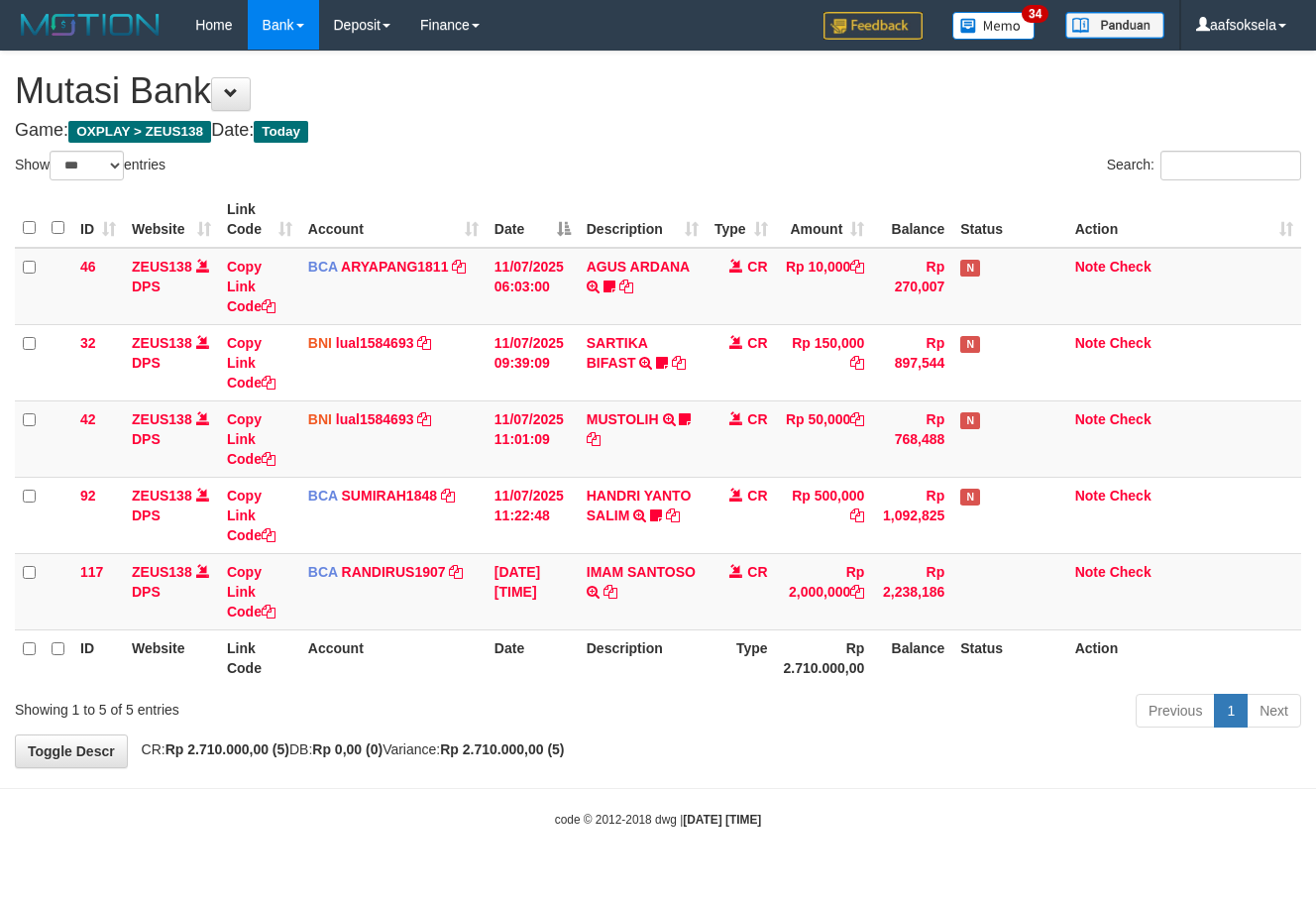 select on "***" 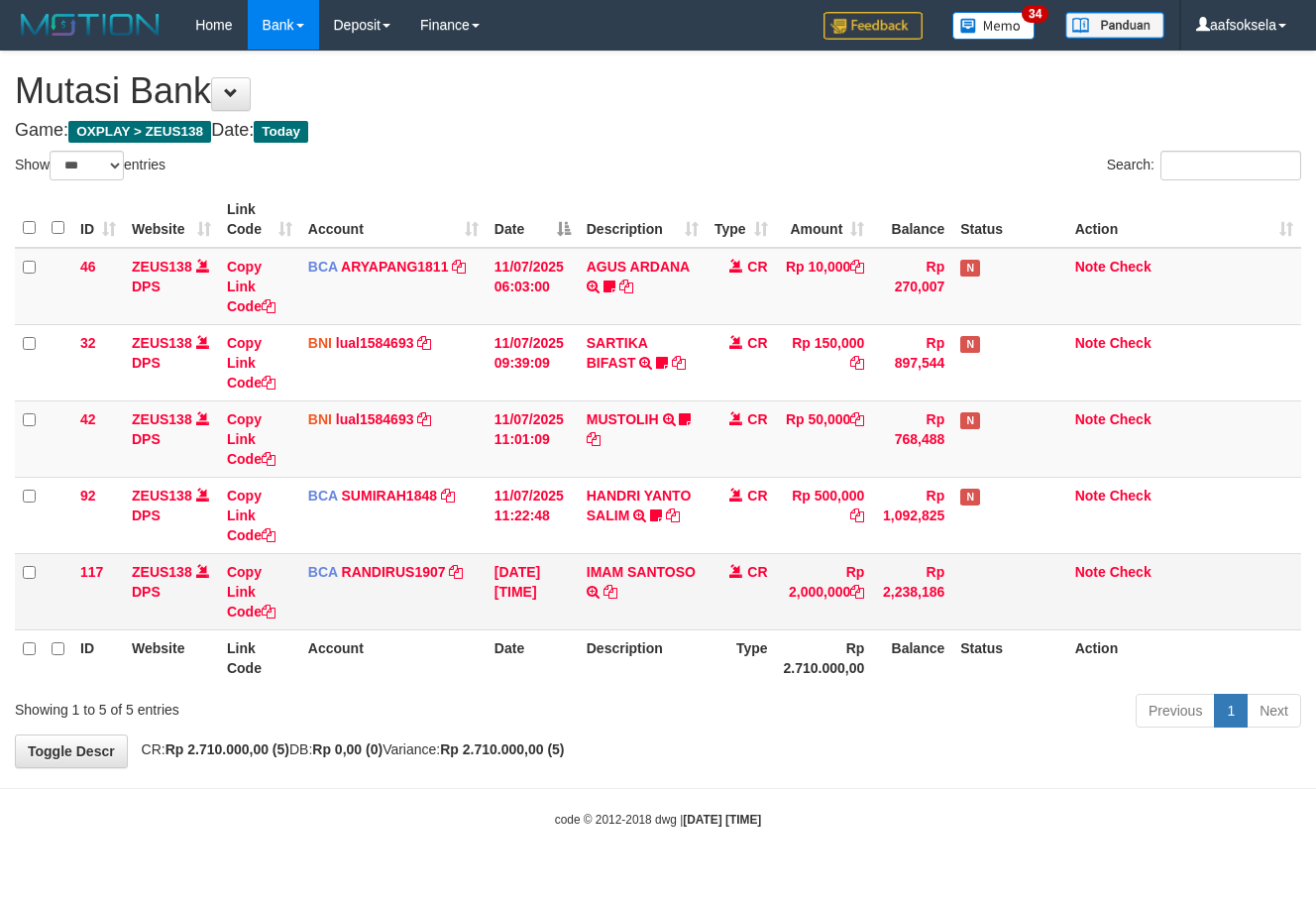 scroll, scrollTop: 0, scrollLeft: 0, axis: both 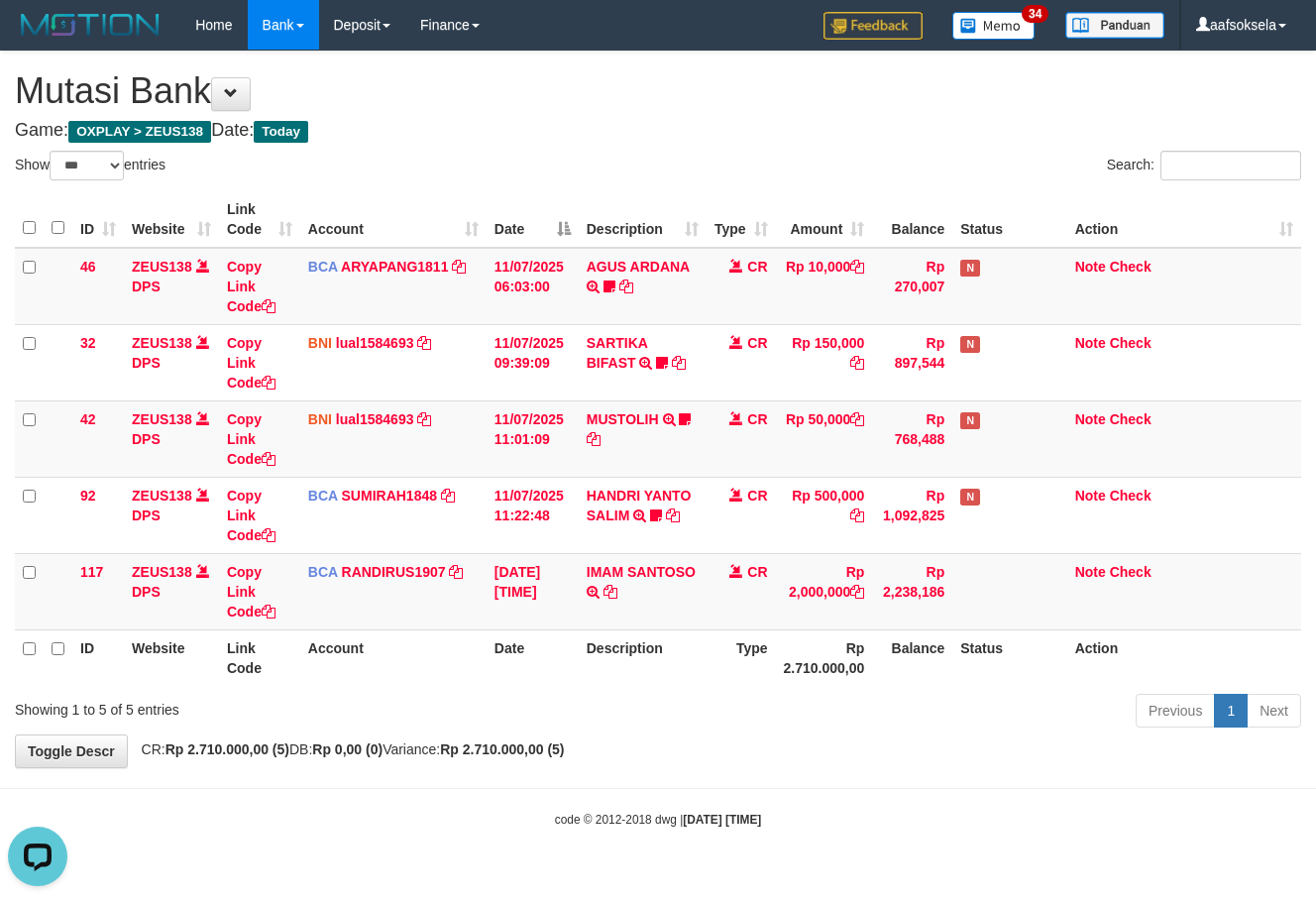 click on "Previous 1 Next" at bounding box center [932, 713] 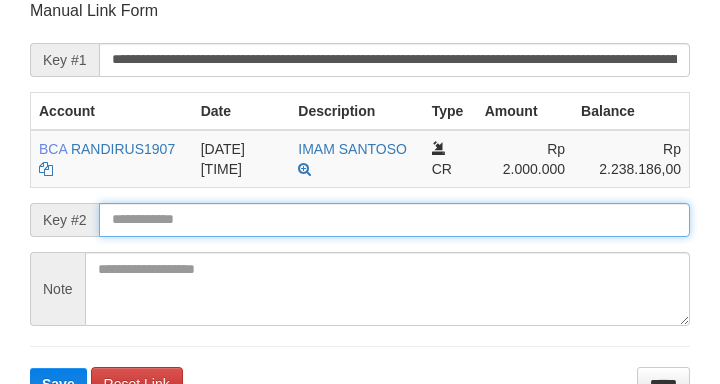 scroll, scrollTop: 392, scrollLeft: 0, axis: vertical 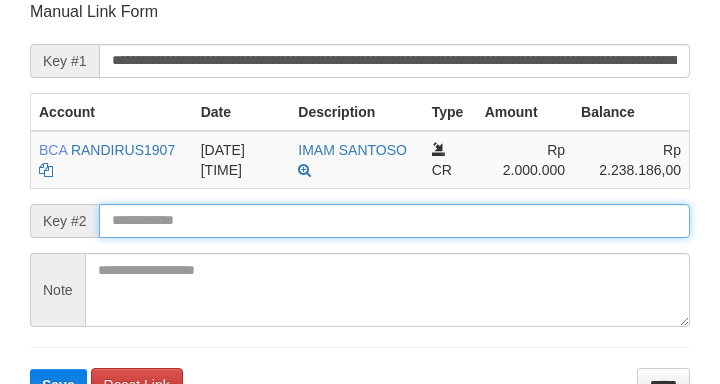 click on "Save" at bounding box center [58, 385] 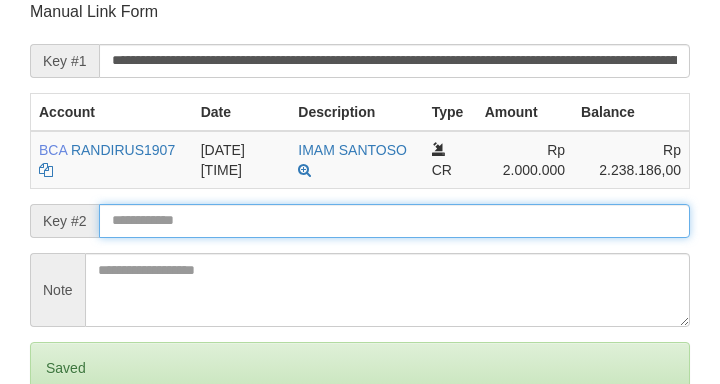 click on "Save" at bounding box center [58, 452] 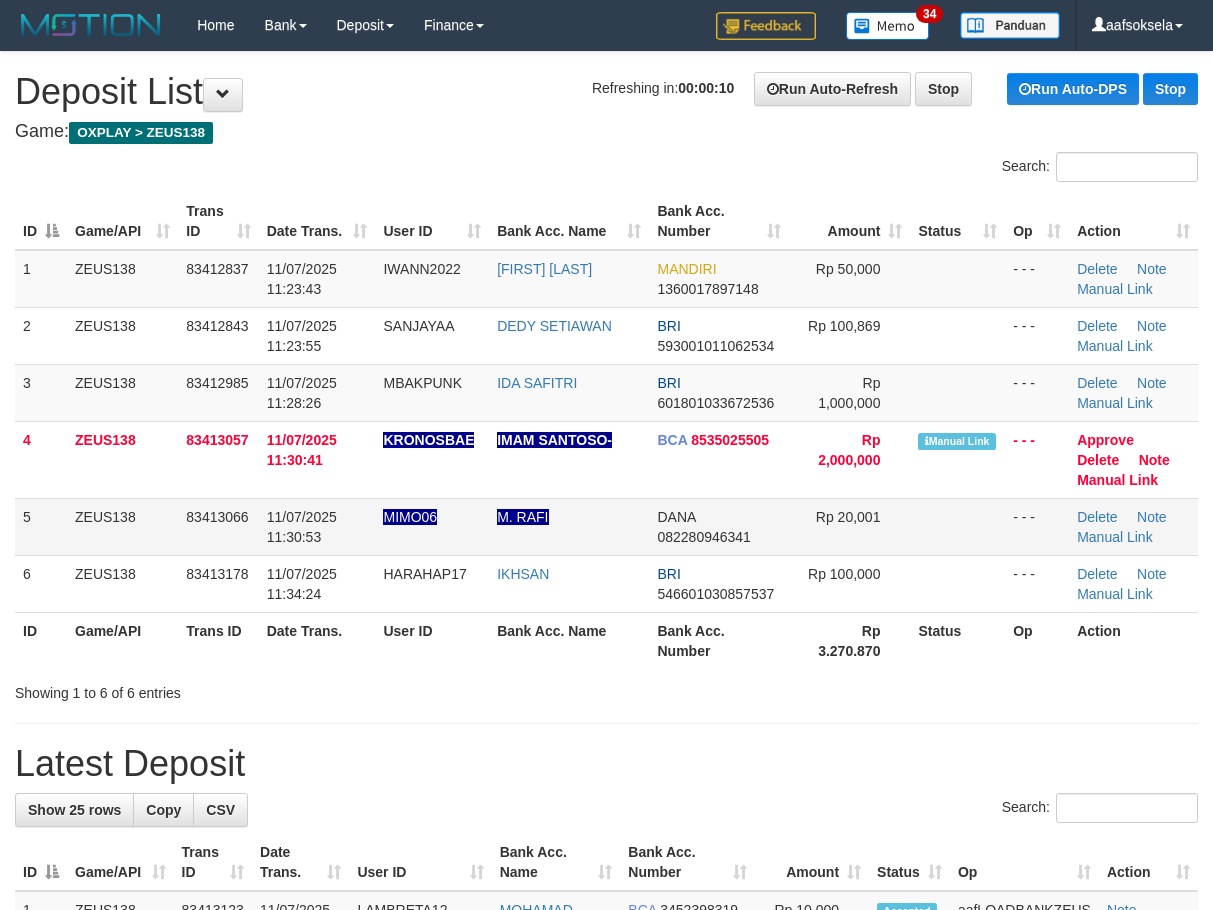scroll, scrollTop: 0, scrollLeft: 0, axis: both 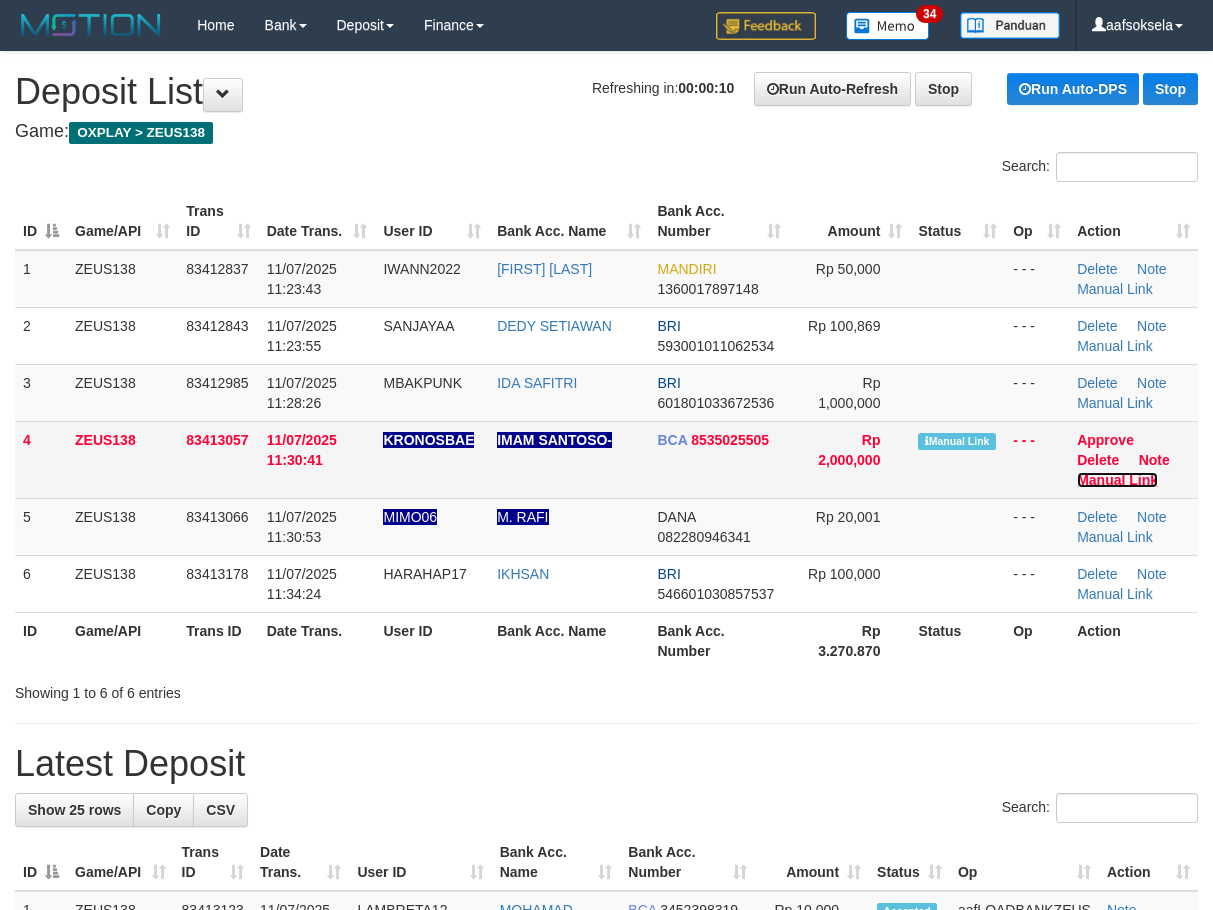 click on "Manual Link" at bounding box center [1117, 480] 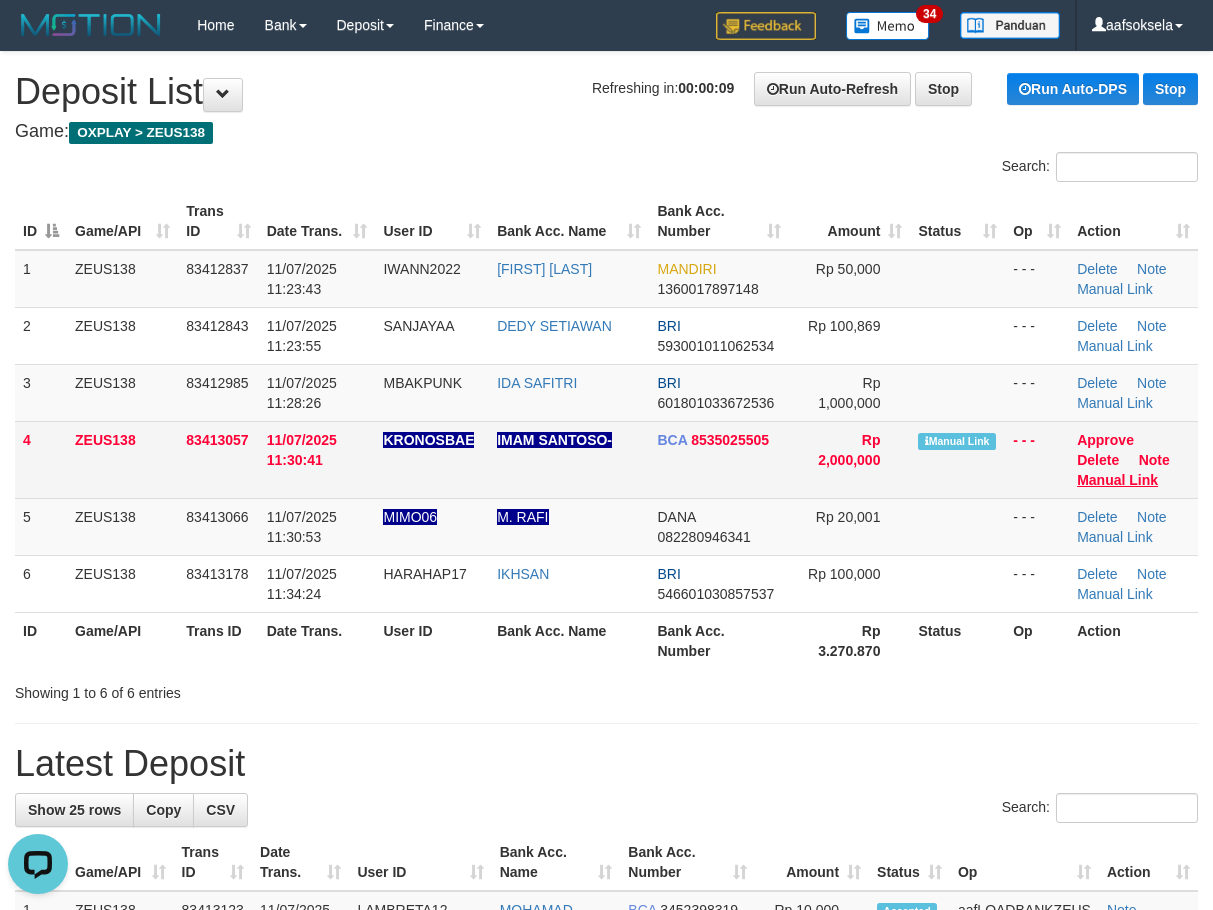 scroll, scrollTop: 0, scrollLeft: 0, axis: both 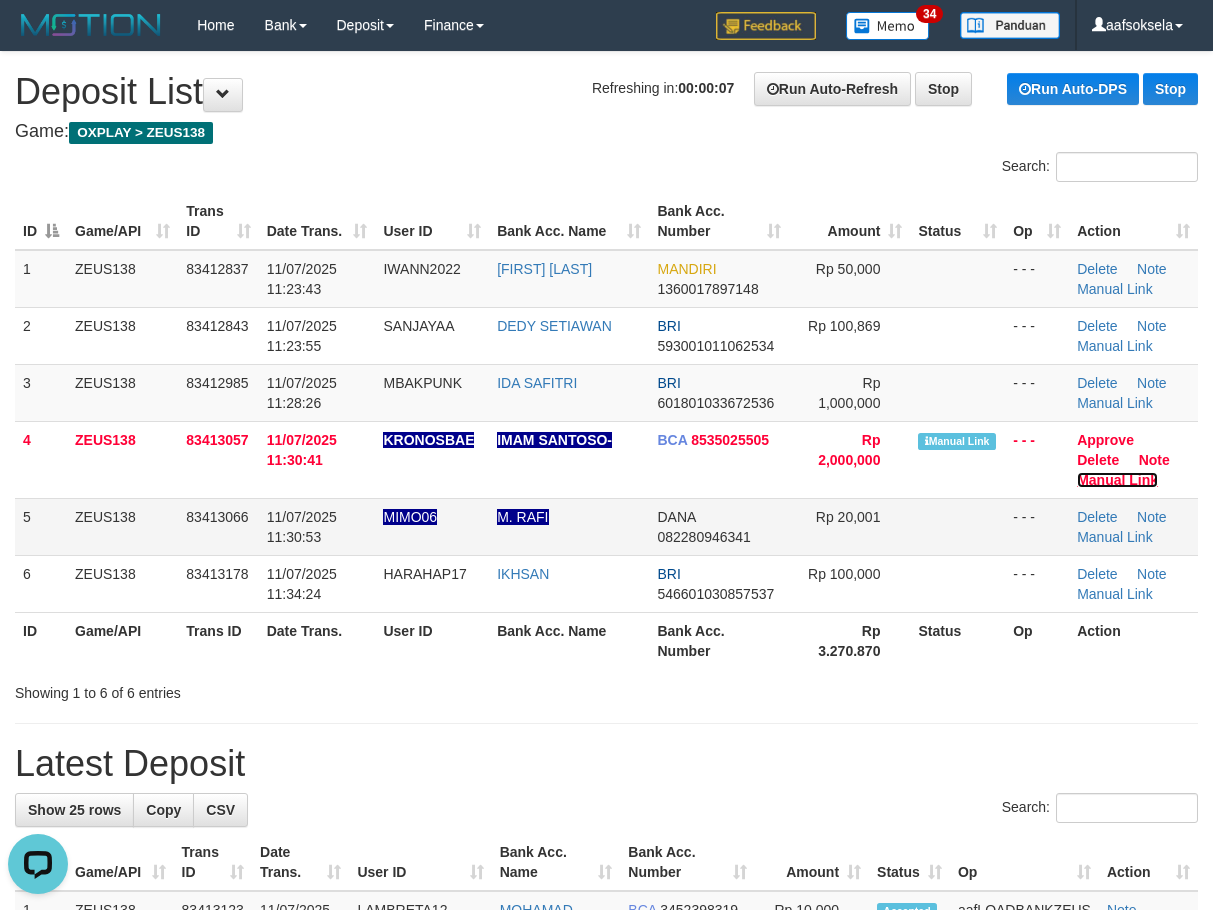 click on "Manual Link" at bounding box center (1117, 480) 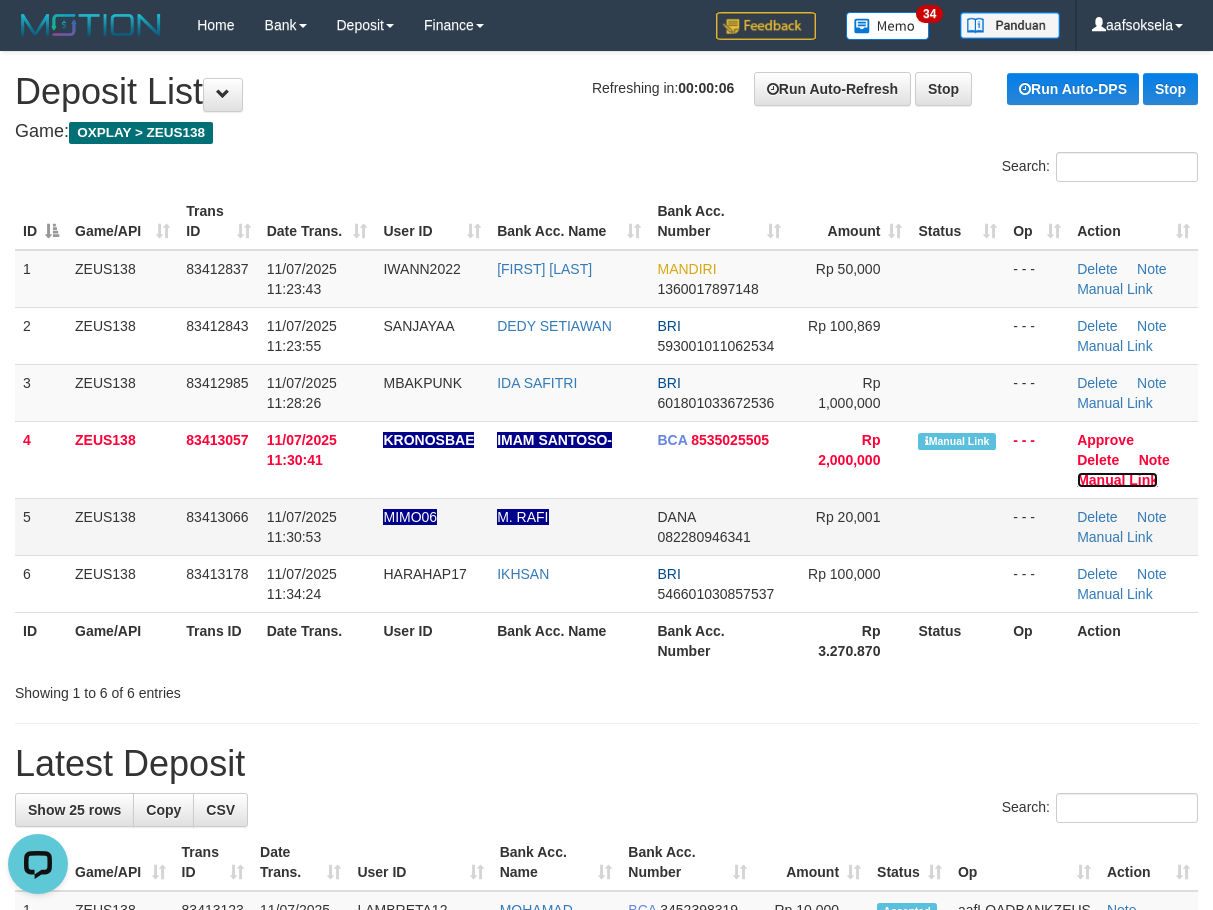 click on "Manual Link" at bounding box center (1117, 480) 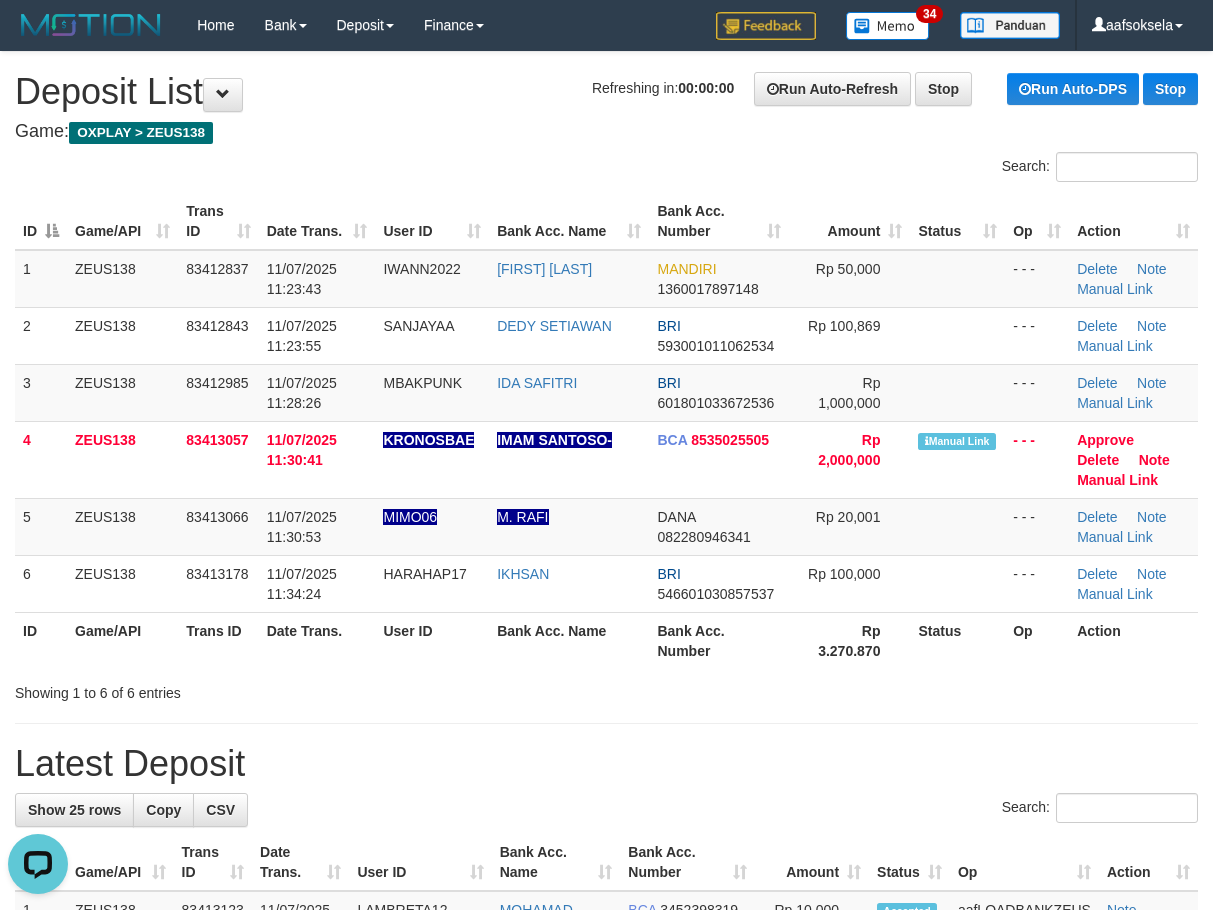 click on "**********" at bounding box center (606, 1261) 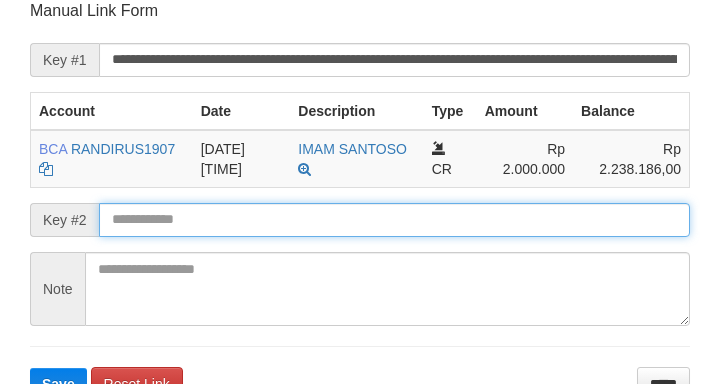 click at bounding box center [394, 220] 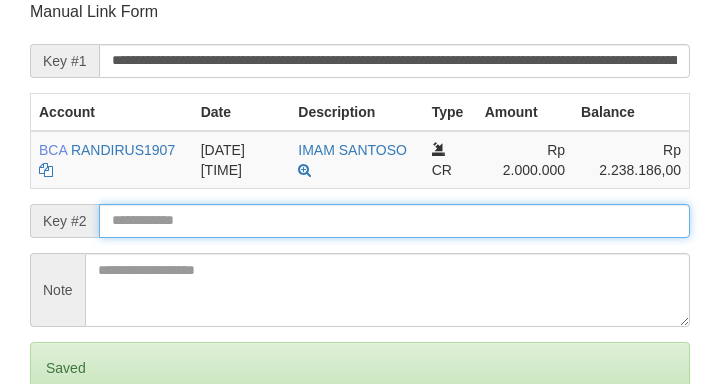 click on "Save" at bounding box center [58, 452] 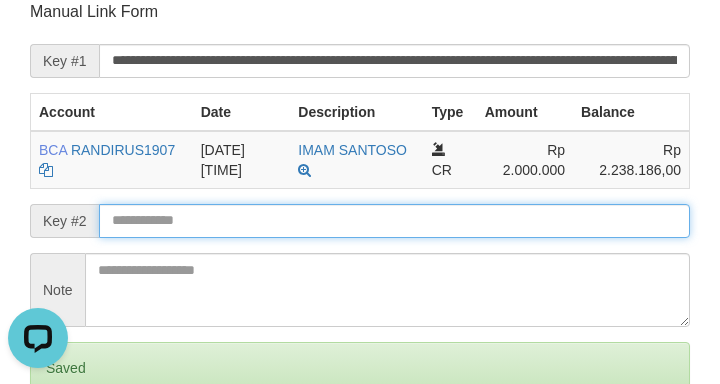 scroll, scrollTop: 0, scrollLeft: 0, axis: both 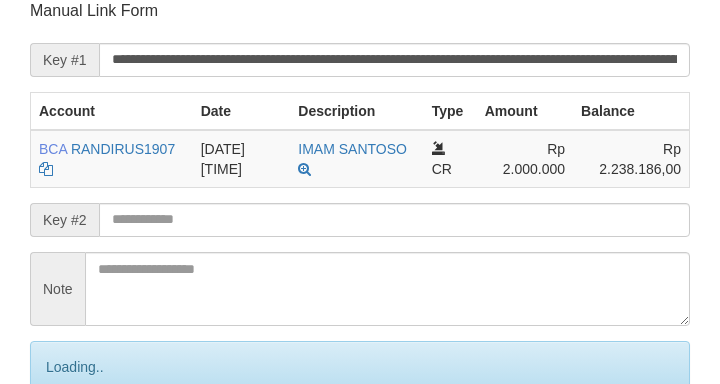 click on "Save" at bounding box center (80, 451) 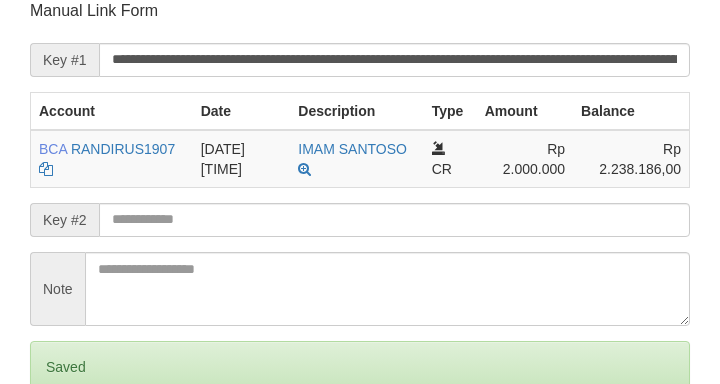 click on "Save" at bounding box center [58, 451] 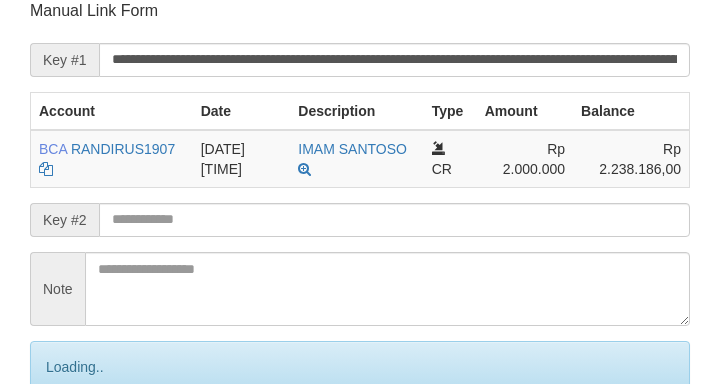 click on "Save" at bounding box center (80, 451) 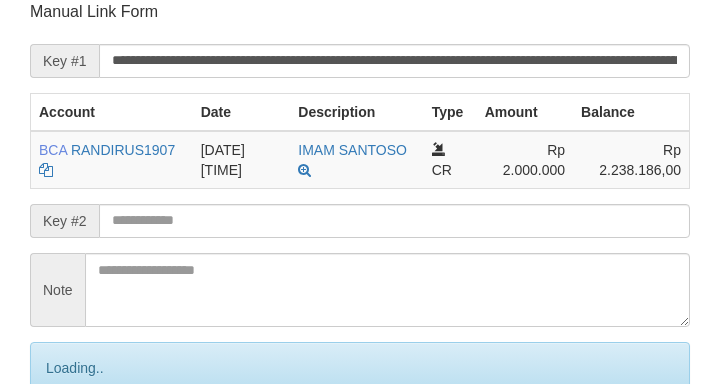 click on "Save" at bounding box center [80, 452] 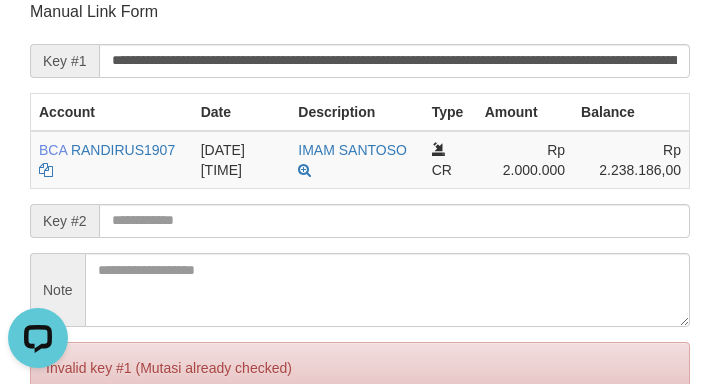 scroll, scrollTop: 0, scrollLeft: 0, axis: both 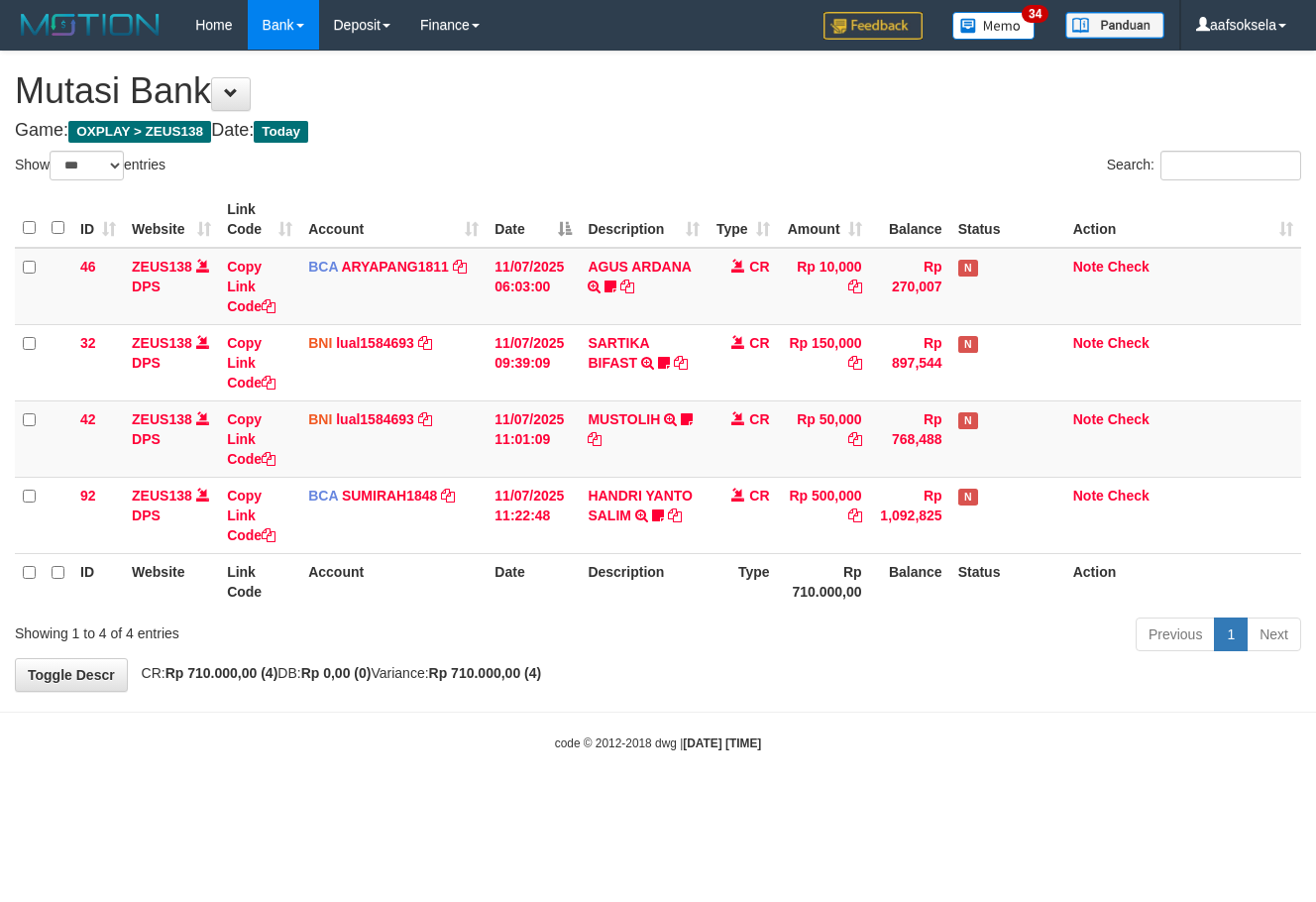 select on "***" 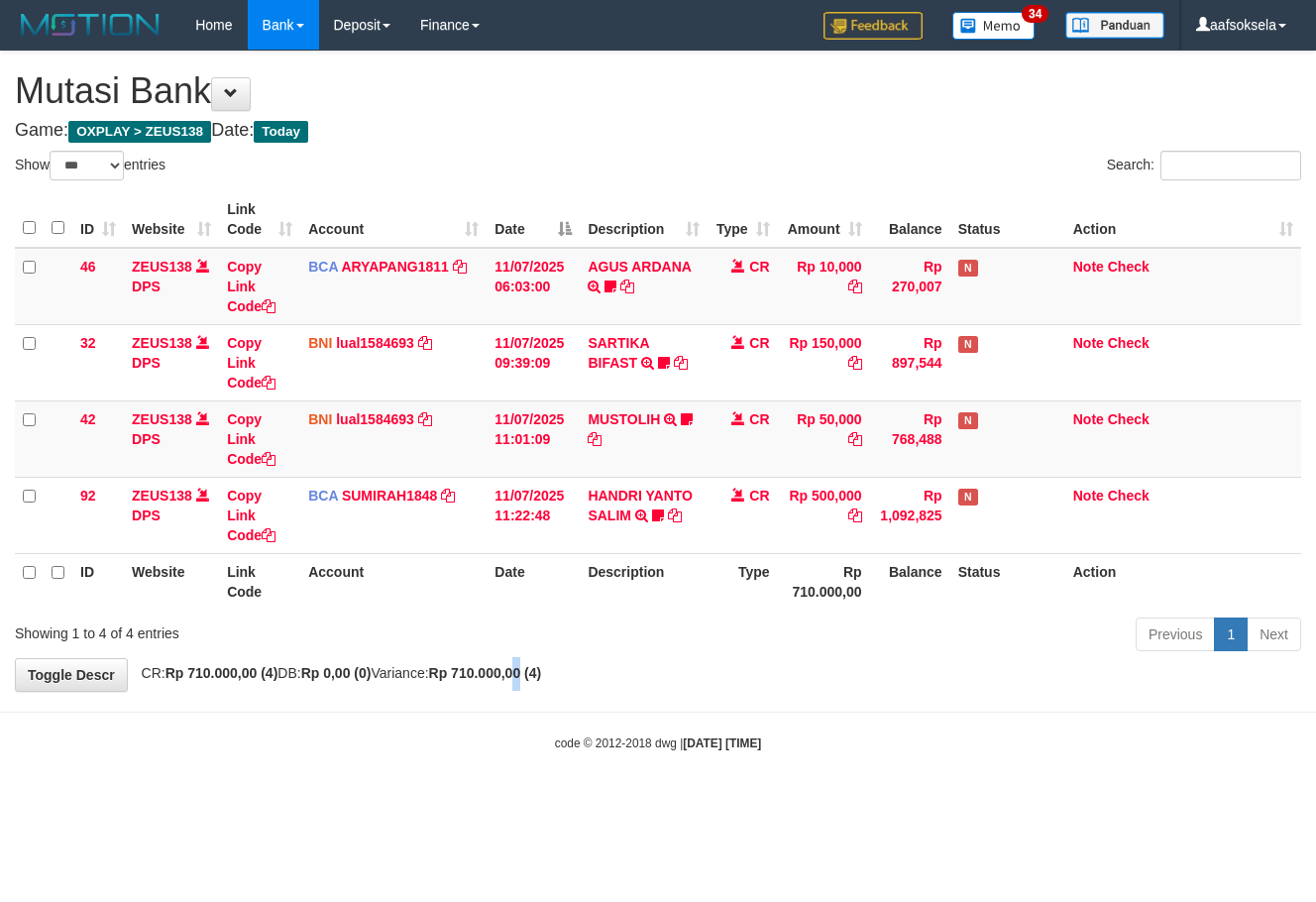 click on "Rp 710.000,00 (4)" at bounding box center (486, 673) 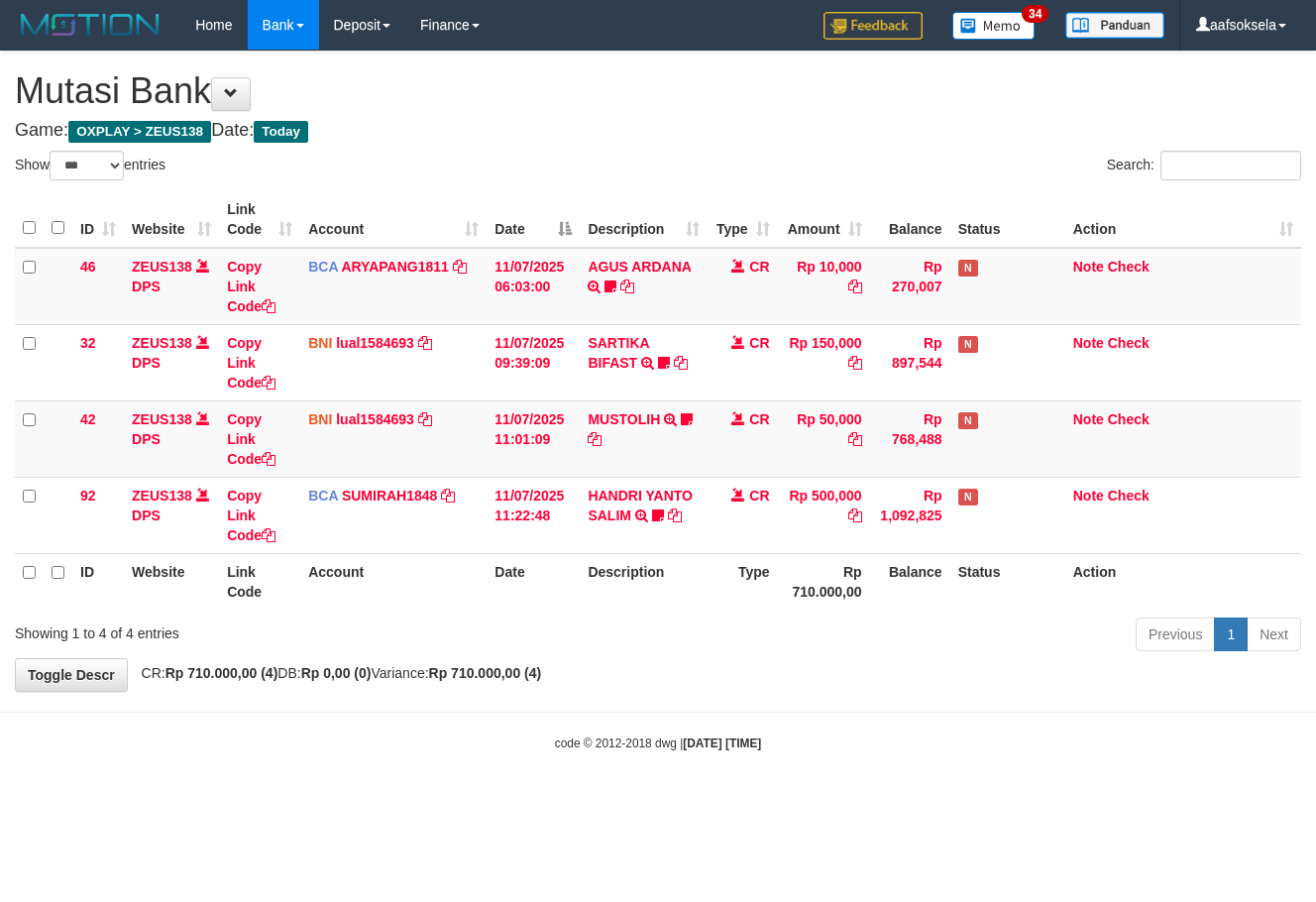 select on "***" 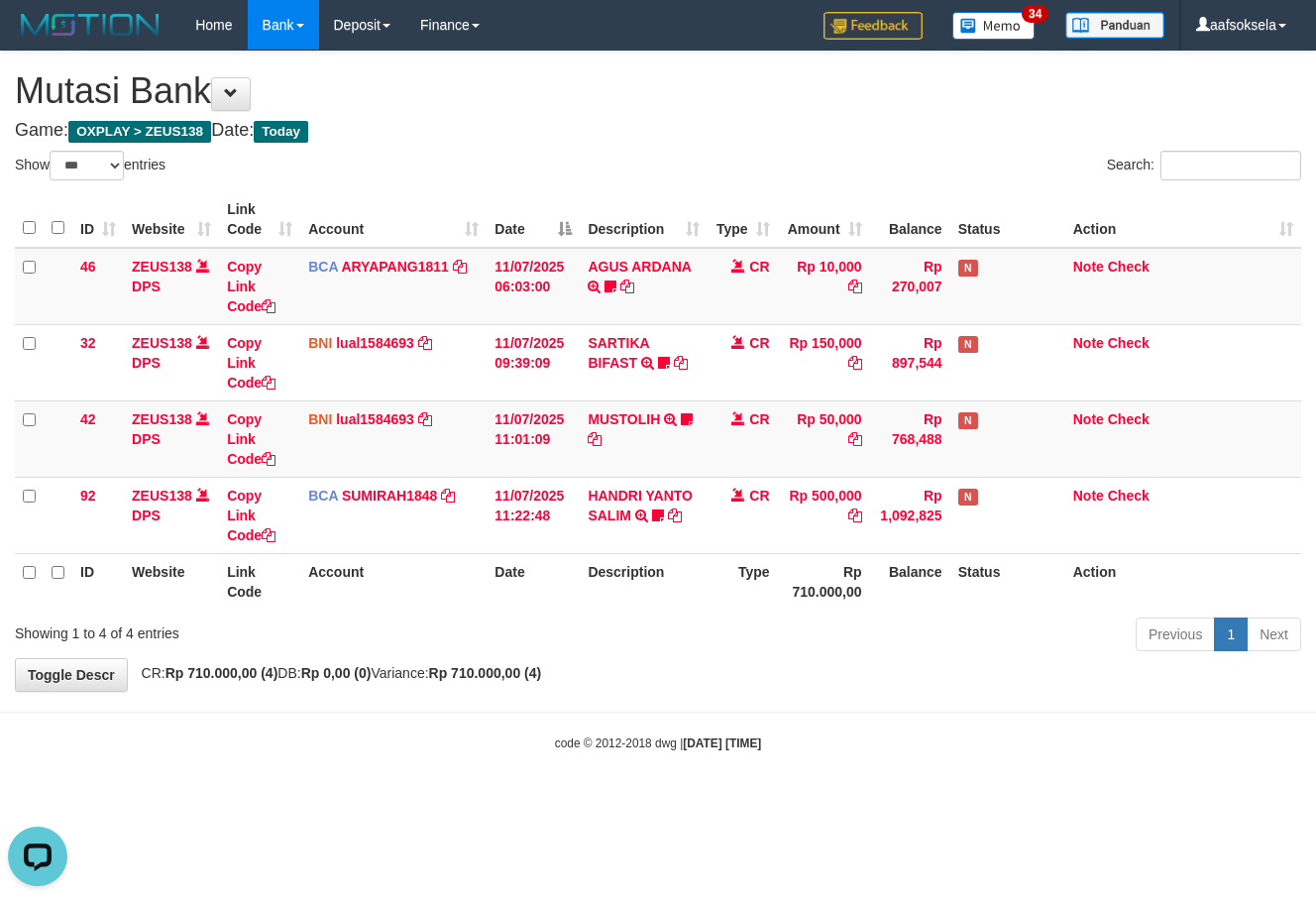 scroll, scrollTop: 0, scrollLeft: 0, axis: both 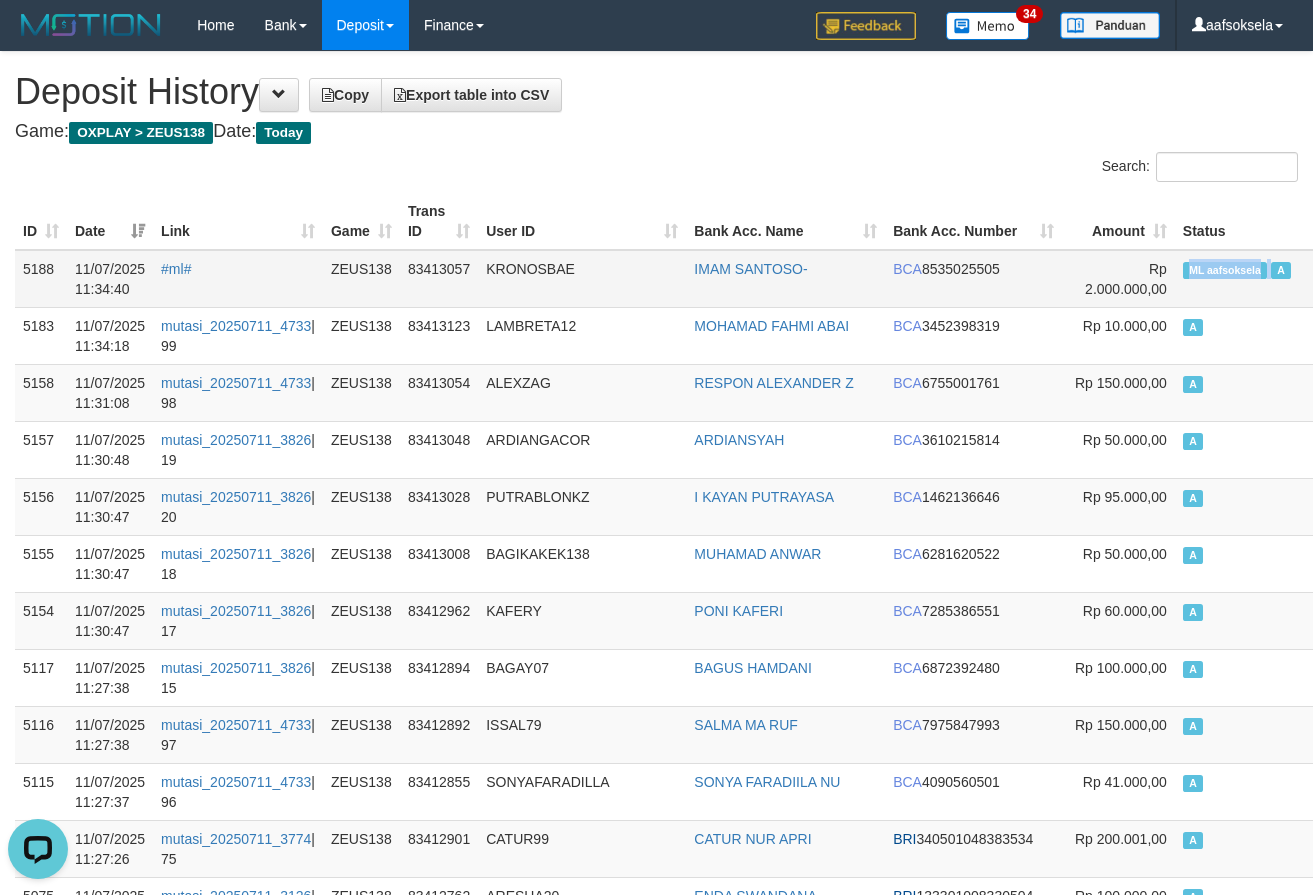copy on "ML aafsoksela" 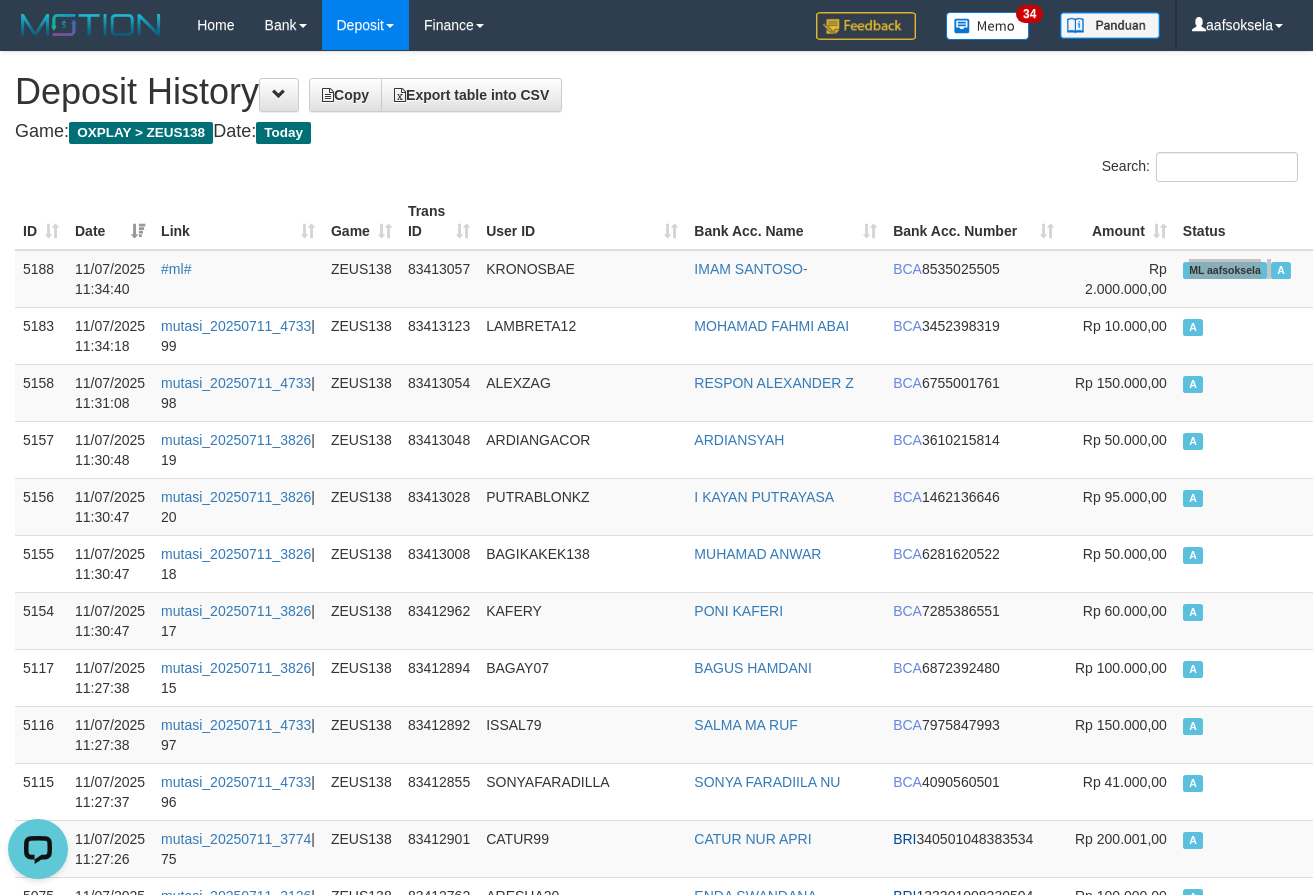 scroll, scrollTop: 3755, scrollLeft: 0, axis: vertical 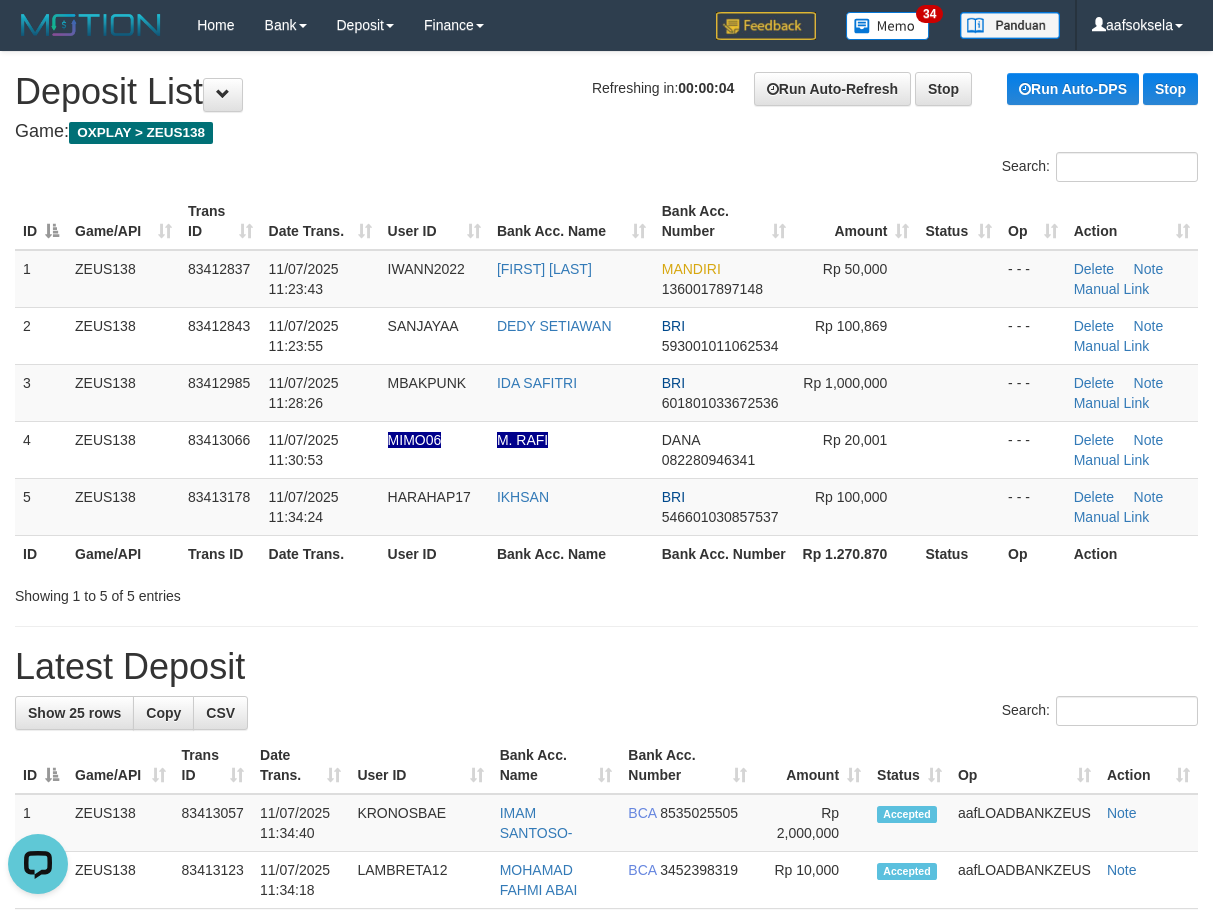 drag, startPoint x: 338, startPoint y: 701, endPoint x: 4, endPoint y: 700, distance: 334.0015 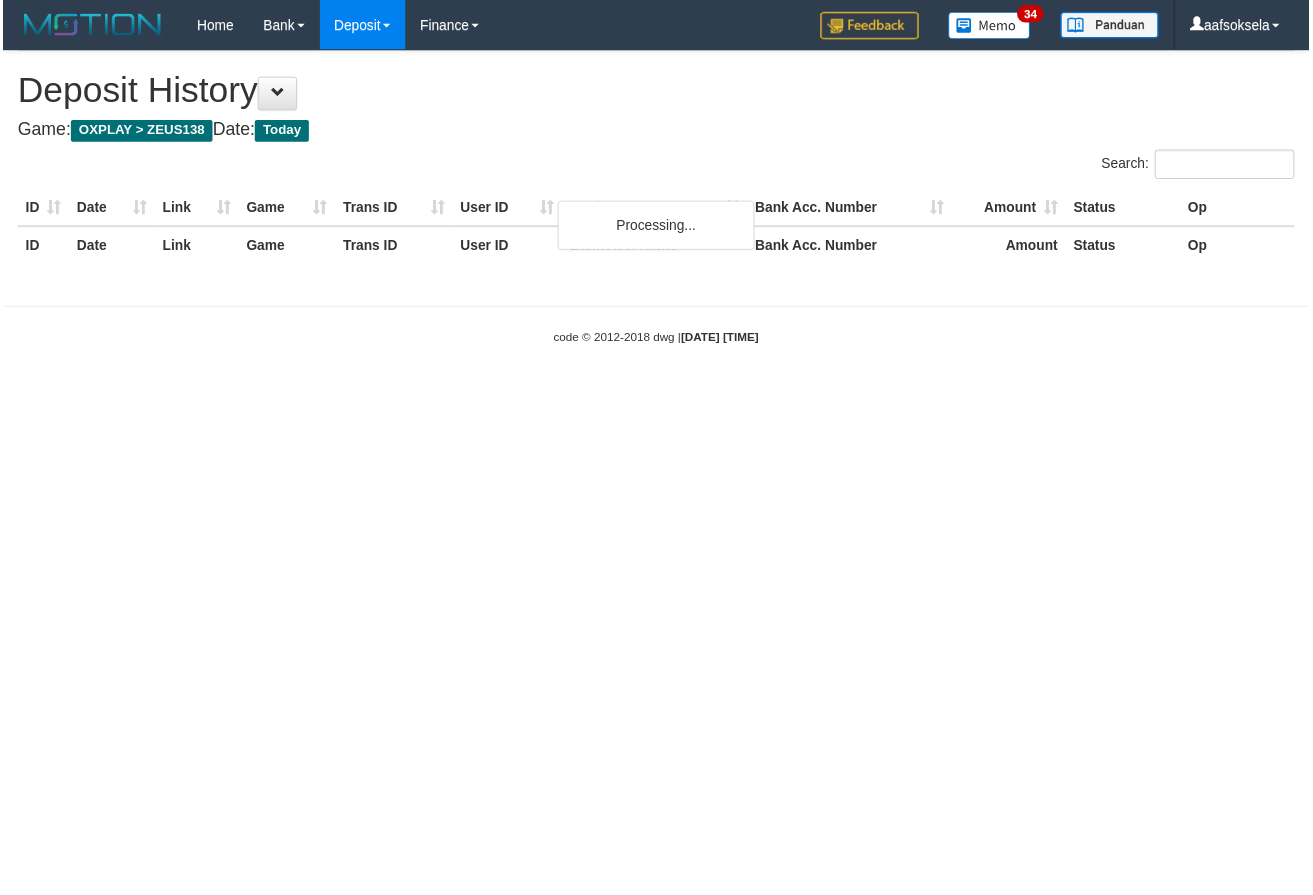 scroll, scrollTop: 0, scrollLeft: 0, axis: both 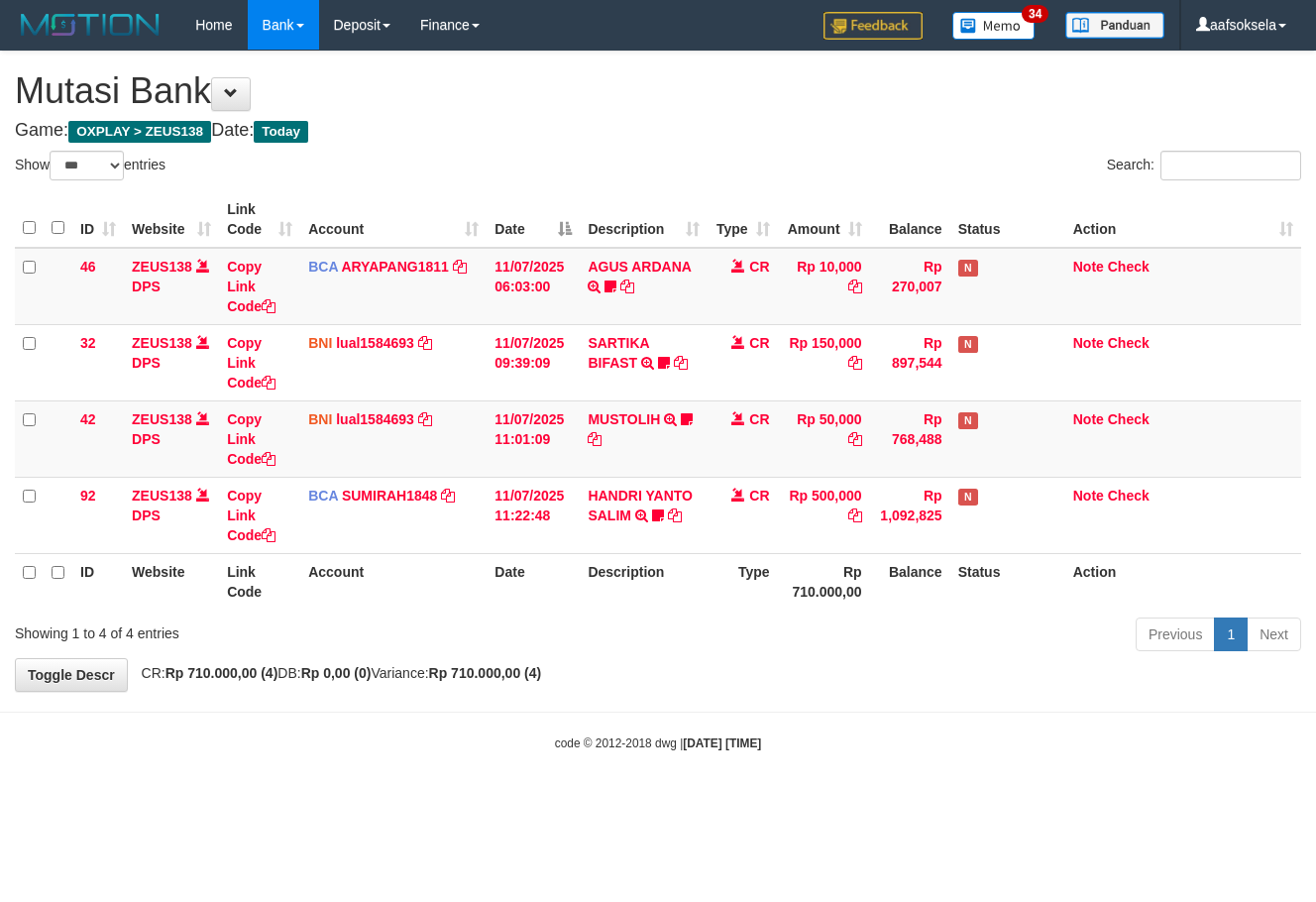 select on "***" 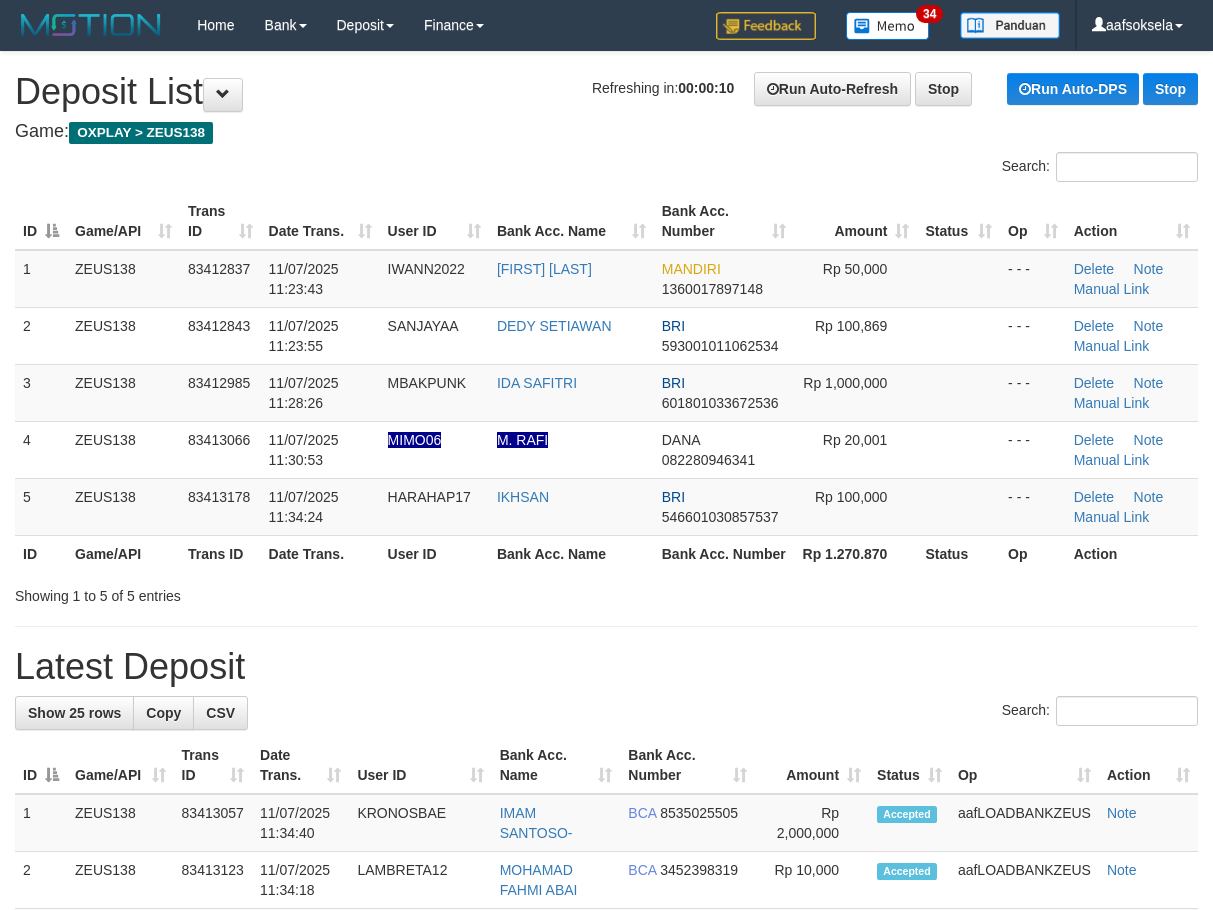 scroll, scrollTop: 0, scrollLeft: 0, axis: both 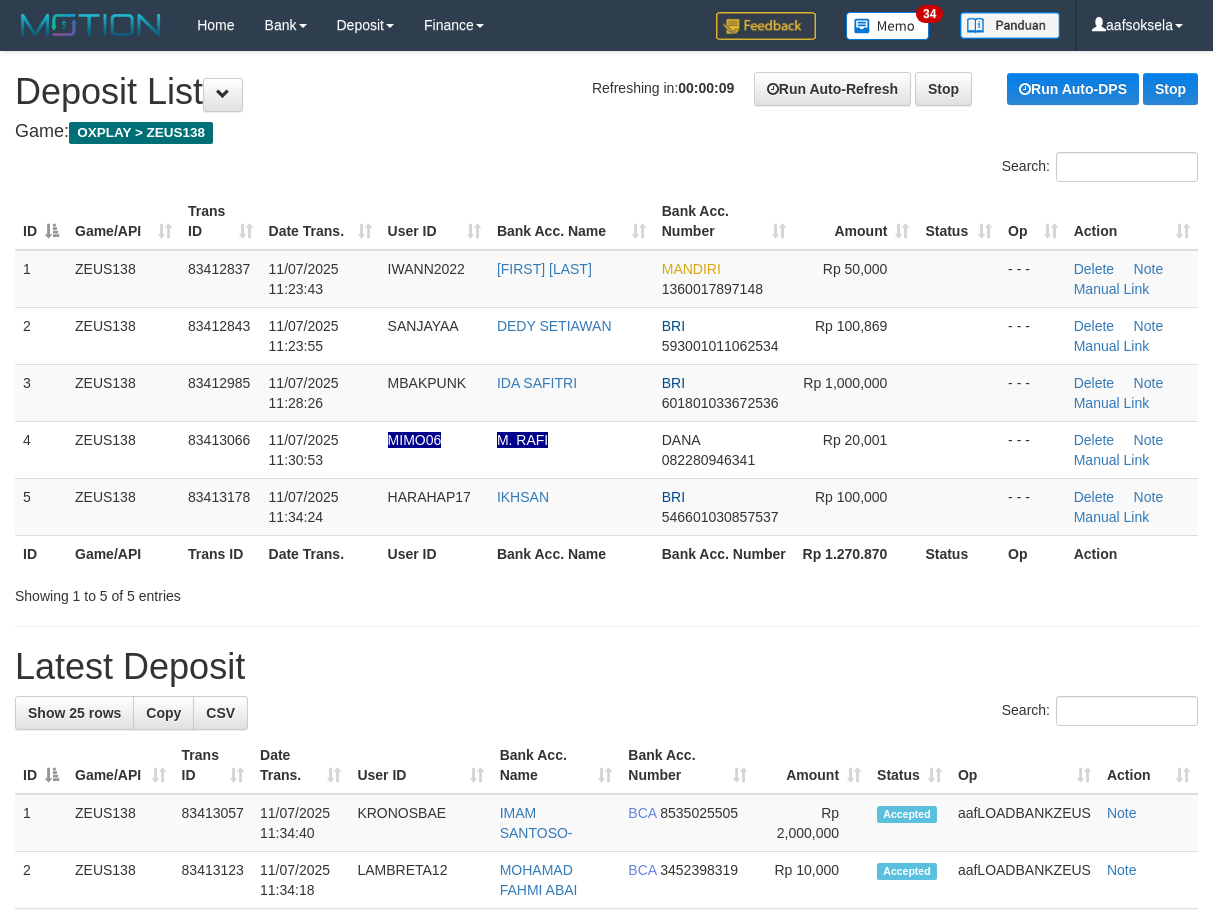 drag, startPoint x: 379, startPoint y: 632, endPoint x: 337, endPoint y: 635, distance: 42.107006 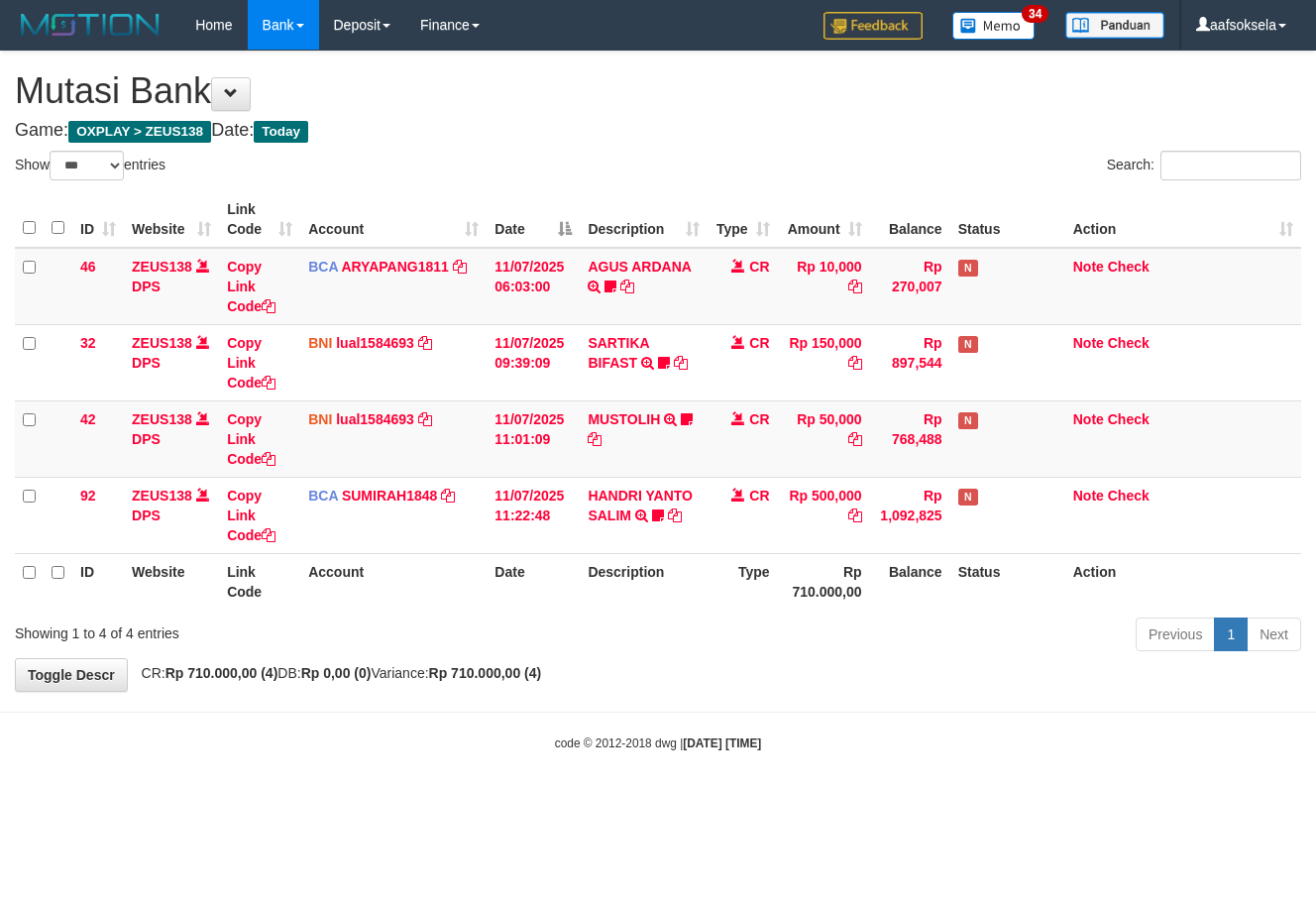 select on "***" 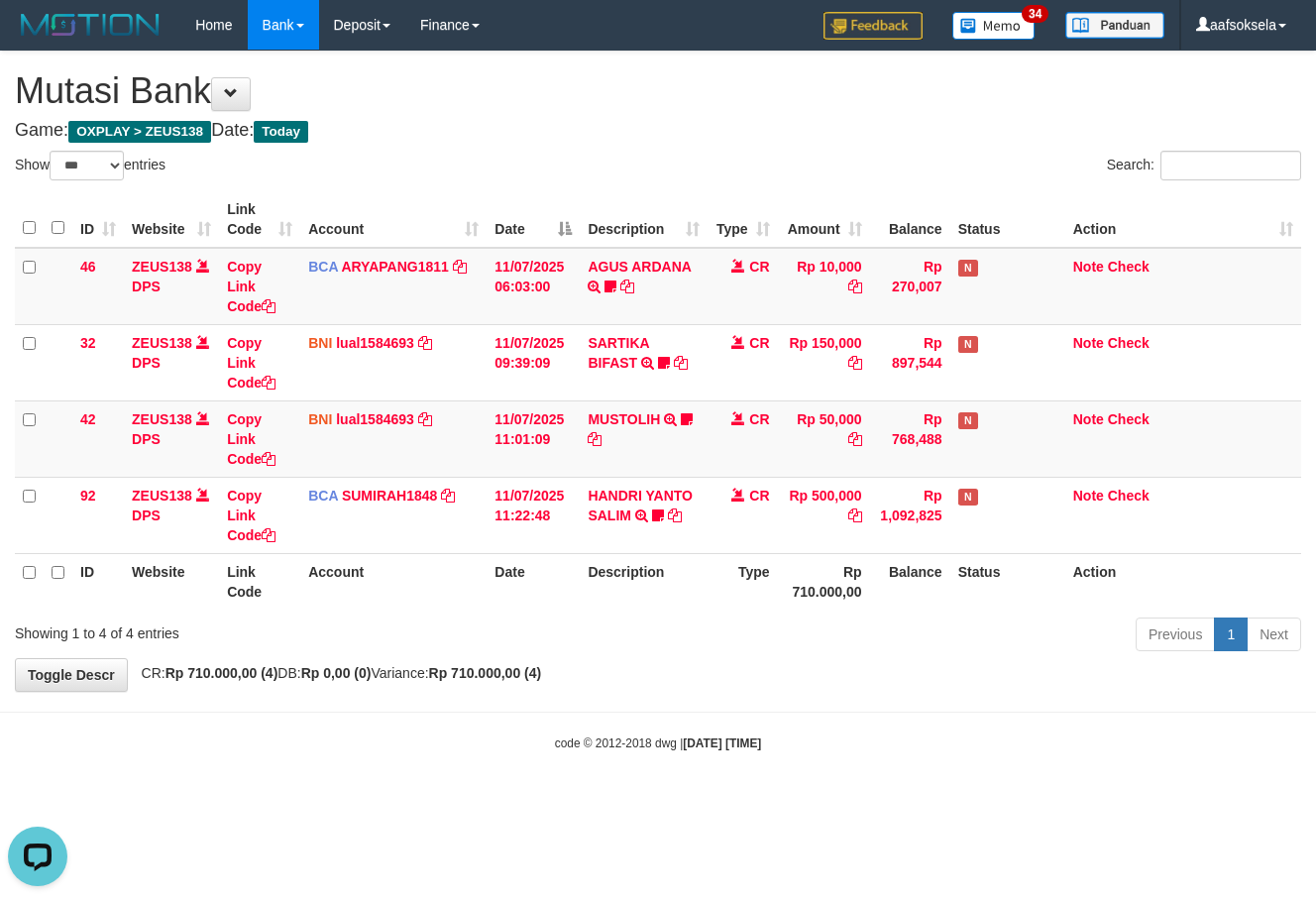 scroll, scrollTop: 0, scrollLeft: 0, axis: both 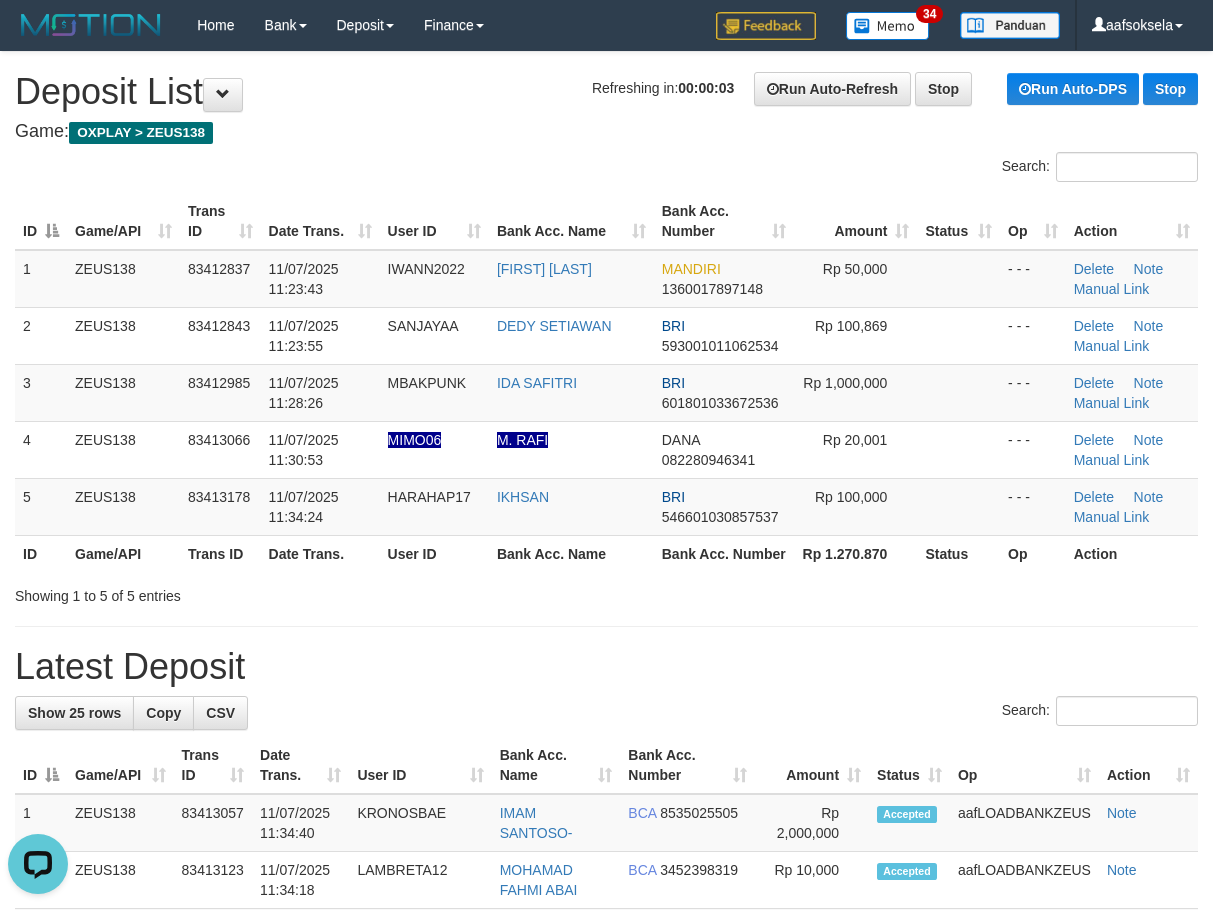 drag, startPoint x: 578, startPoint y: 553, endPoint x: 17, endPoint y: 604, distance: 563.3134 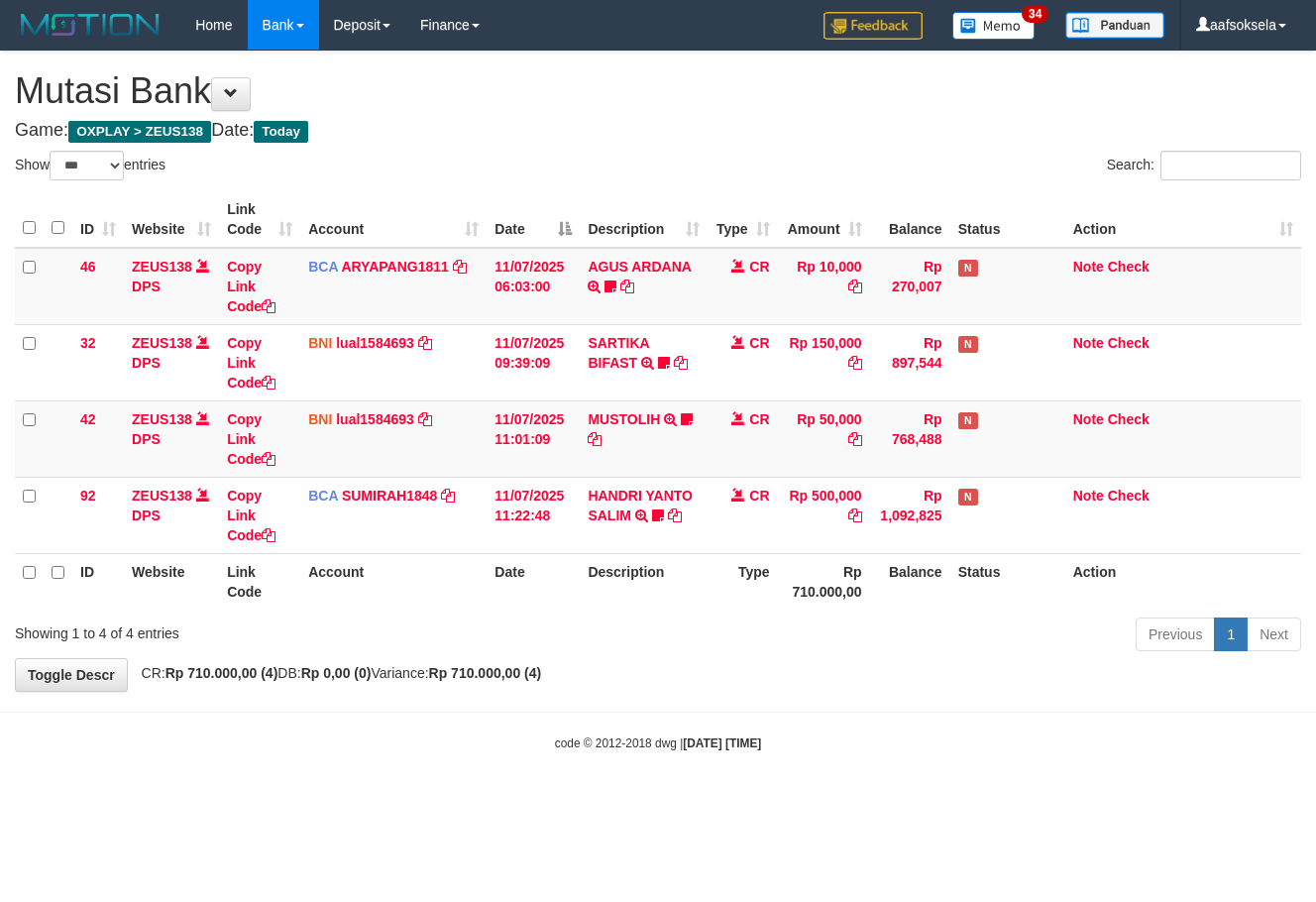 select on "***" 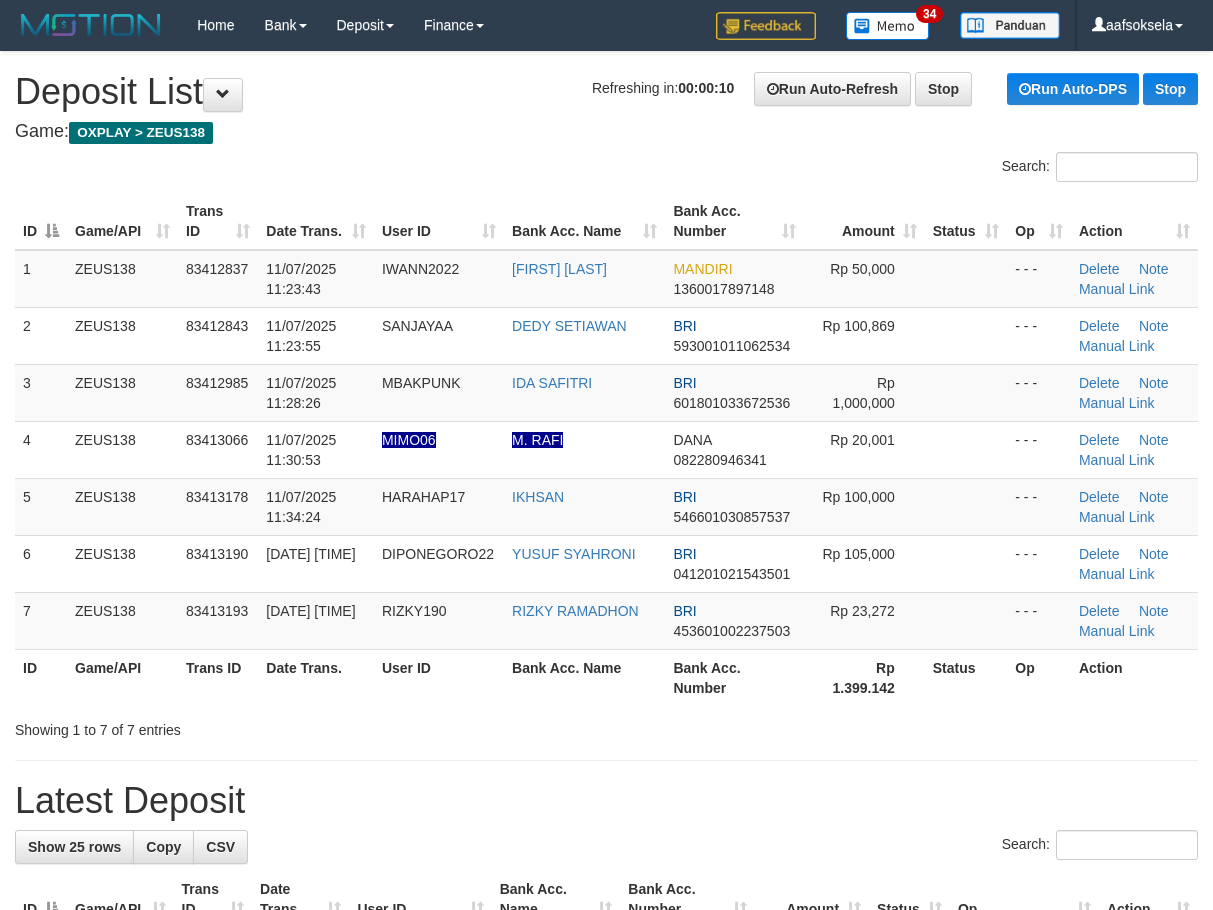 scroll, scrollTop: 0, scrollLeft: 0, axis: both 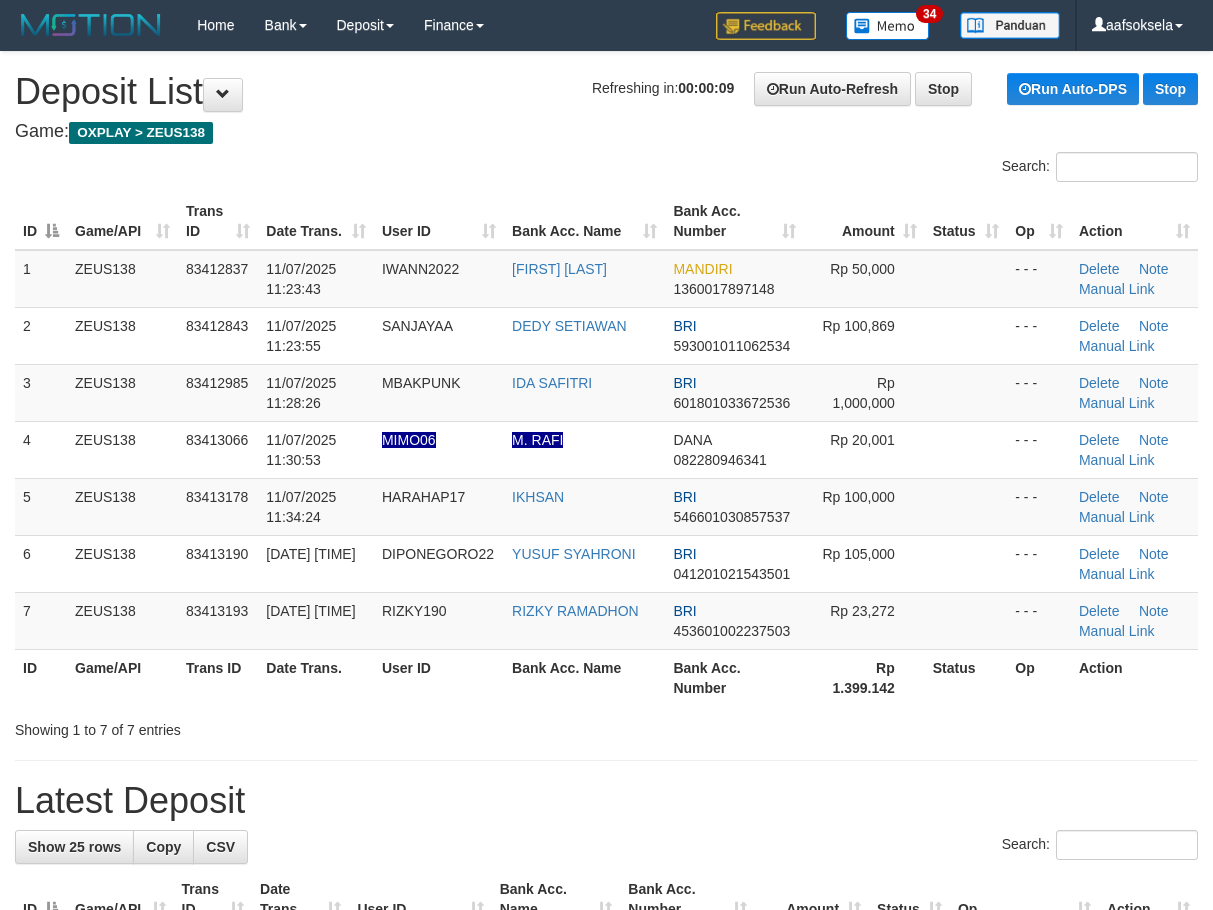 drag, startPoint x: 447, startPoint y: 742, endPoint x: 12, endPoint y: 710, distance: 436.1754 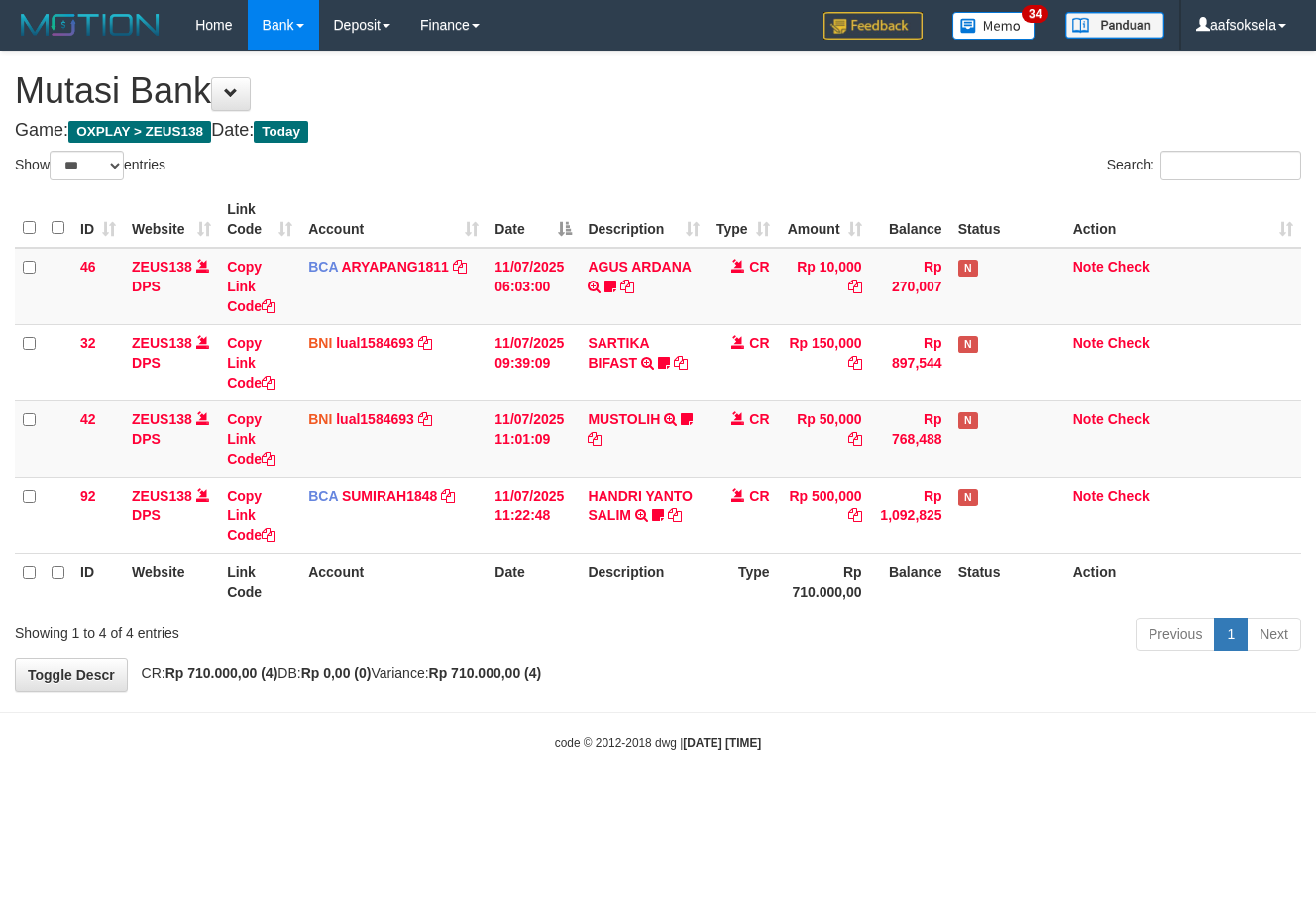 select on "***" 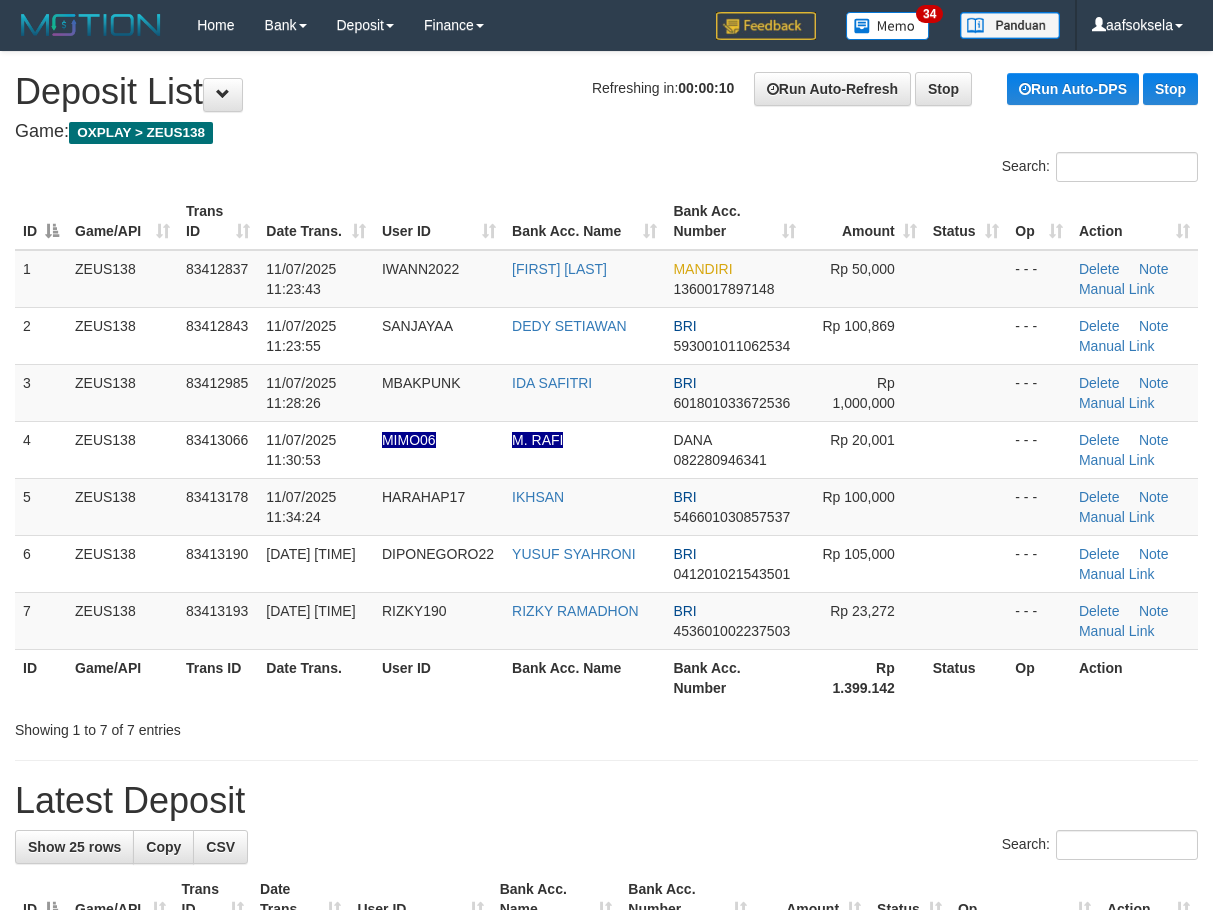 scroll, scrollTop: 0, scrollLeft: 0, axis: both 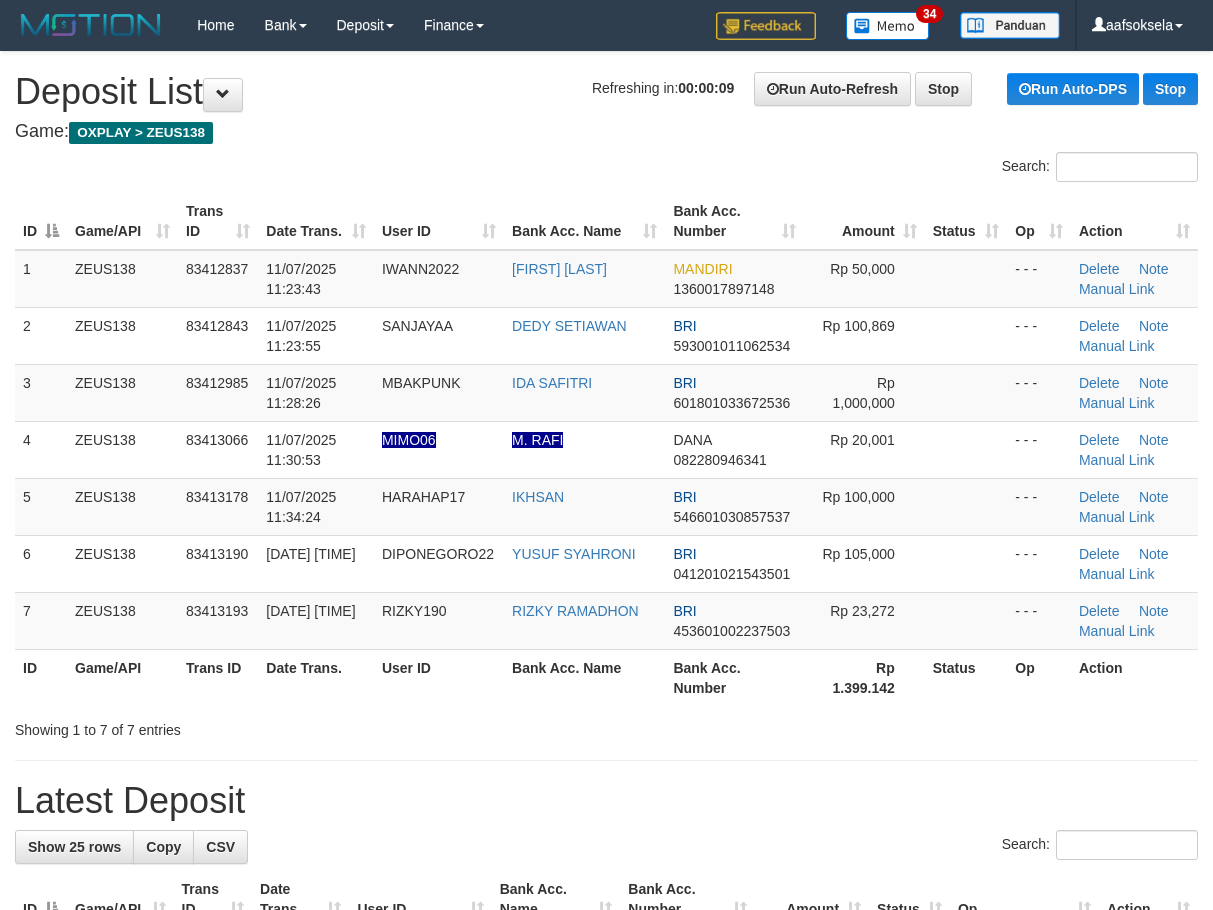 drag, startPoint x: 463, startPoint y: 737, endPoint x: 408, endPoint y: 736, distance: 55.00909 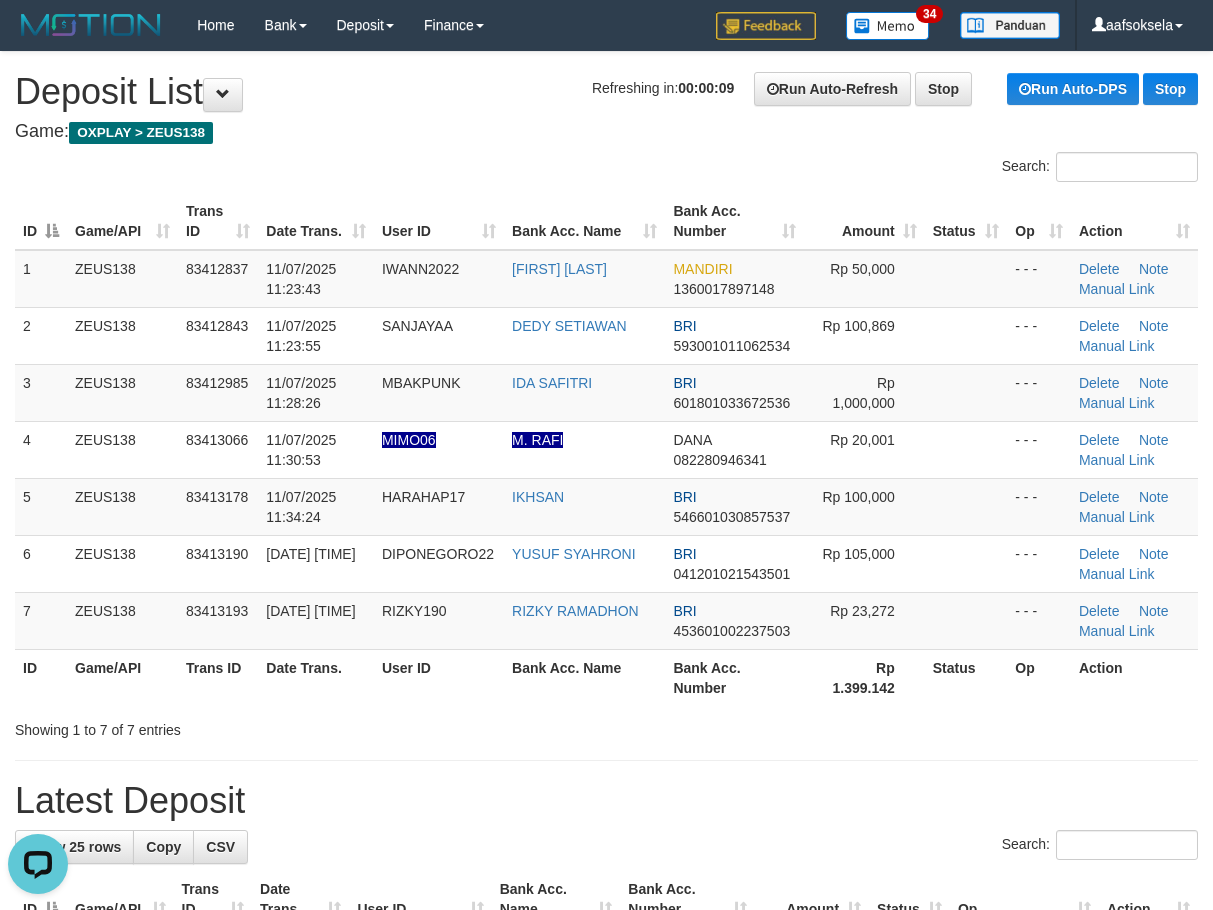 scroll, scrollTop: 0, scrollLeft: 0, axis: both 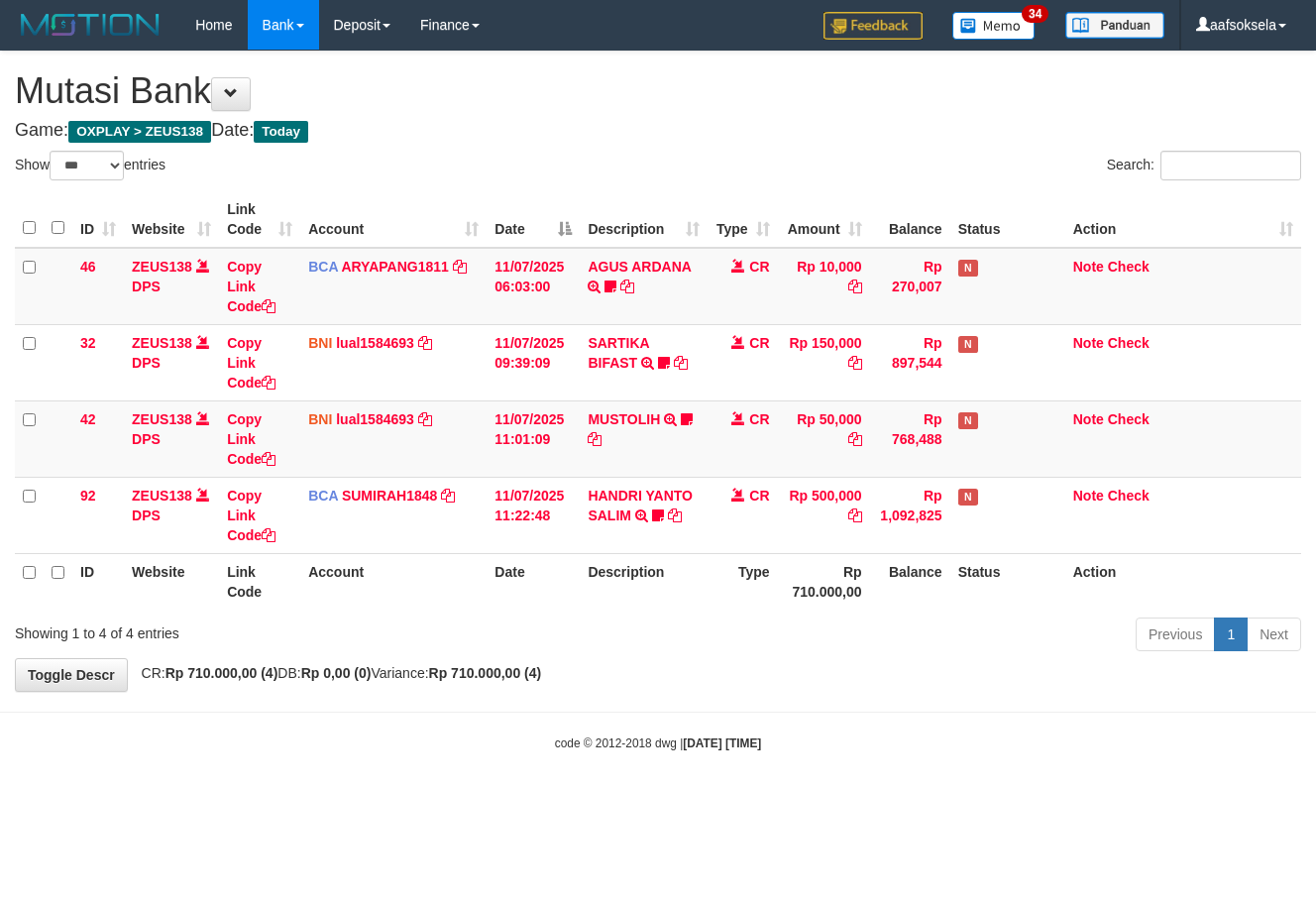 select on "***" 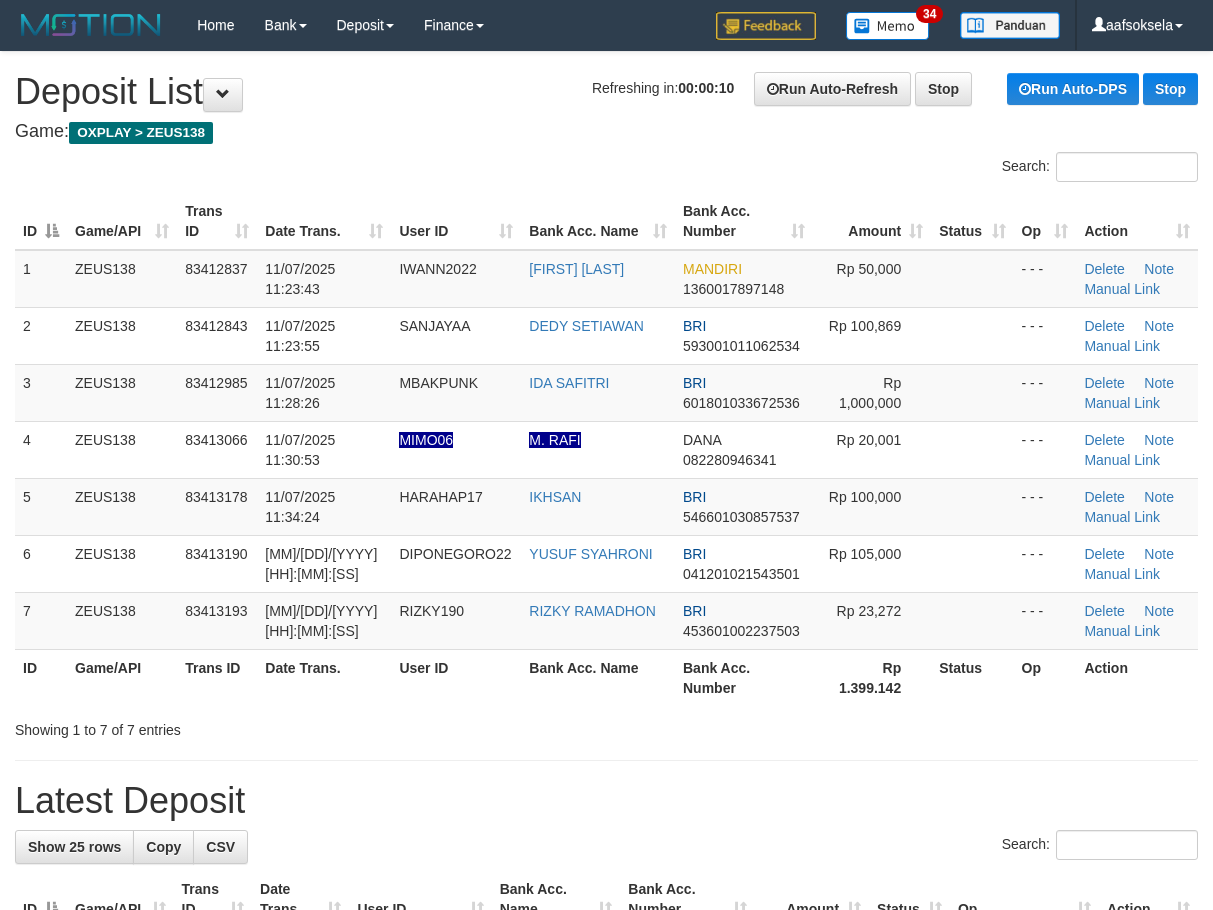 scroll, scrollTop: 0, scrollLeft: 0, axis: both 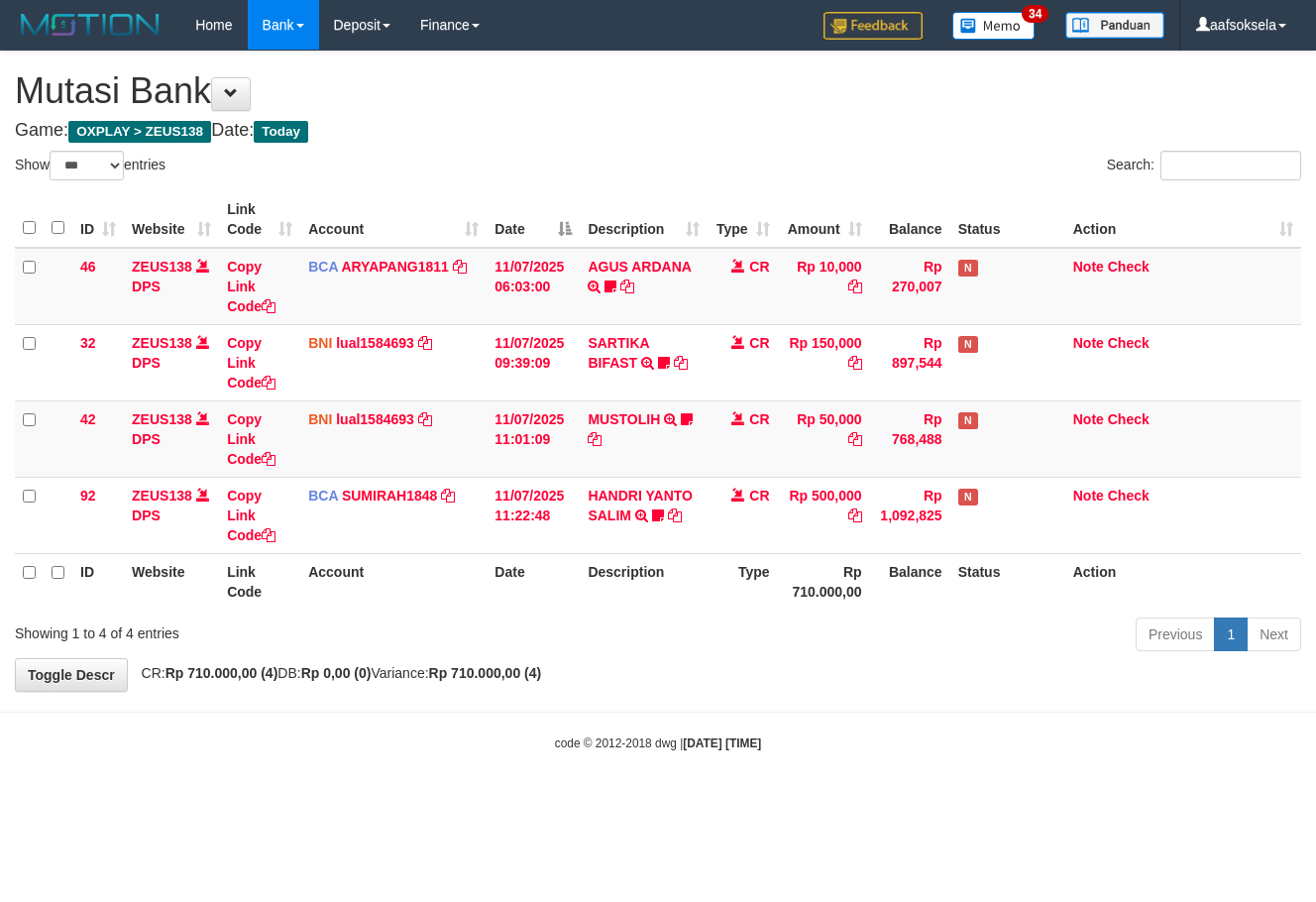 select on "***" 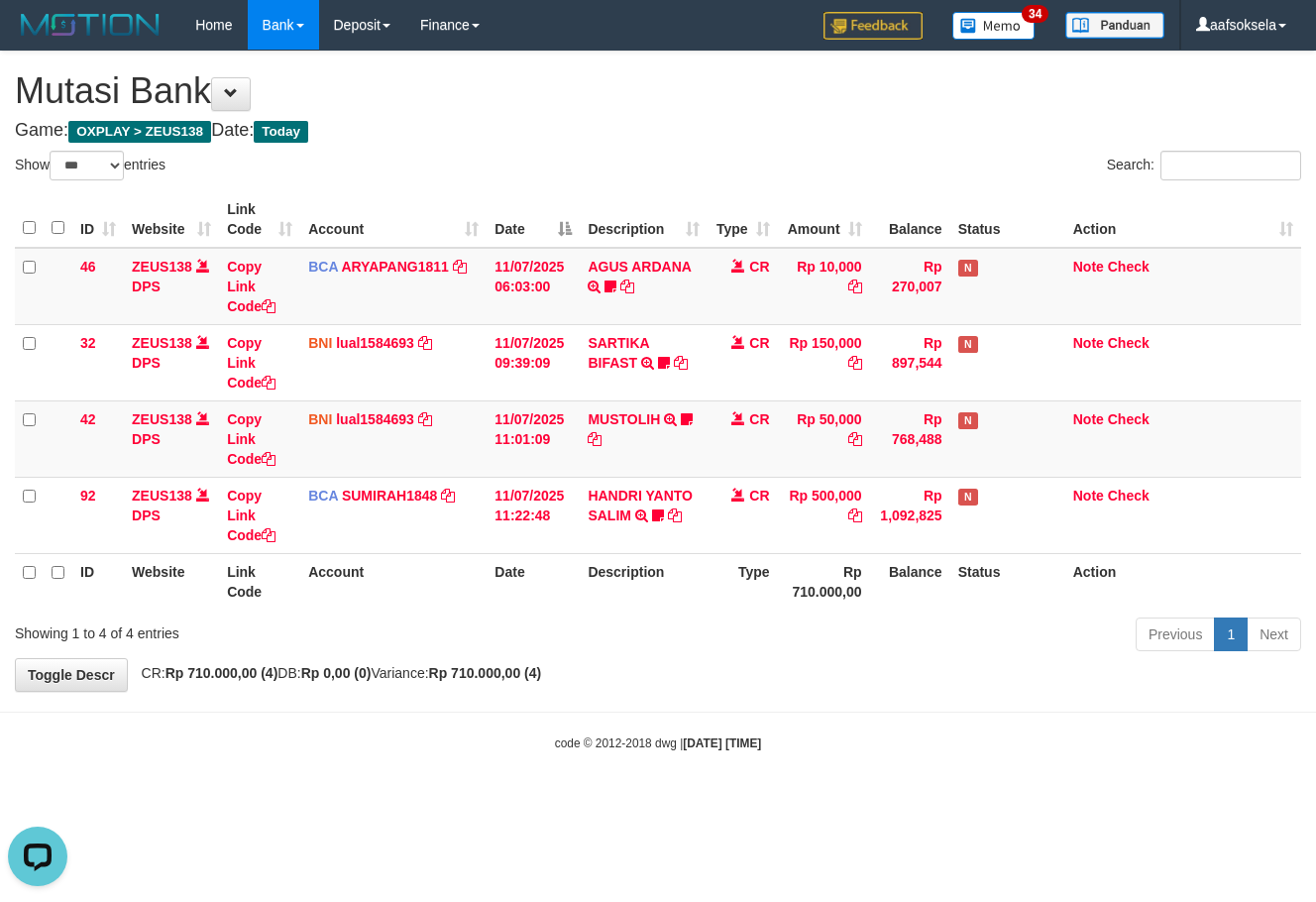 scroll, scrollTop: 0, scrollLeft: 0, axis: both 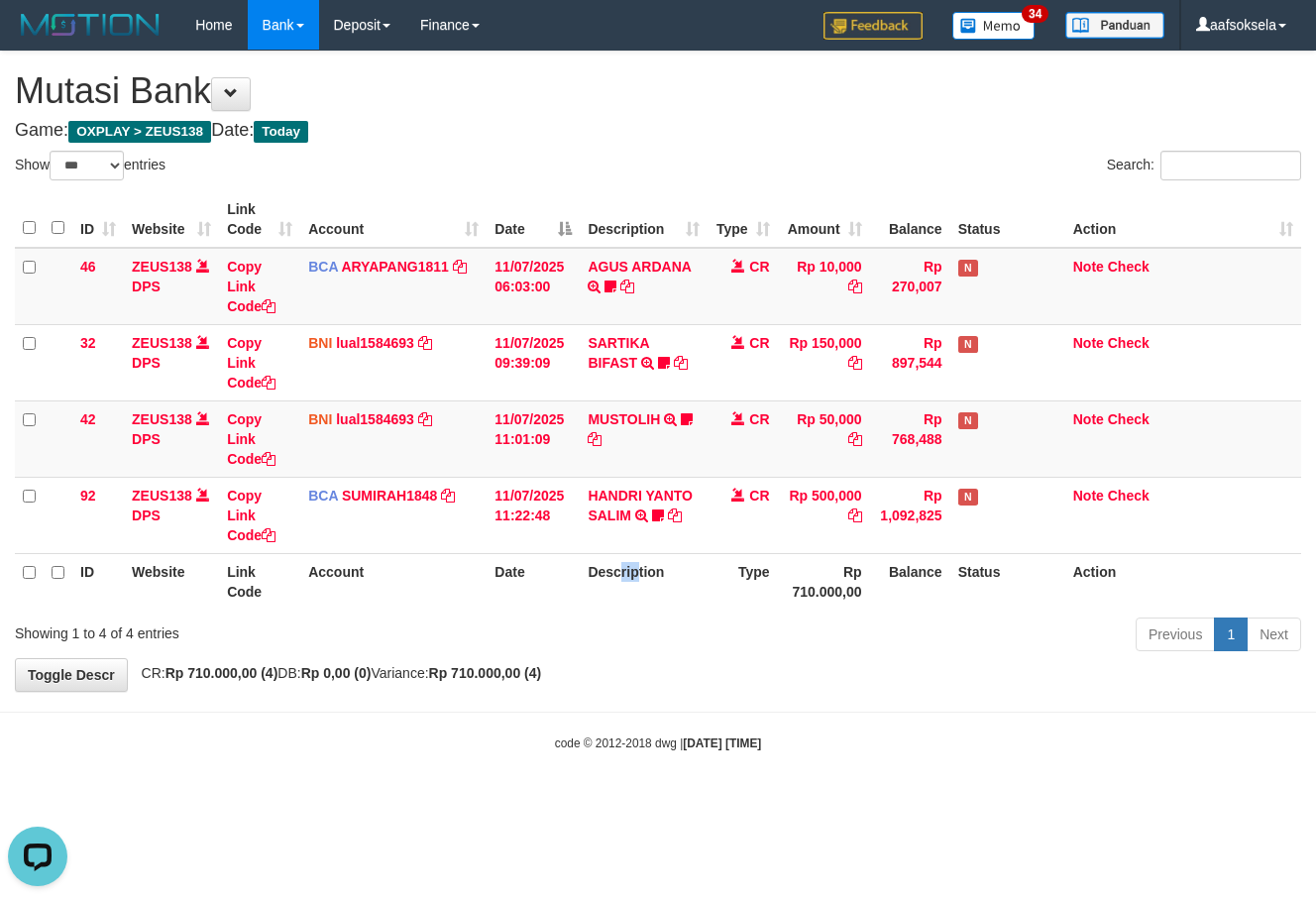 drag, startPoint x: 631, startPoint y: 573, endPoint x: 774, endPoint y: 680, distance: 179 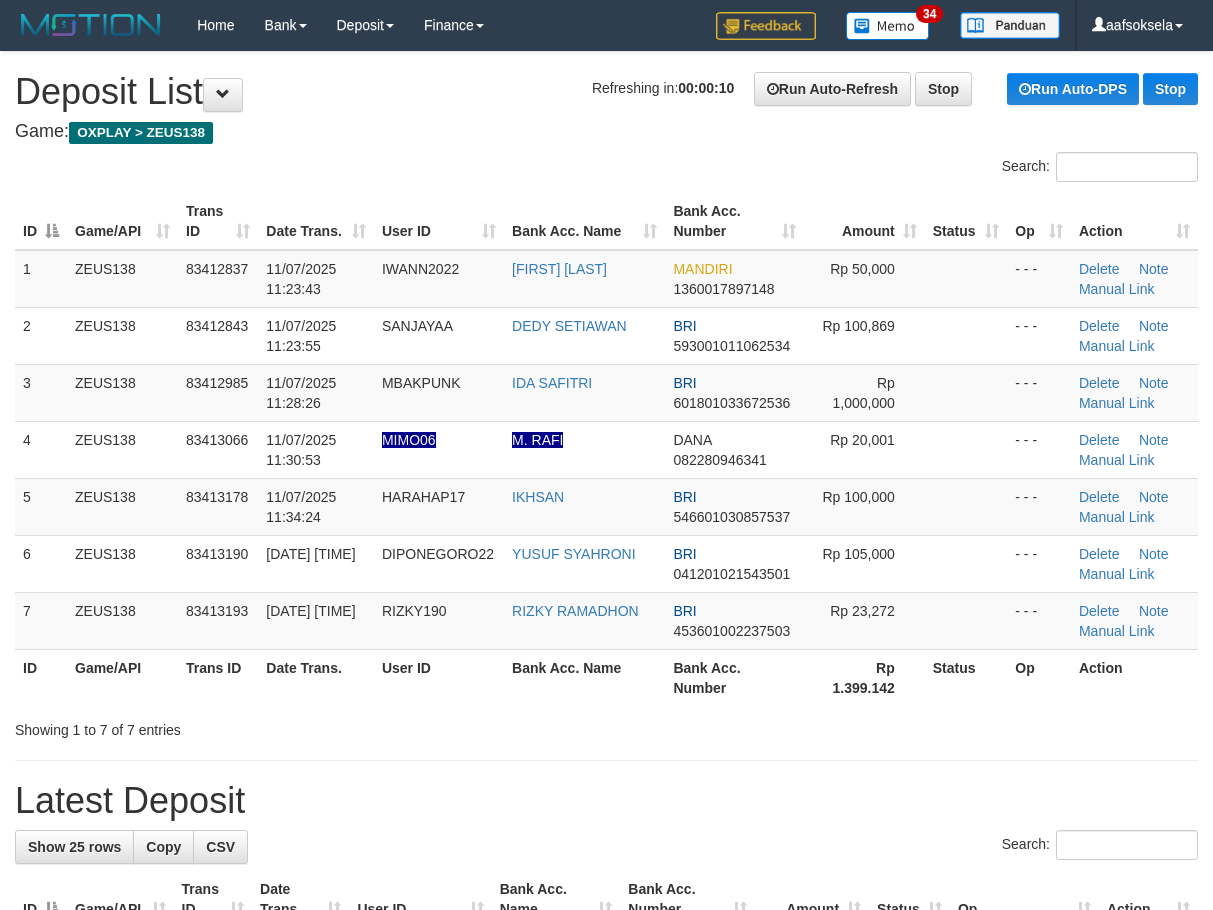 scroll, scrollTop: 0, scrollLeft: 0, axis: both 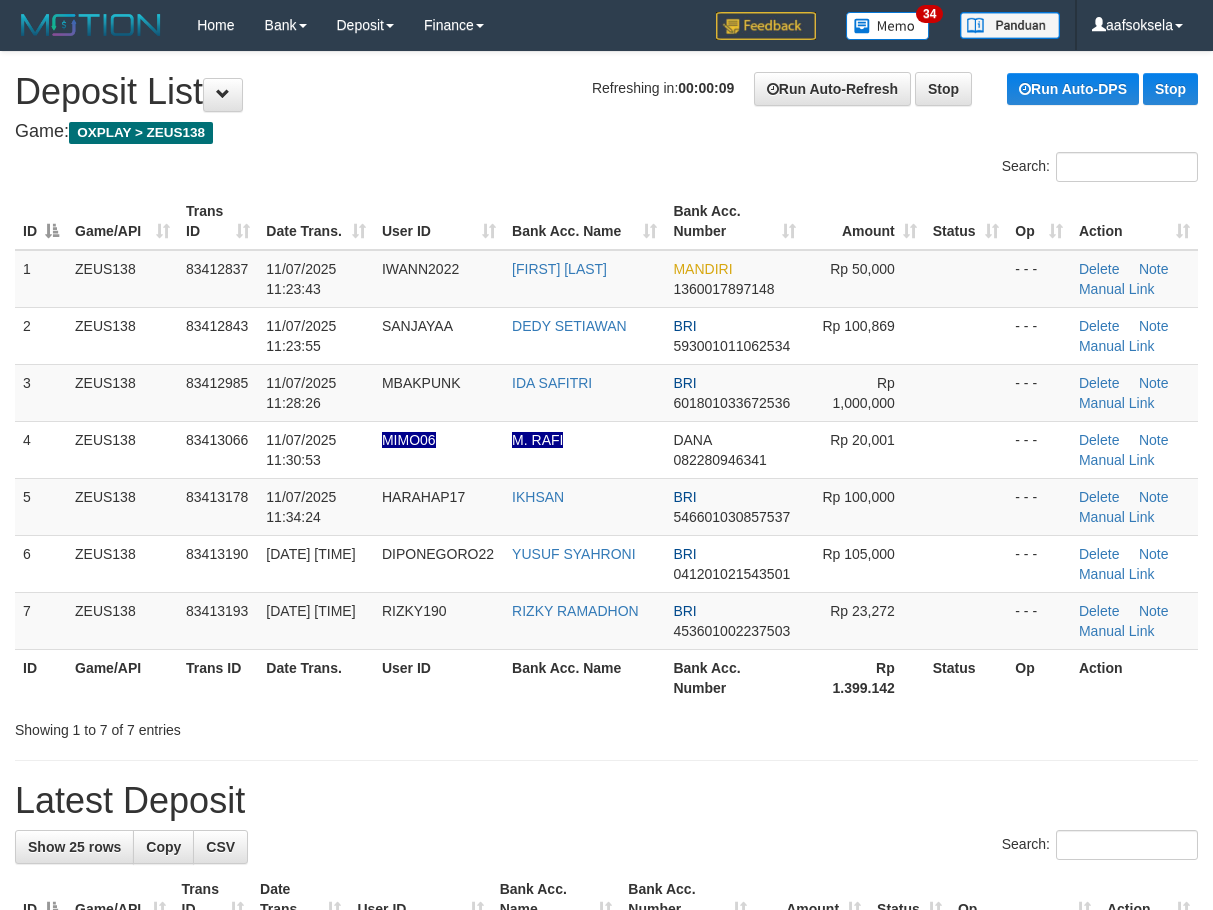drag, startPoint x: 542, startPoint y: 771, endPoint x: 424, endPoint y: 759, distance: 118.6086 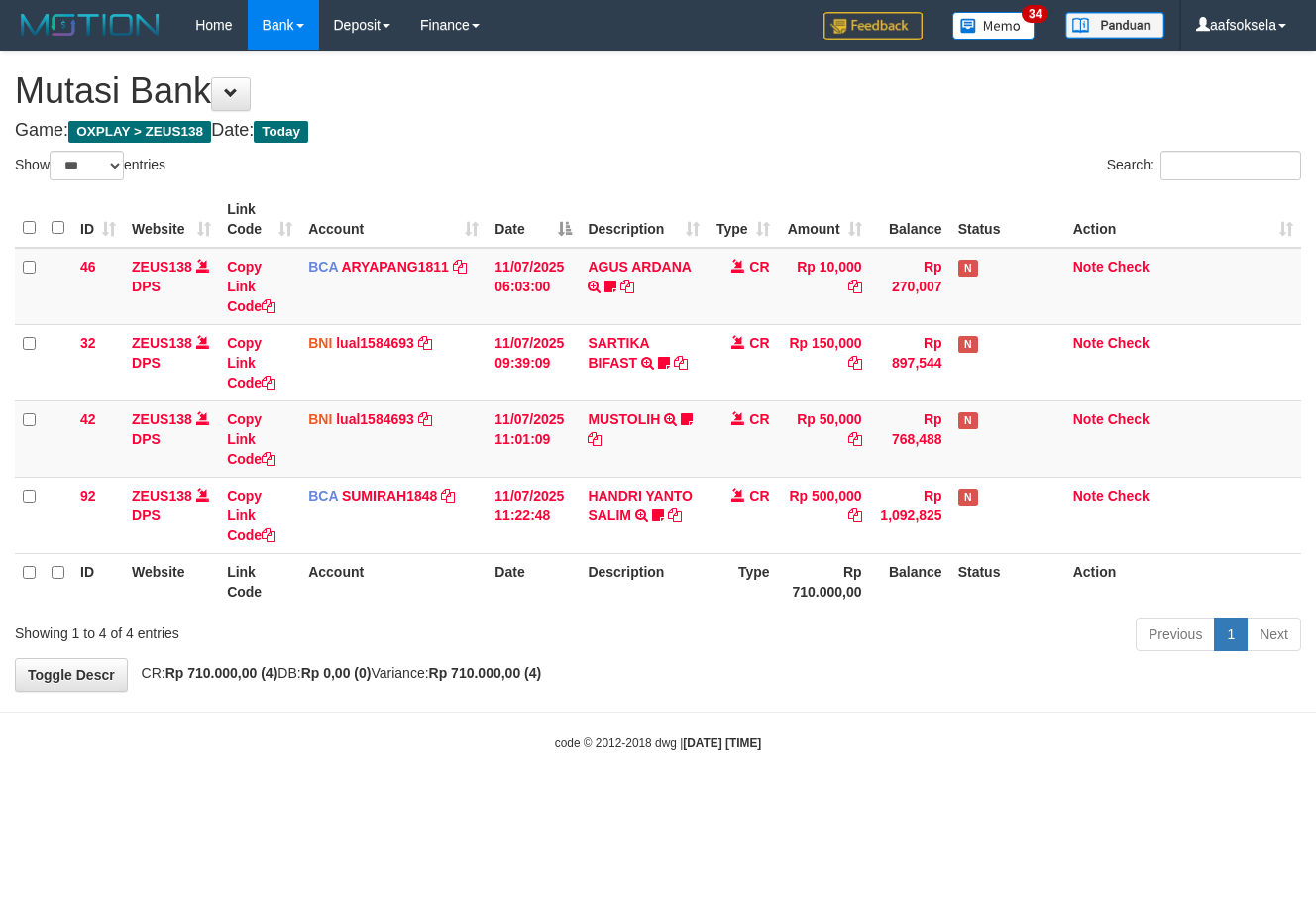 select on "***" 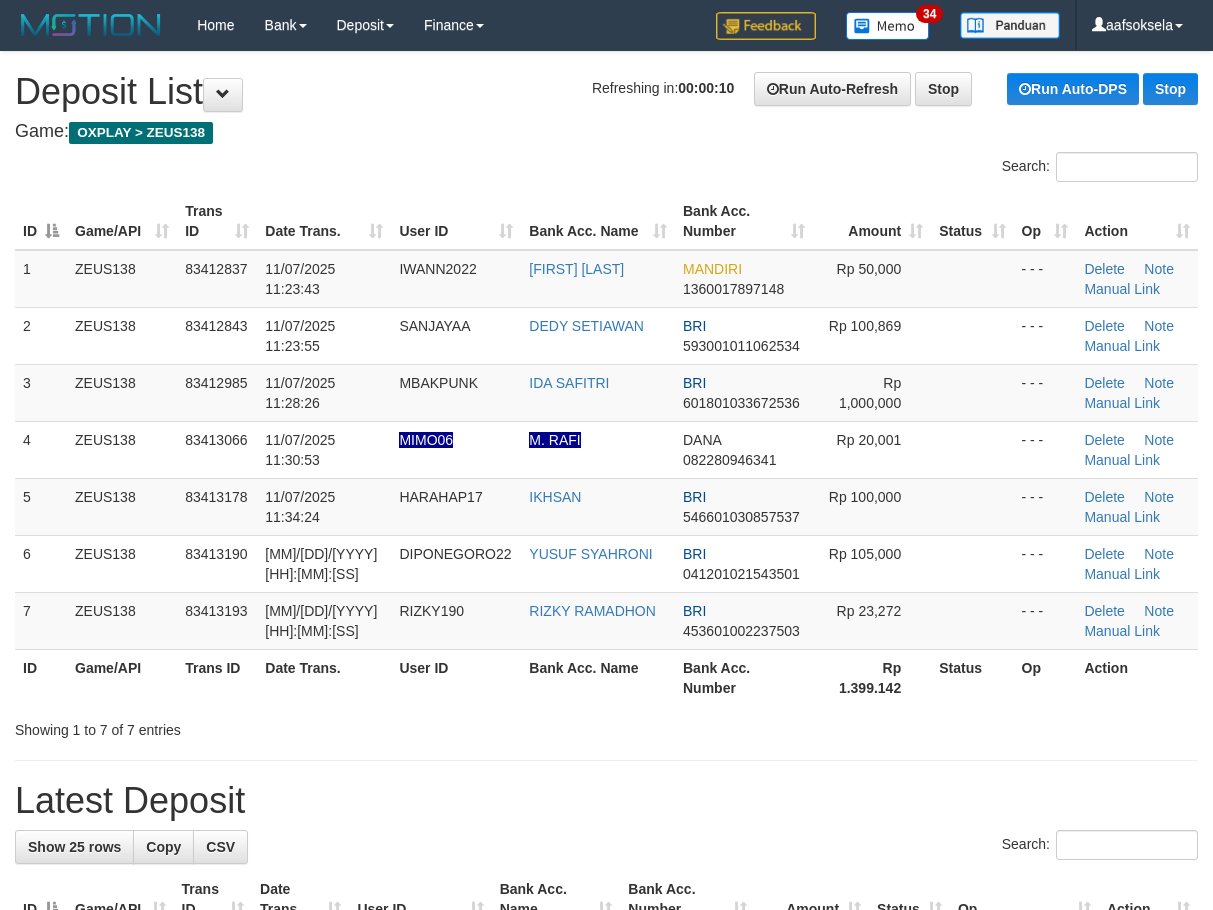 scroll, scrollTop: 0, scrollLeft: 0, axis: both 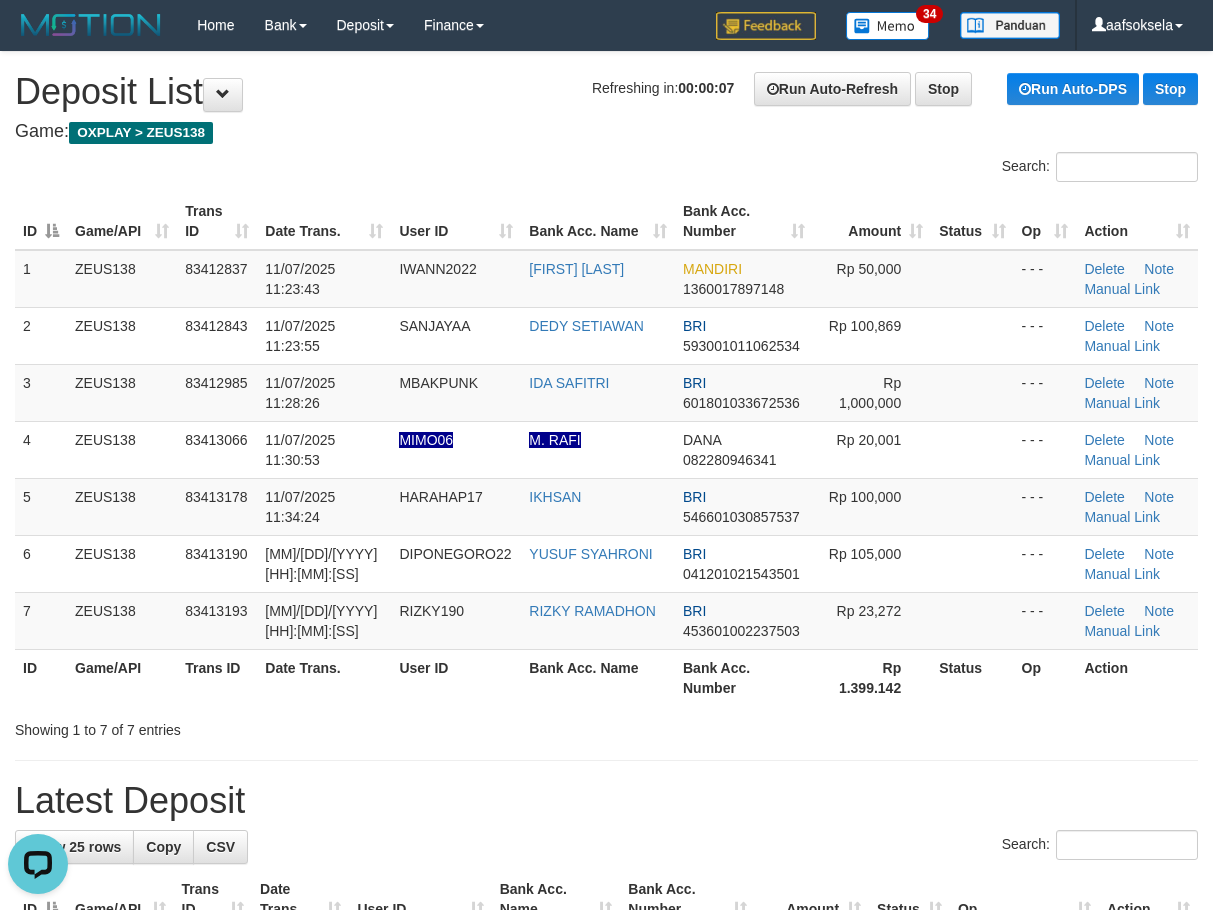 drag, startPoint x: 547, startPoint y: 680, endPoint x: 518, endPoint y: 663, distance: 33.61547 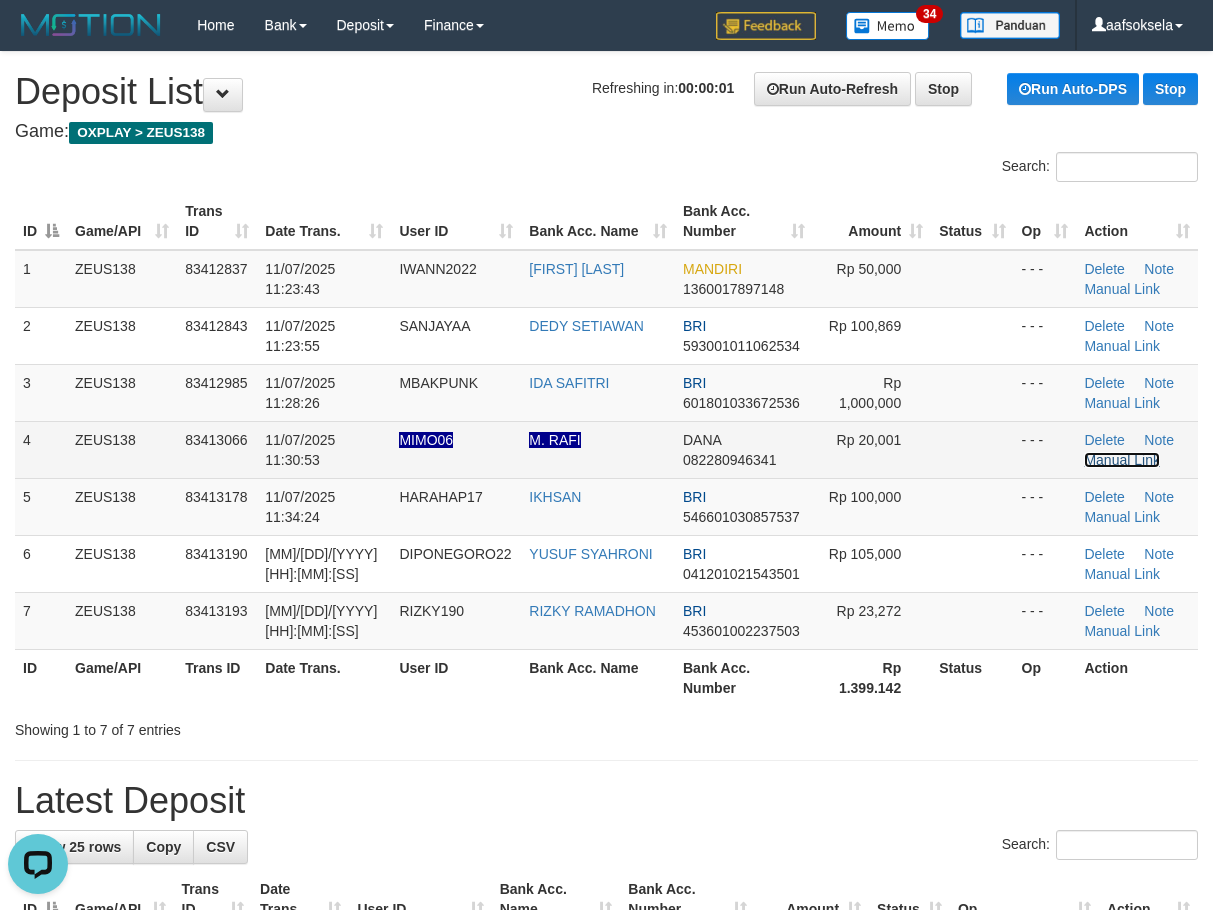 click on "Manual Link" at bounding box center [1122, 460] 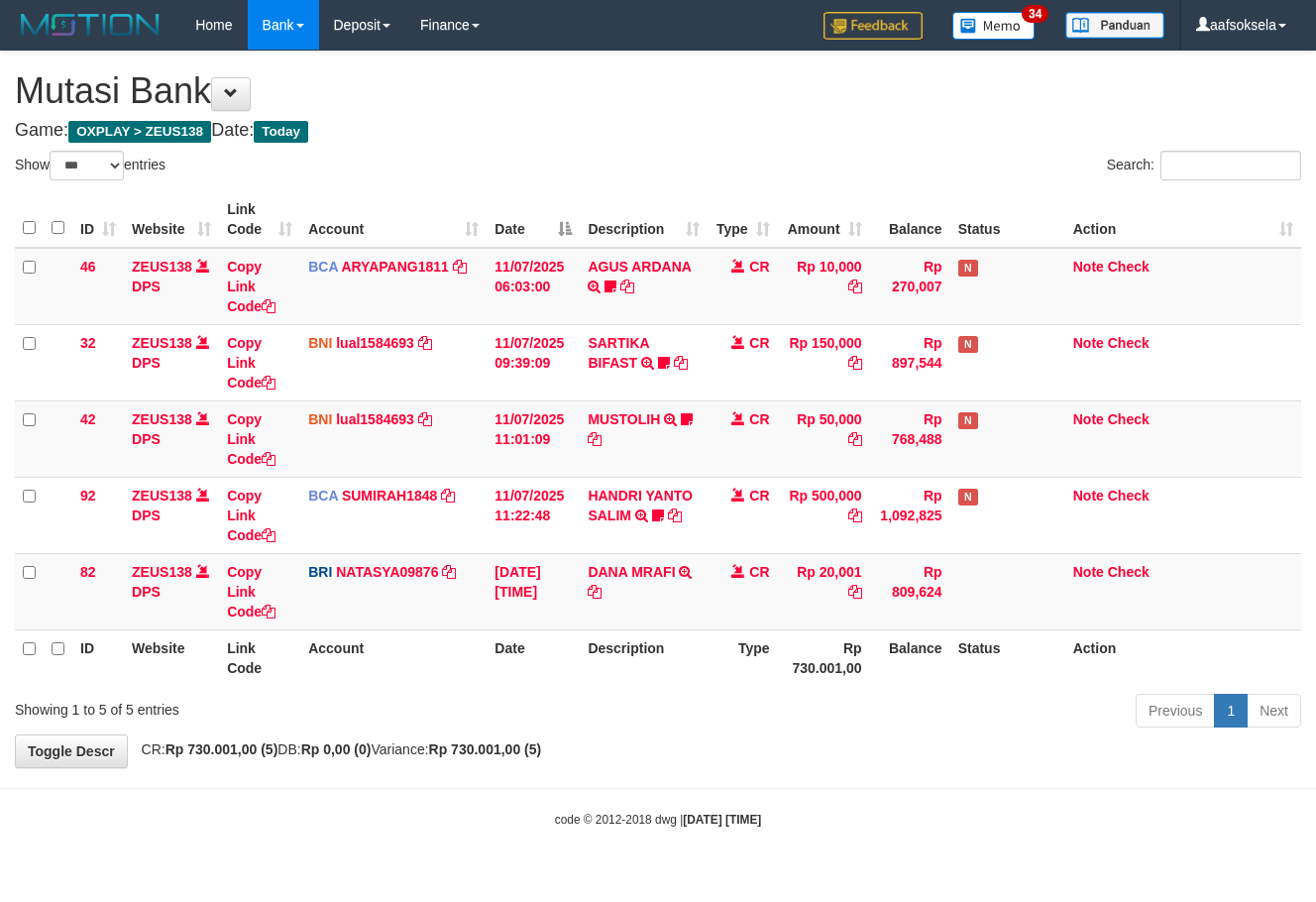 select on "***" 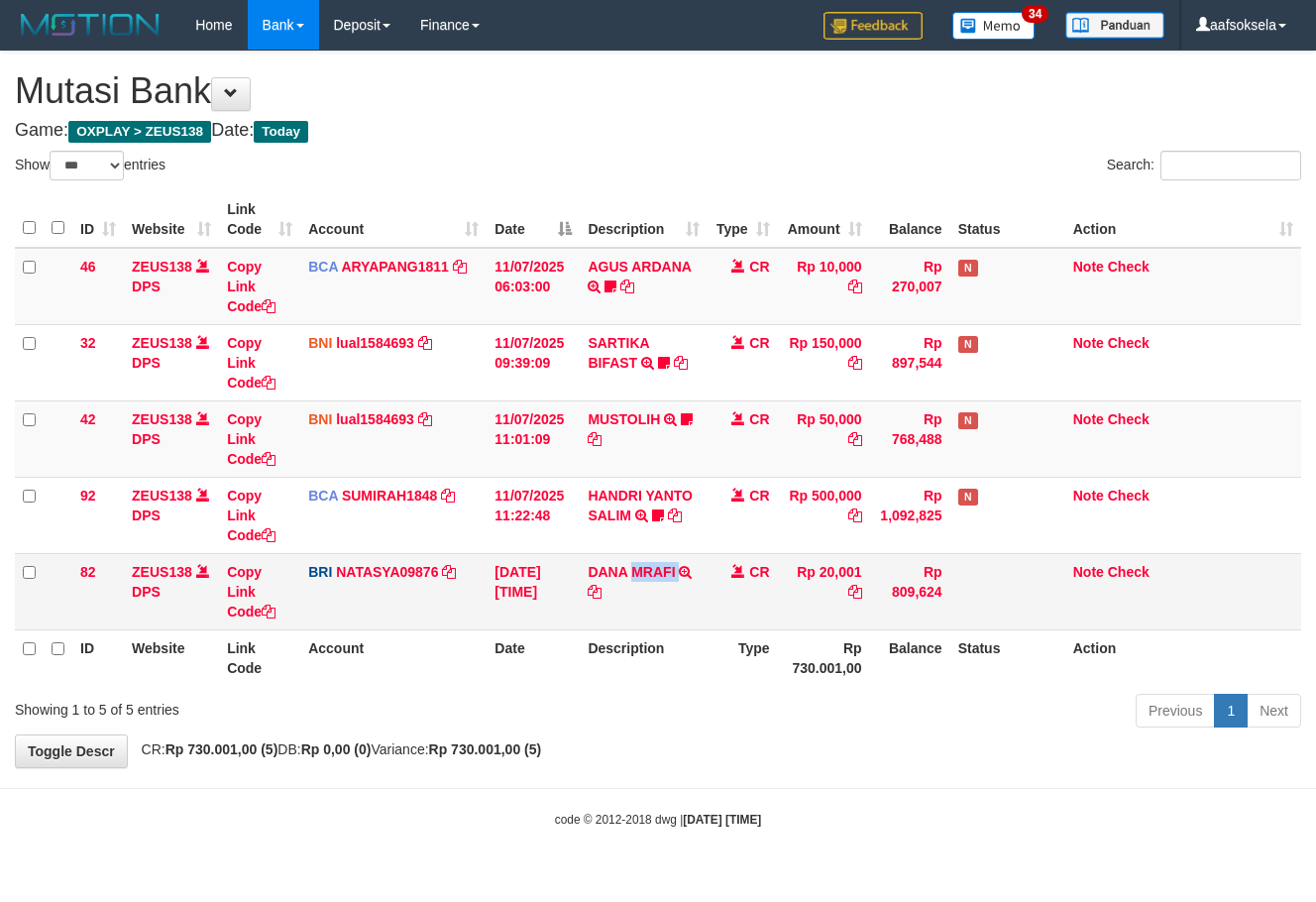 copy on "MRAFI         TRANSFER NBMB DANA MRAFI TO SITI NURLITA SAPITRI" 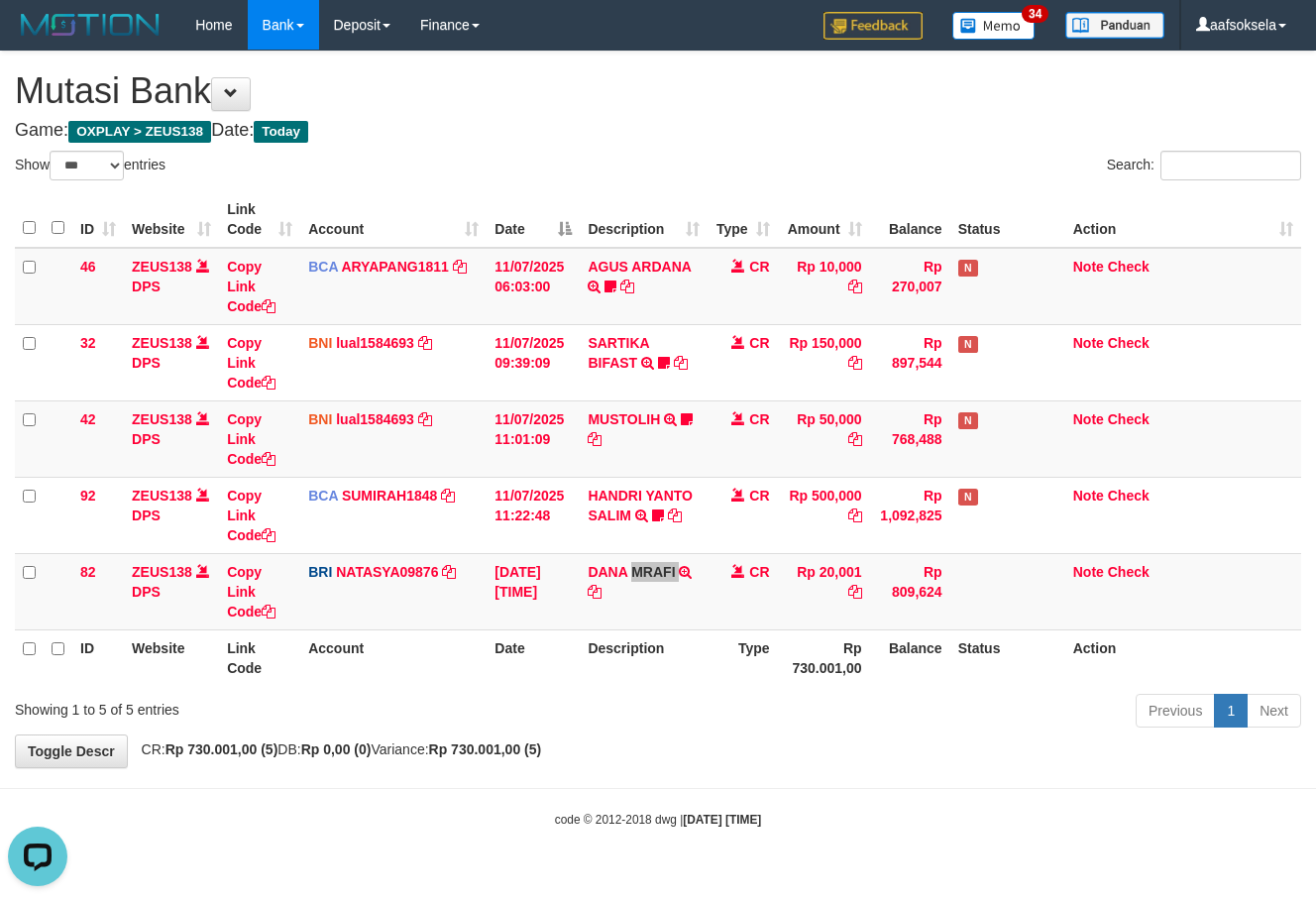 scroll, scrollTop: 0, scrollLeft: 0, axis: both 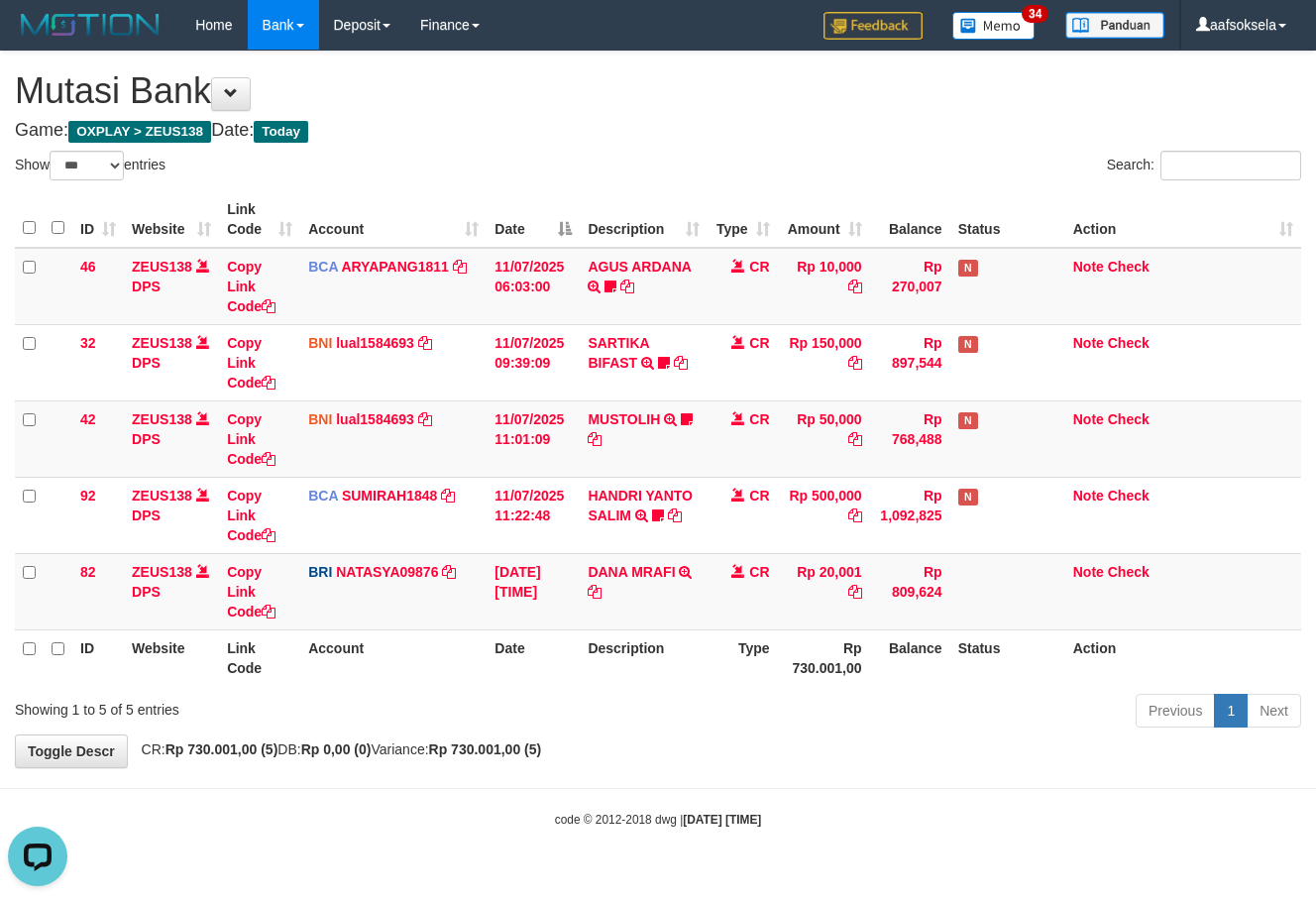 click on "**********" at bounding box center [658, 409] 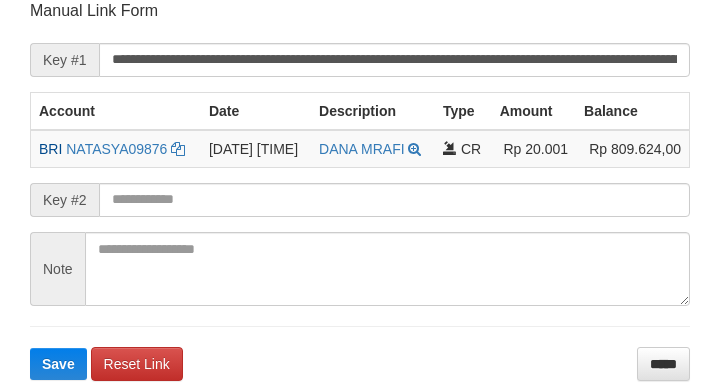 scroll, scrollTop: 392, scrollLeft: 0, axis: vertical 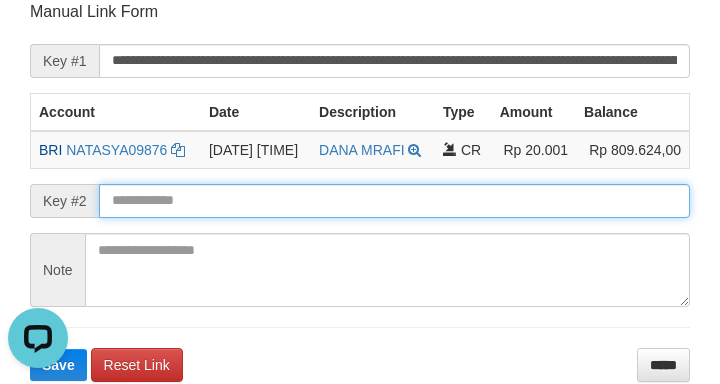 click at bounding box center [394, 201] 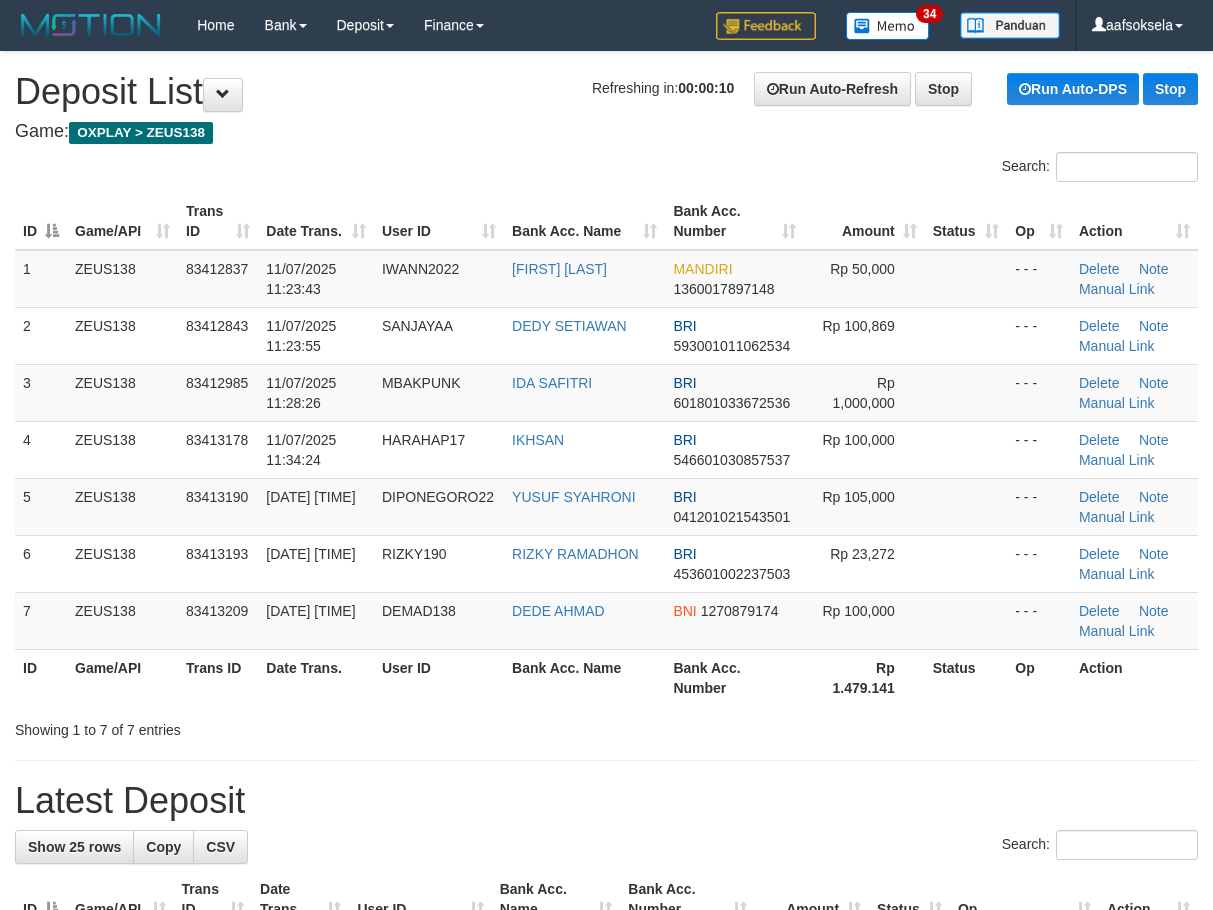 scroll, scrollTop: 0, scrollLeft: 0, axis: both 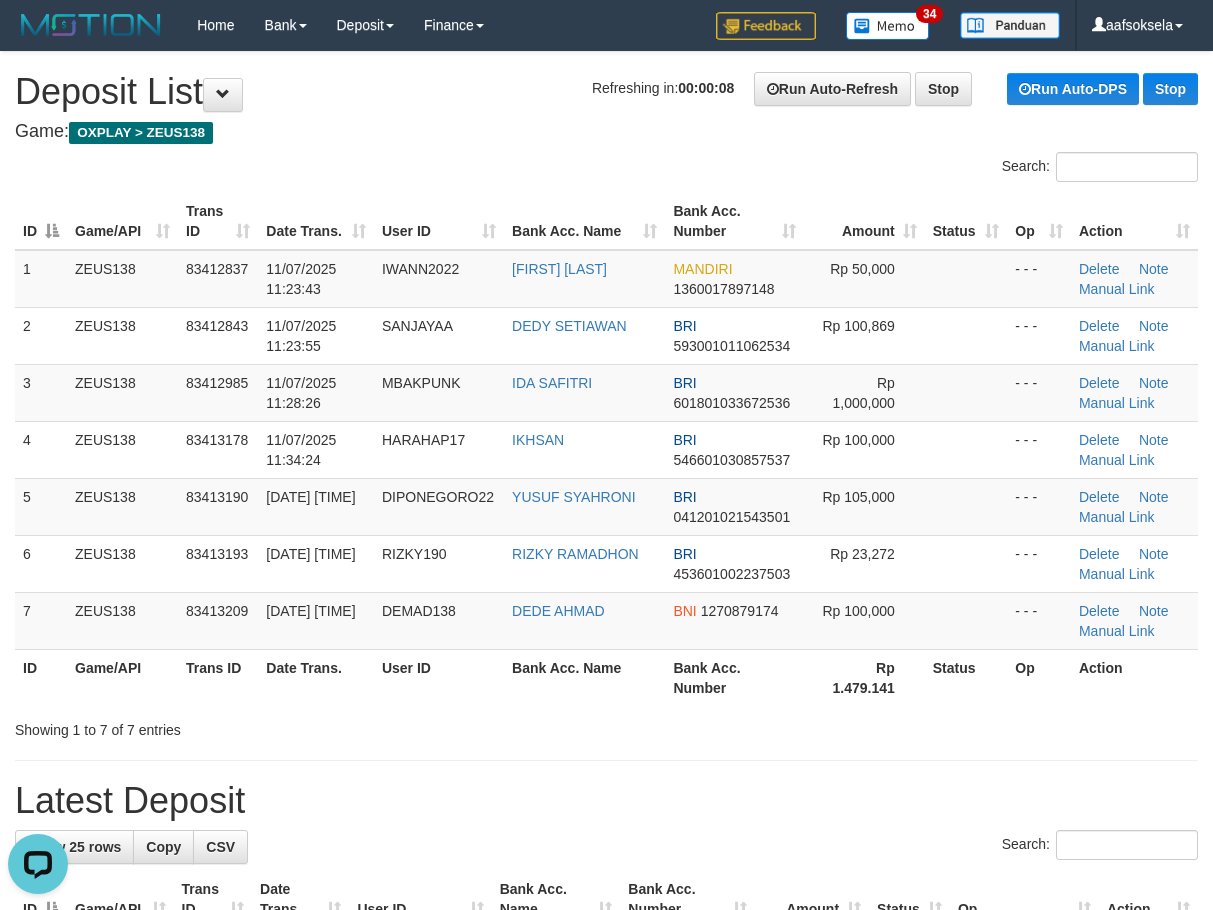 drag, startPoint x: 566, startPoint y: 769, endPoint x: 539, endPoint y: 772, distance: 27.166155 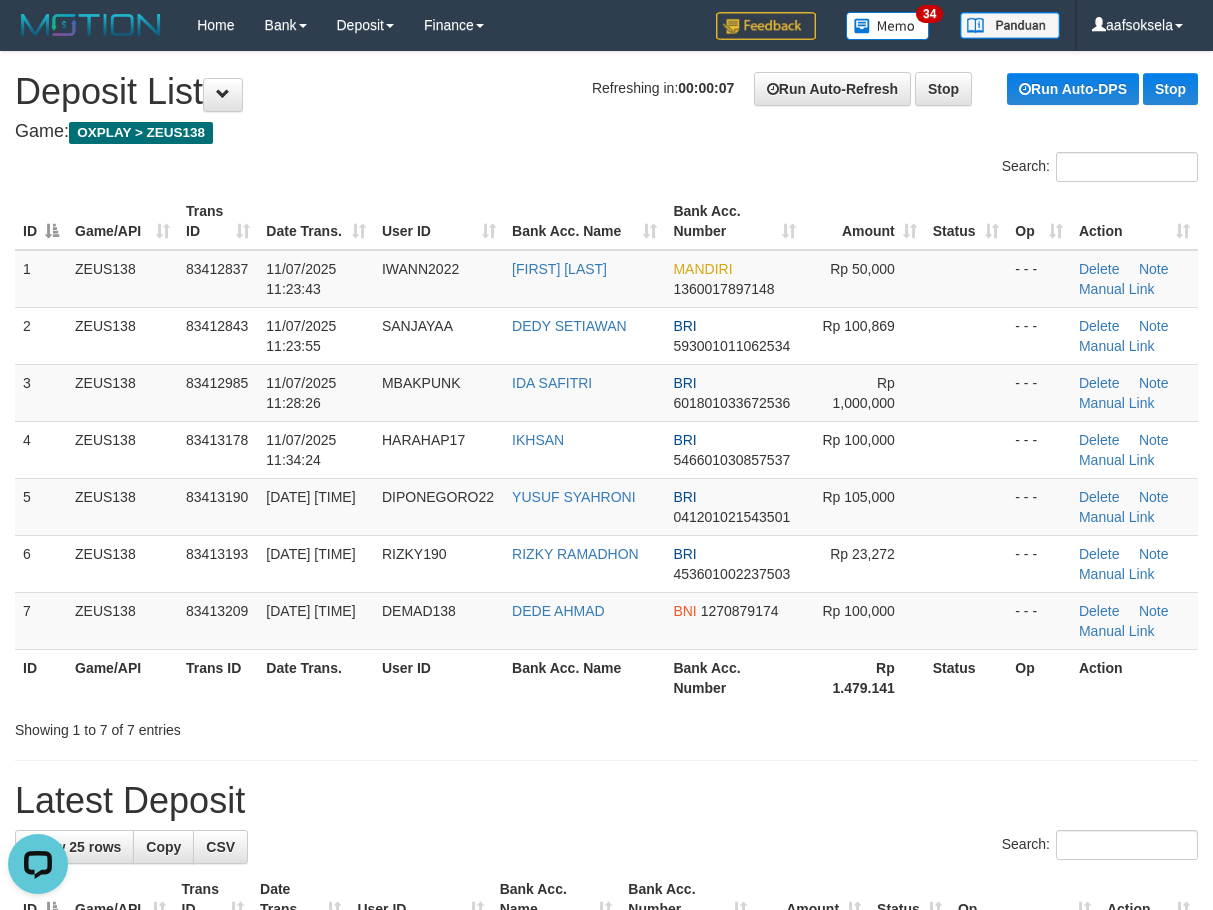 drag, startPoint x: 756, startPoint y: 662, endPoint x: 690, endPoint y: 674, distance: 67.08204 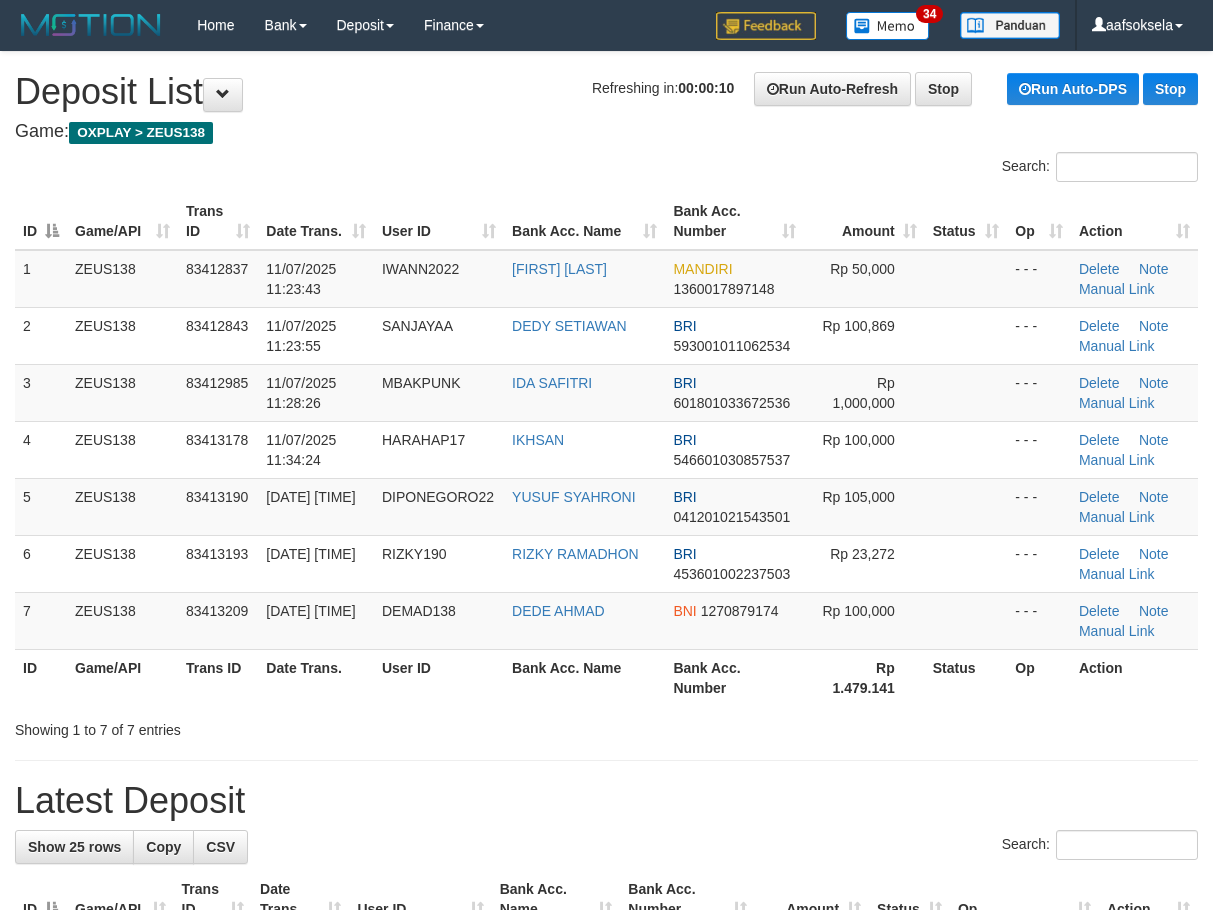 scroll, scrollTop: 0, scrollLeft: 0, axis: both 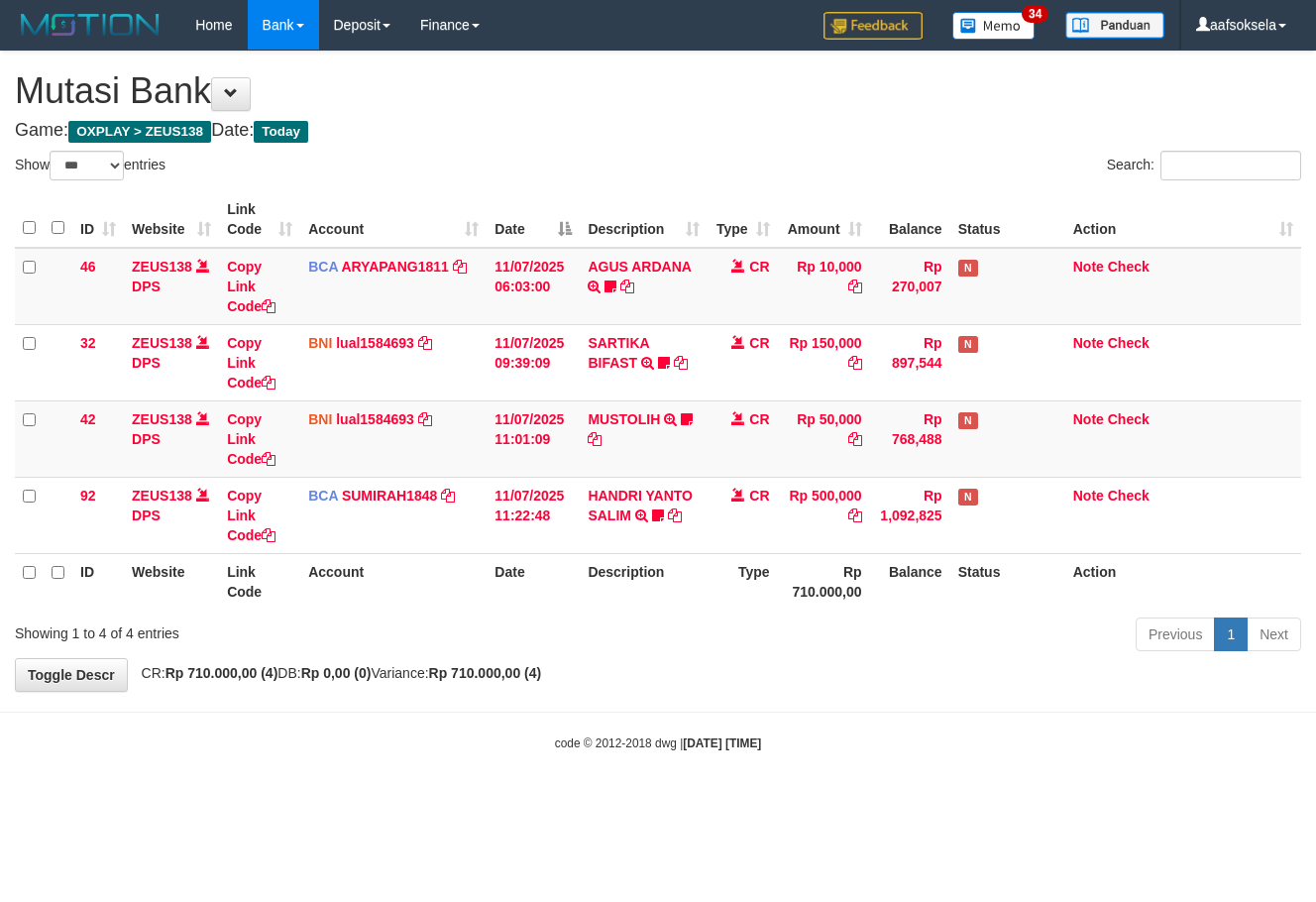 select on "***" 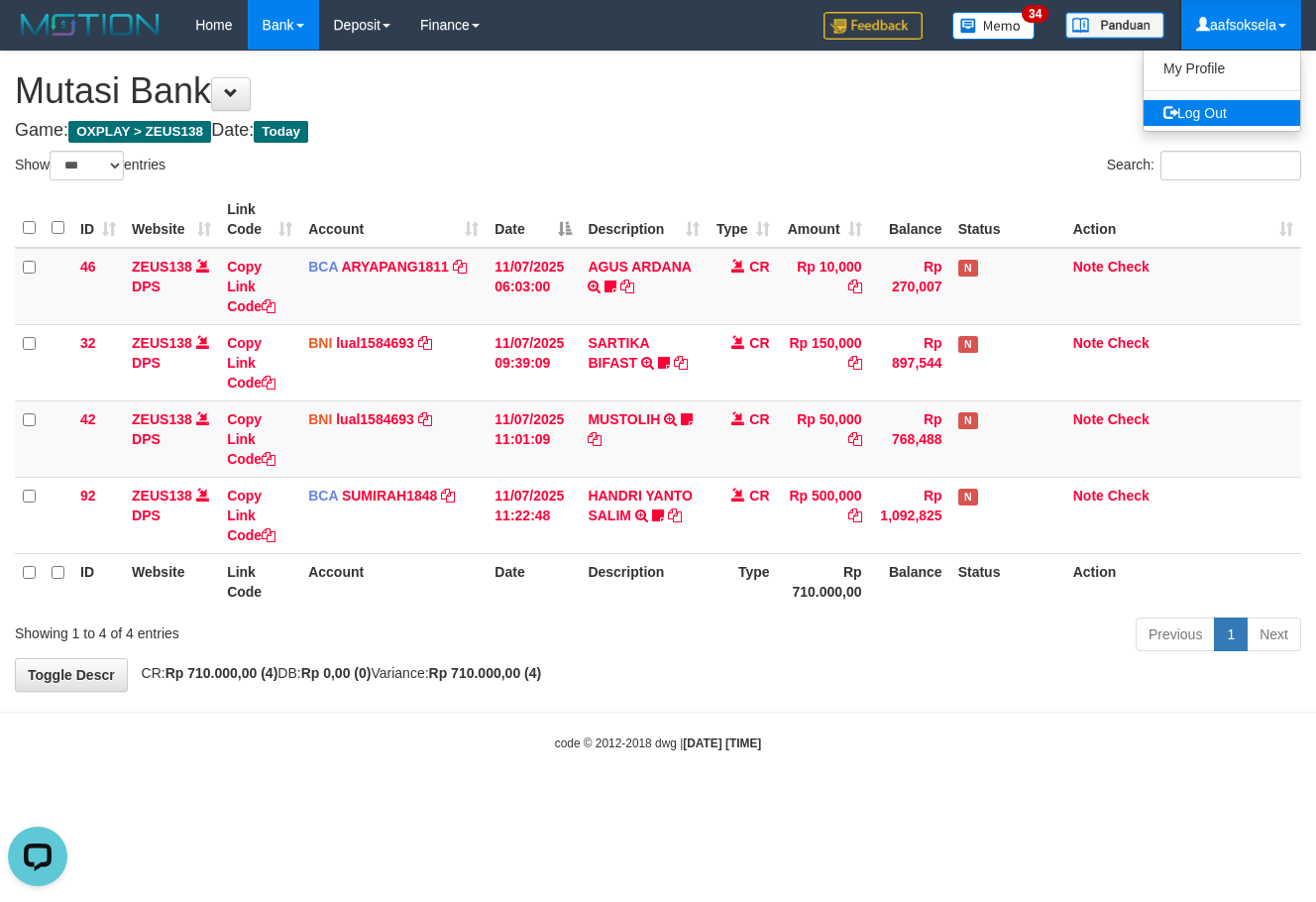 scroll, scrollTop: 0, scrollLeft: 0, axis: both 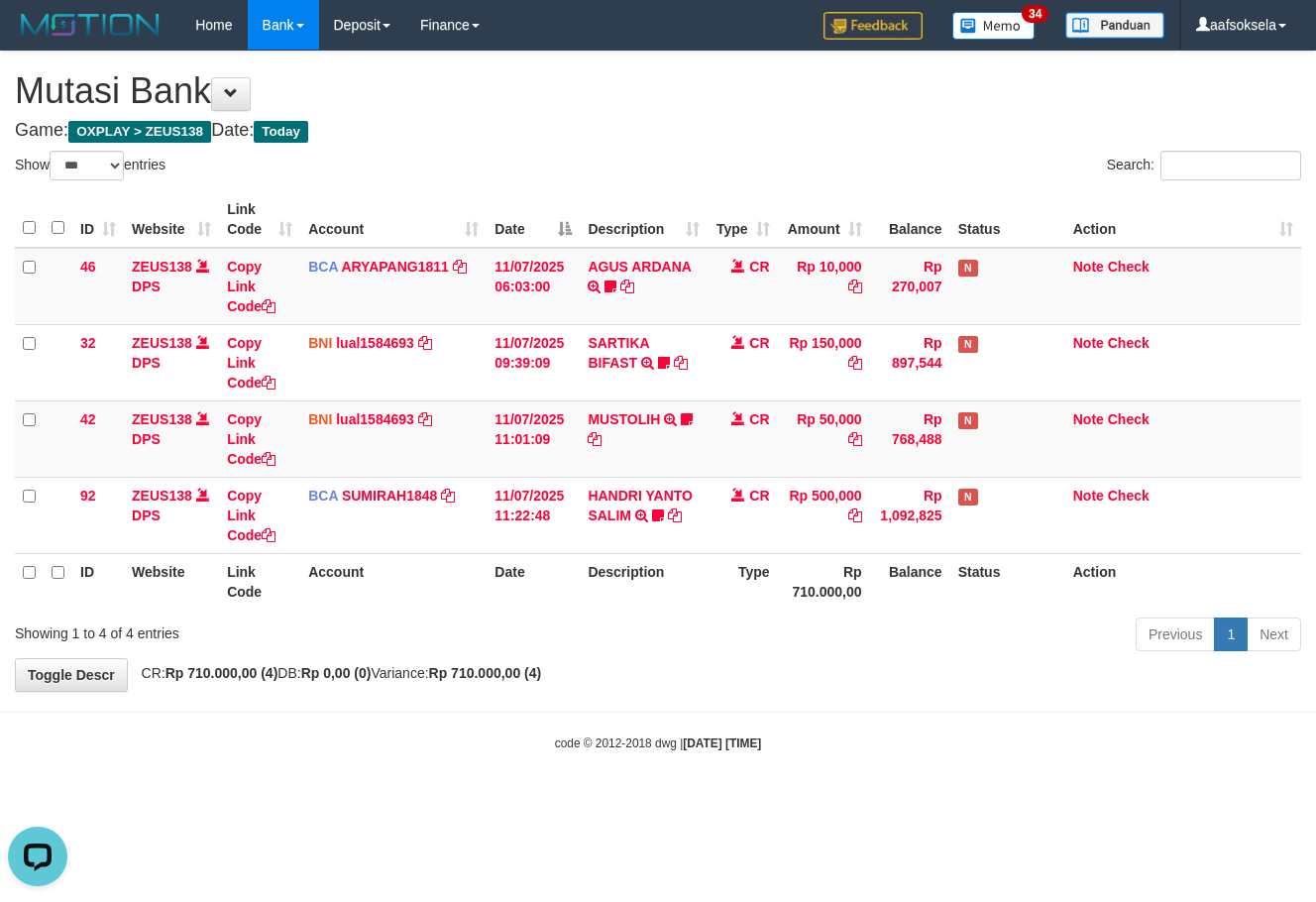 click on "**********" at bounding box center (658, 371) 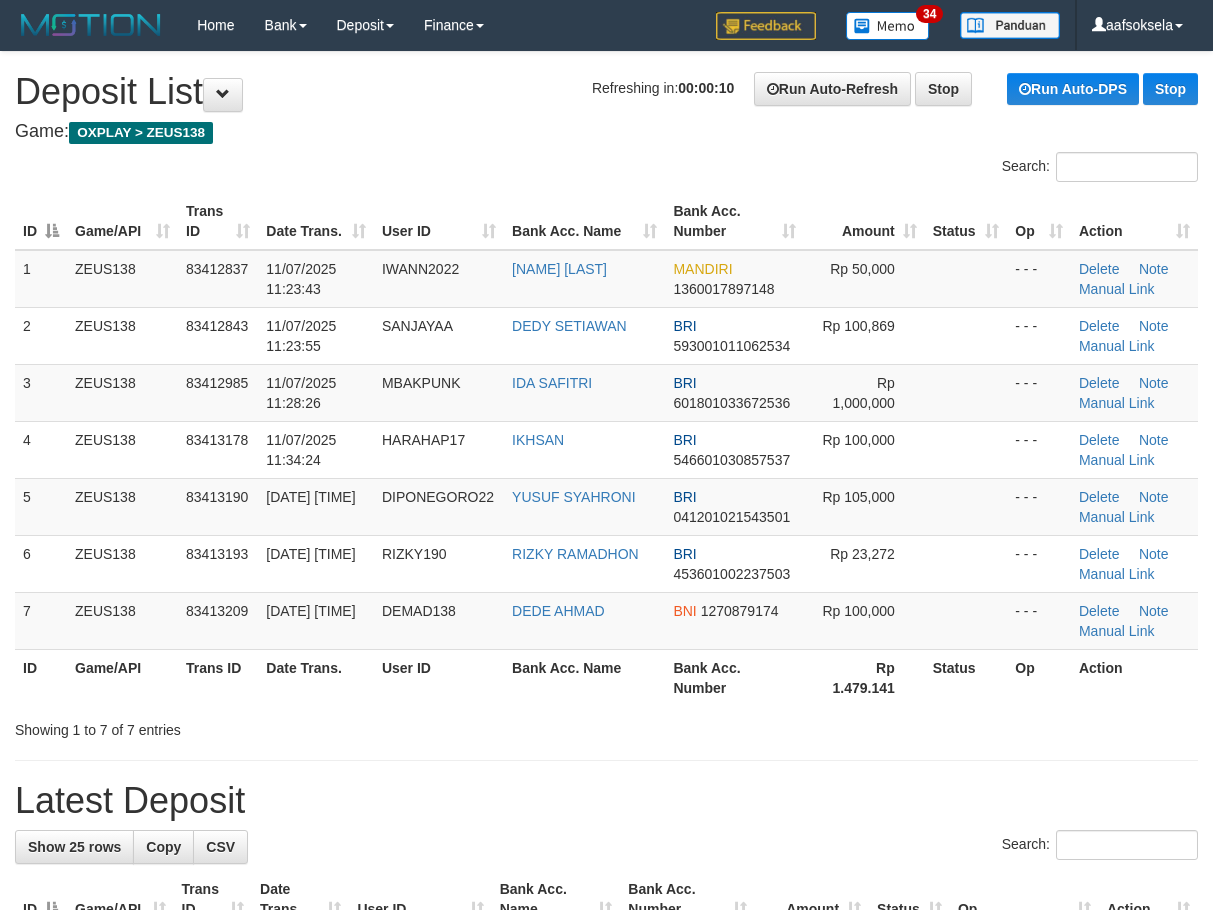 scroll, scrollTop: 0, scrollLeft: 0, axis: both 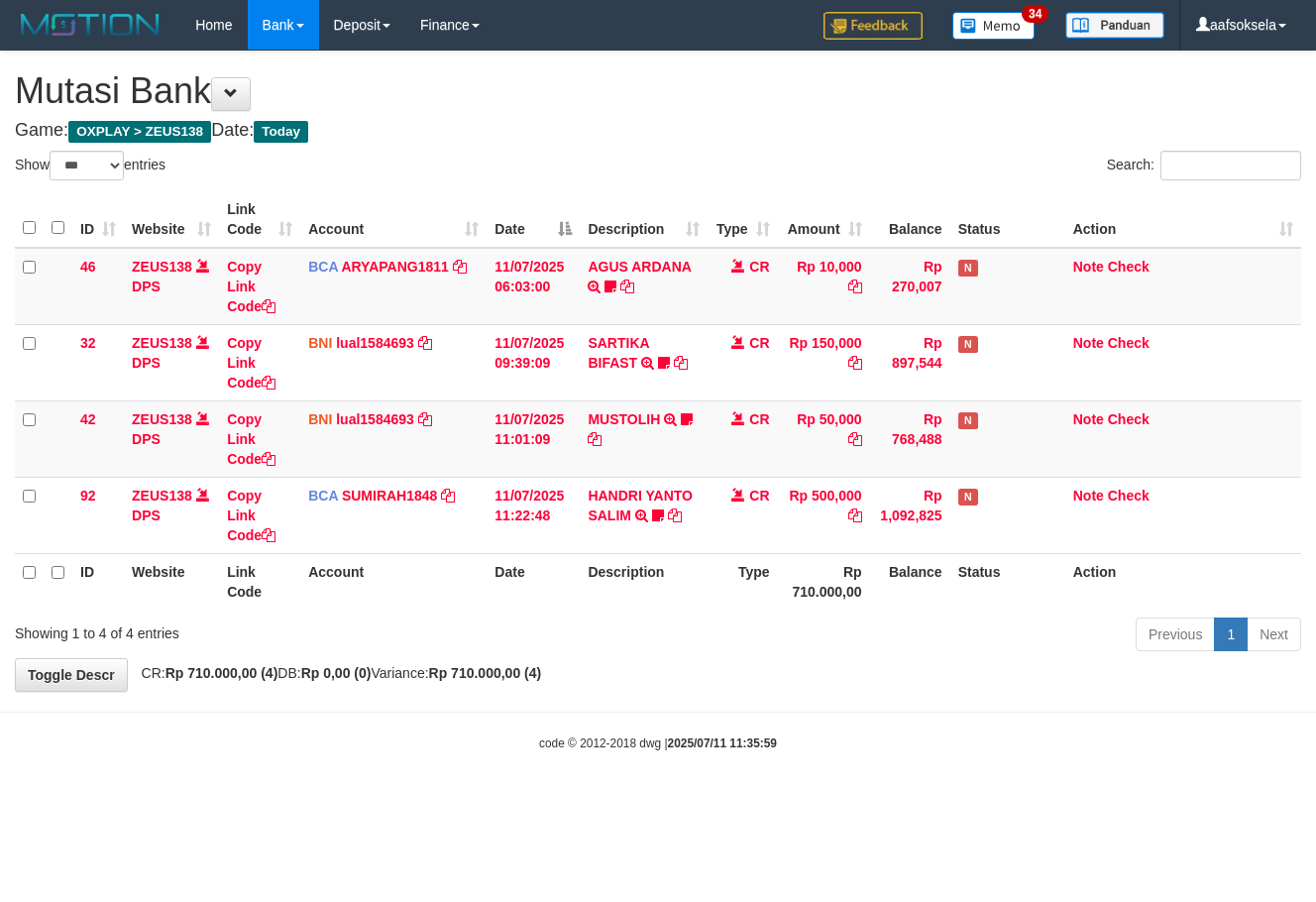 select on "***" 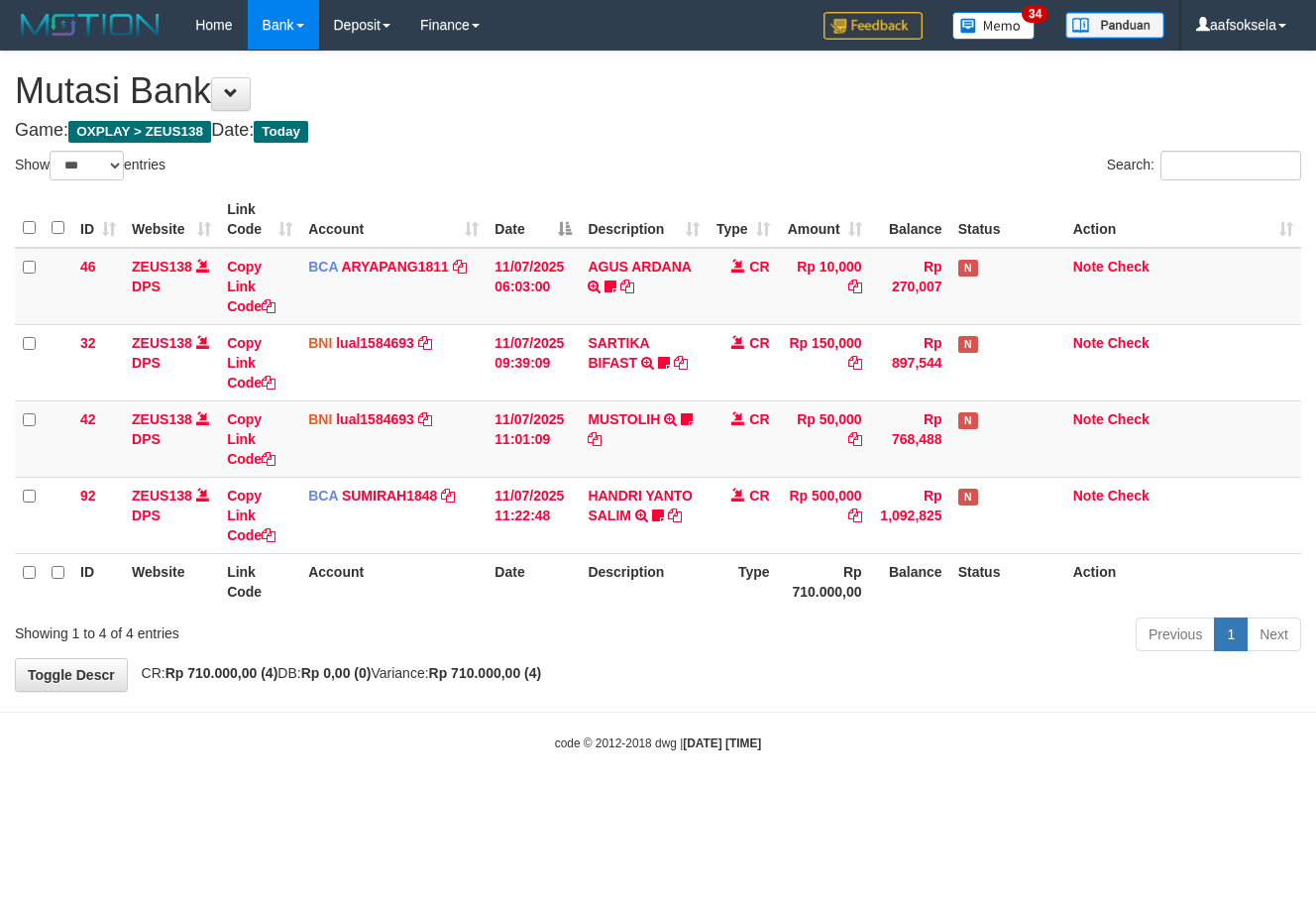 select on "***" 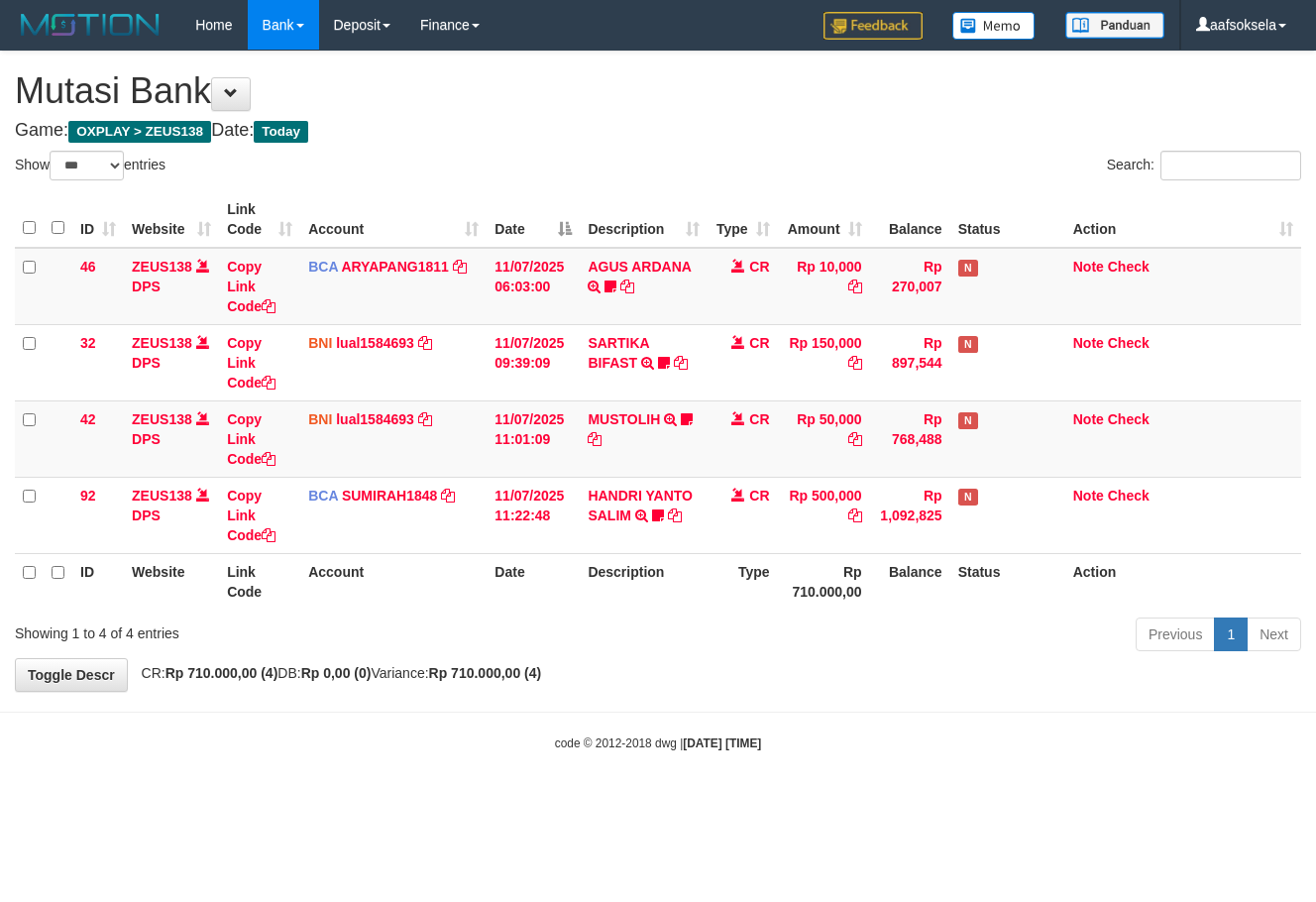 select on "***" 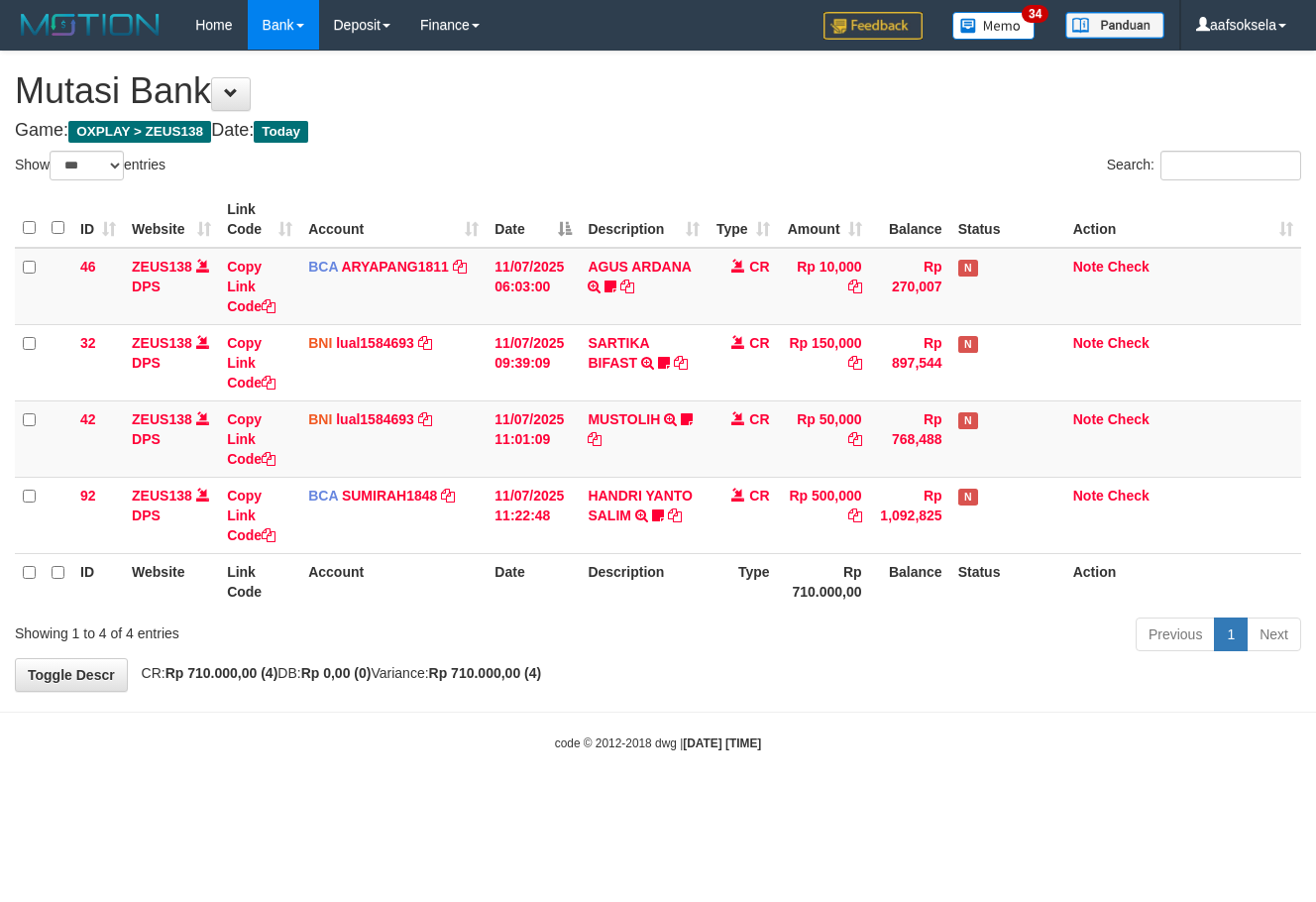 select on "***" 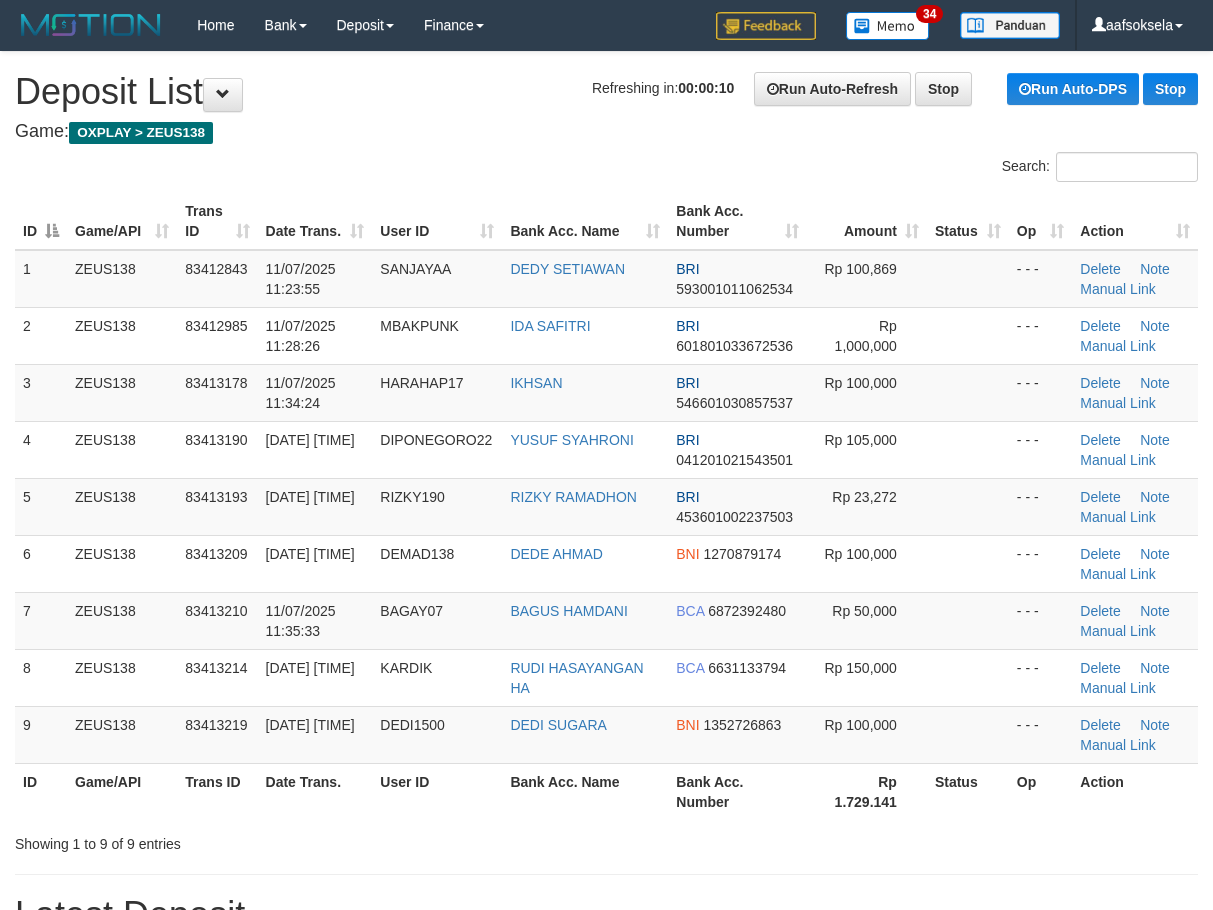 scroll, scrollTop: 0, scrollLeft: 0, axis: both 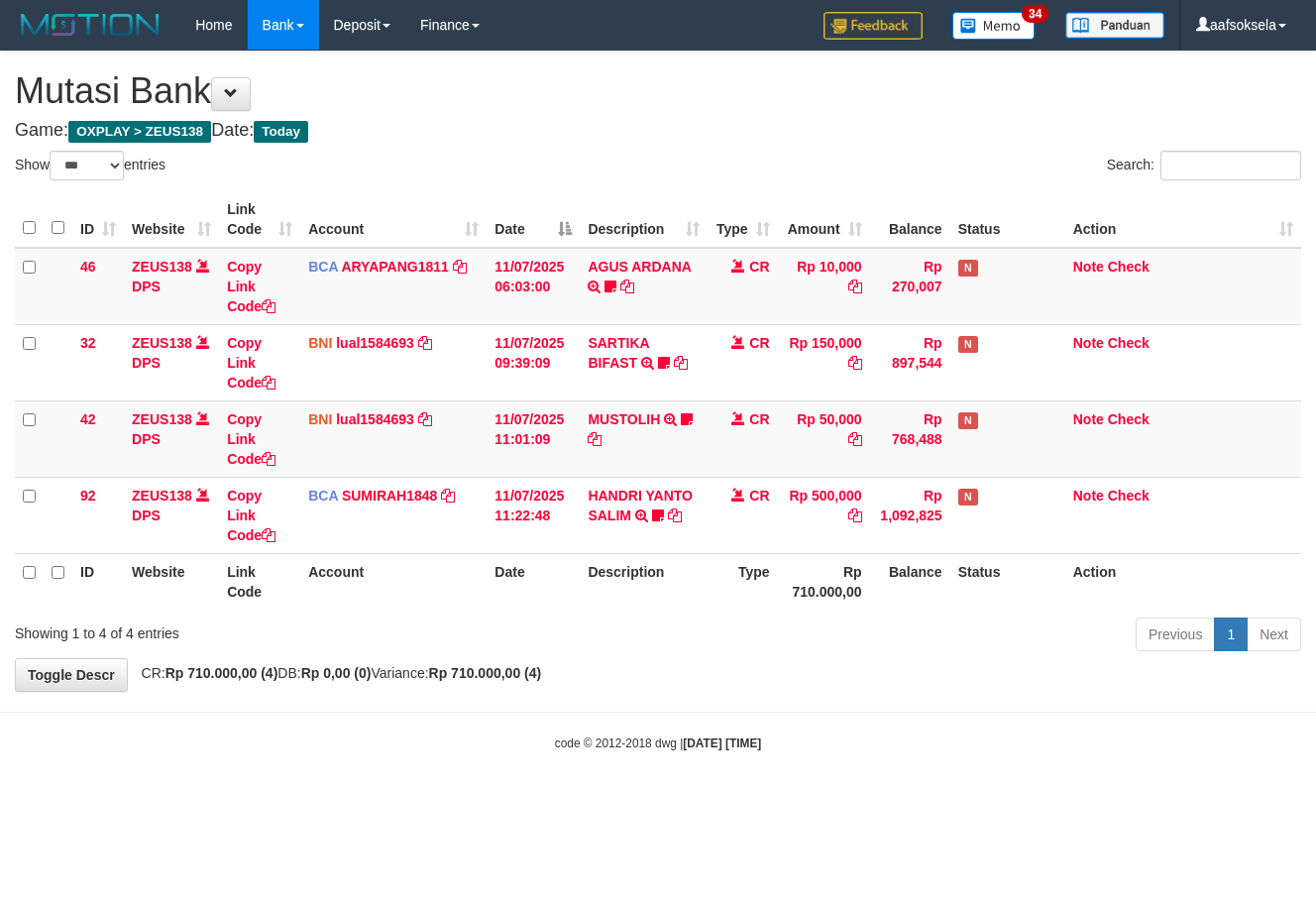 select on "***" 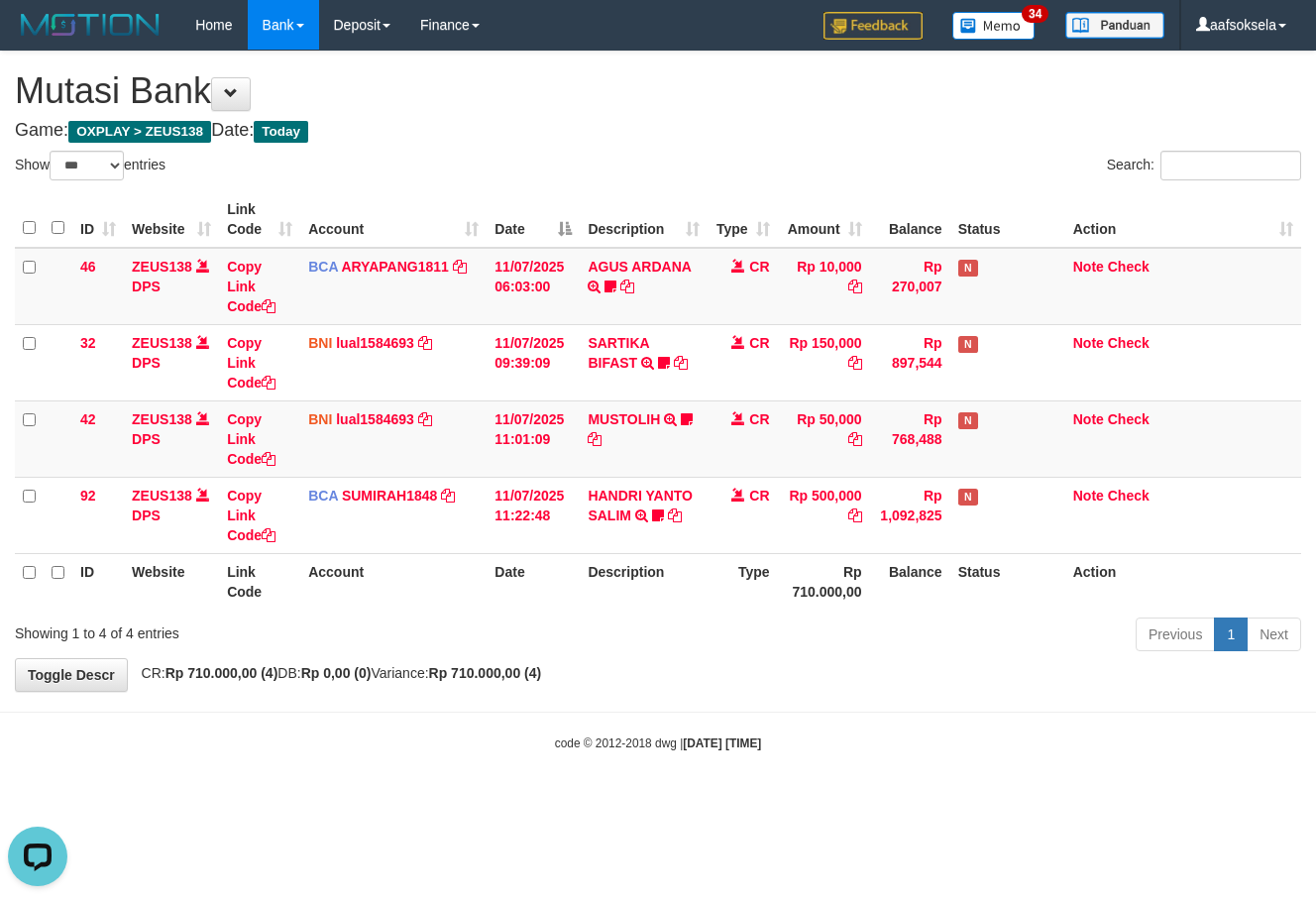 scroll, scrollTop: 0, scrollLeft: 0, axis: both 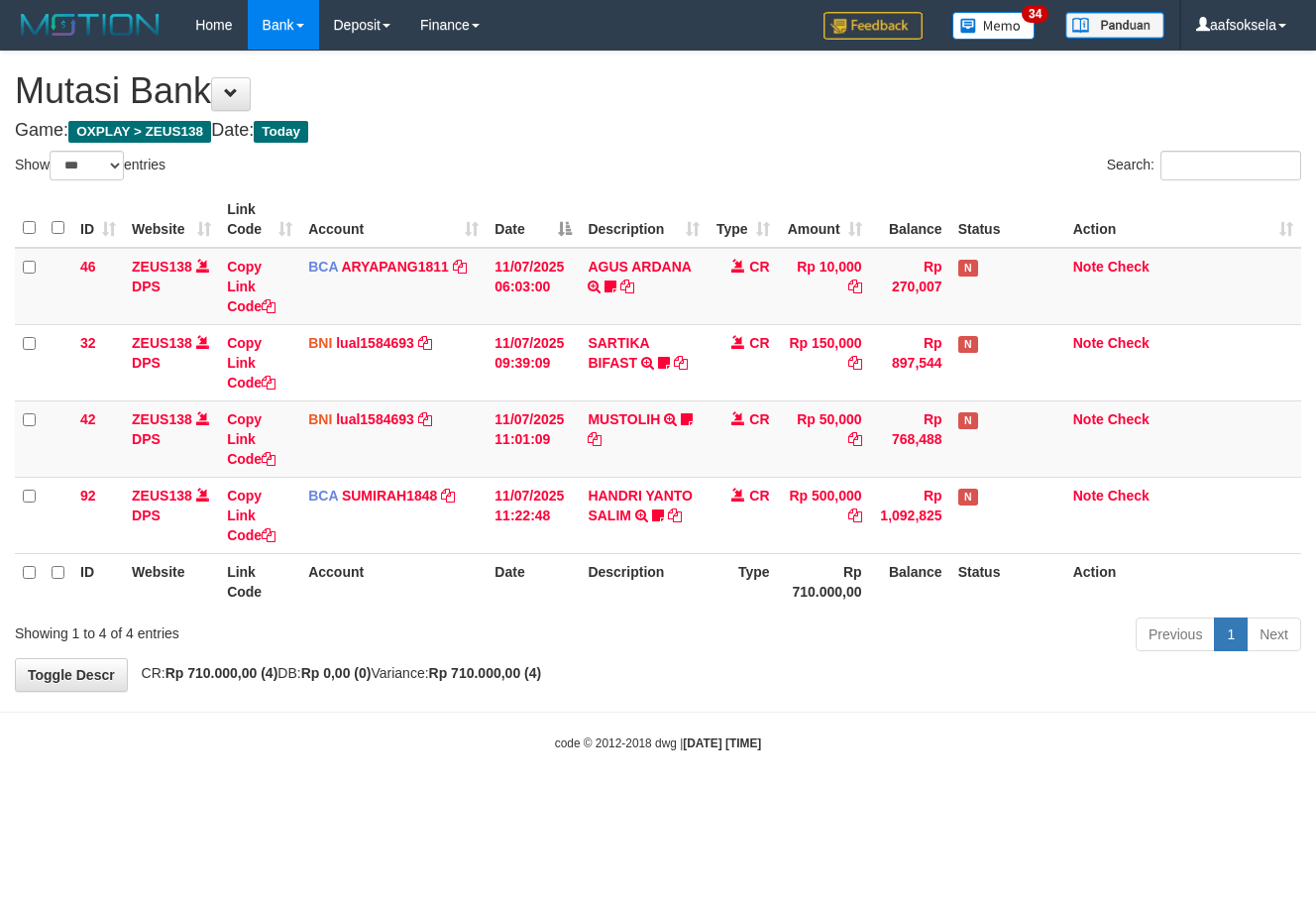 select on "***" 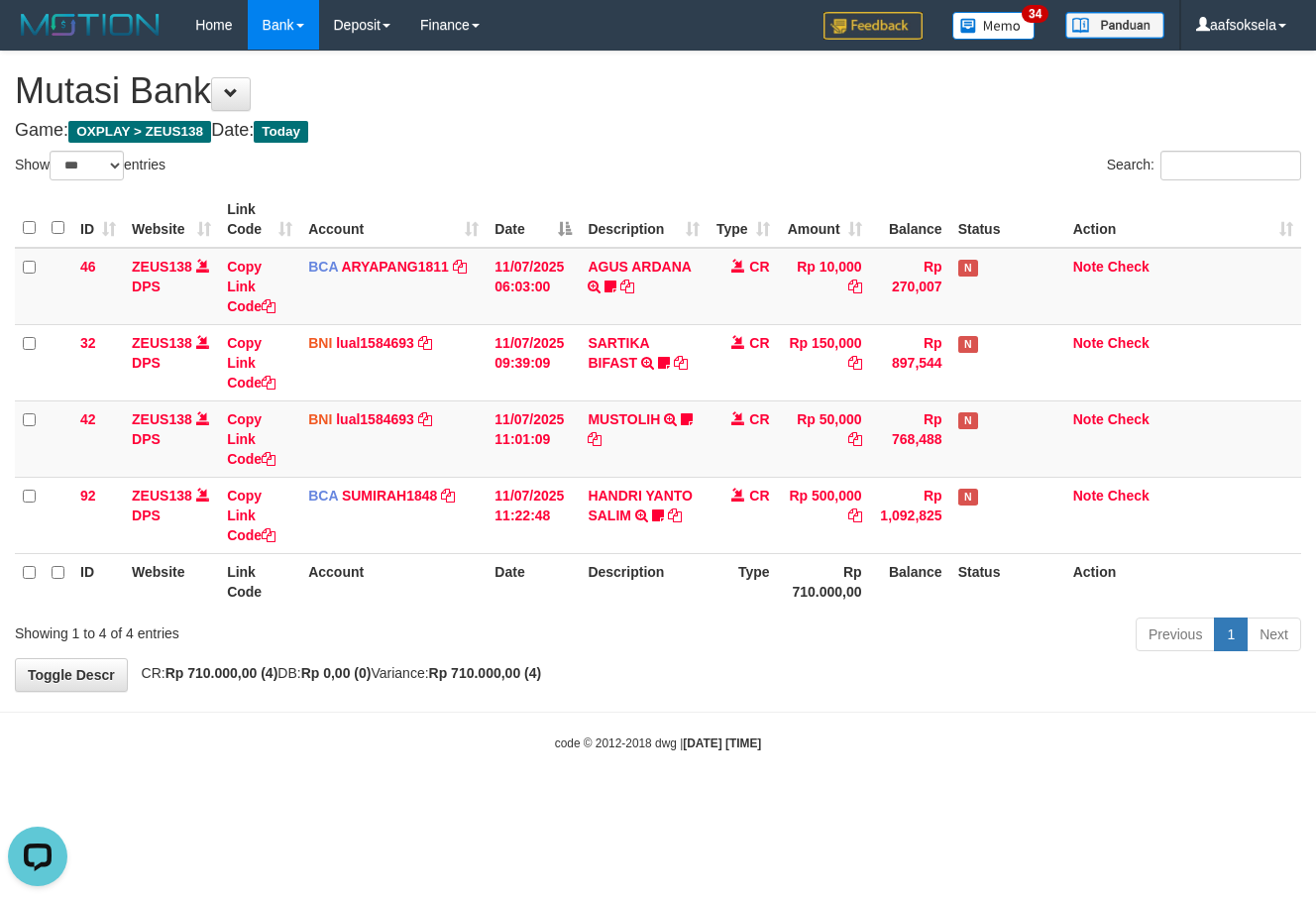 scroll, scrollTop: 0, scrollLeft: 0, axis: both 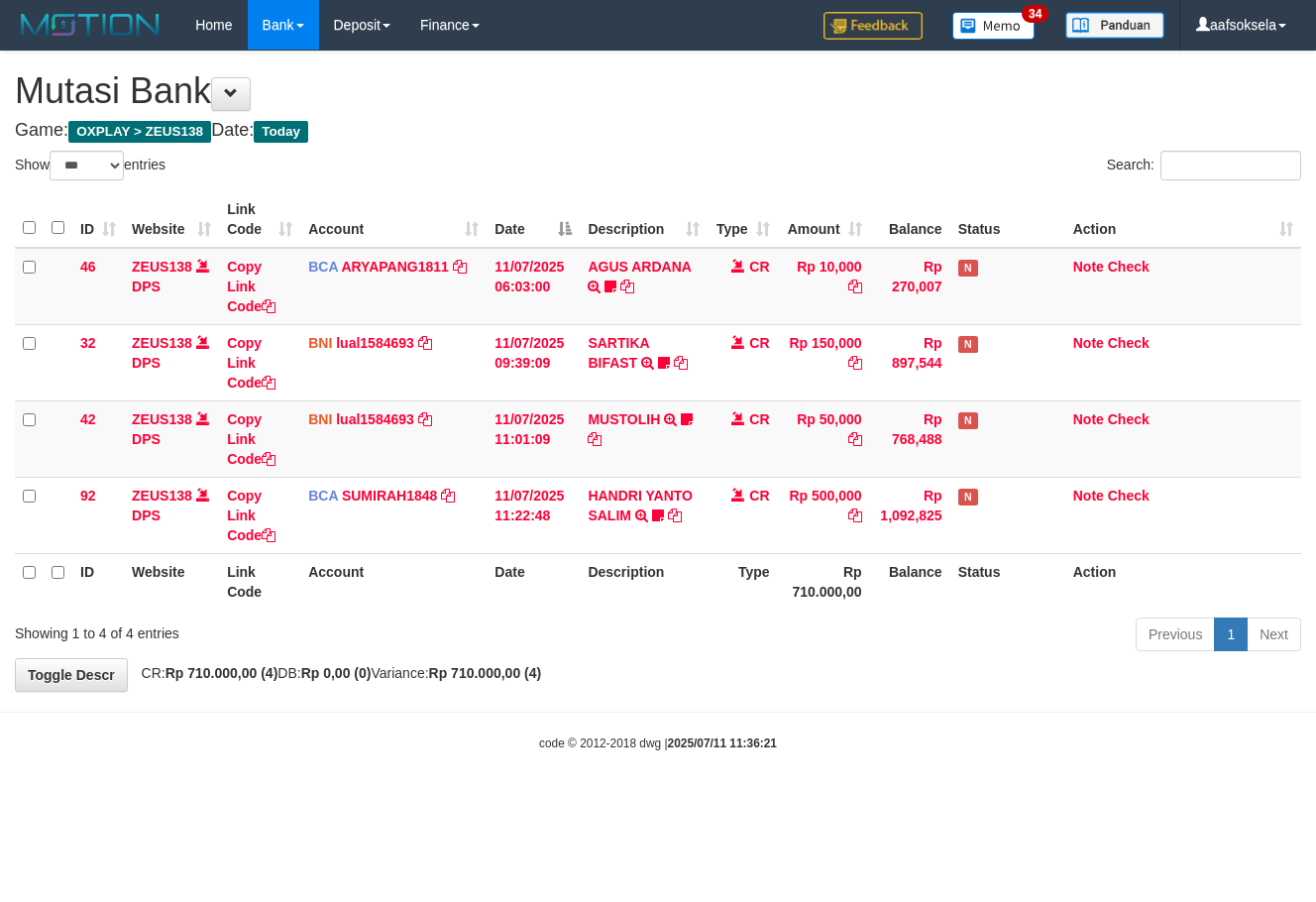 select on "***" 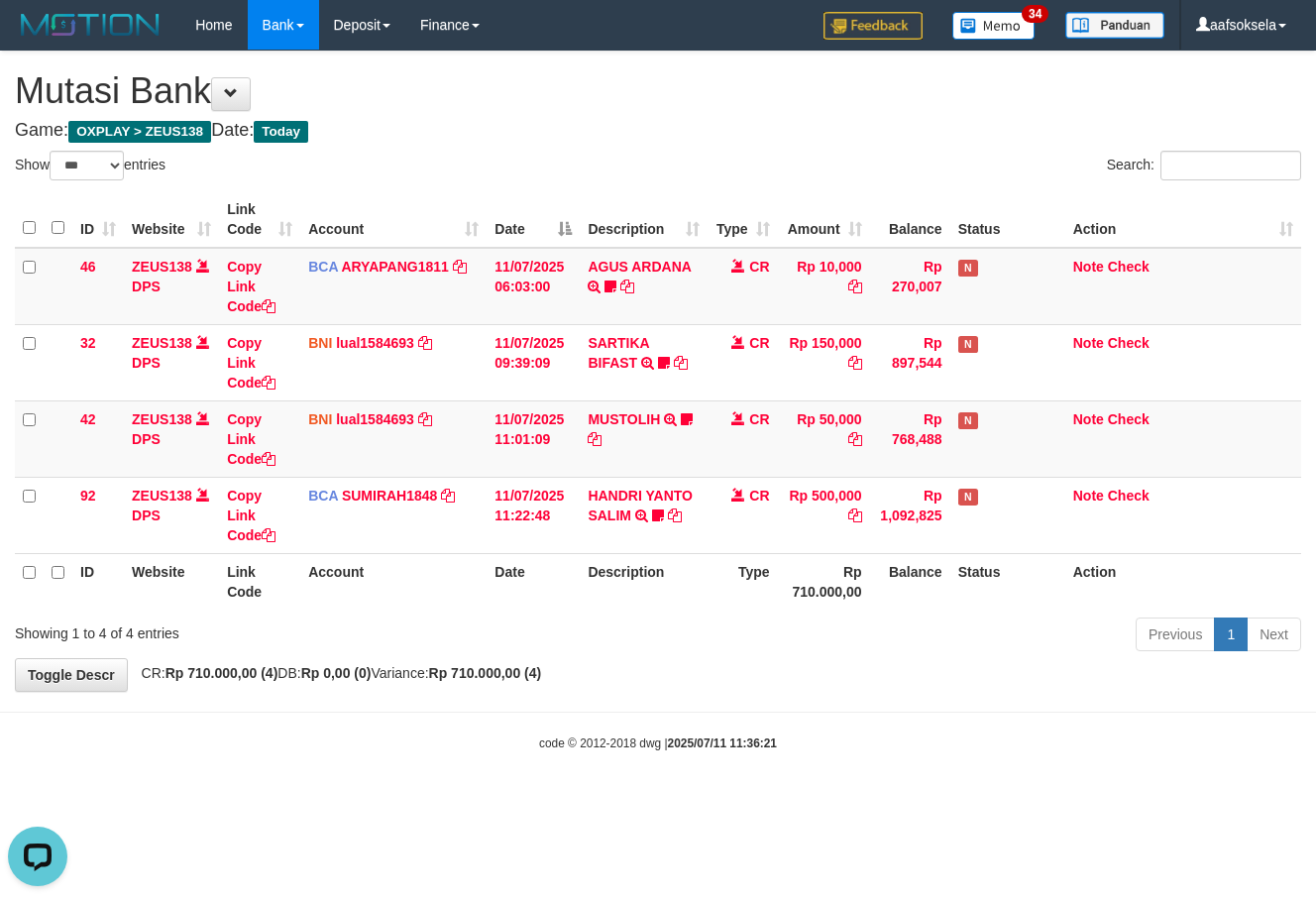 scroll, scrollTop: 0, scrollLeft: 0, axis: both 